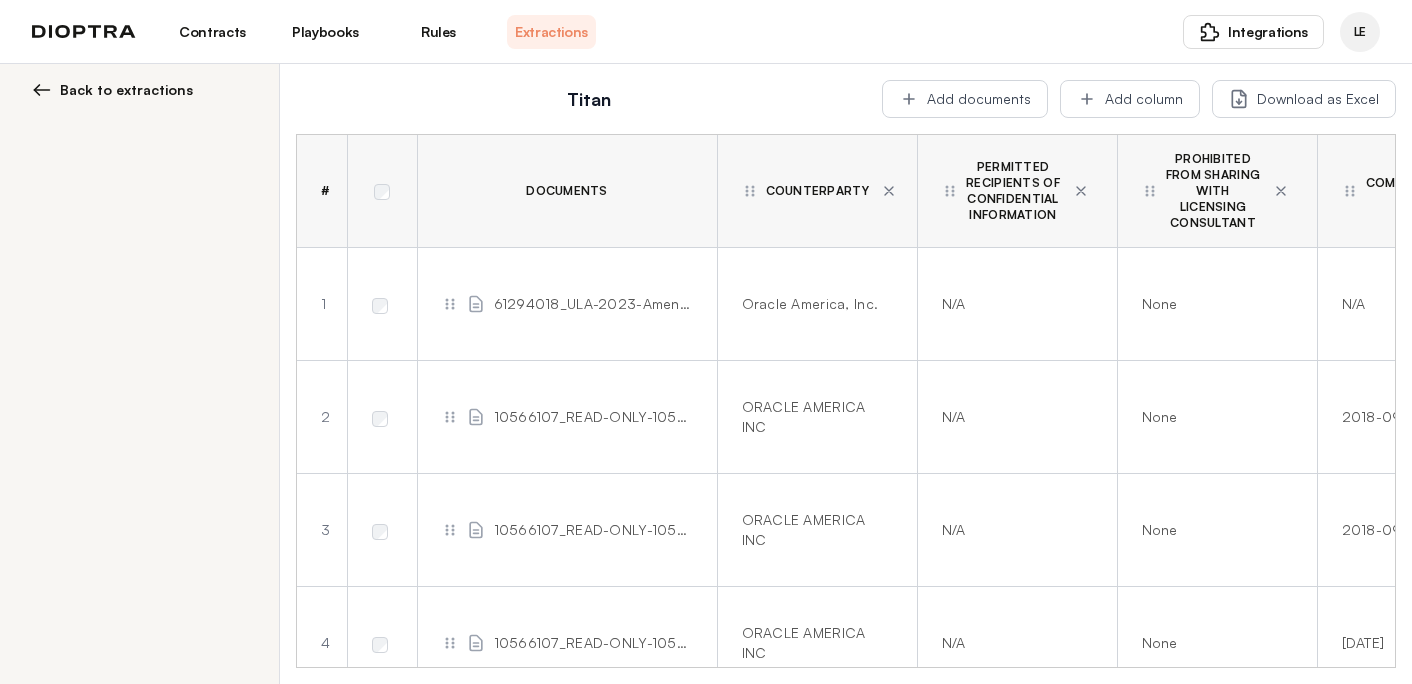 scroll, scrollTop: 0, scrollLeft: 0, axis: both 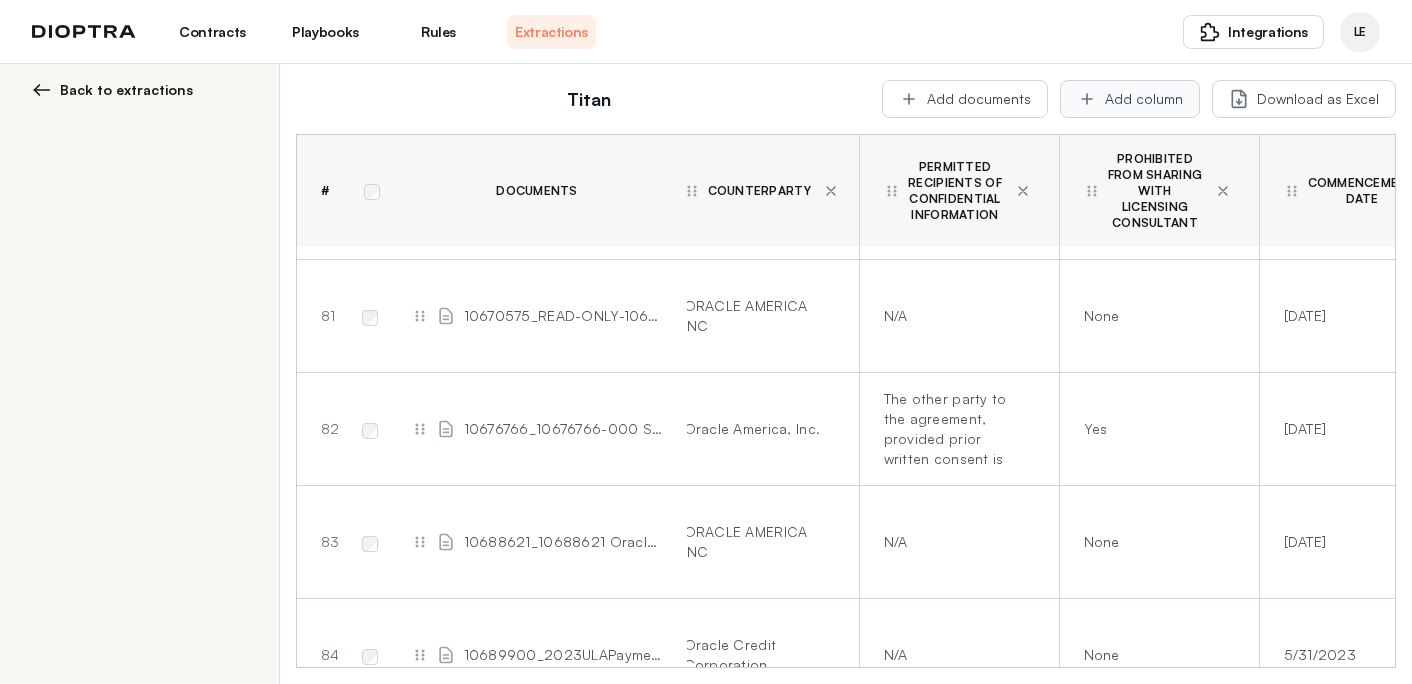 click on "Add column" at bounding box center (1130, 99) 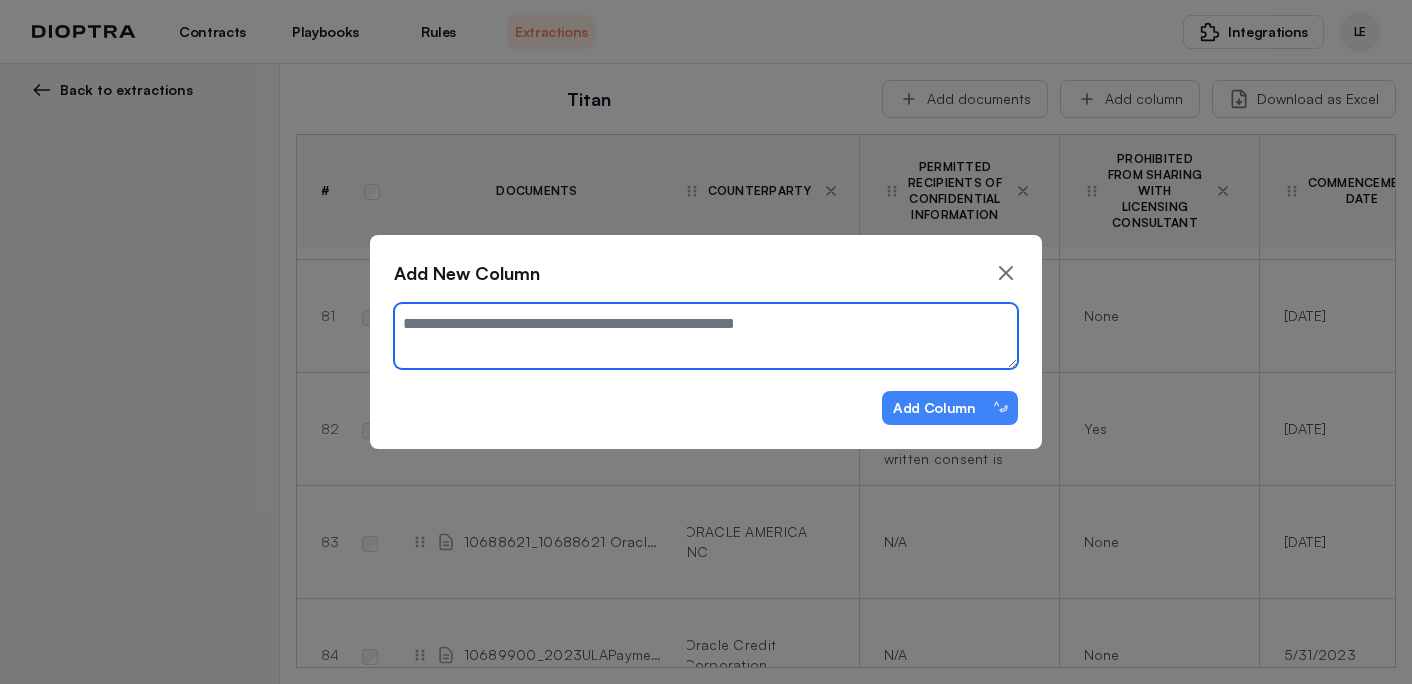 click at bounding box center [706, 336] 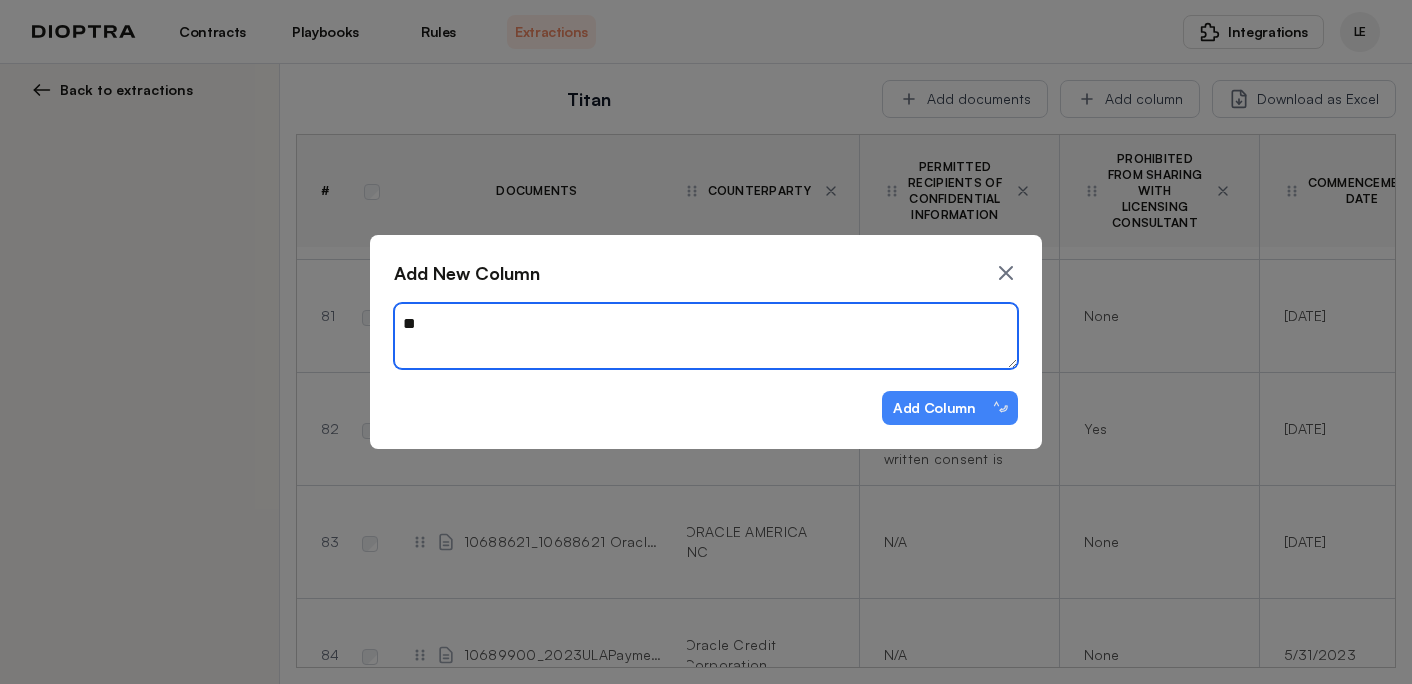 type on "***" 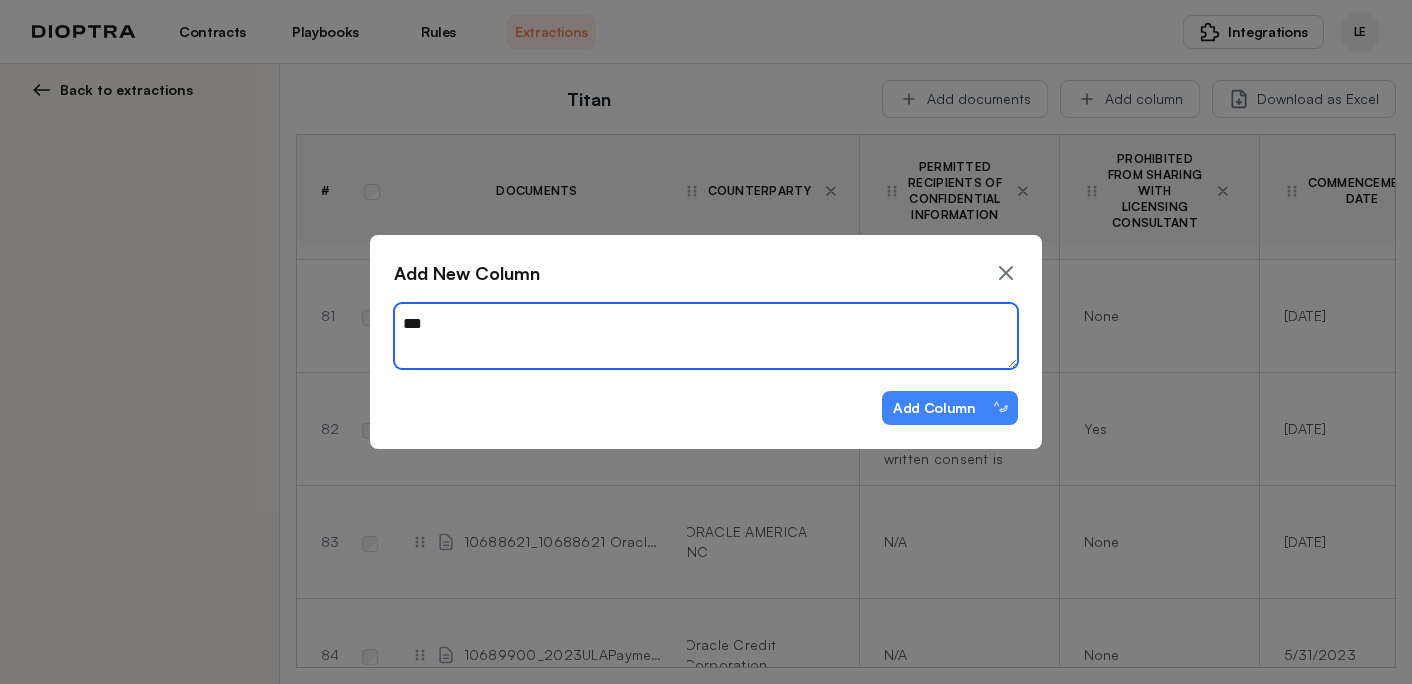 type on "*" 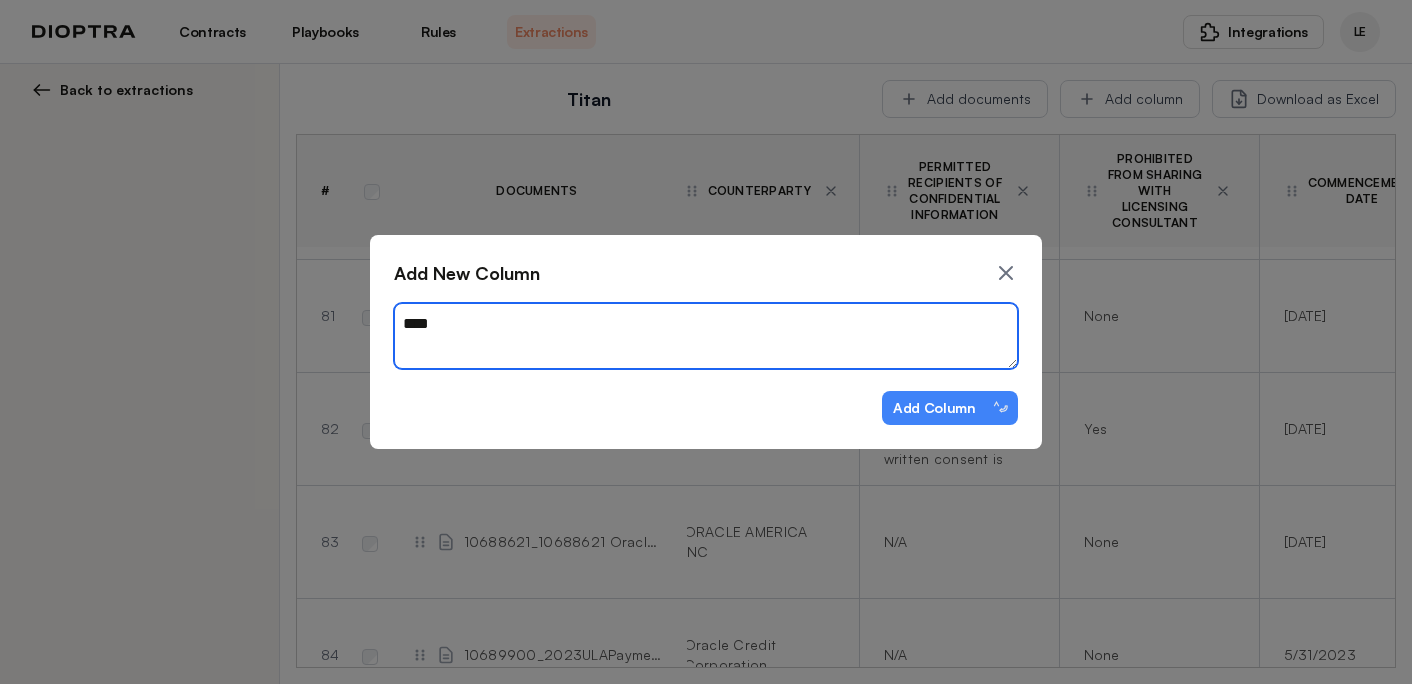 type on "*" 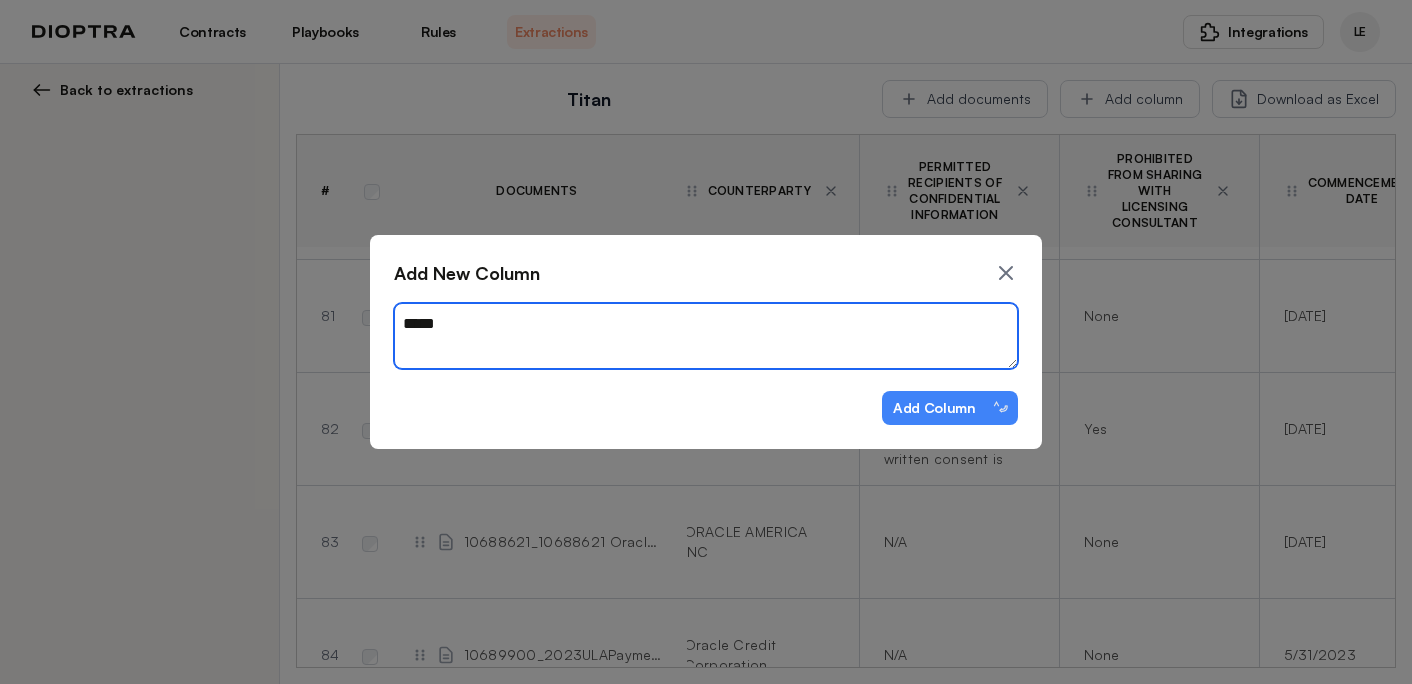 type on "*" 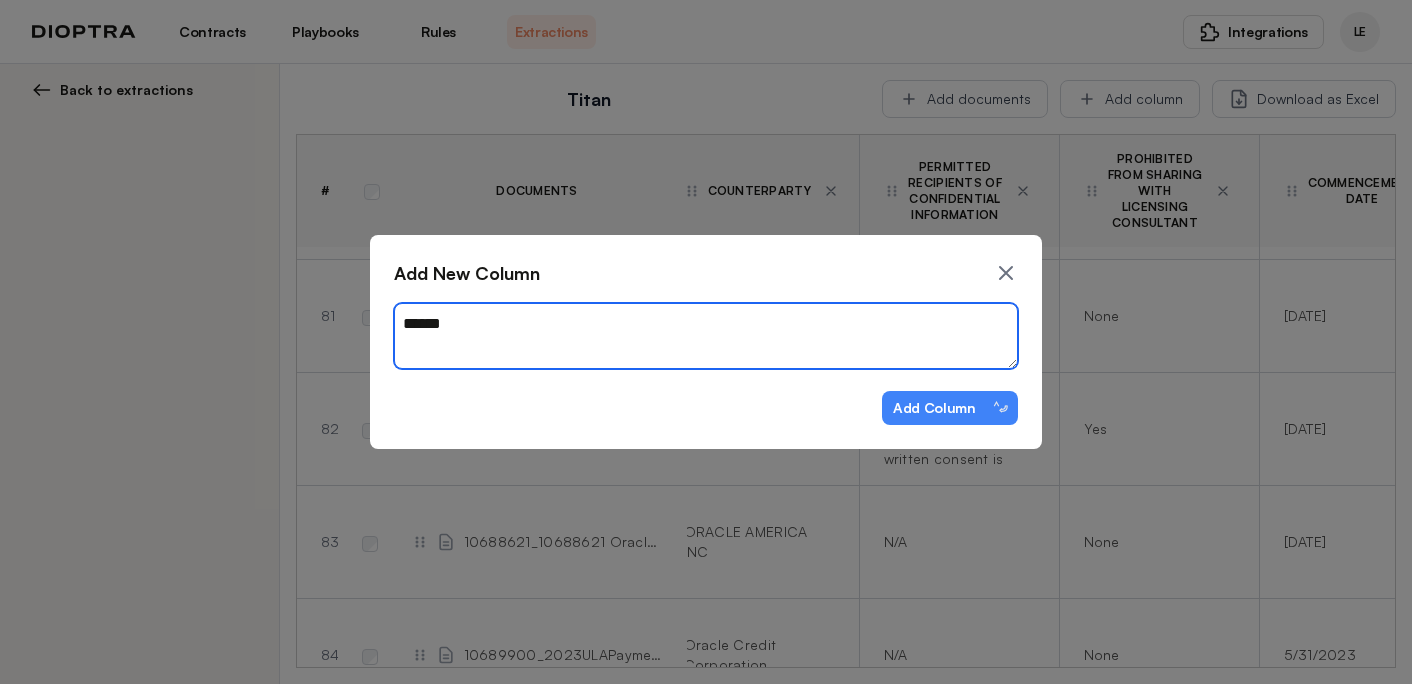 type on "*" 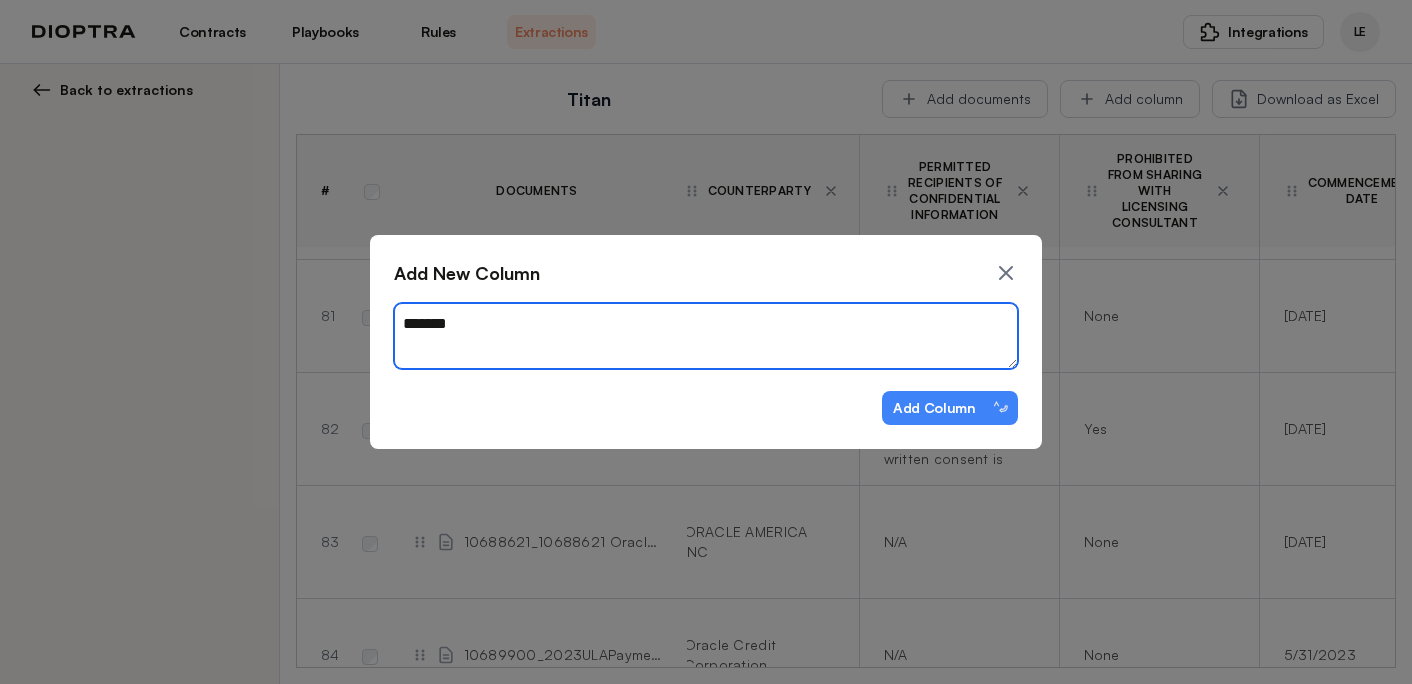 type on "*" 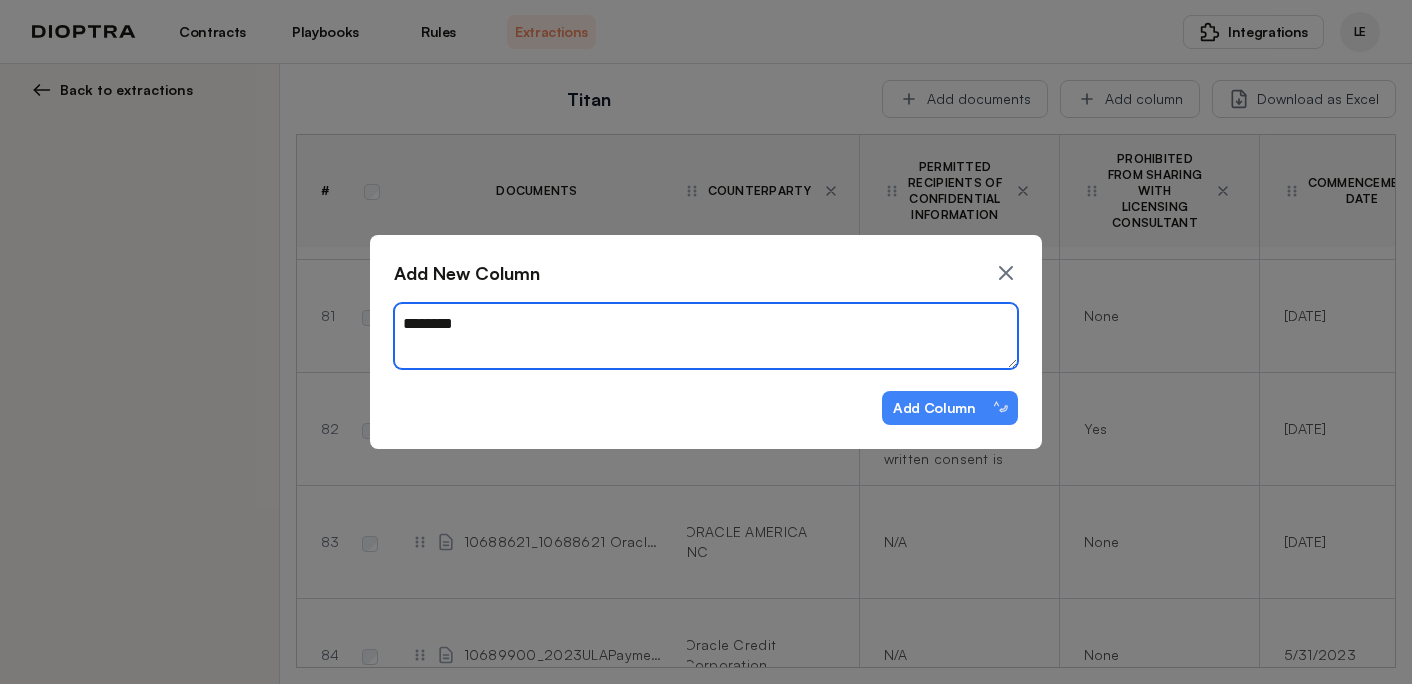 type on "*" 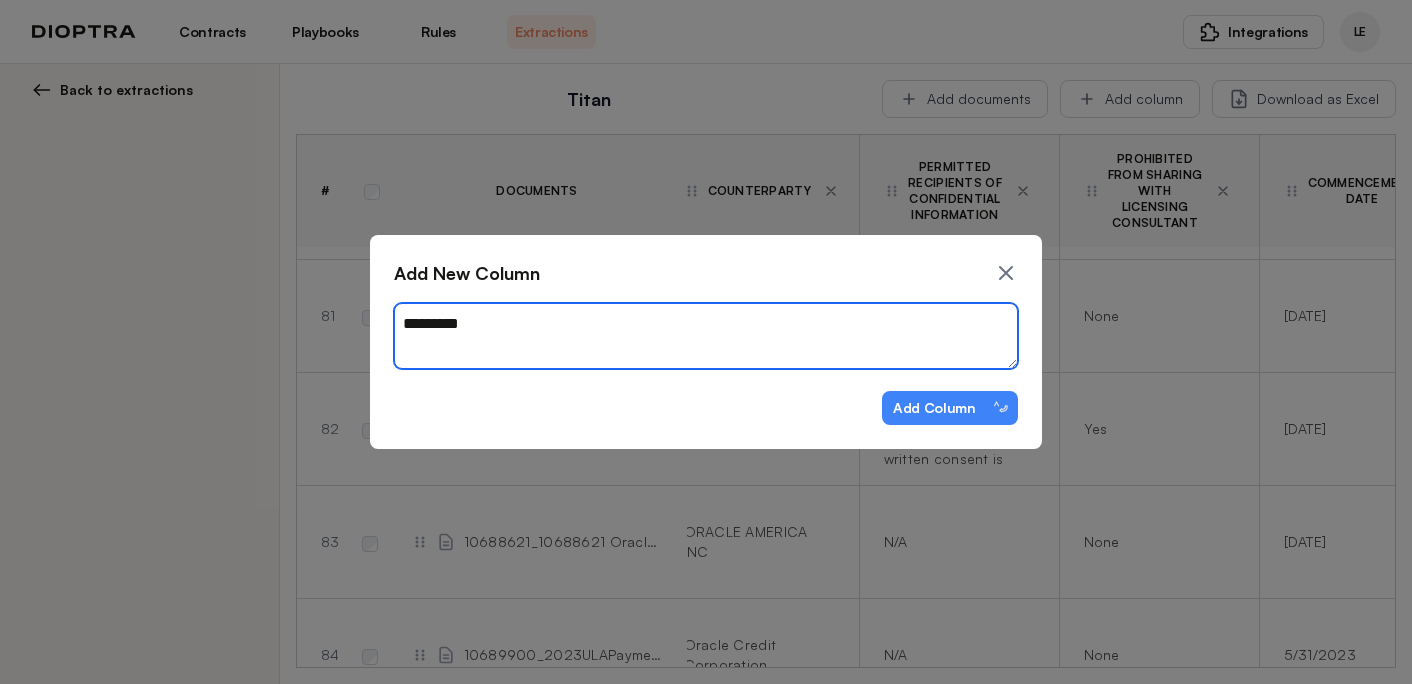 type on "*" 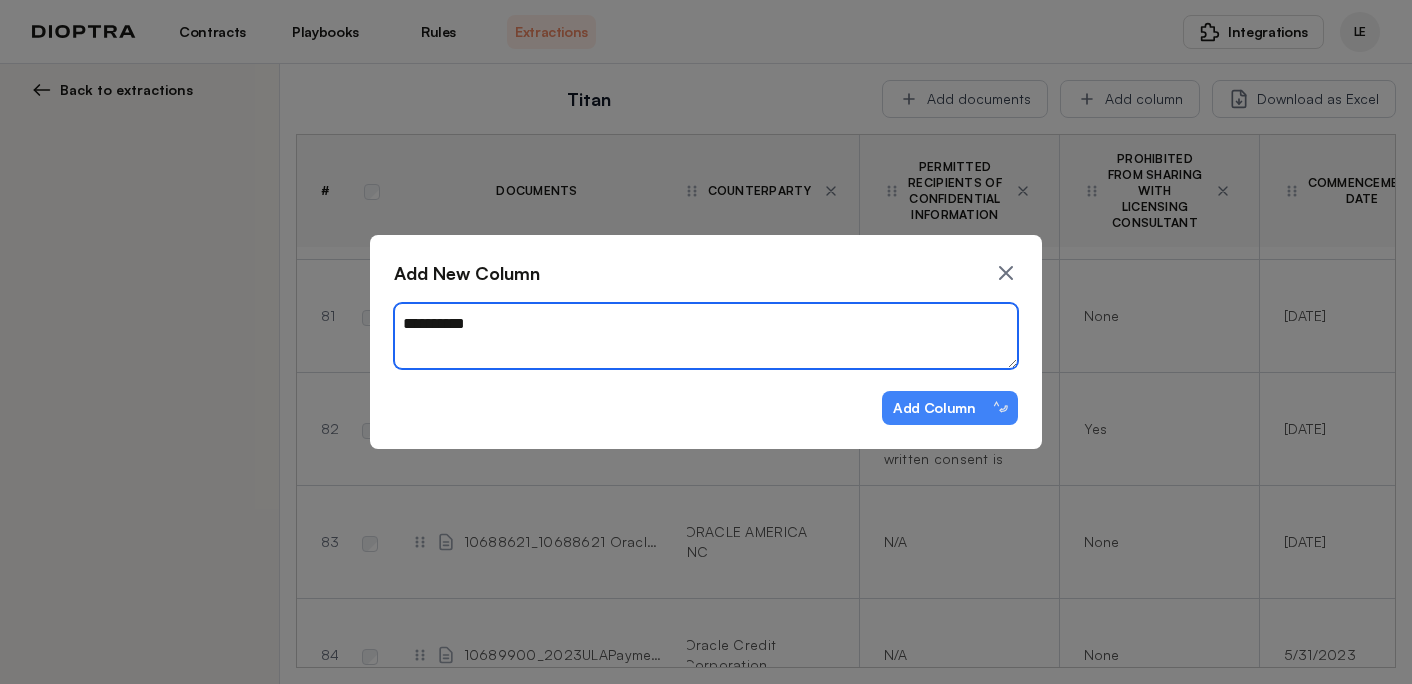 type on "*" 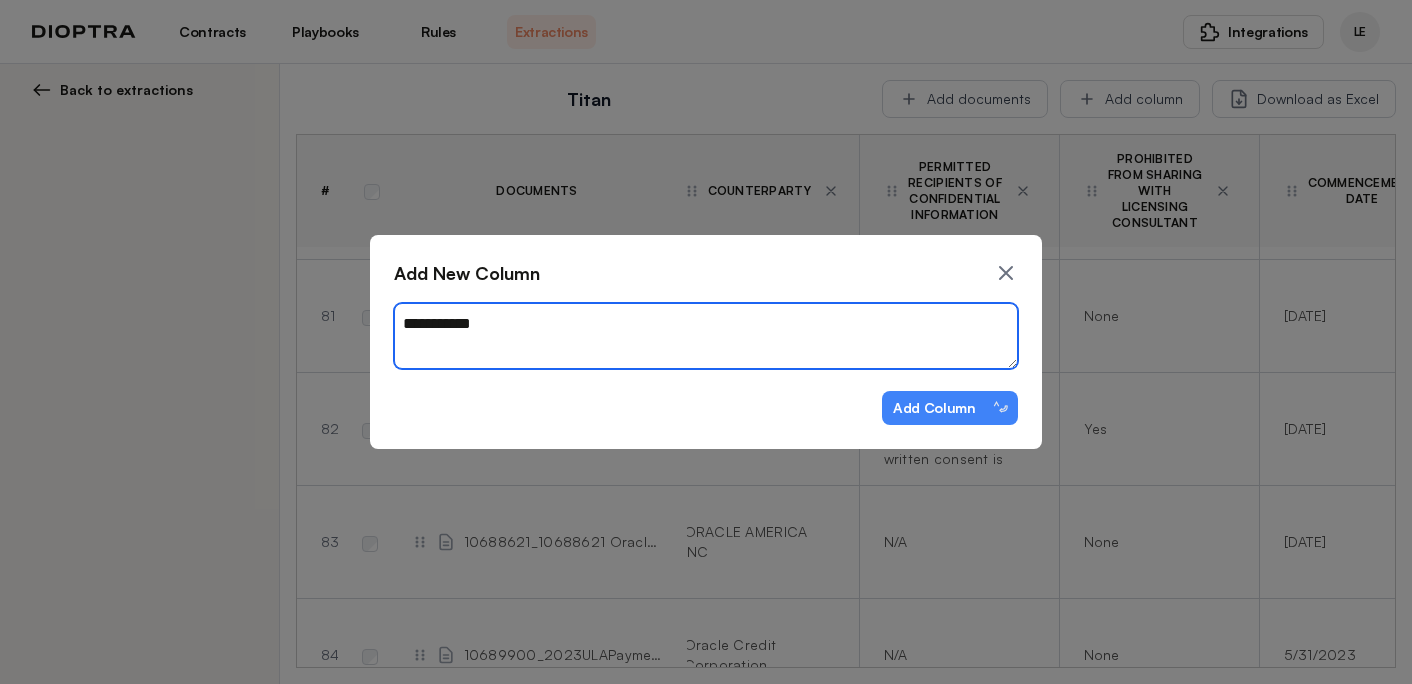 type on "**********" 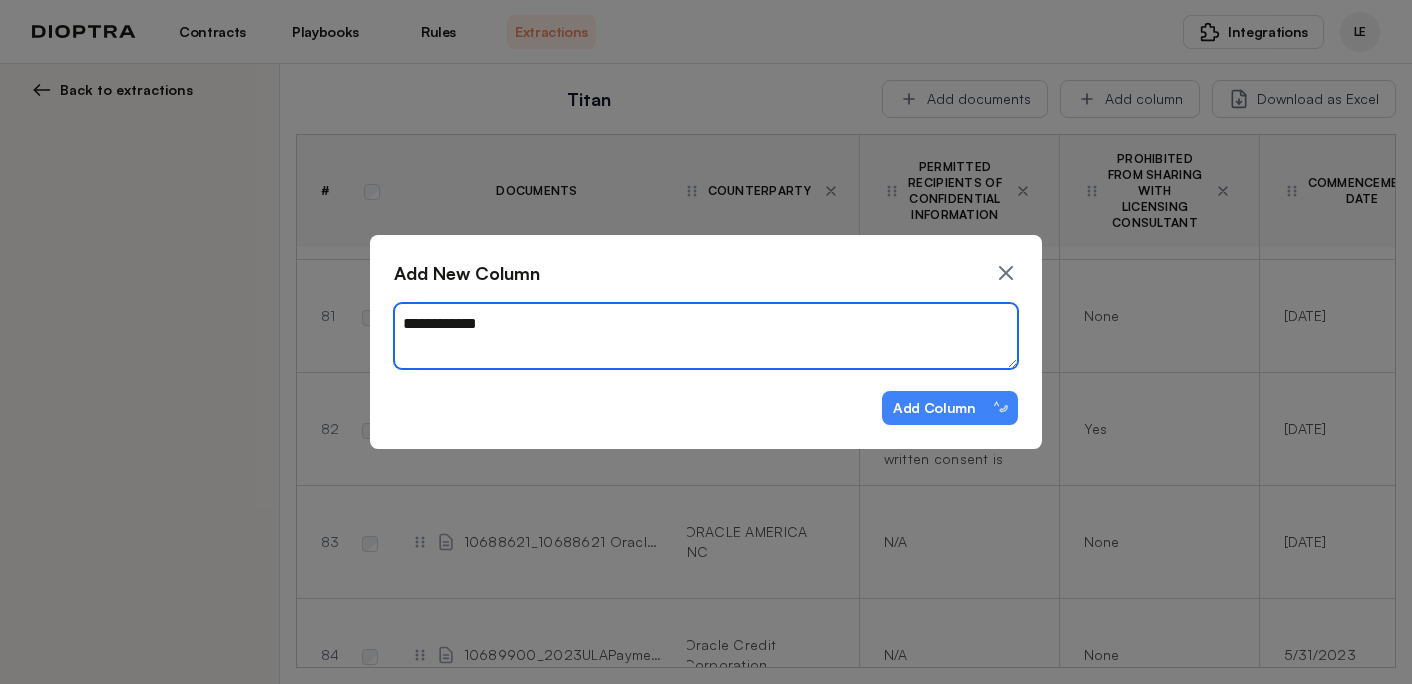 type on "*" 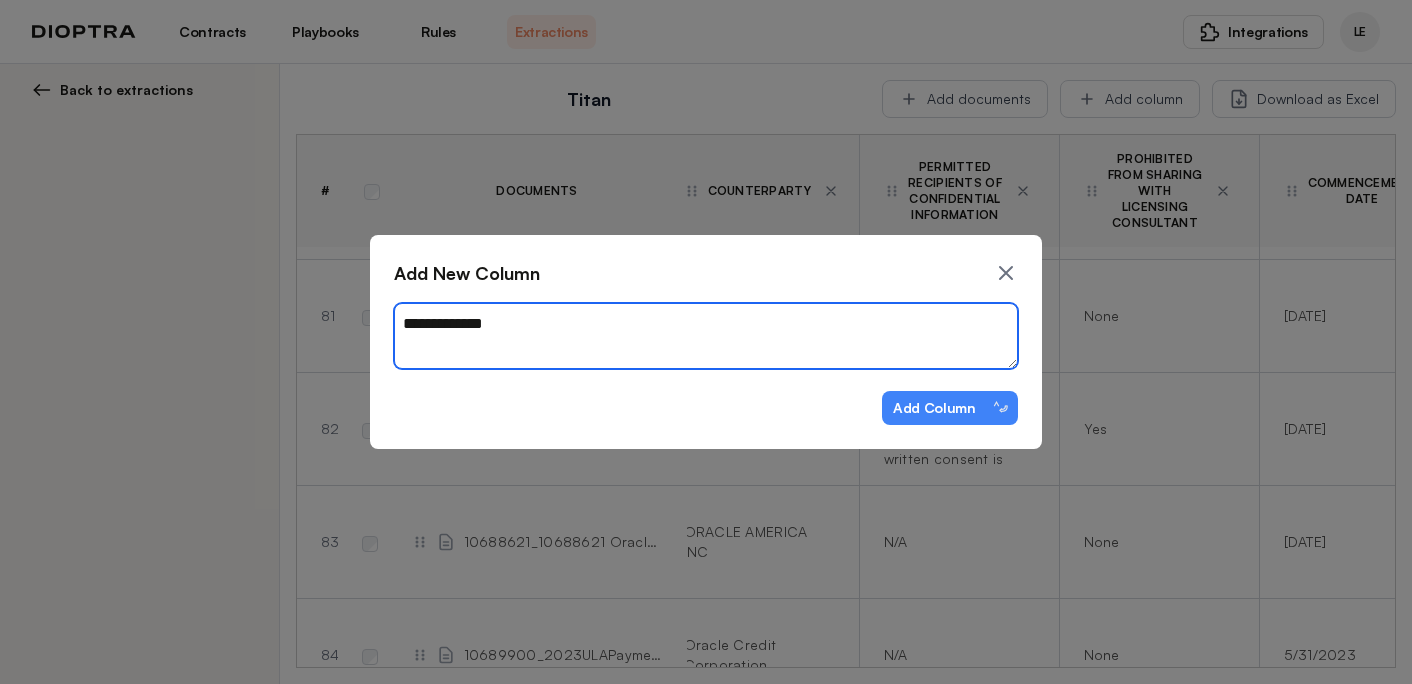 type on "*" 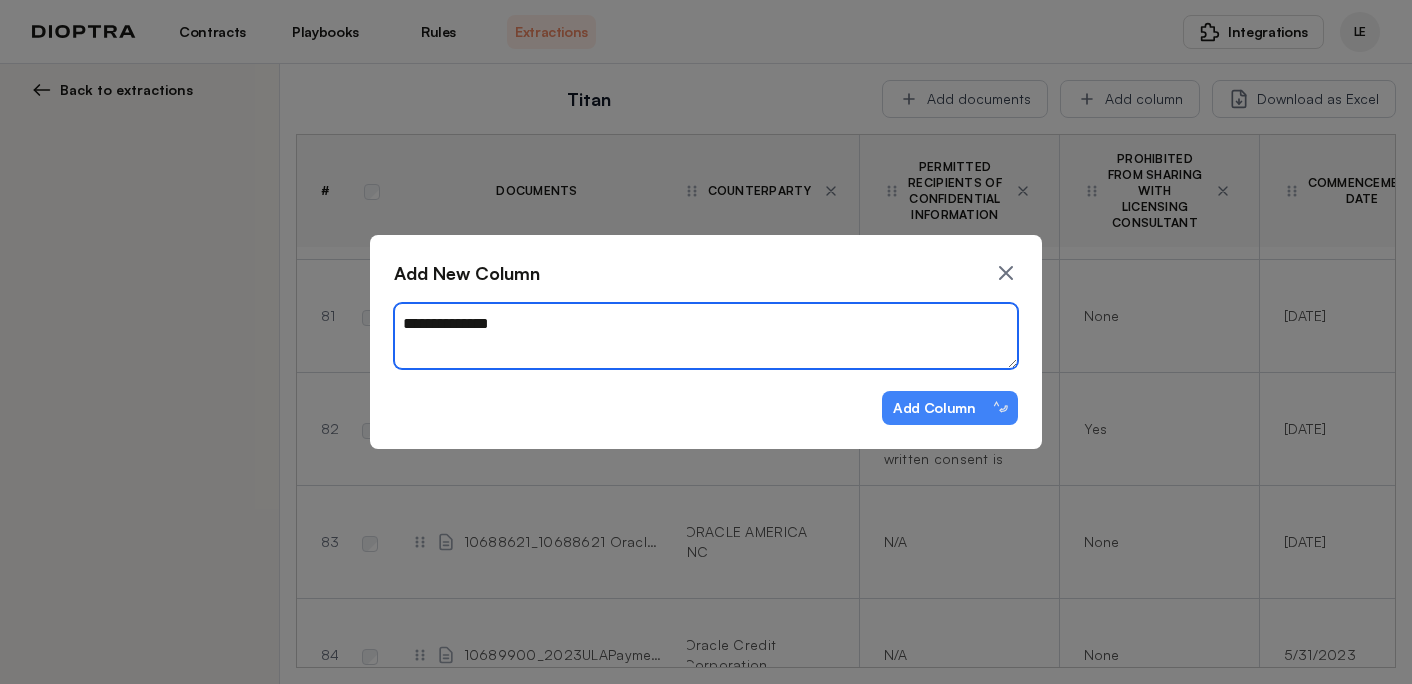 type on "*" 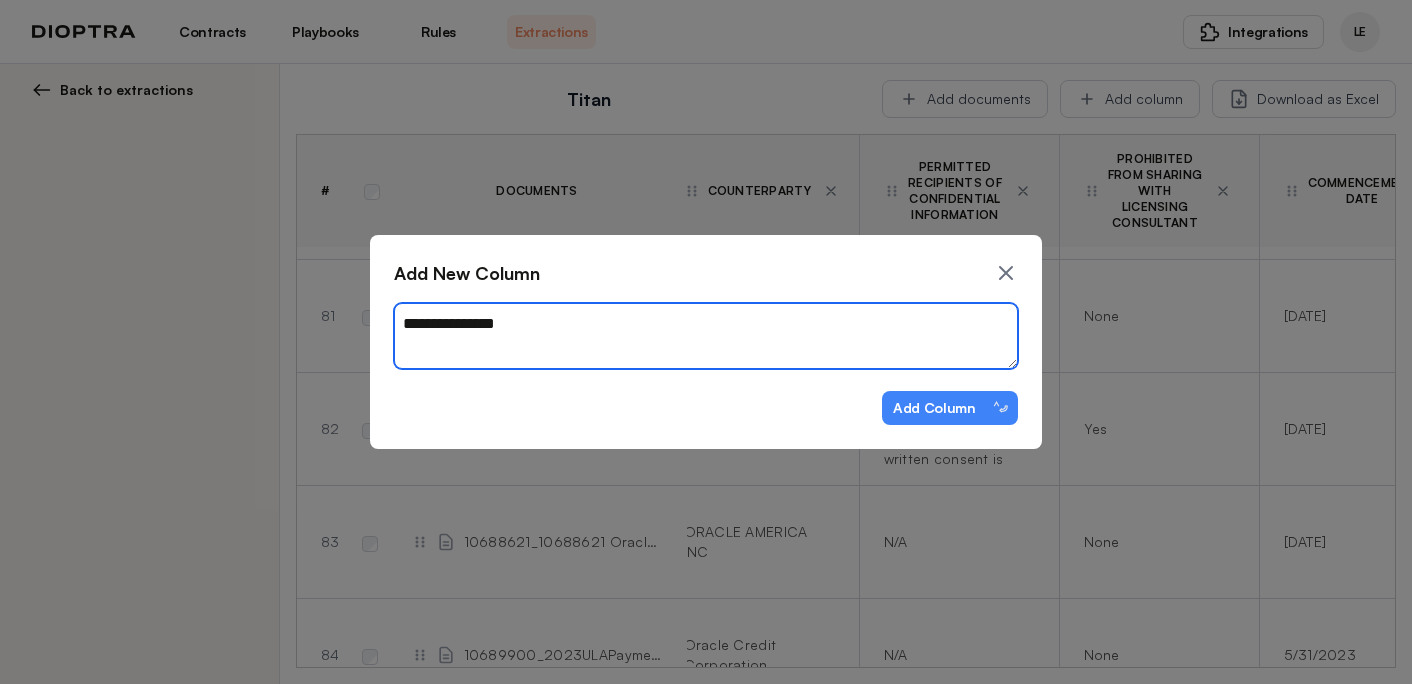 type on "*" 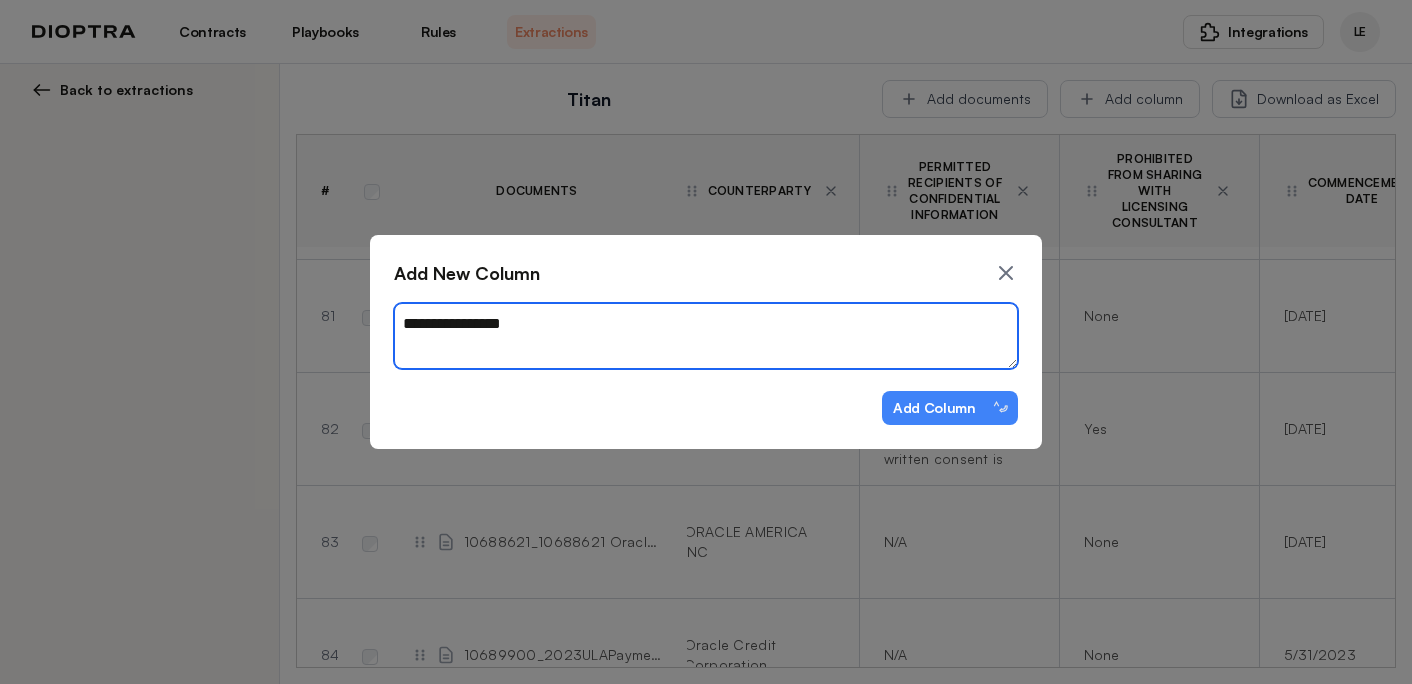 type on "*" 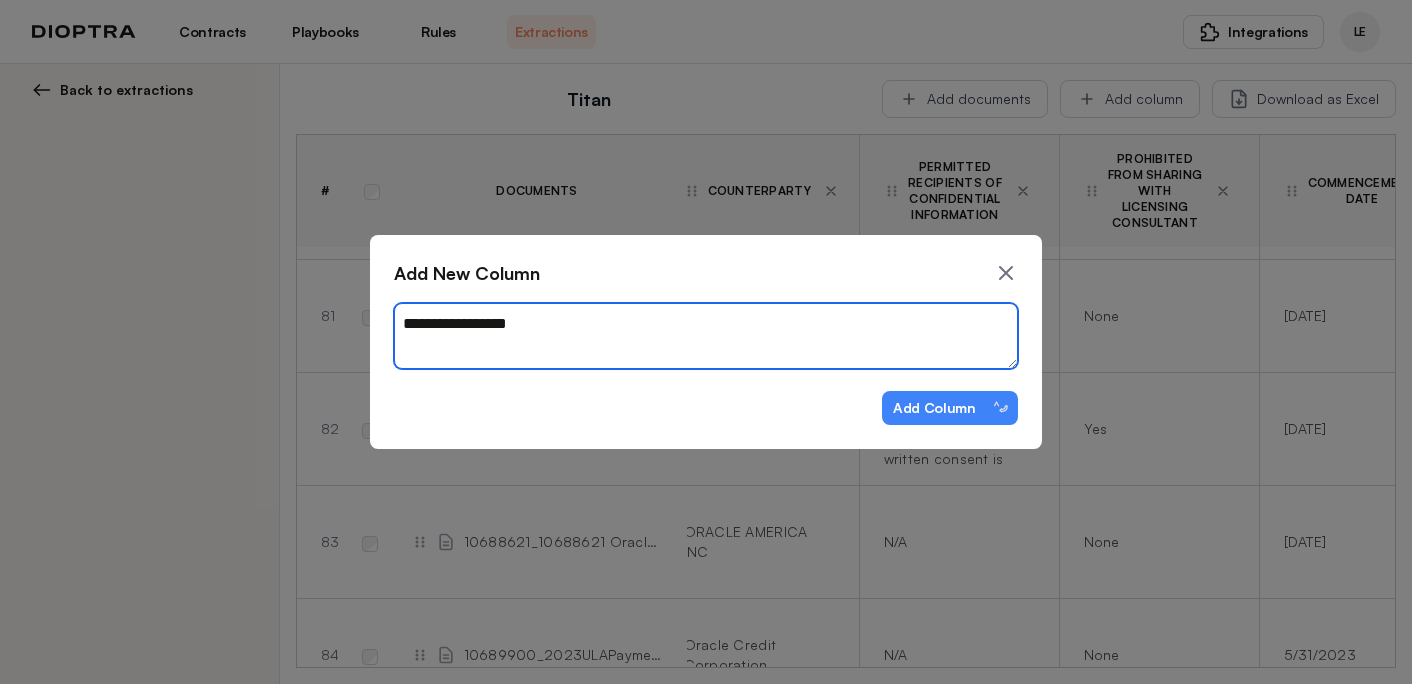 type on "*" 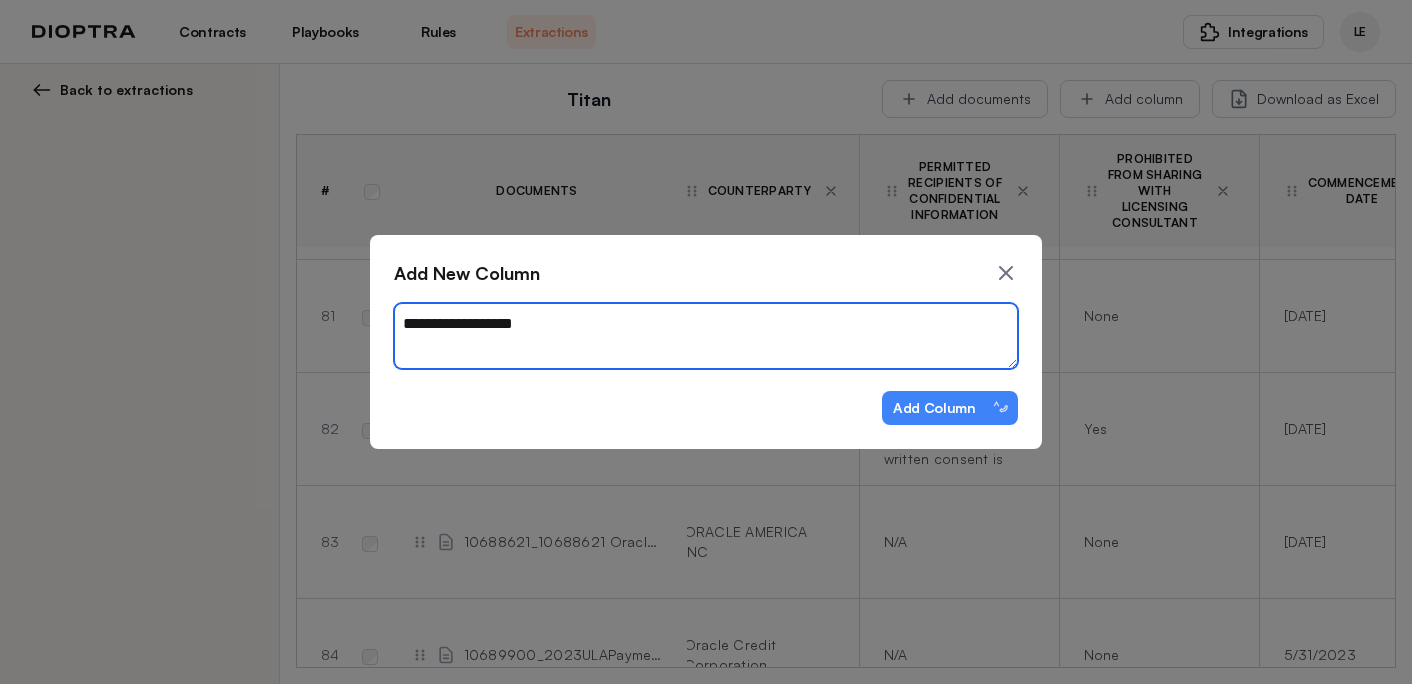 type on "*" 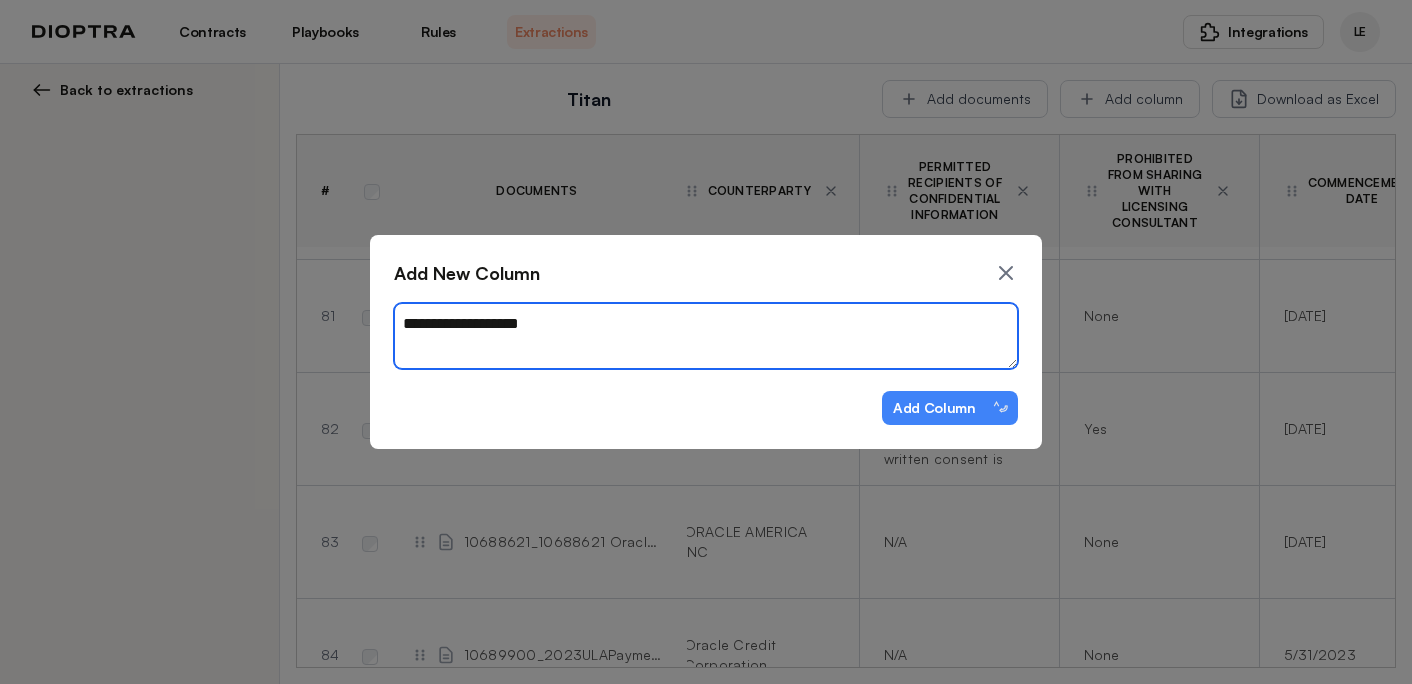 type on "*" 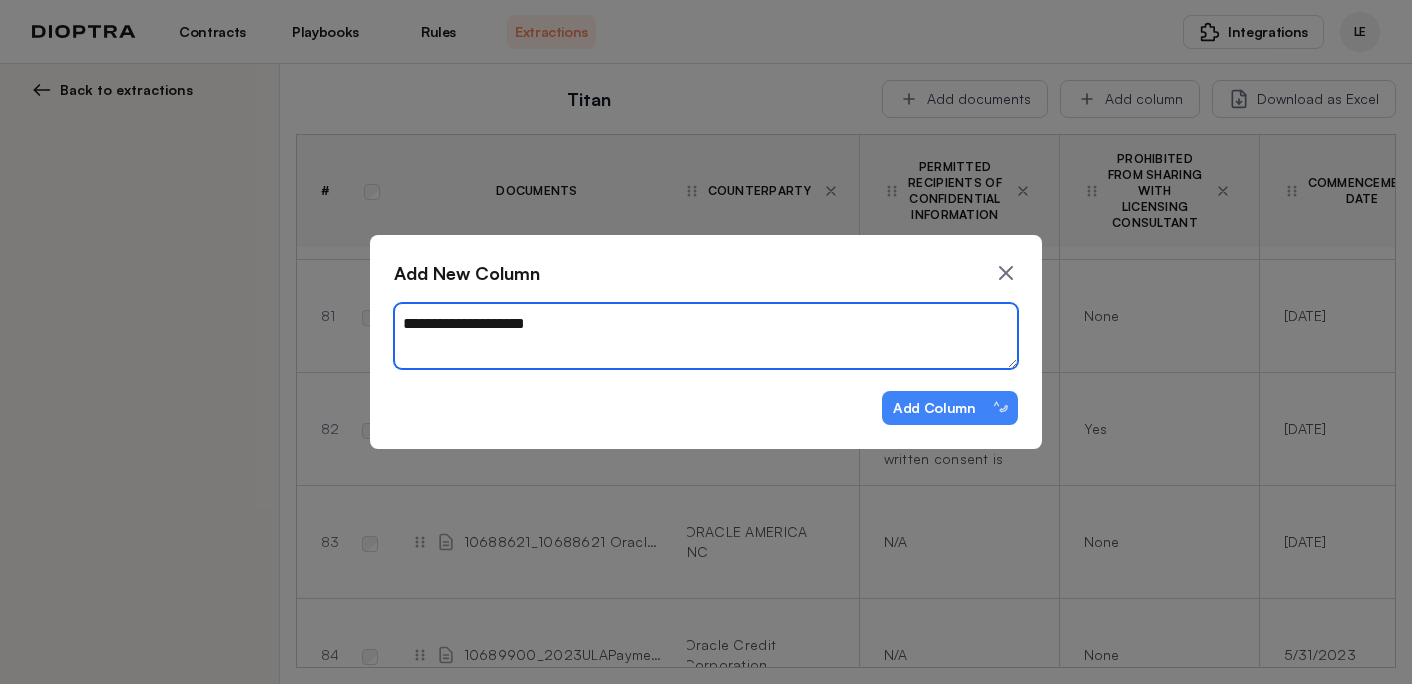 type on "**********" 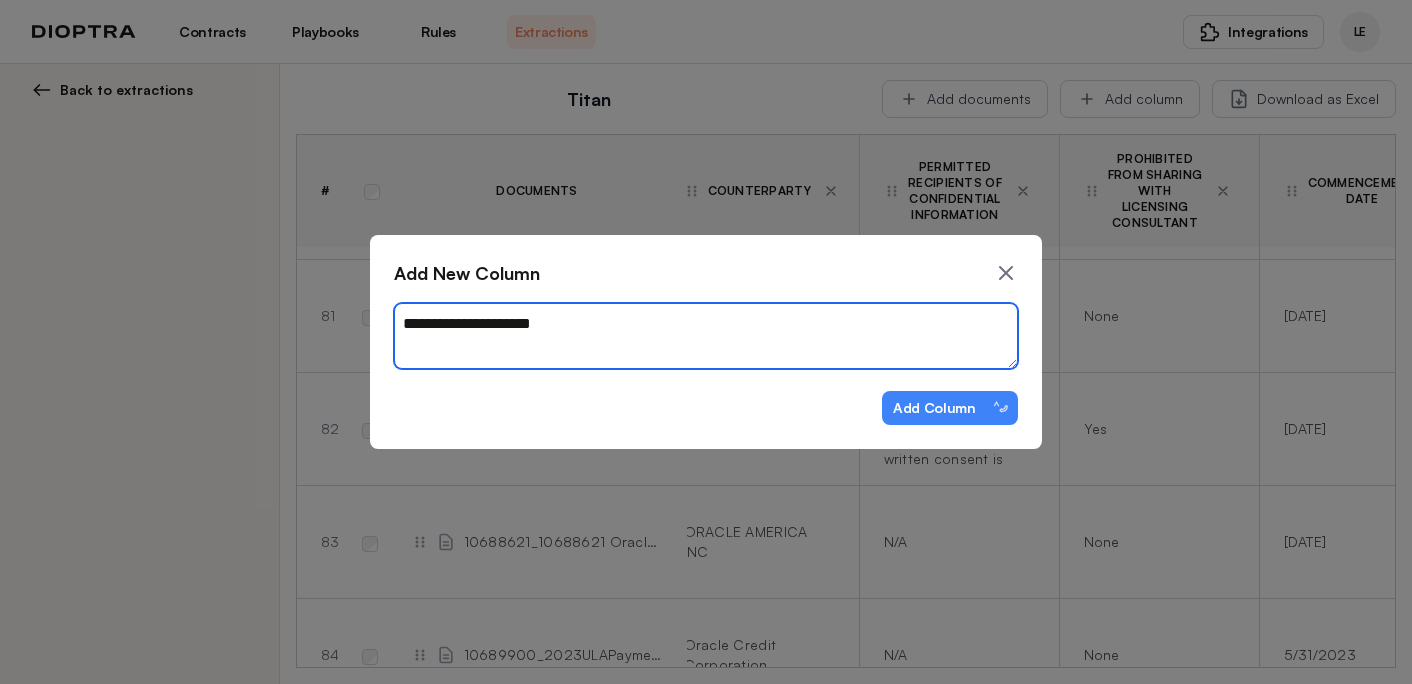 type on "*" 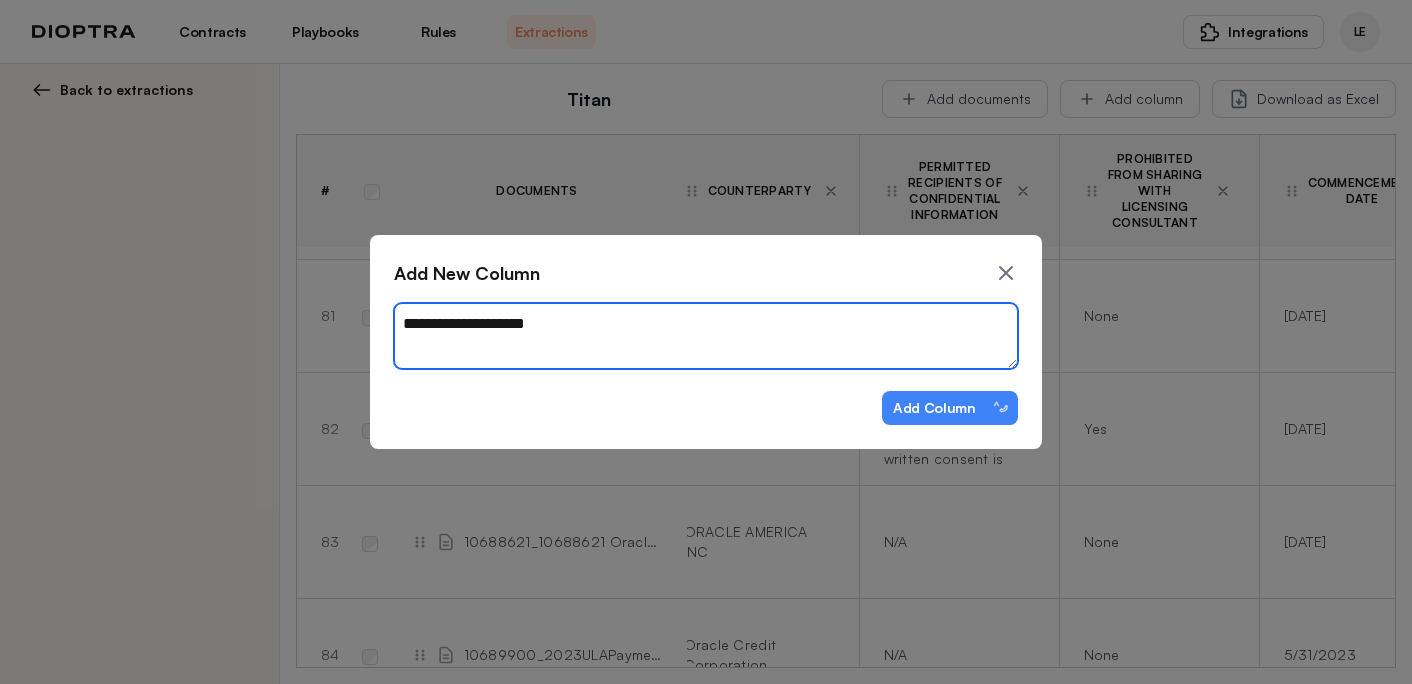type on "*" 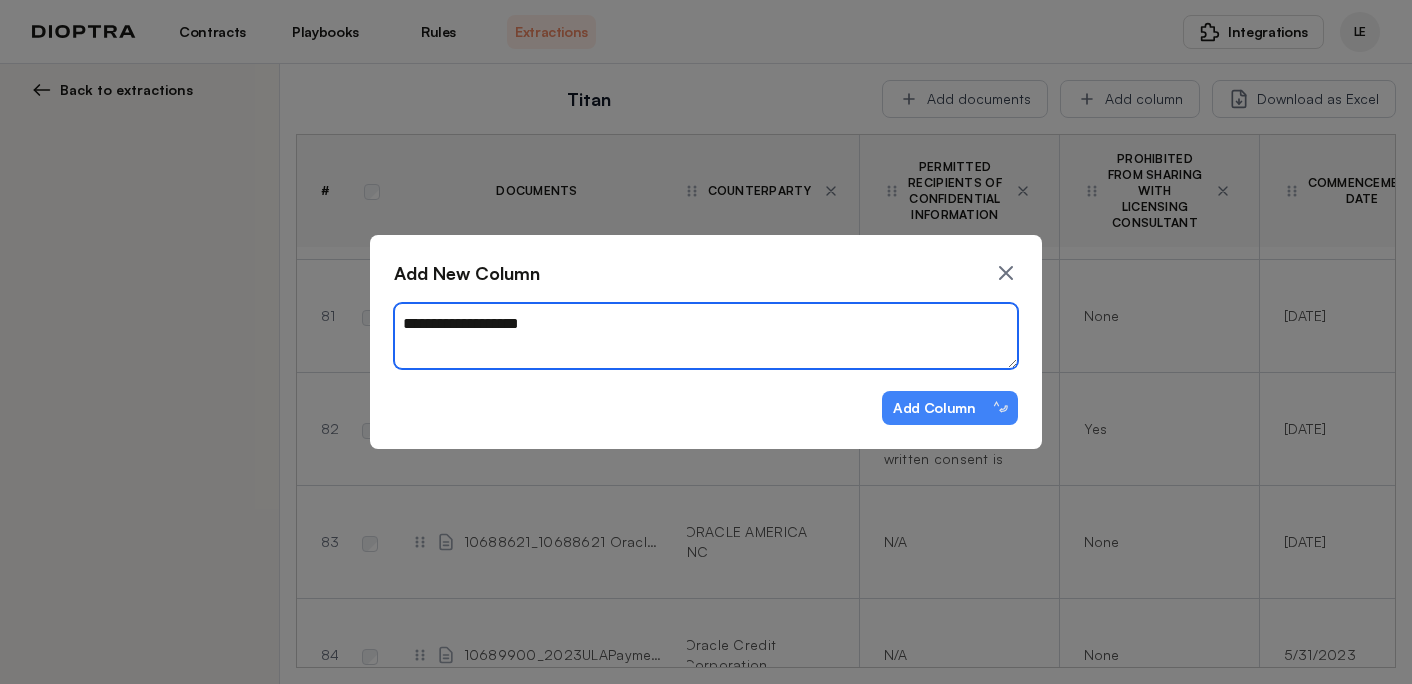 type on "*" 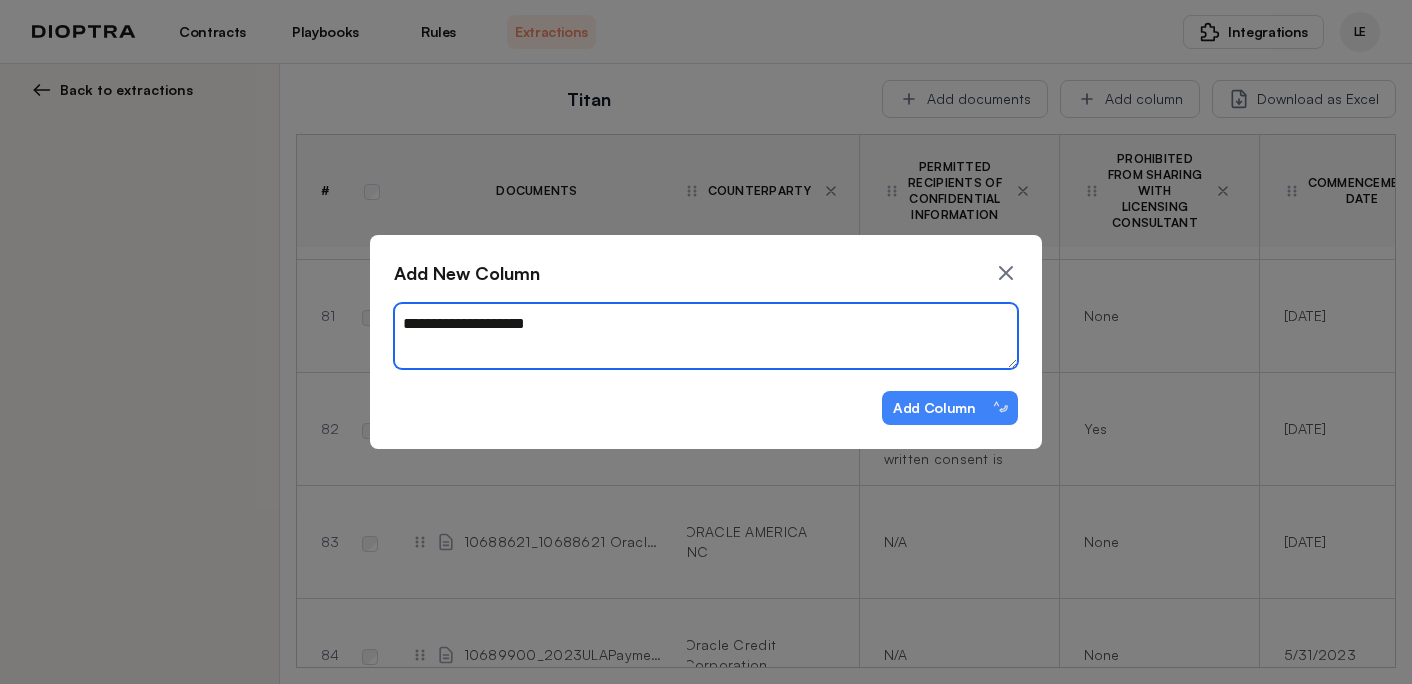 type on "*" 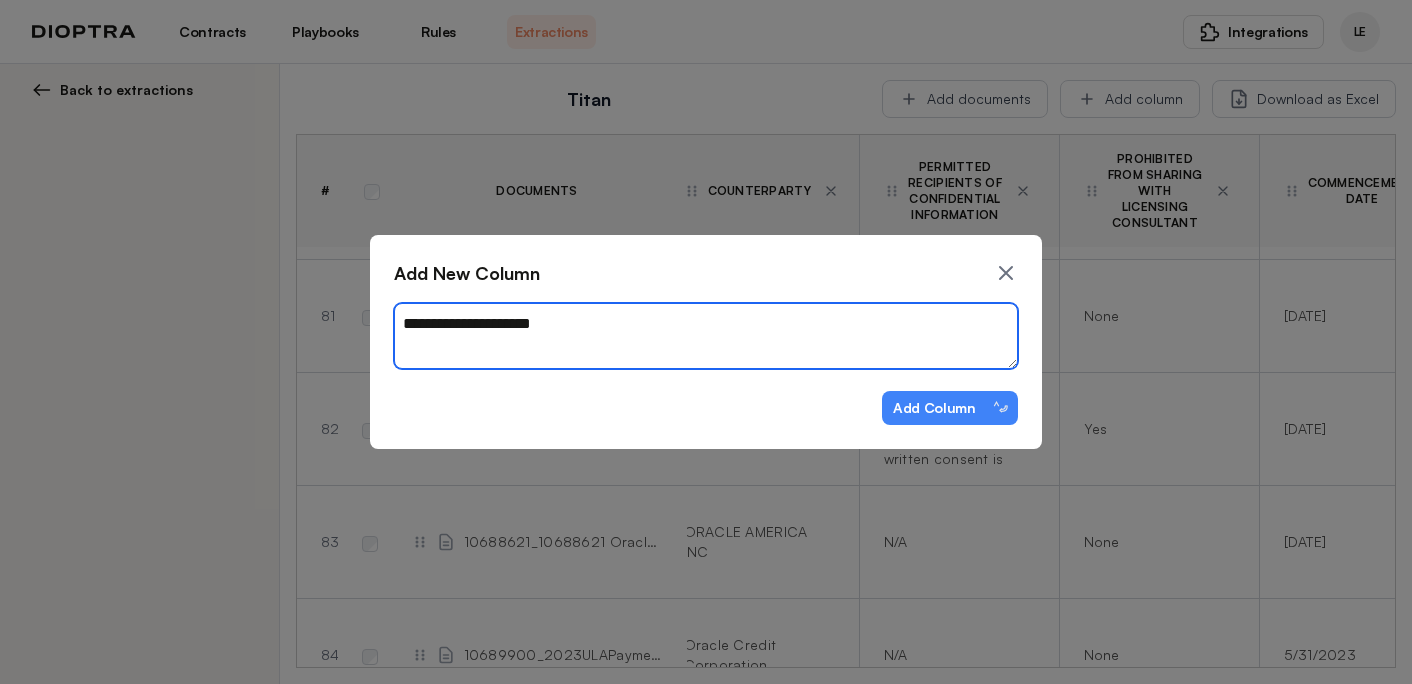type on "*" 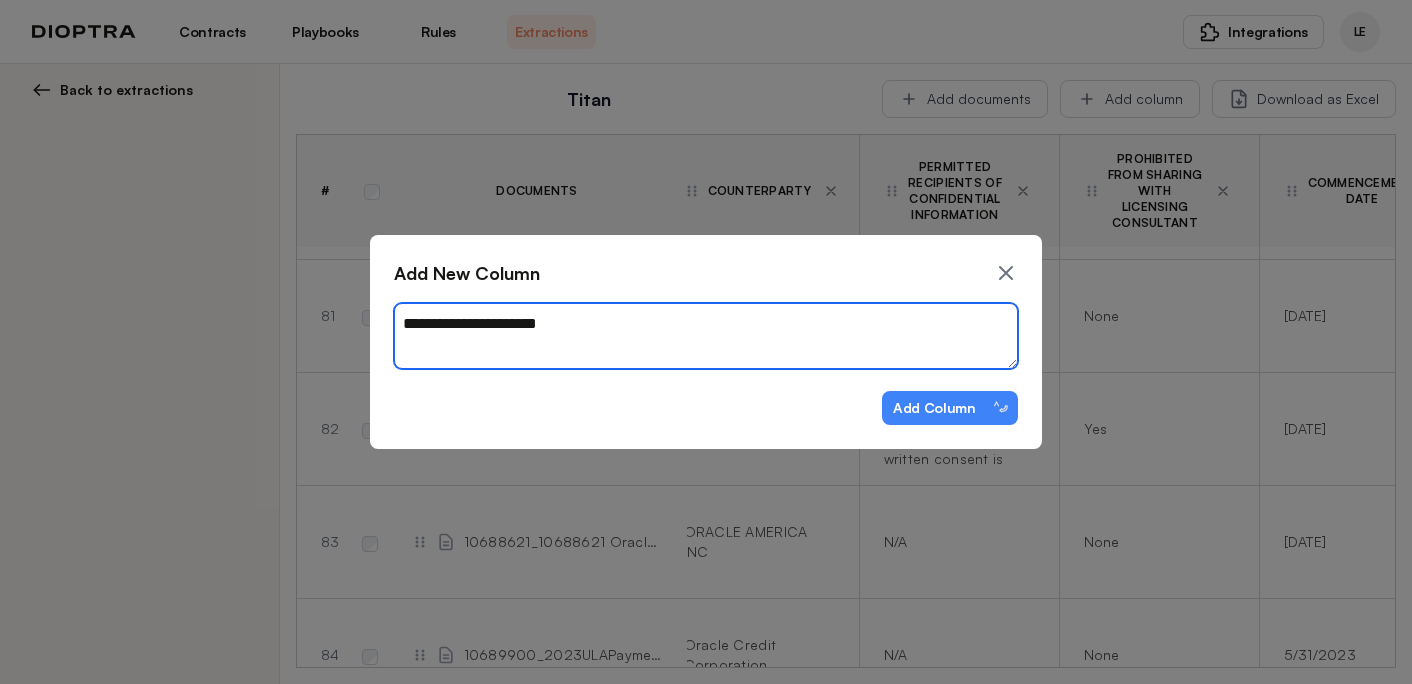 type on "**********" 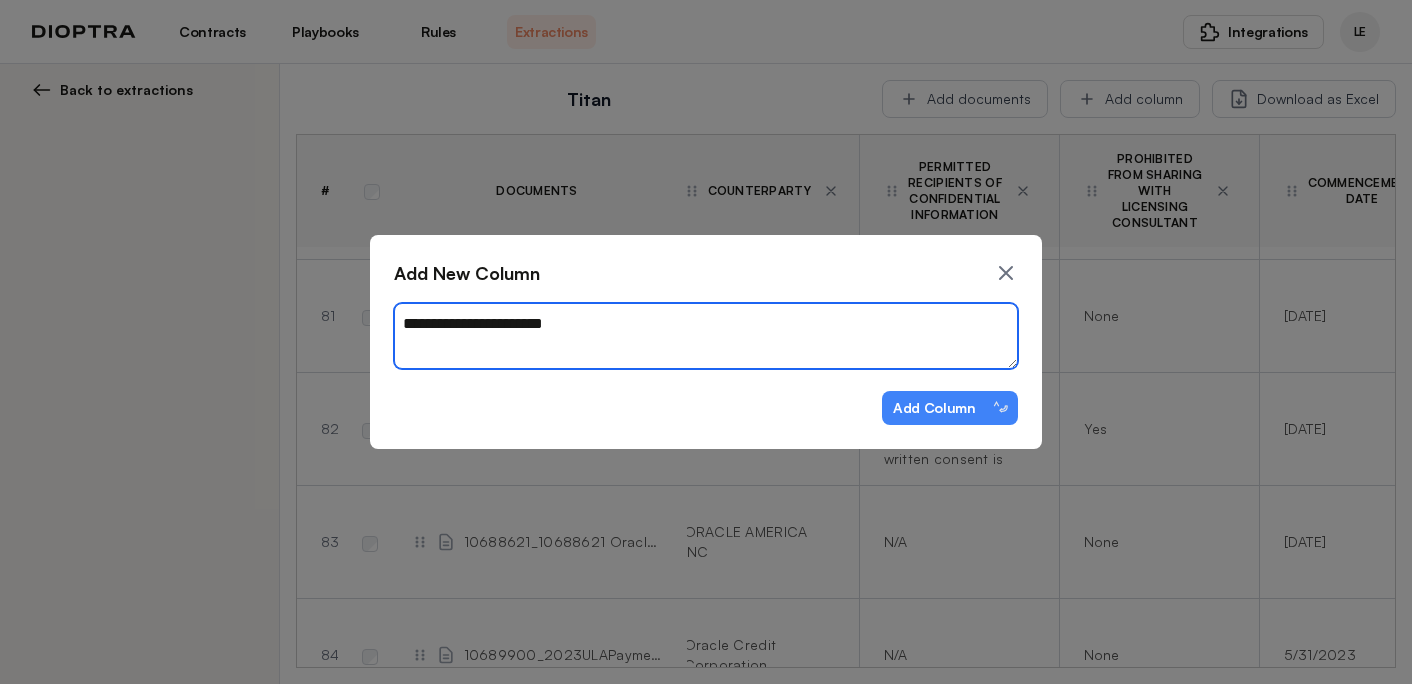 type on "**********" 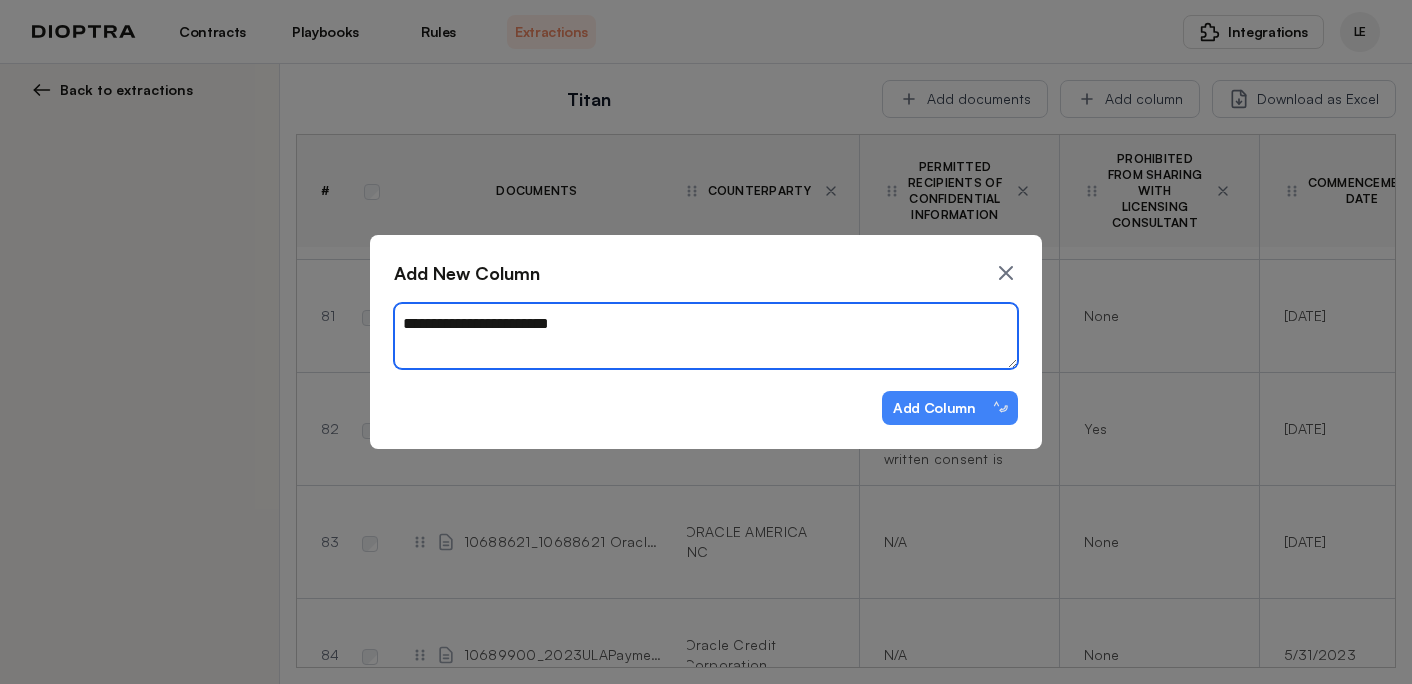 type on "*" 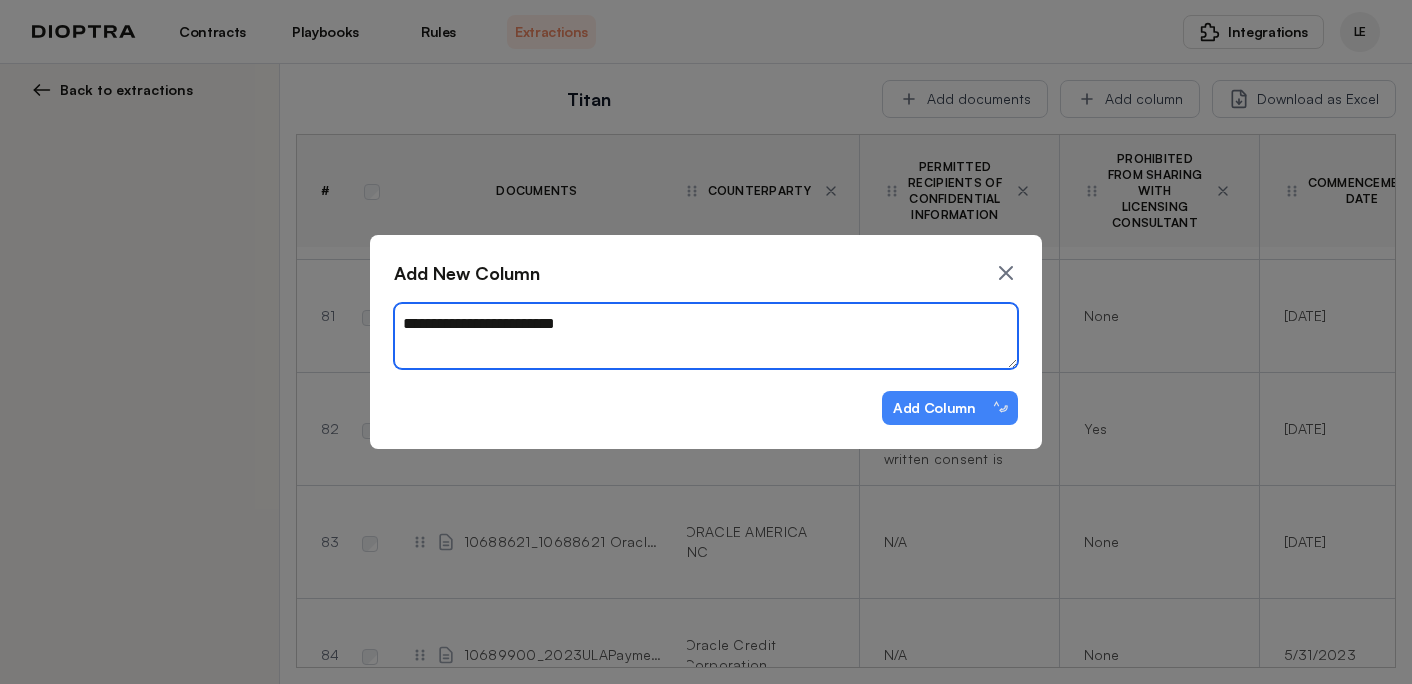 type on "**********" 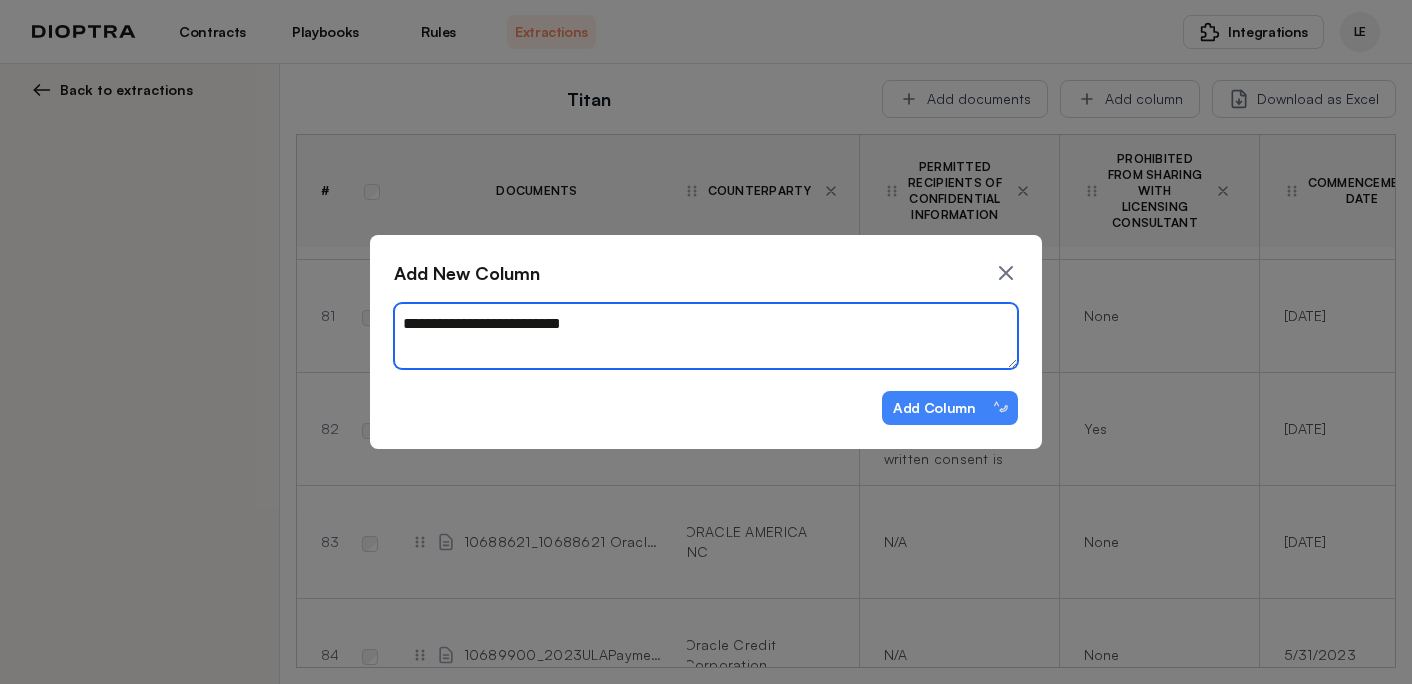 type on "*" 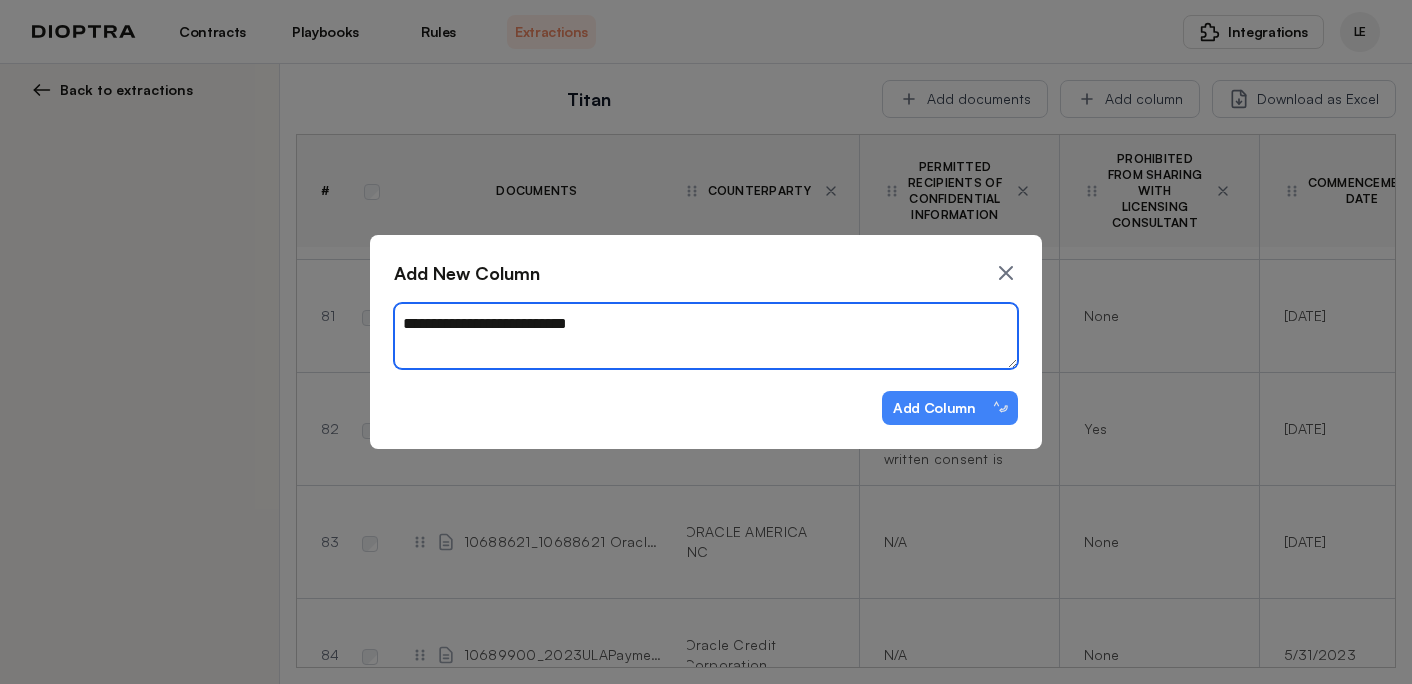 type on "*" 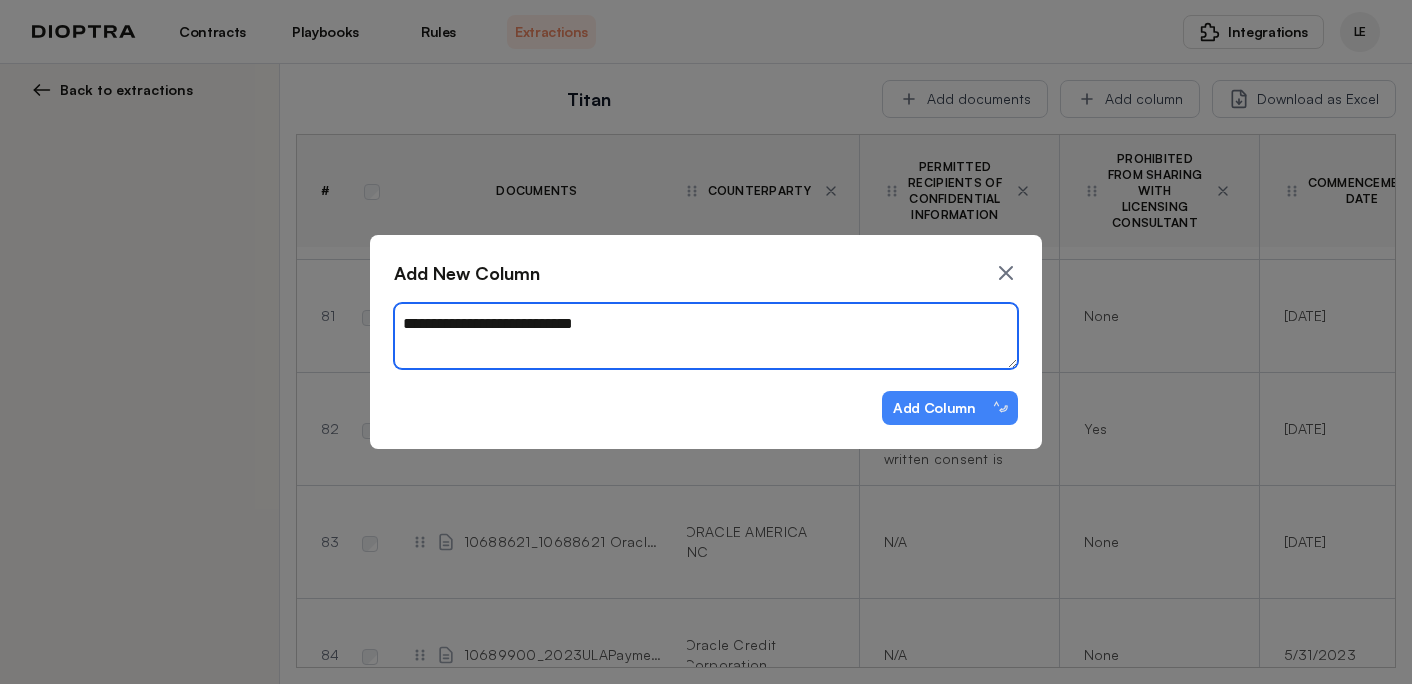 type on "*" 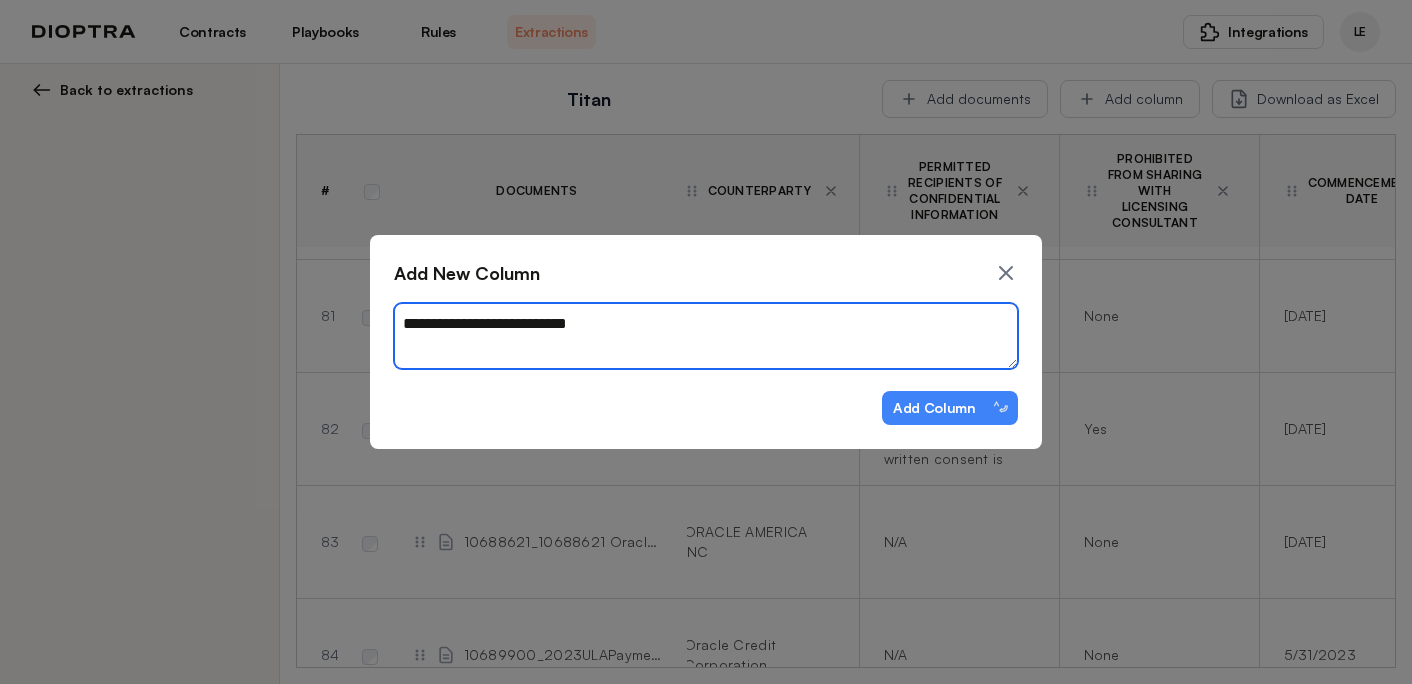 type on "*" 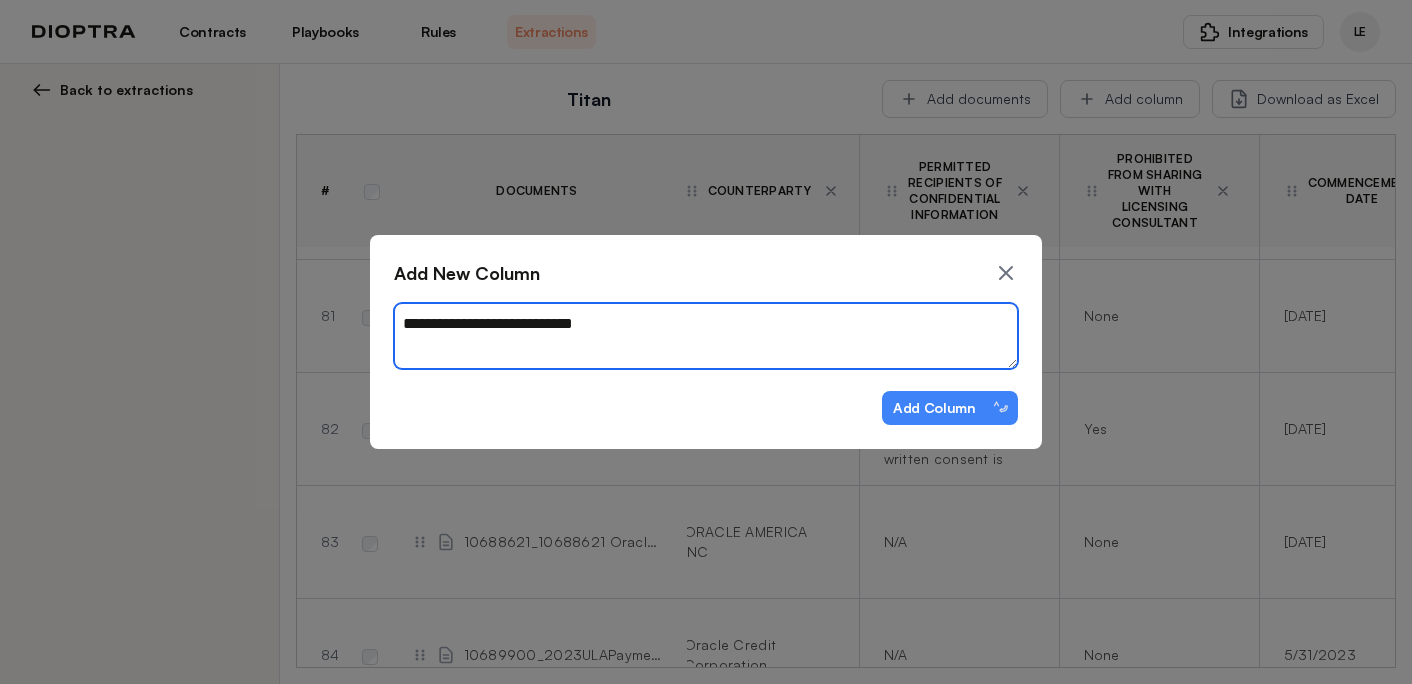 type on "**********" 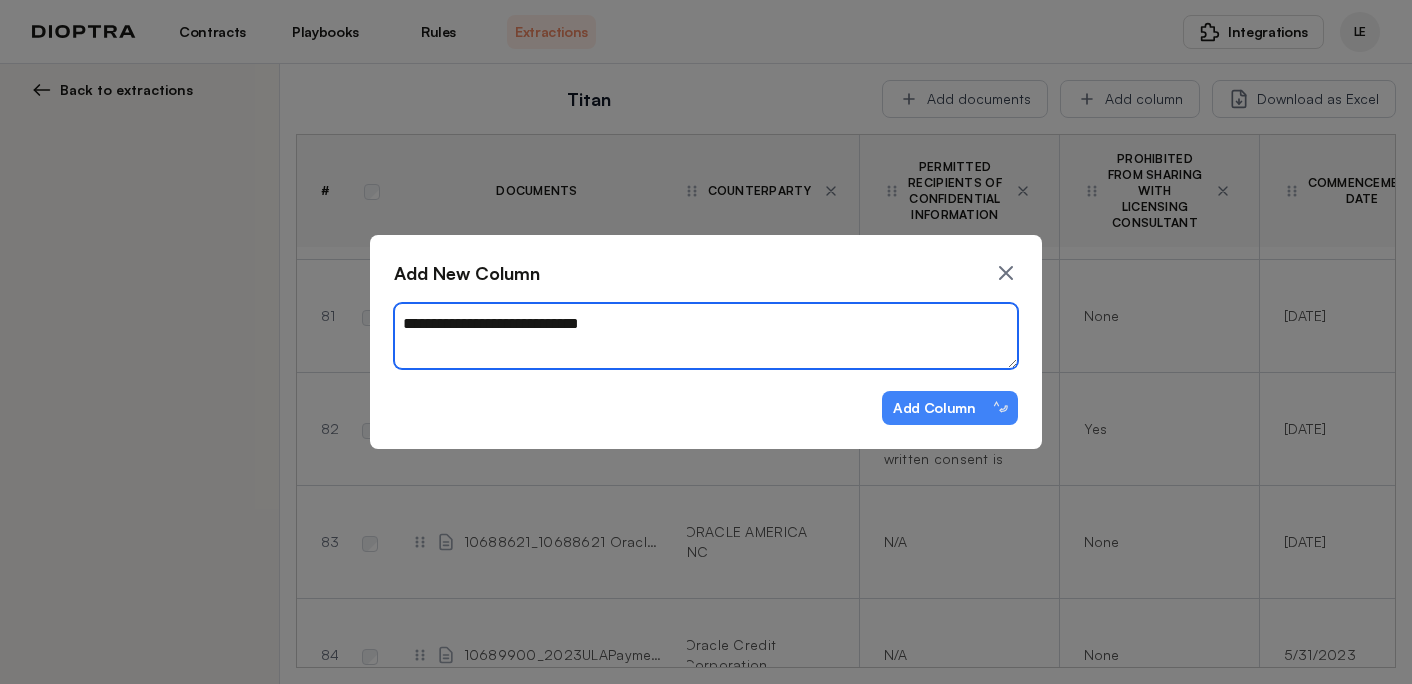 type on "*" 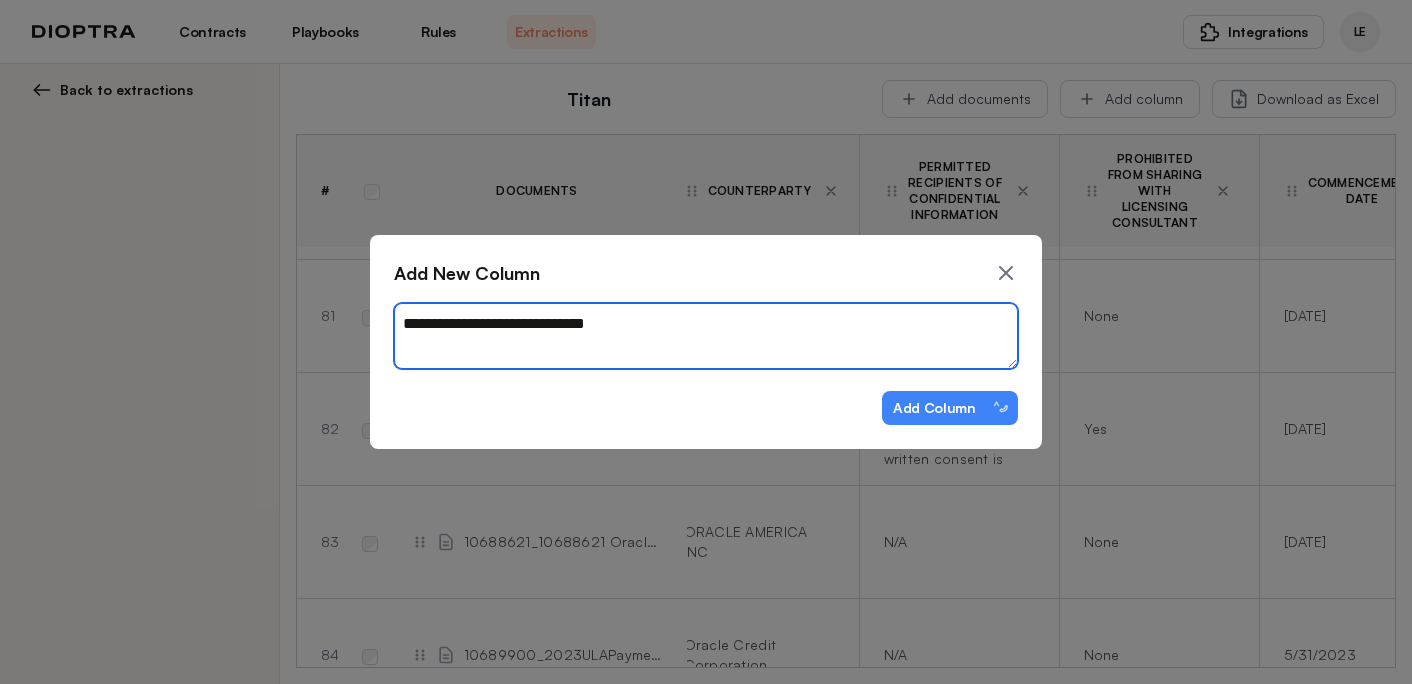 type on "*" 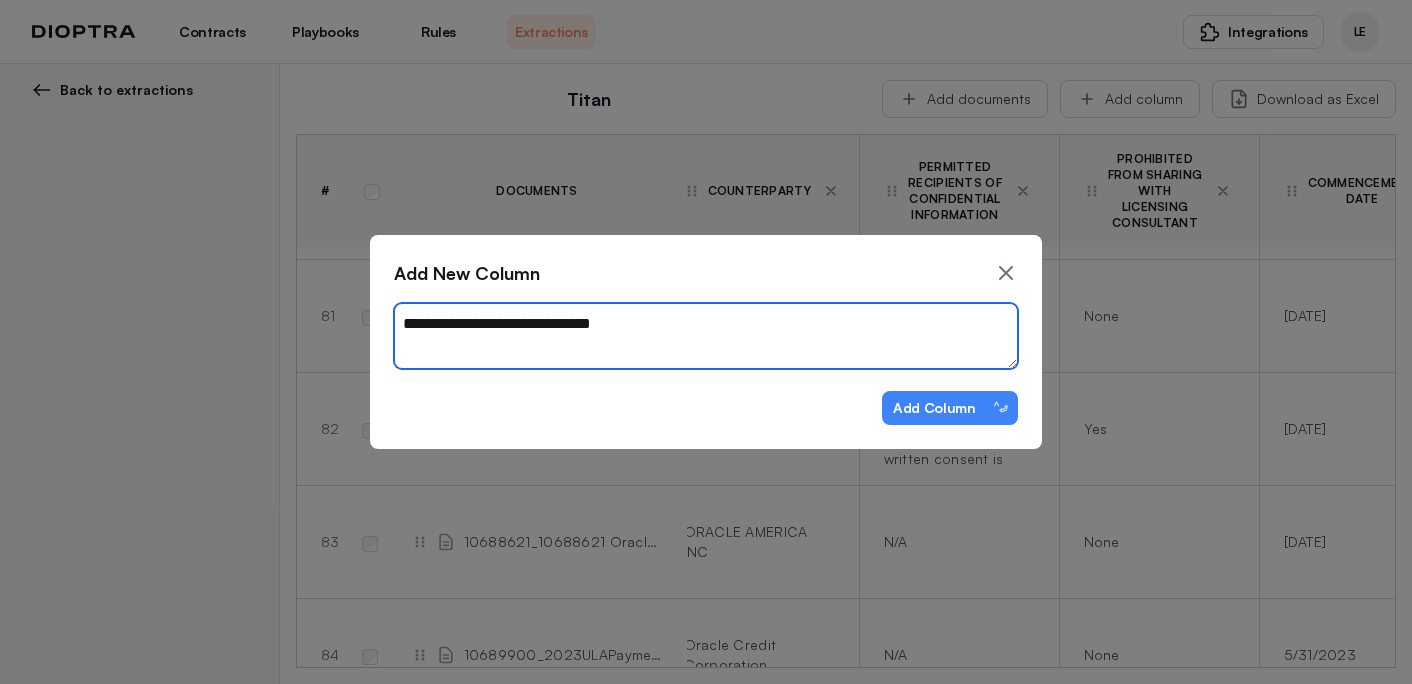 type on "*" 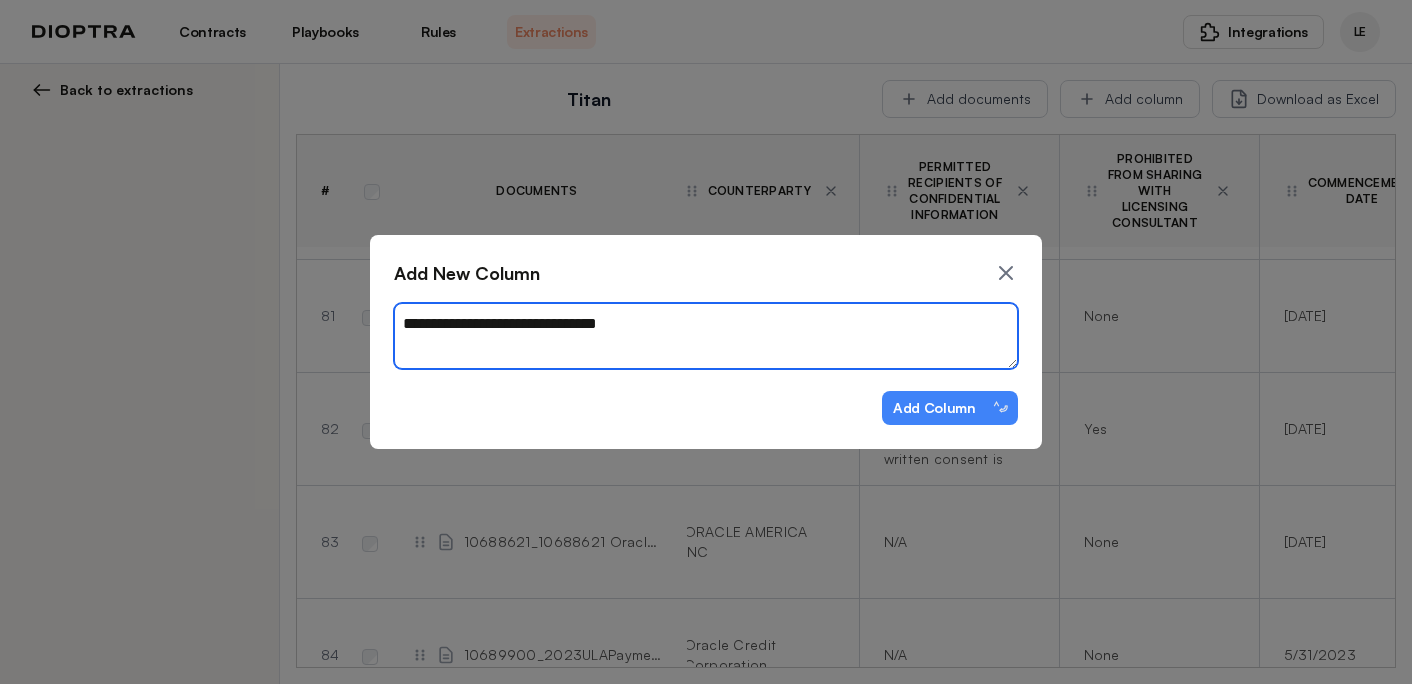 type on "*" 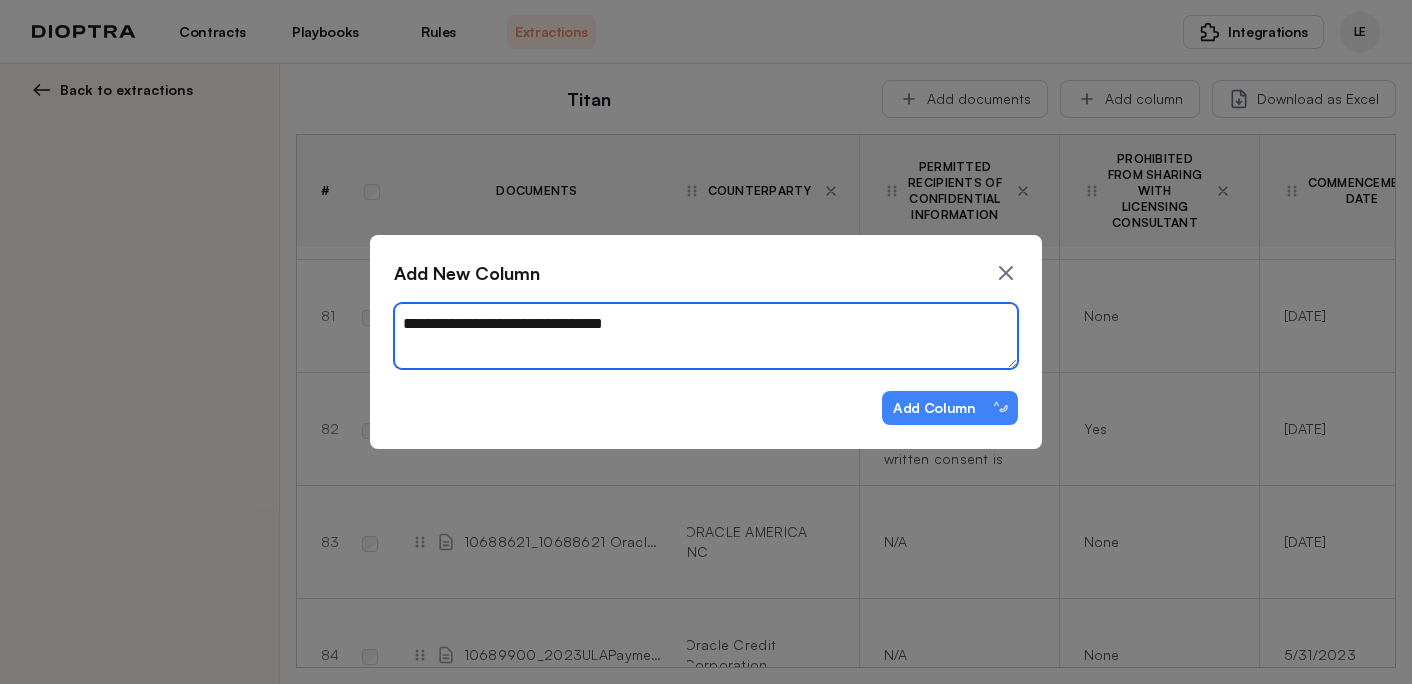type on "*" 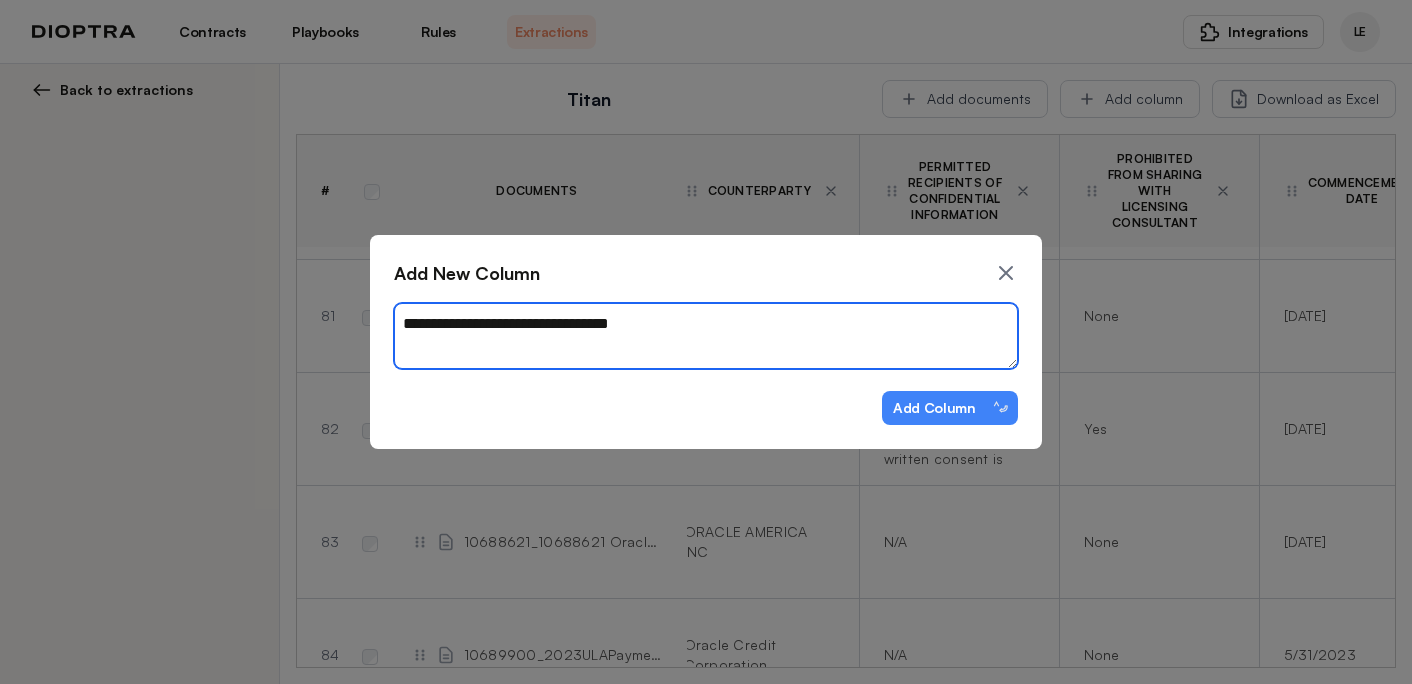 type on "*" 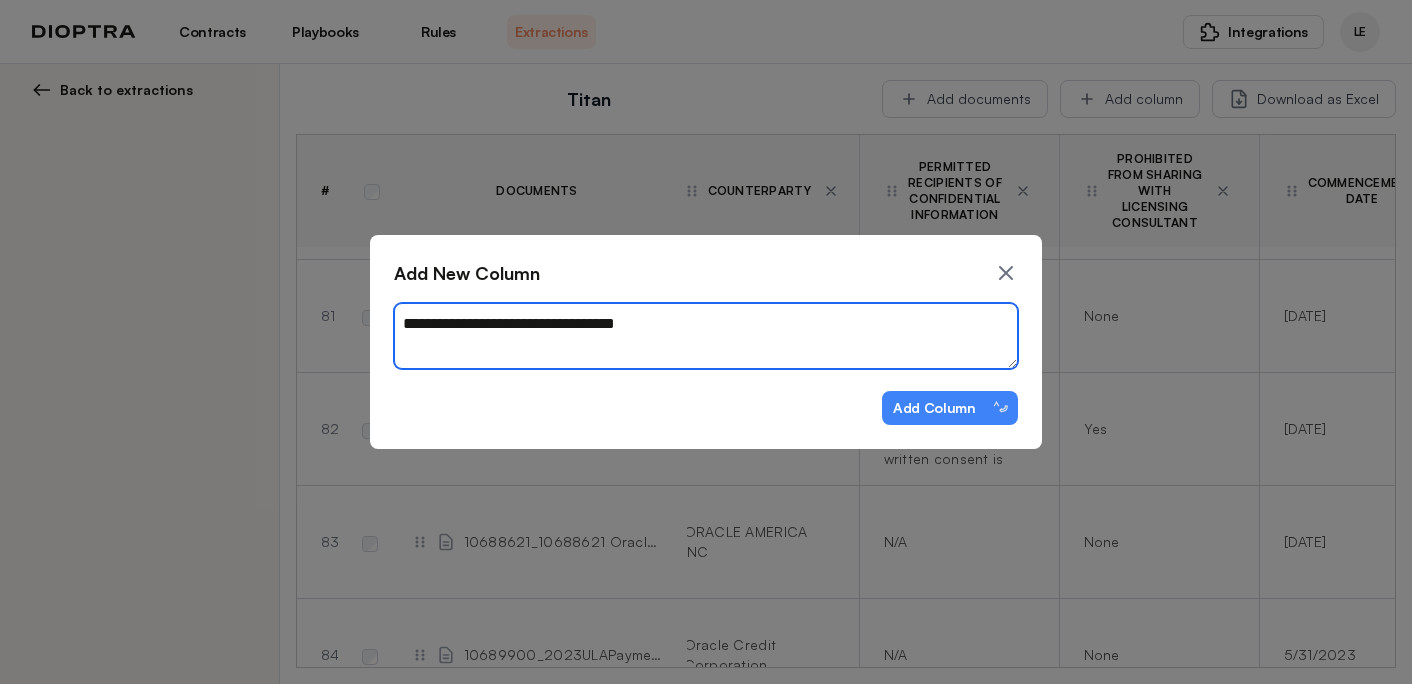 type on "*" 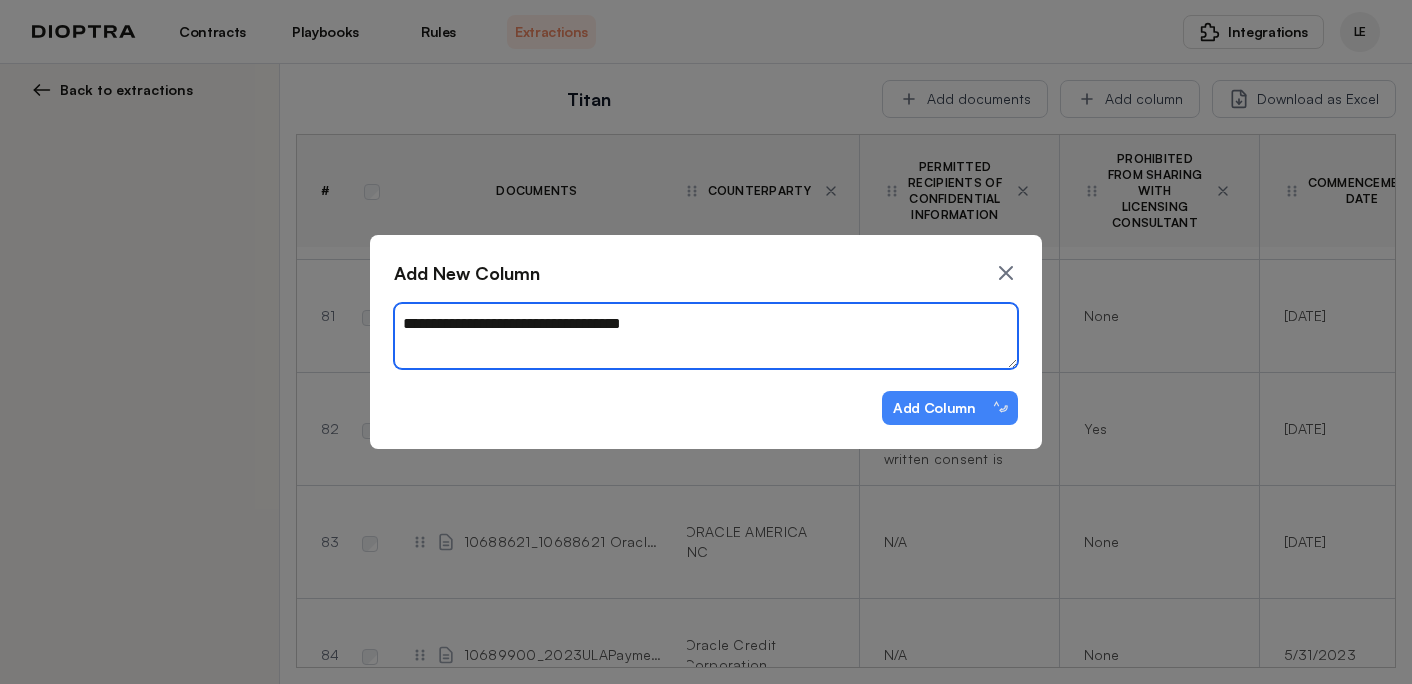 type on "*" 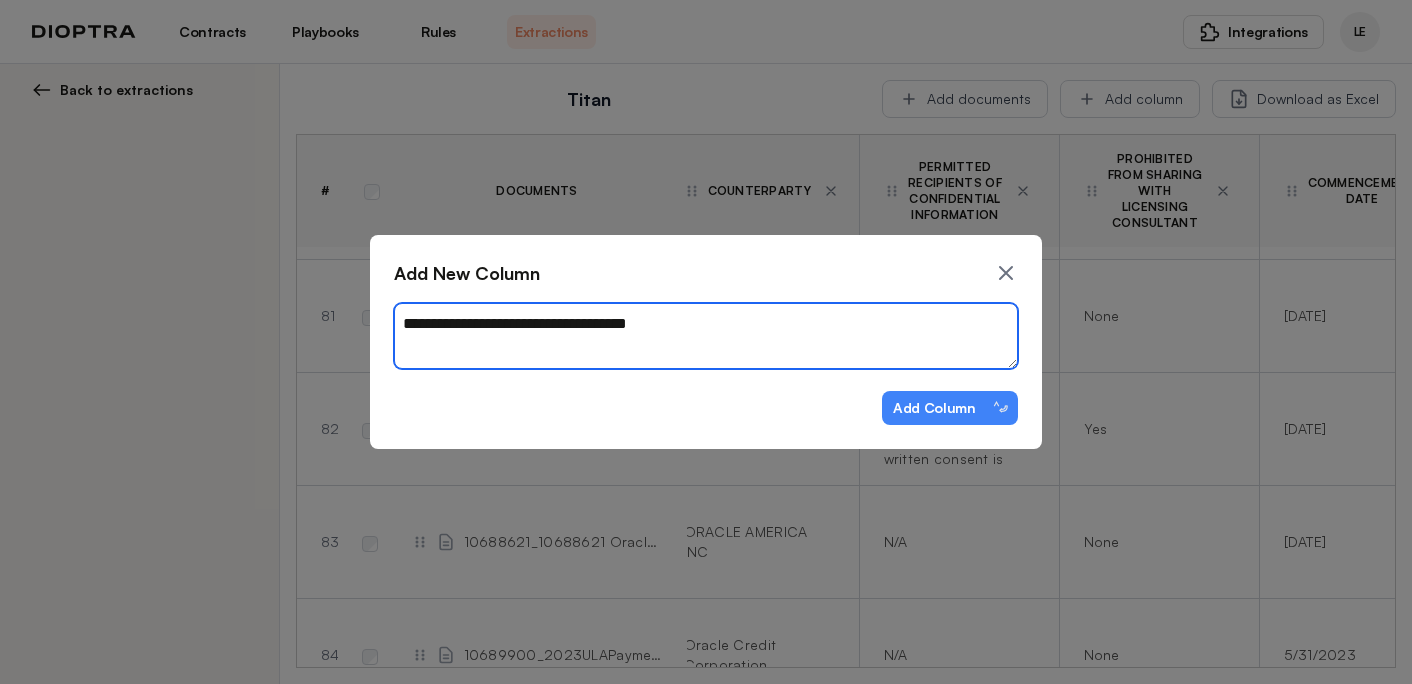 type on "*" 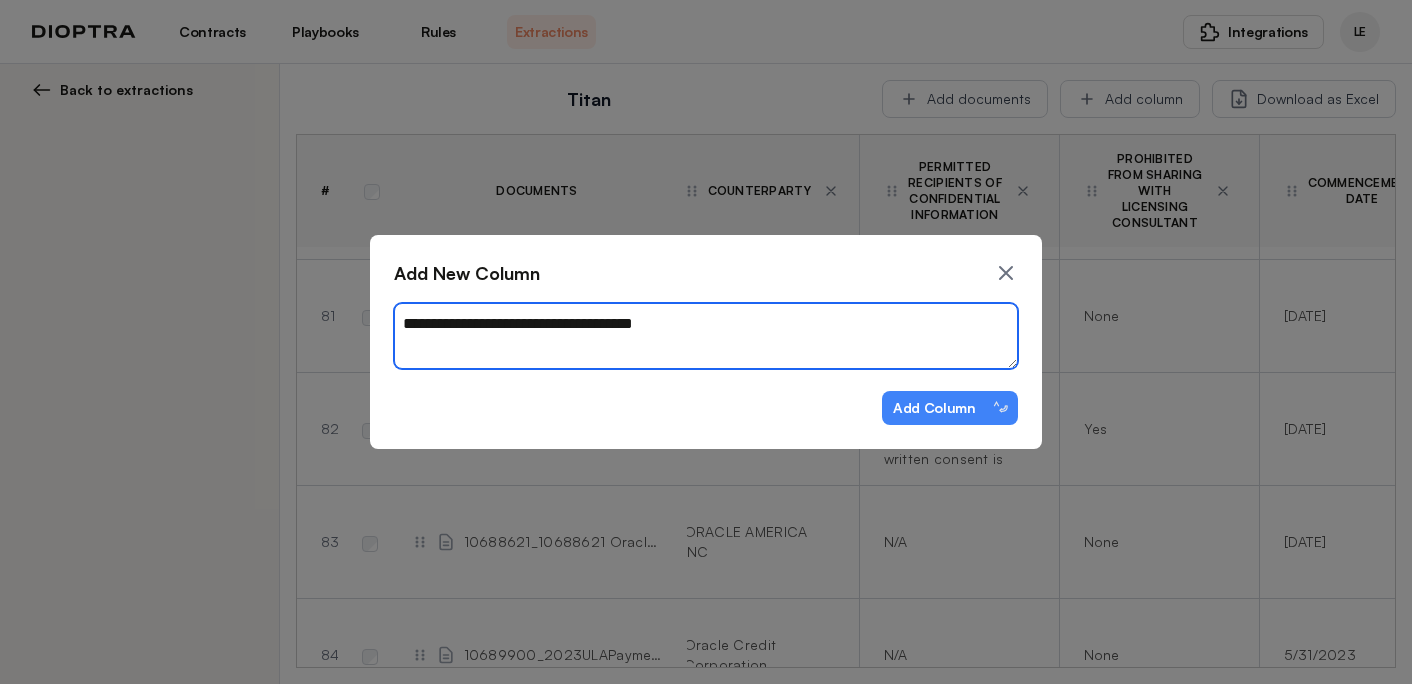 type on "*" 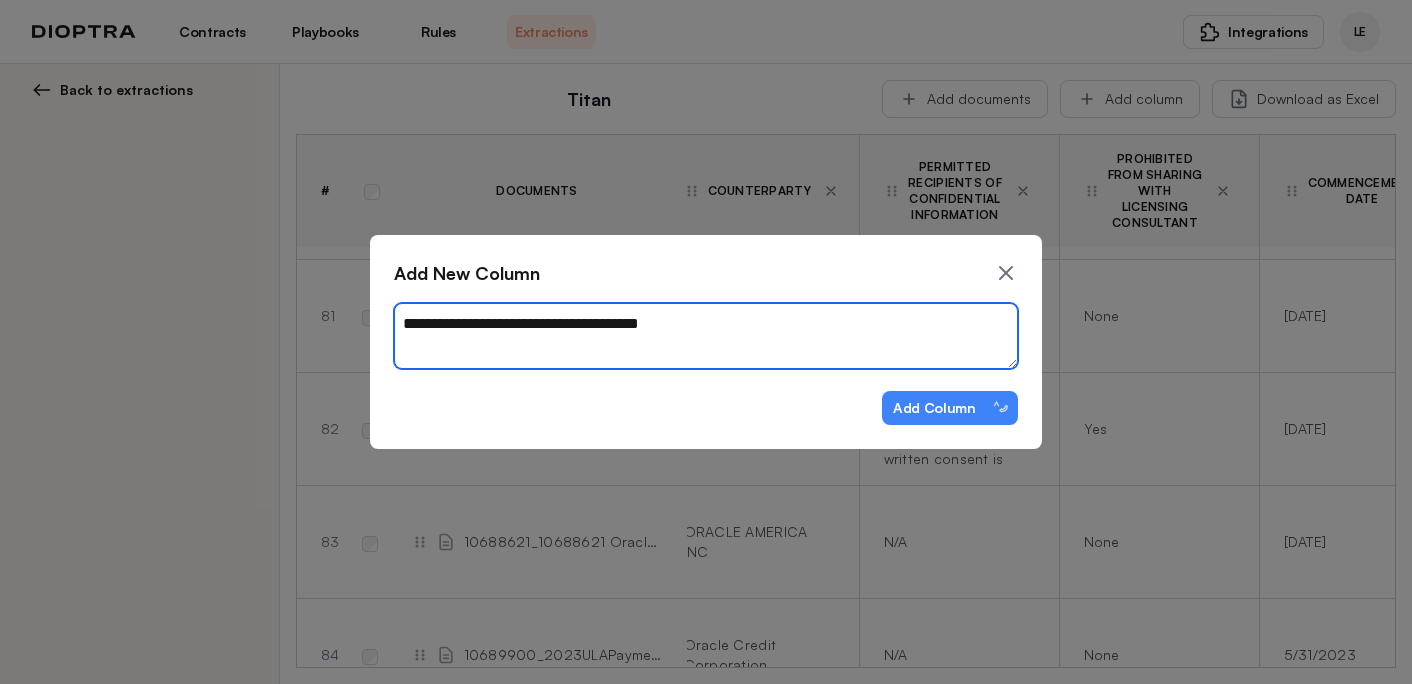 type on "*" 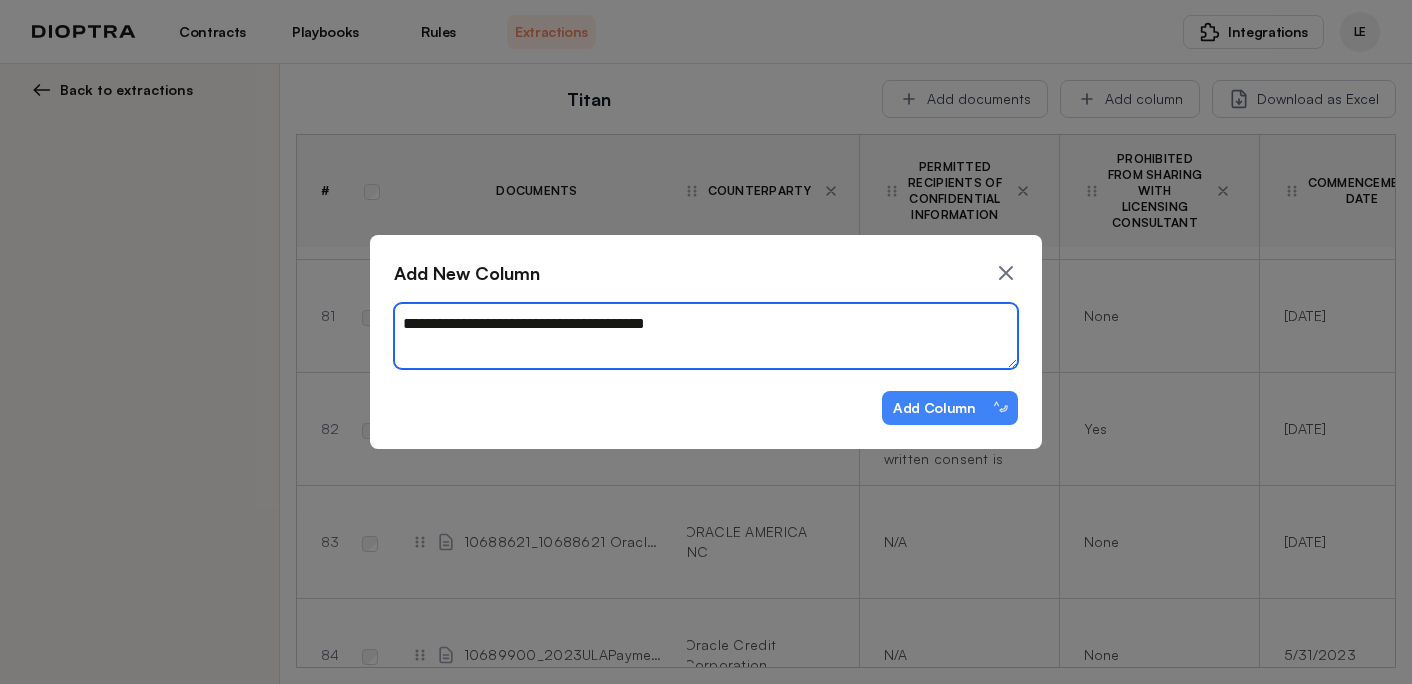 type on "*" 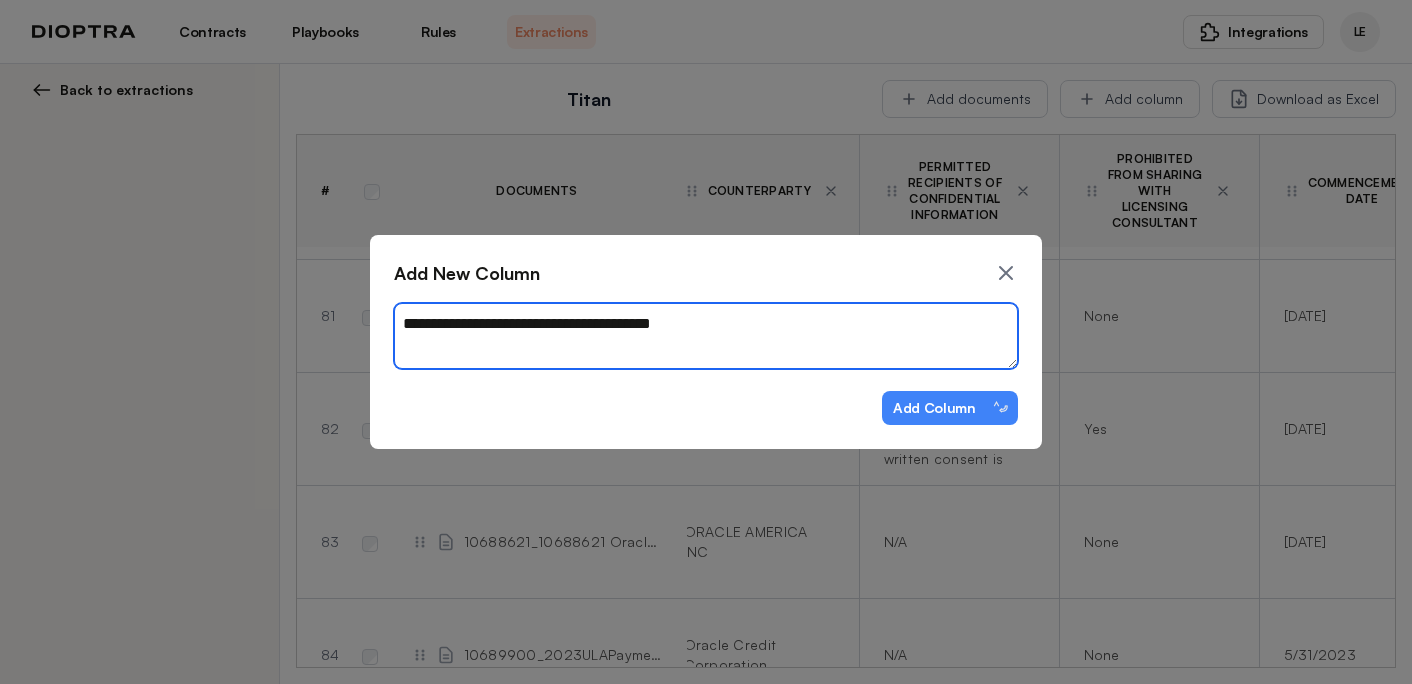 type on "*" 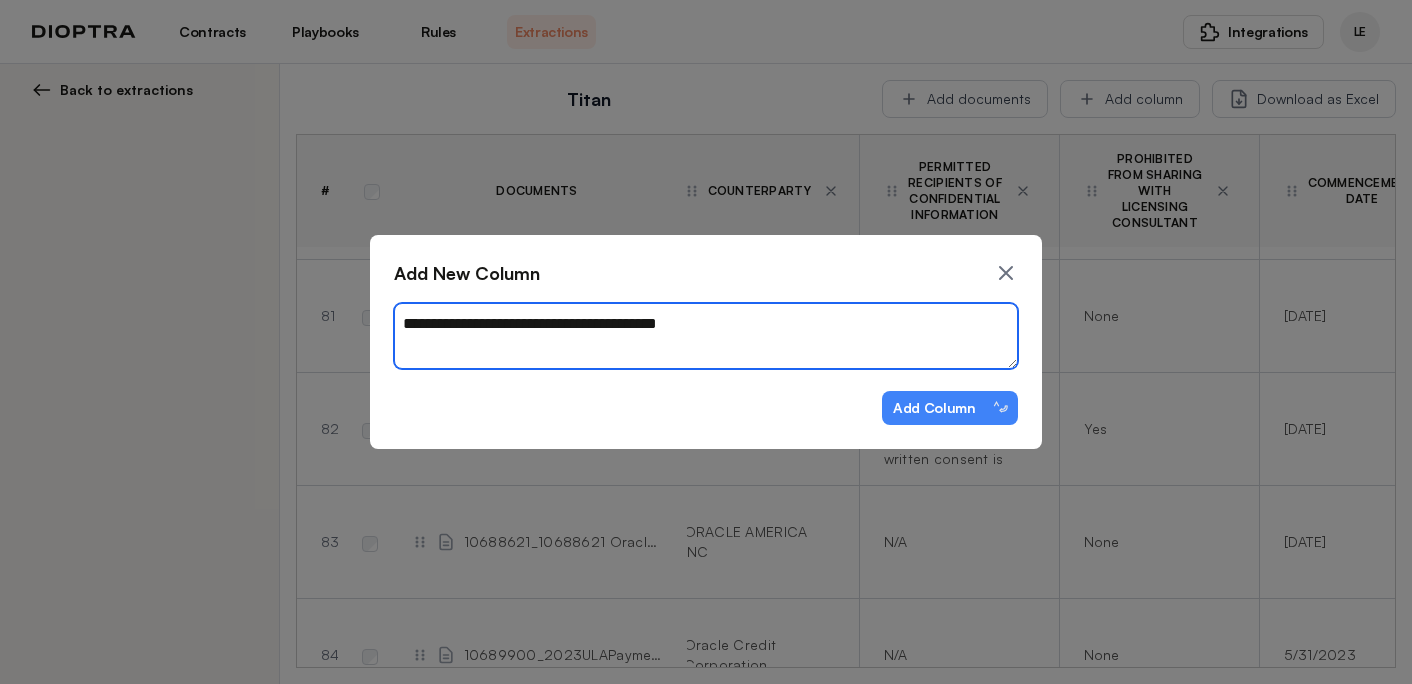 type on "**********" 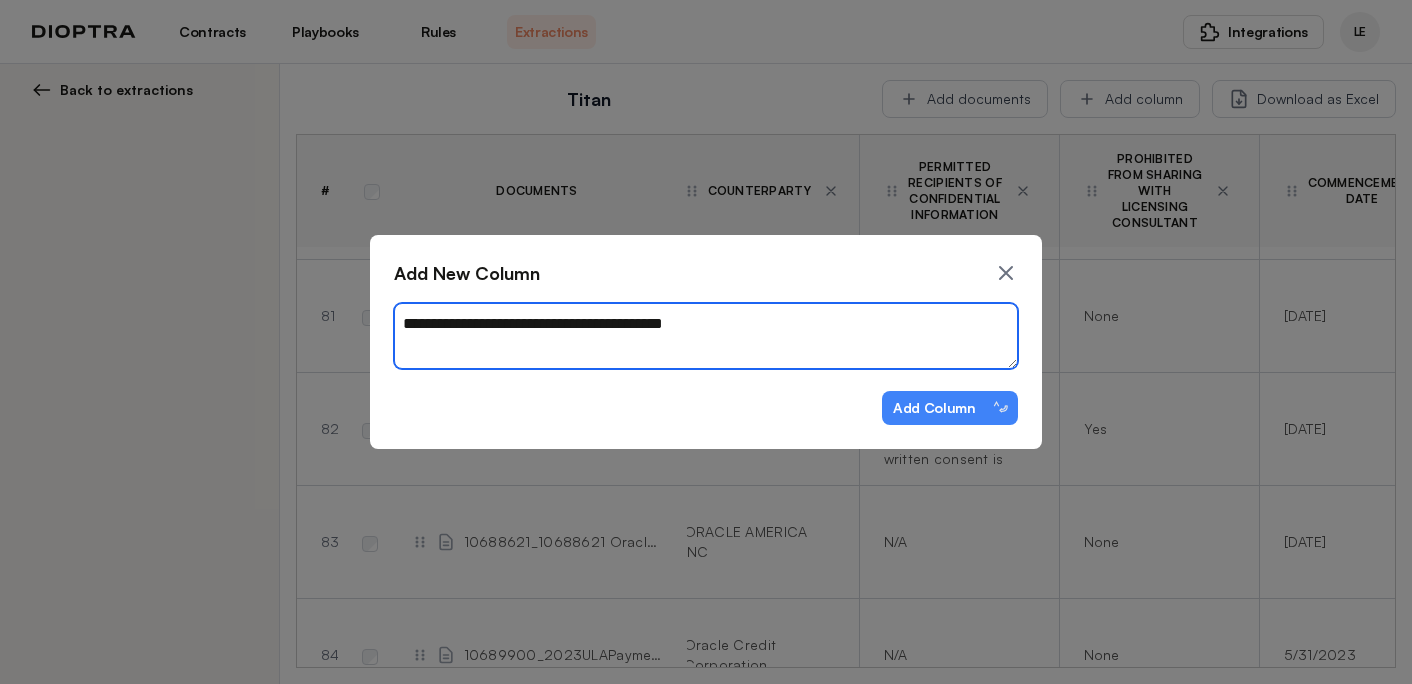 type on "*" 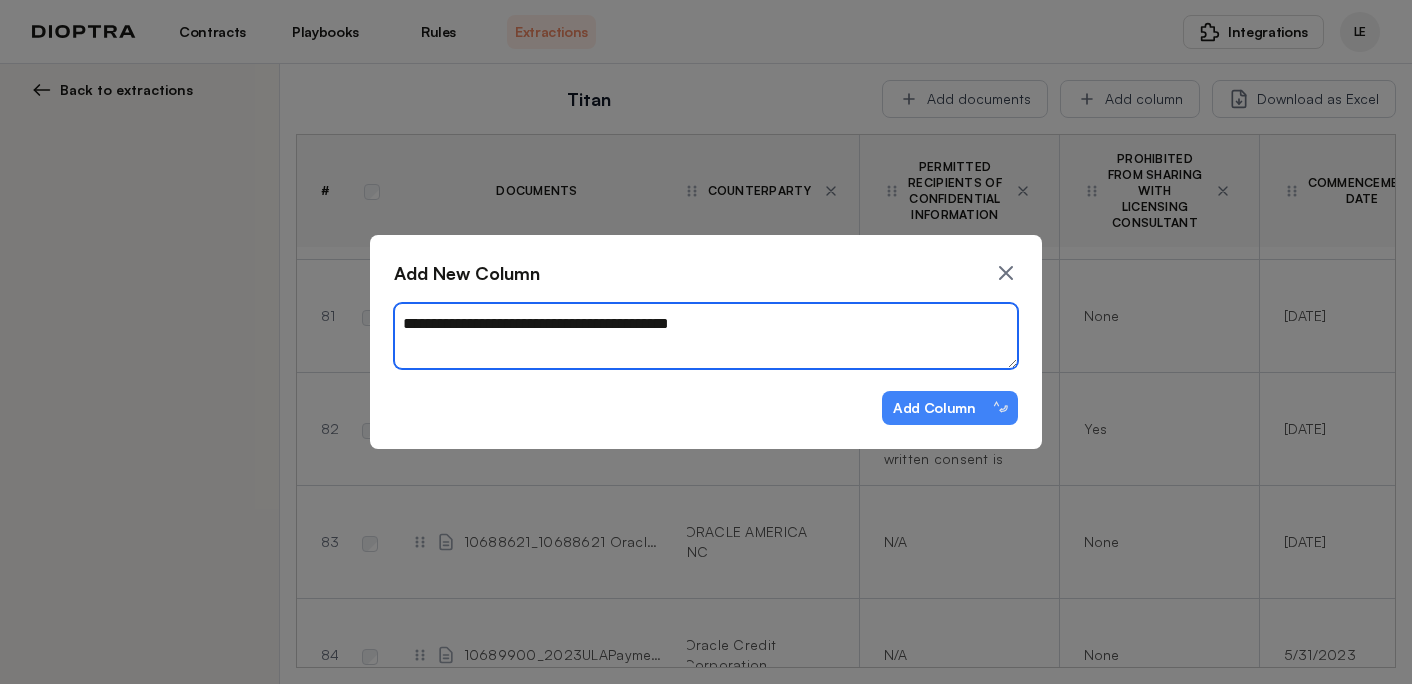 type on "*" 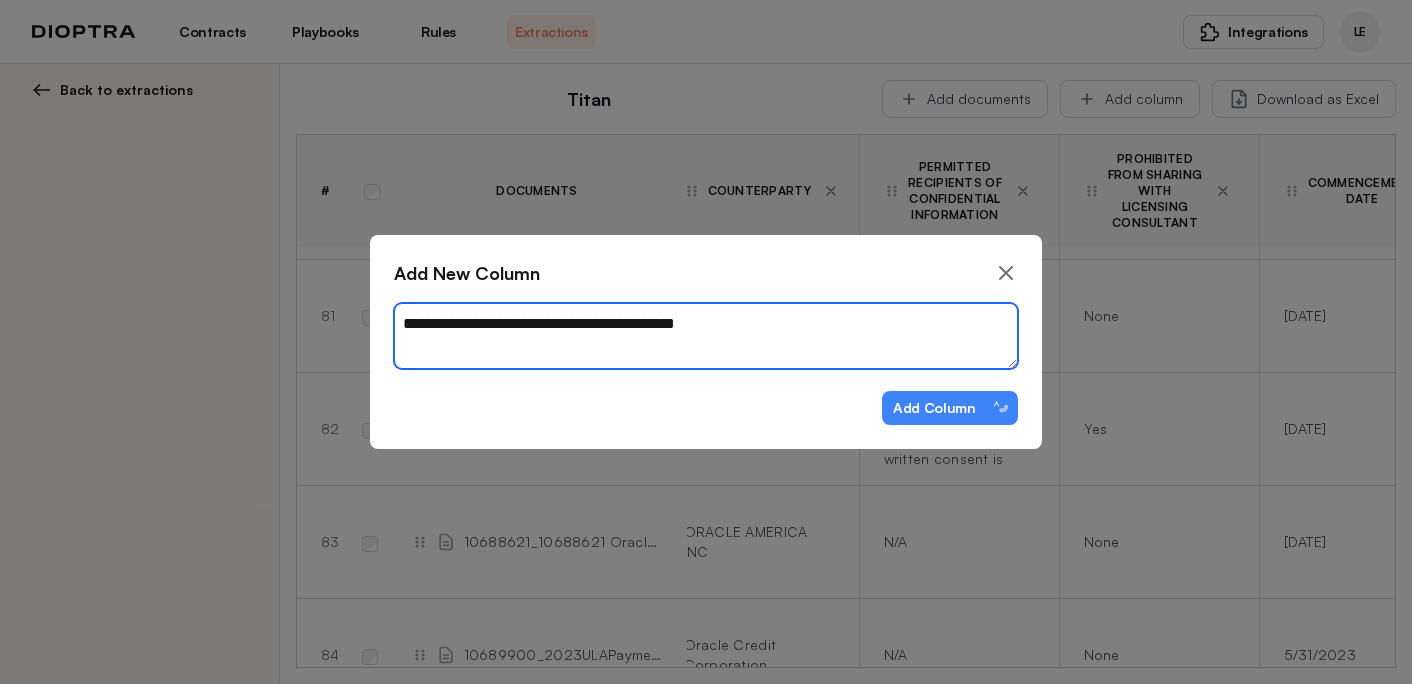 type on "*" 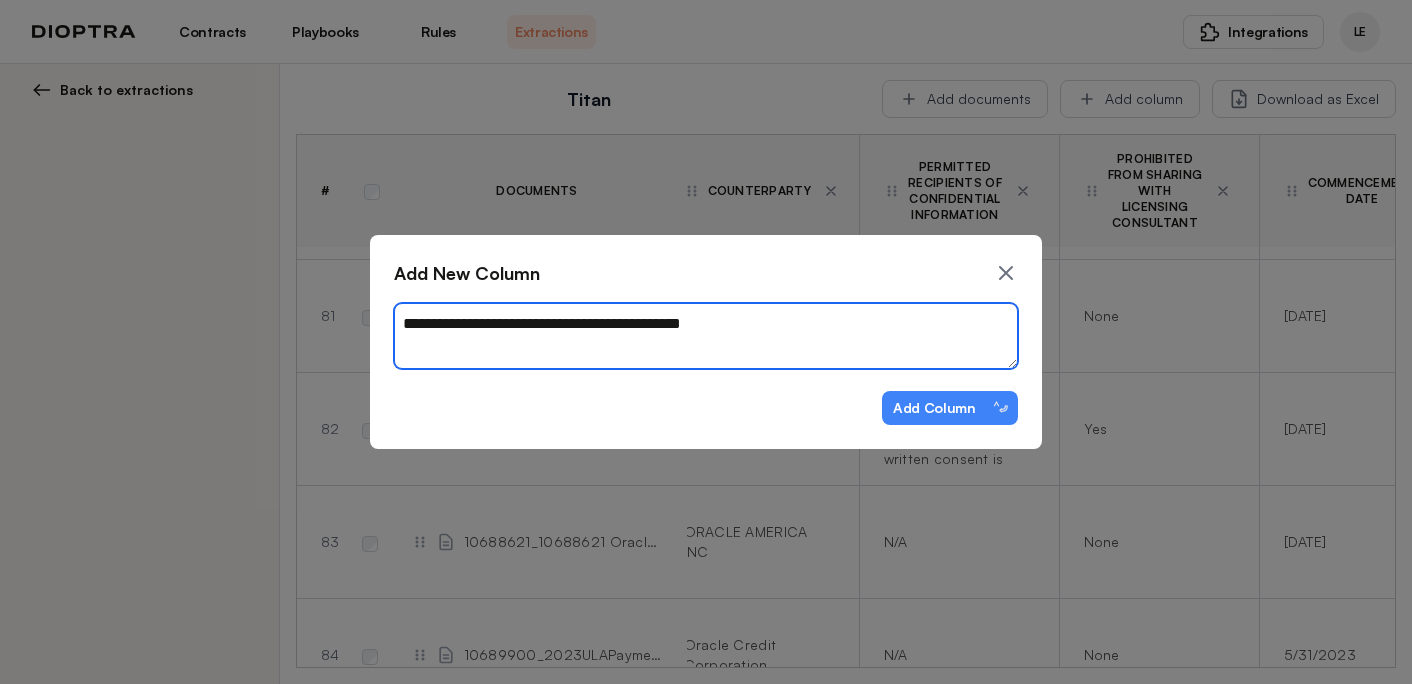 type on "*" 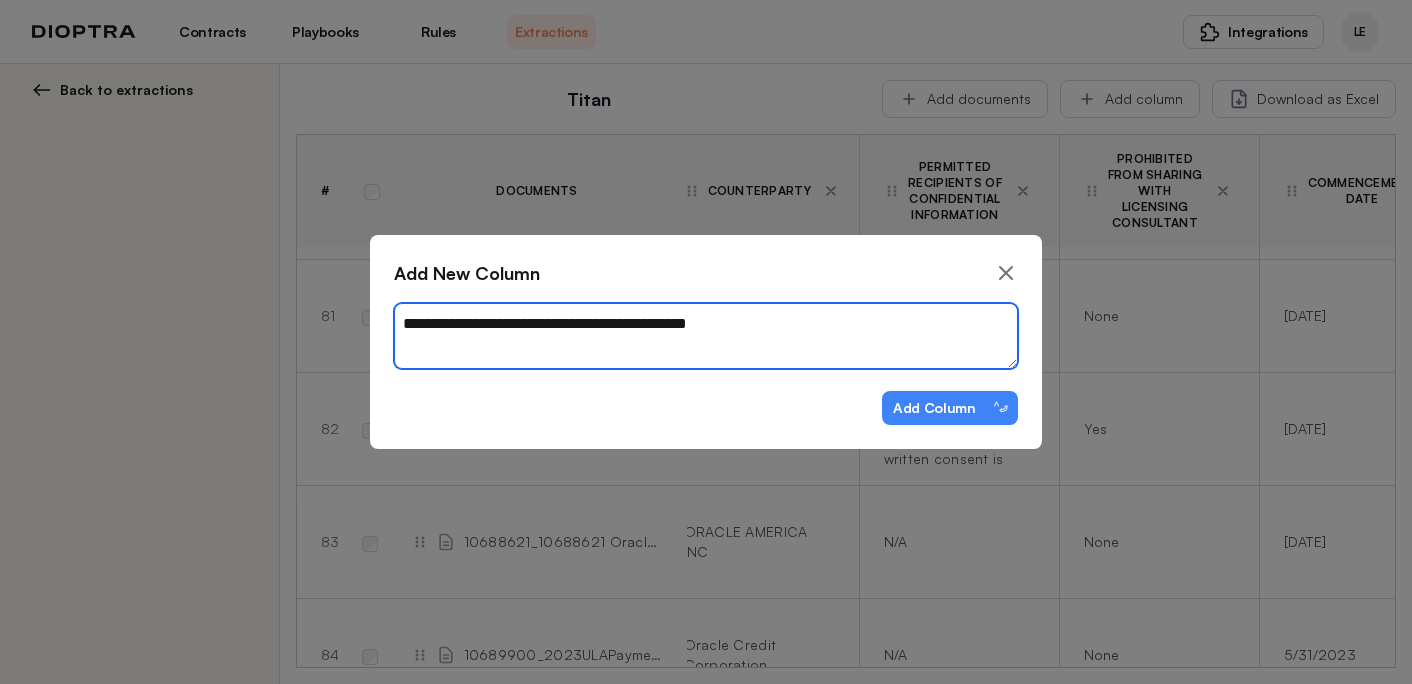 type on "*" 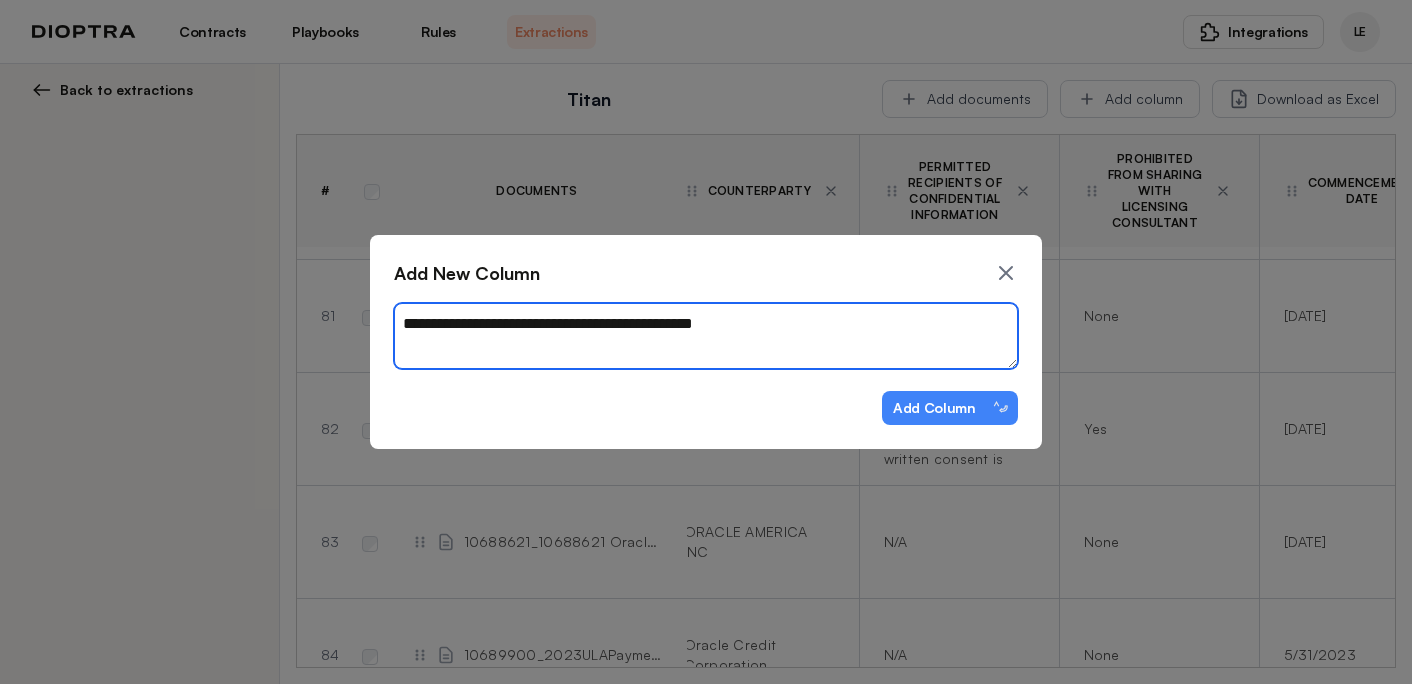 type on "*" 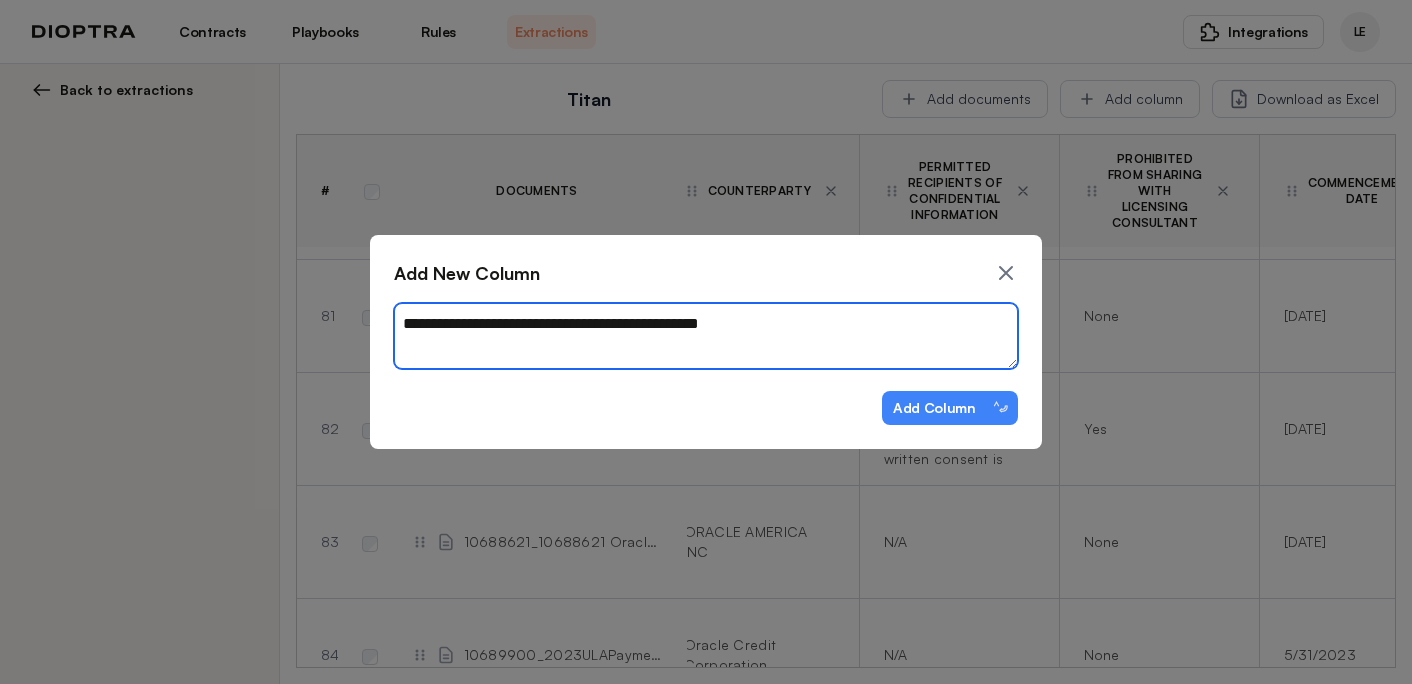 type on "*" 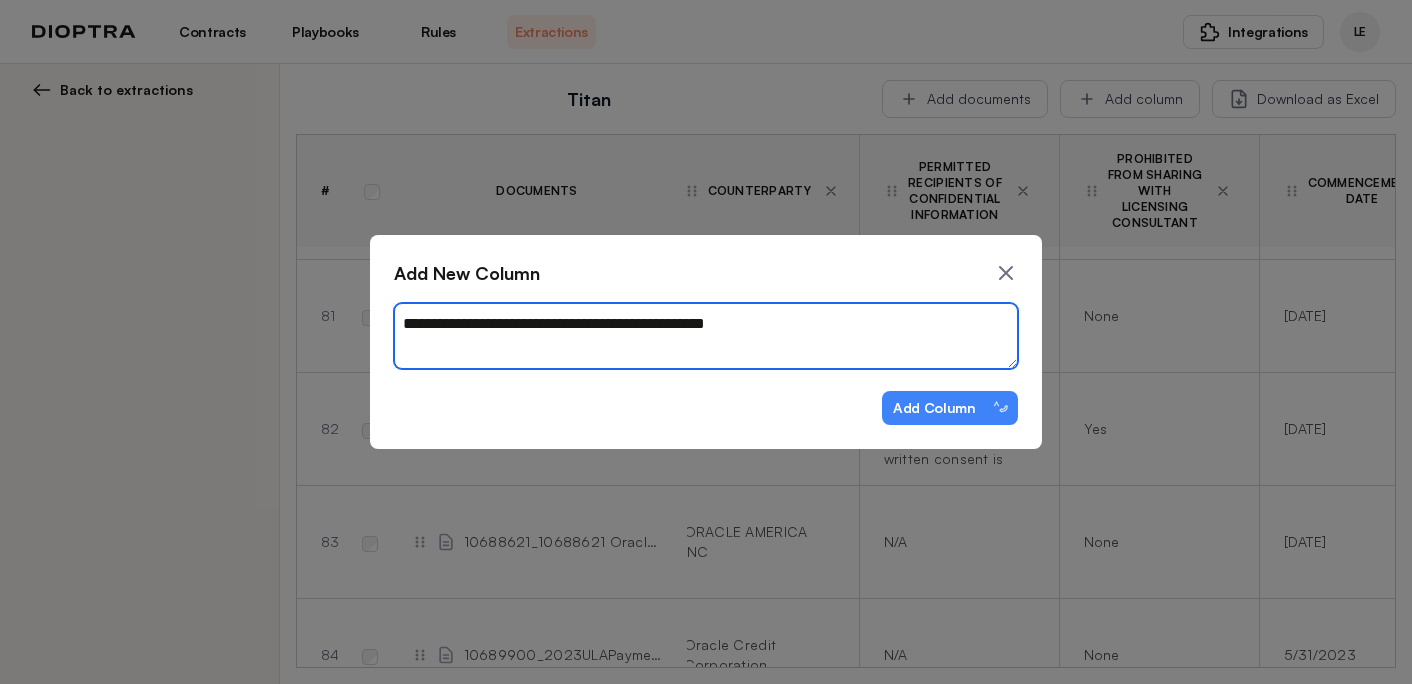 type on "*" 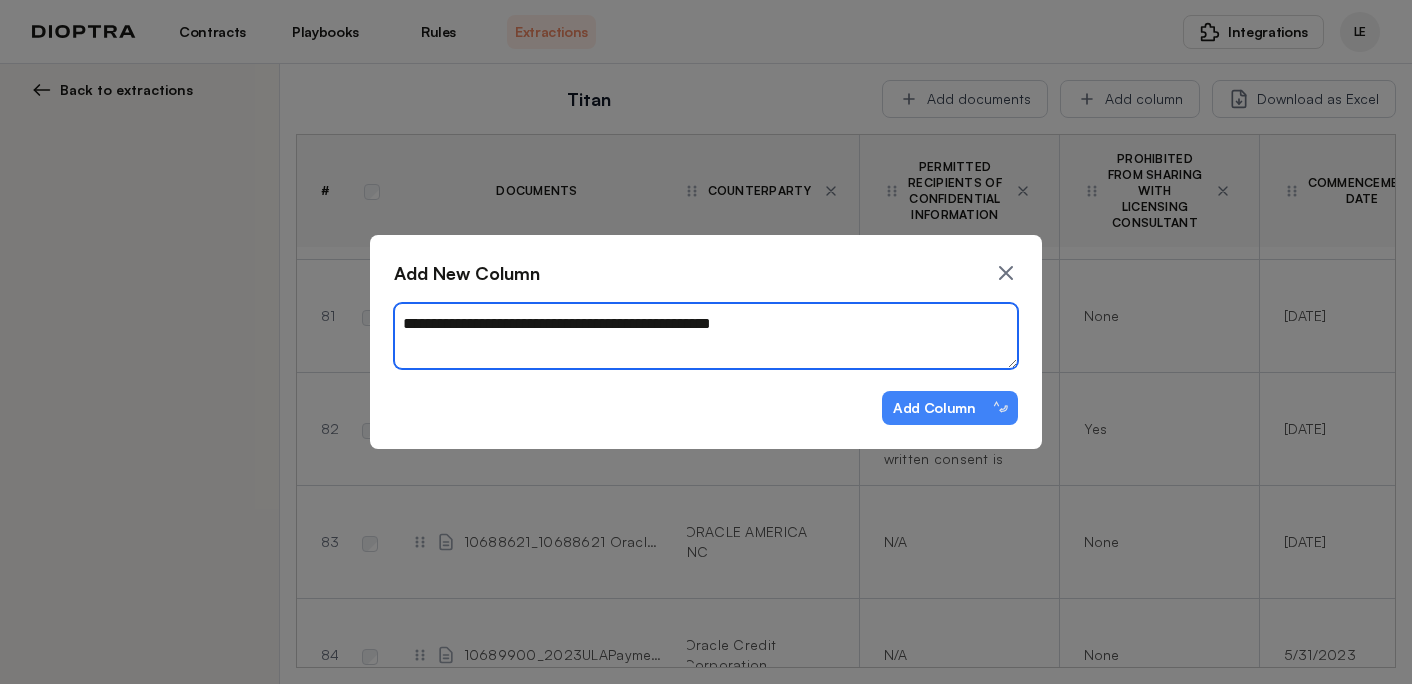 type on "*" 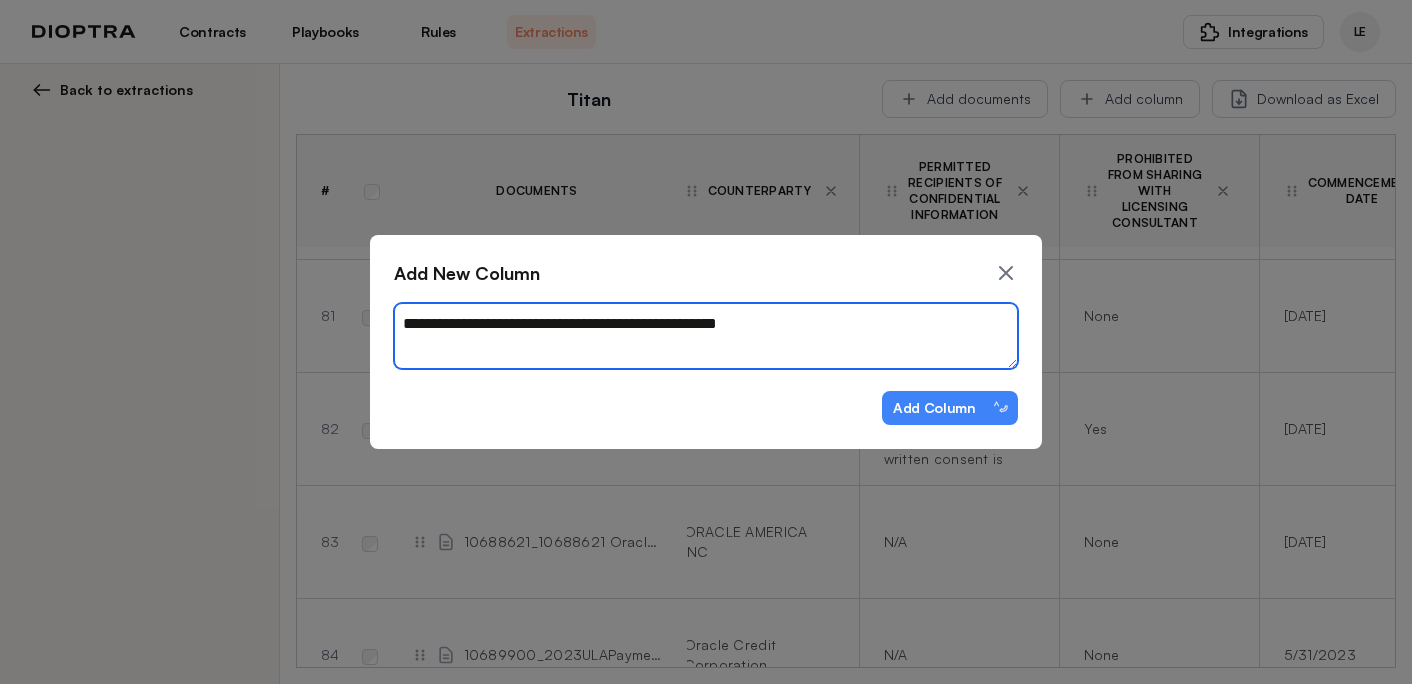 type on "**********" 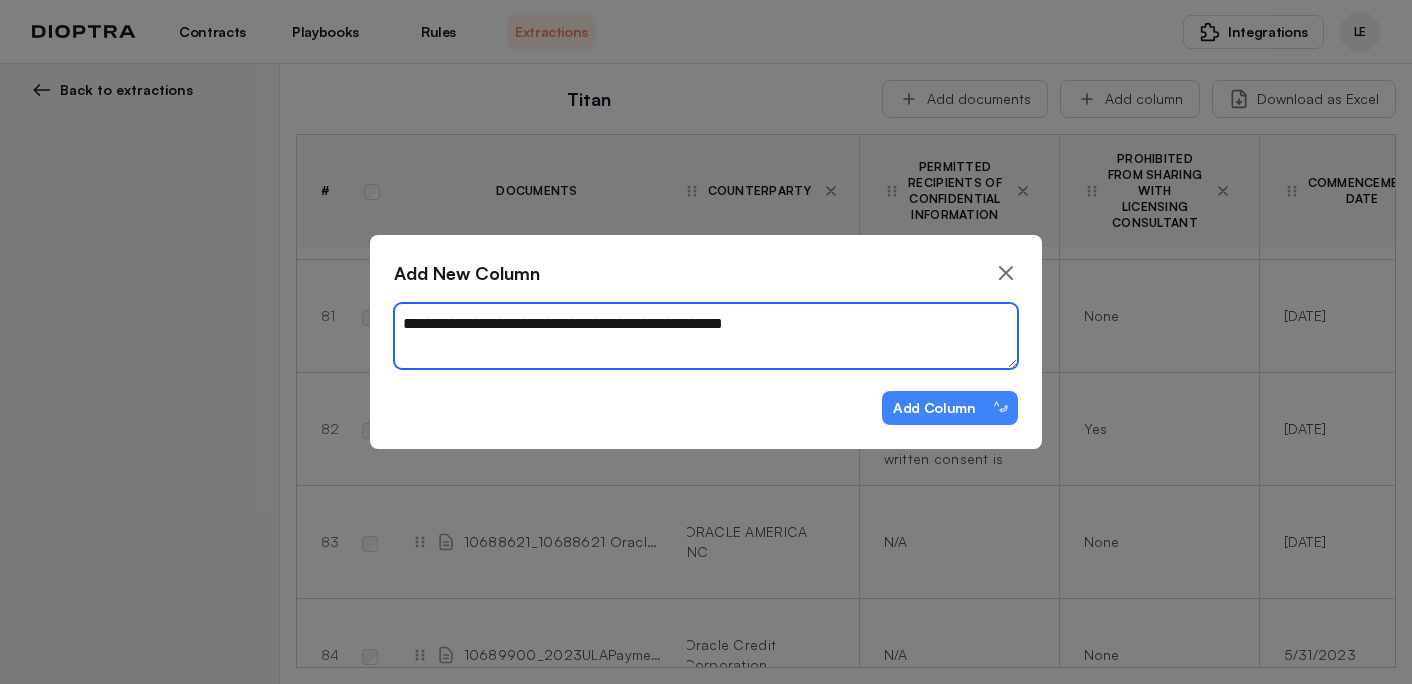 type on "*" 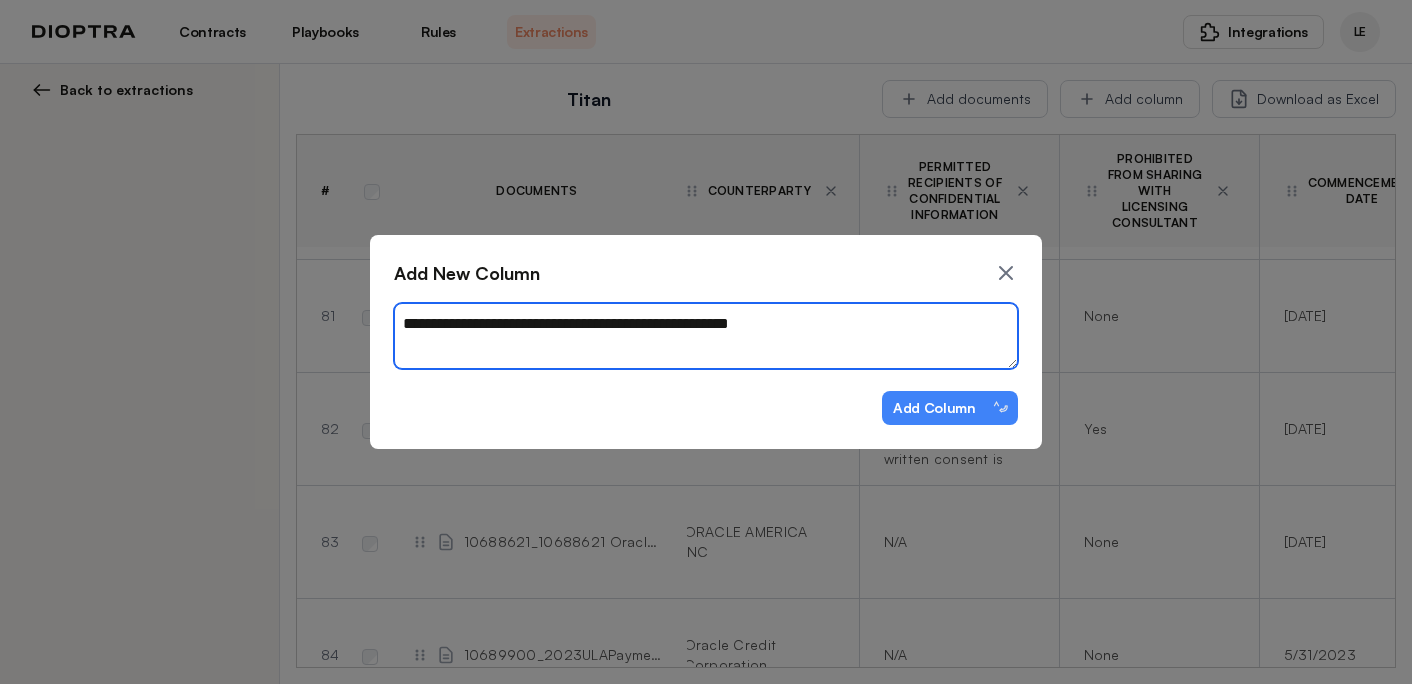 type on "*" 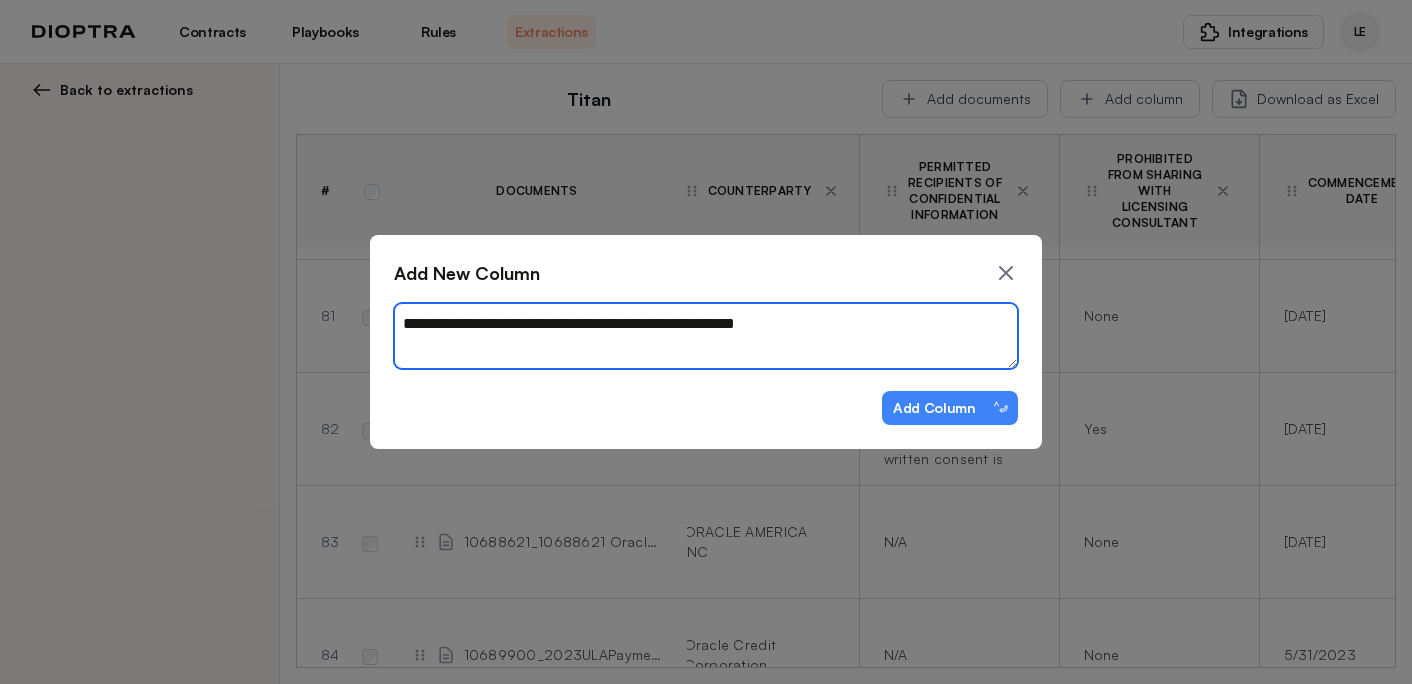 type on "*" 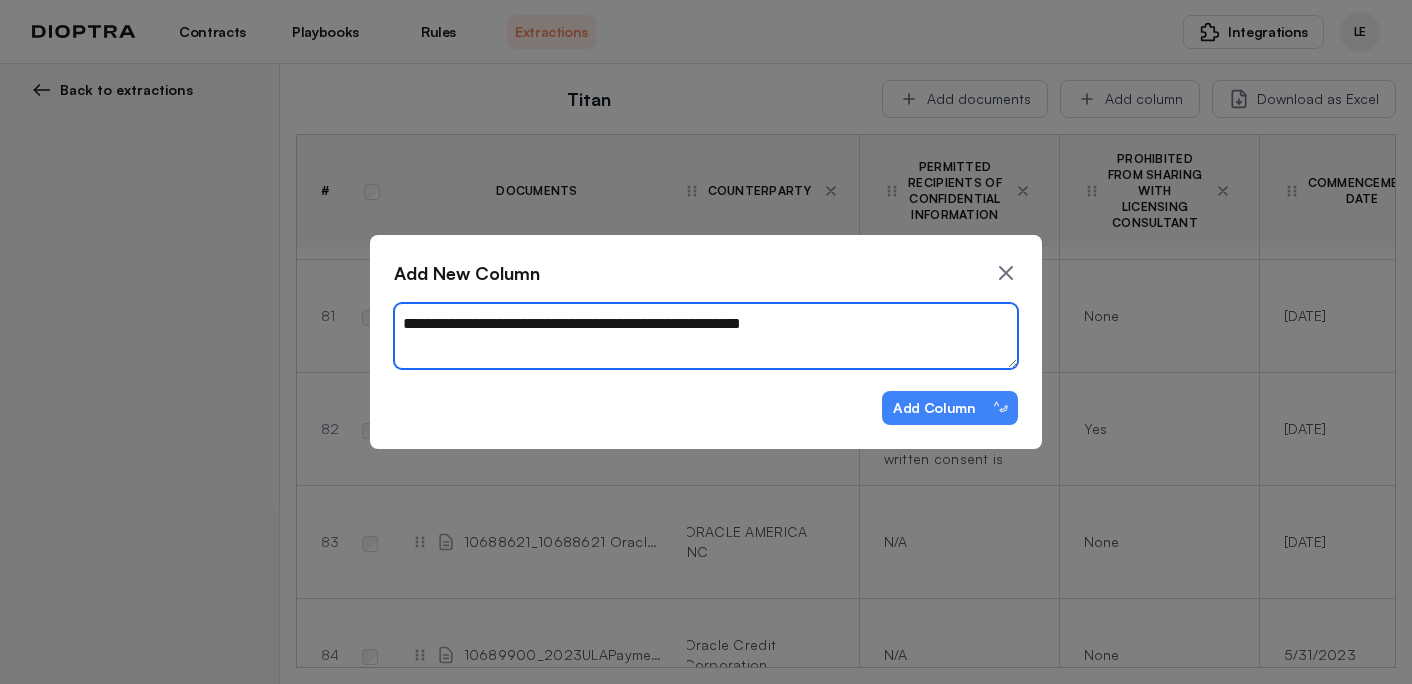 type on "**********" 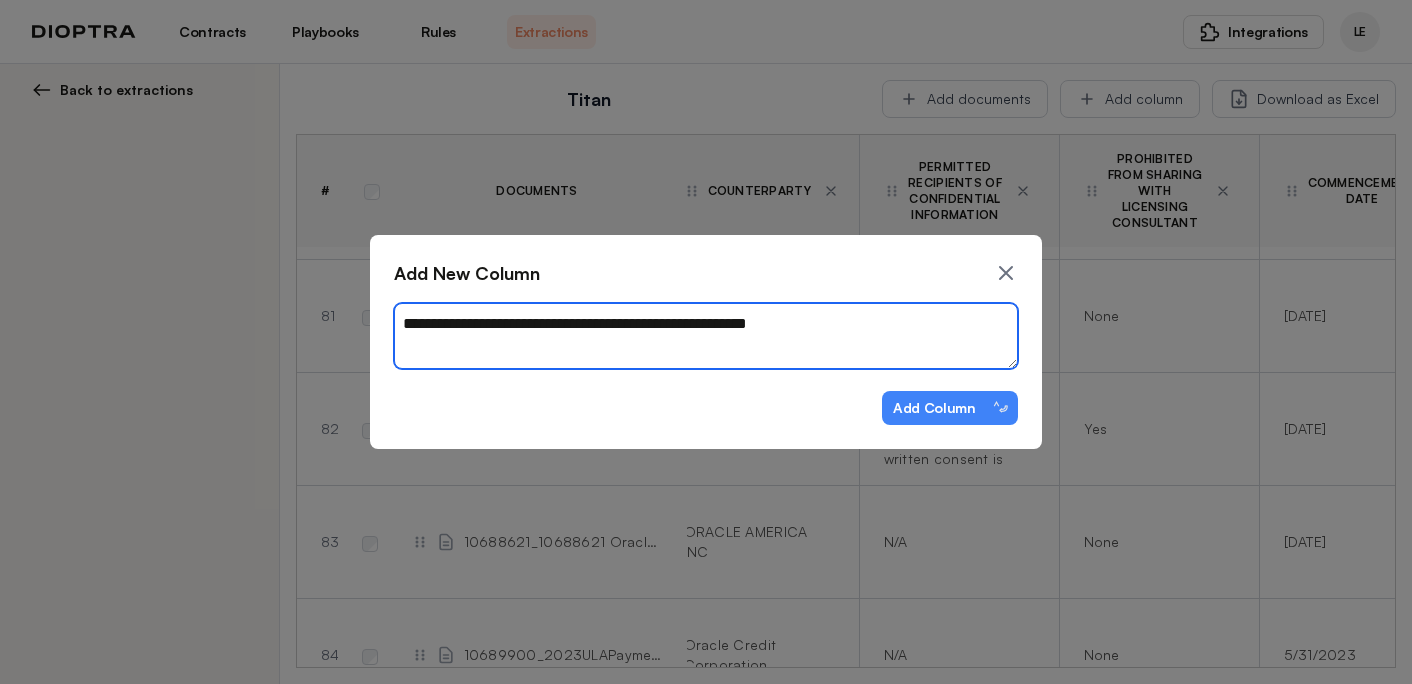 type on "*" 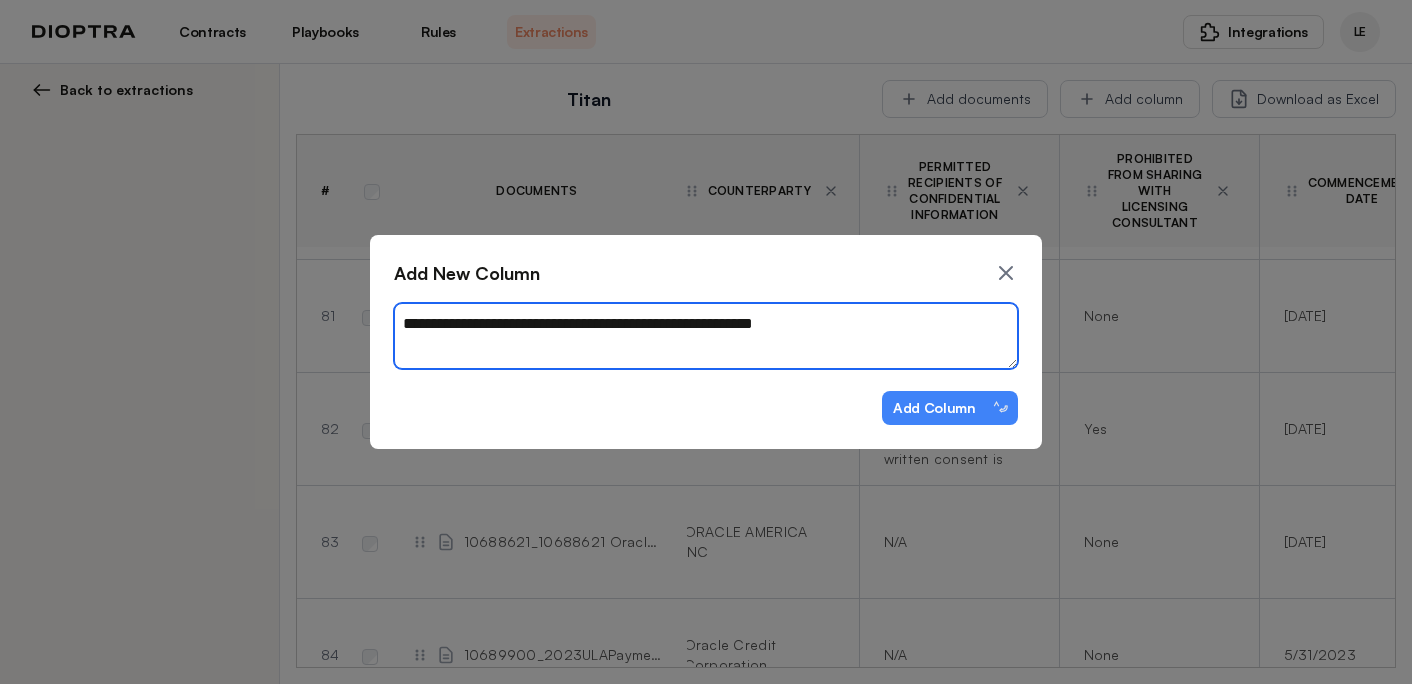 type on "*" 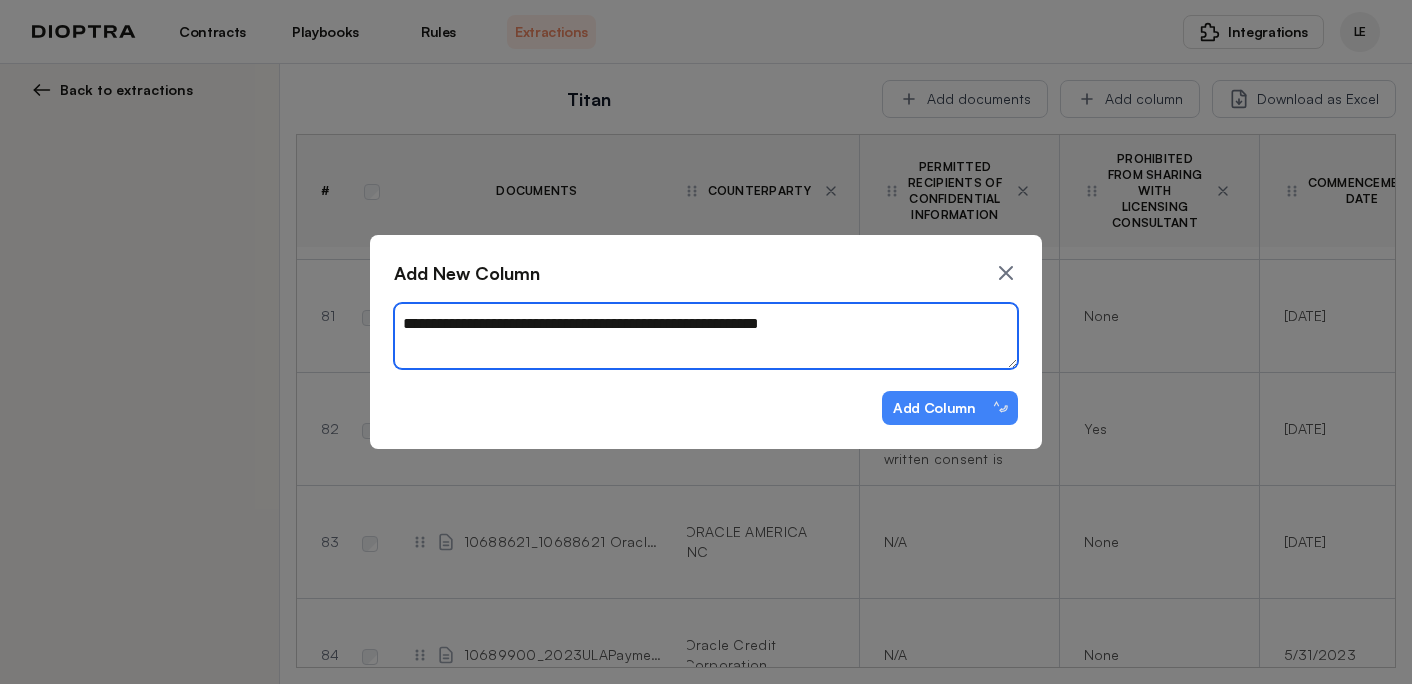 type on "*" 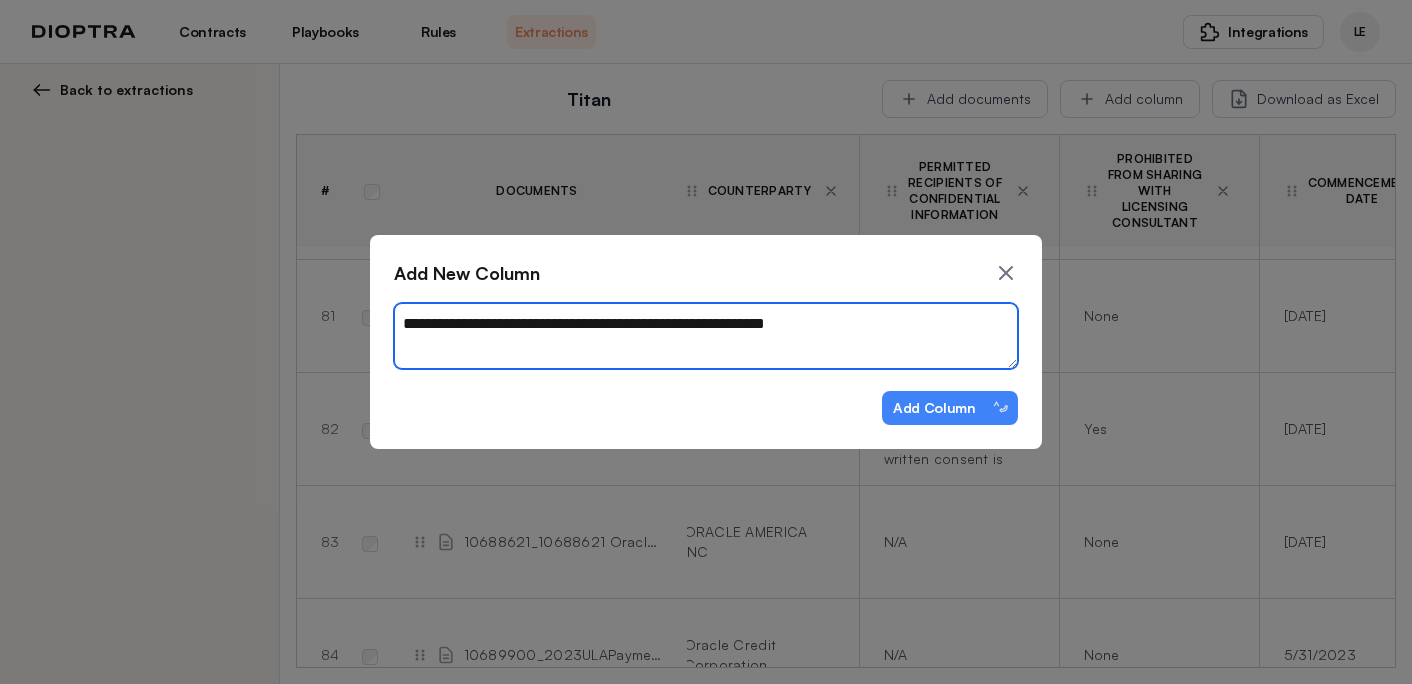 type on "*" 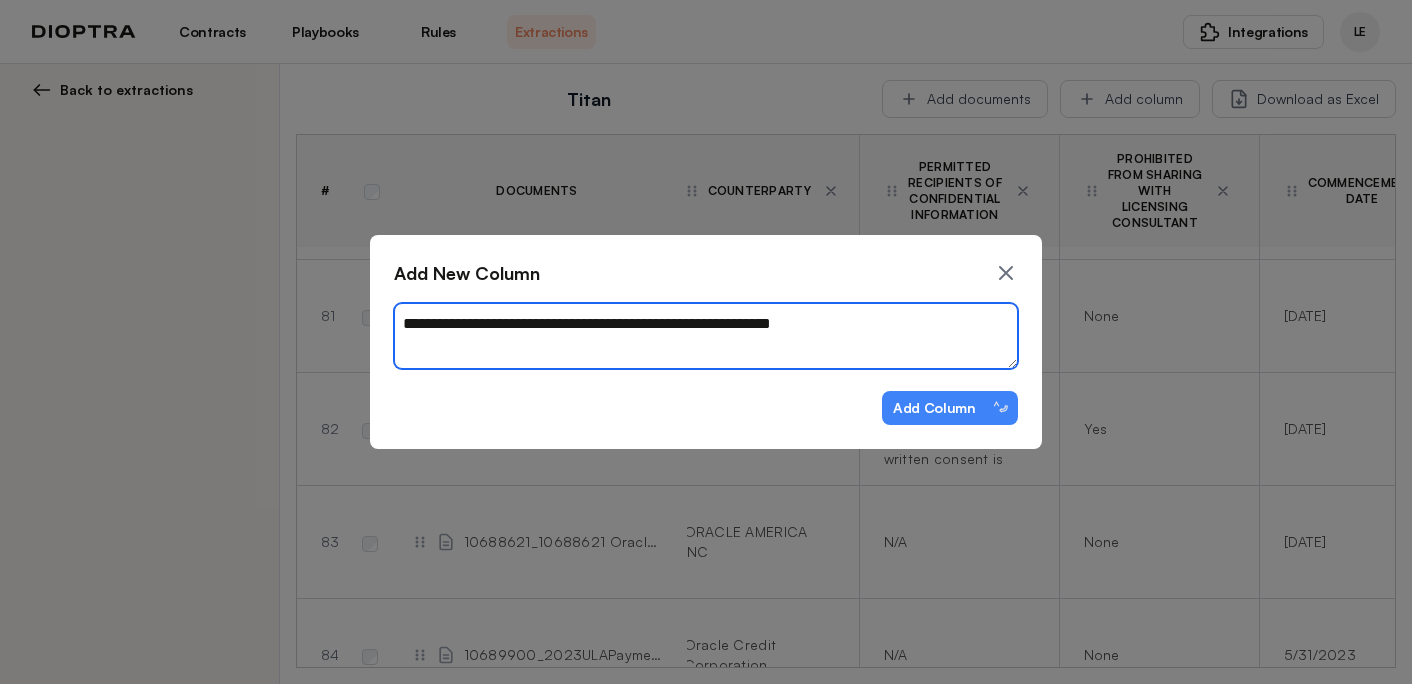 type on "**********" 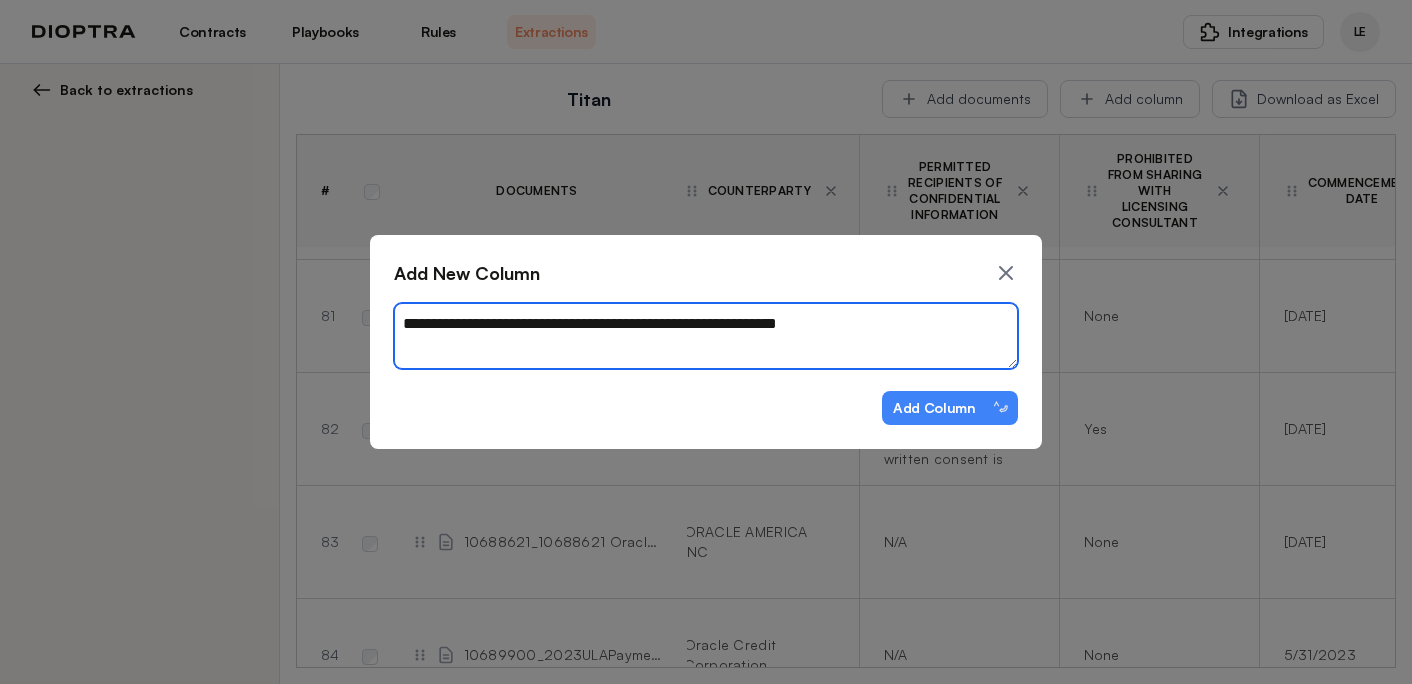 type on "*" 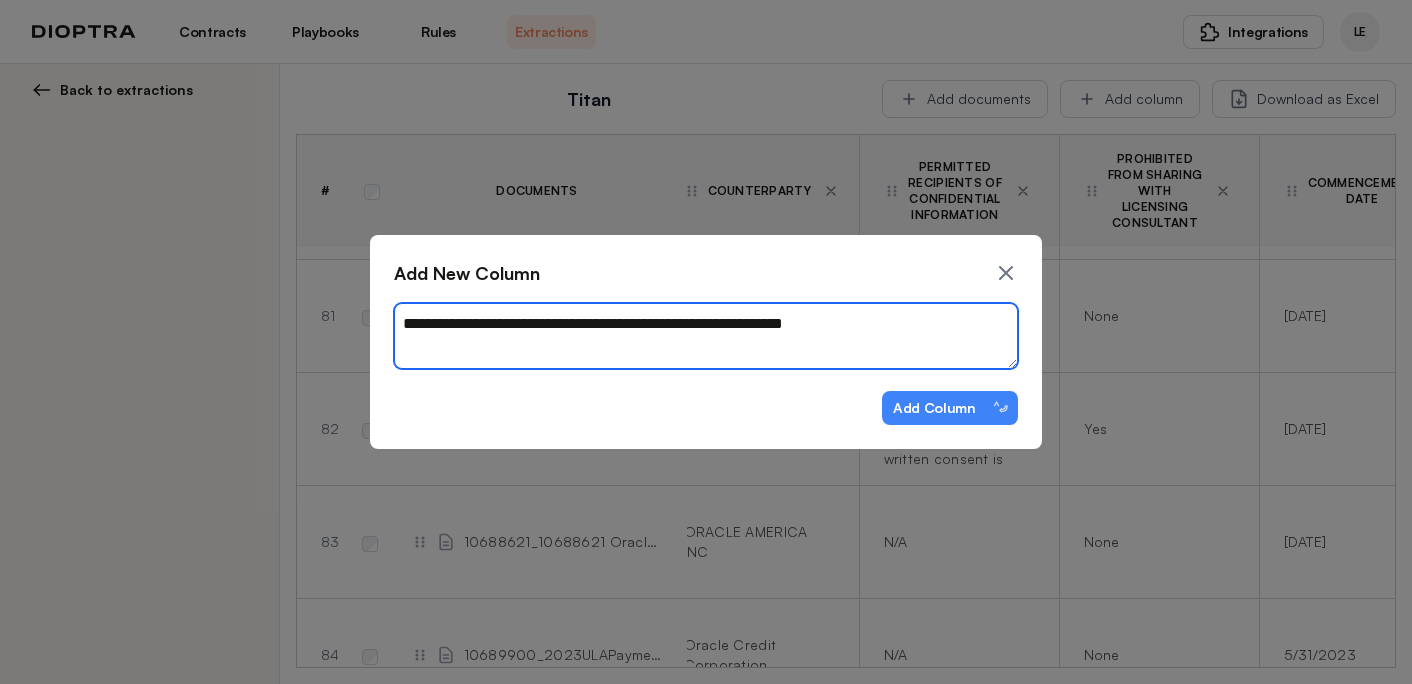 type on "**********" 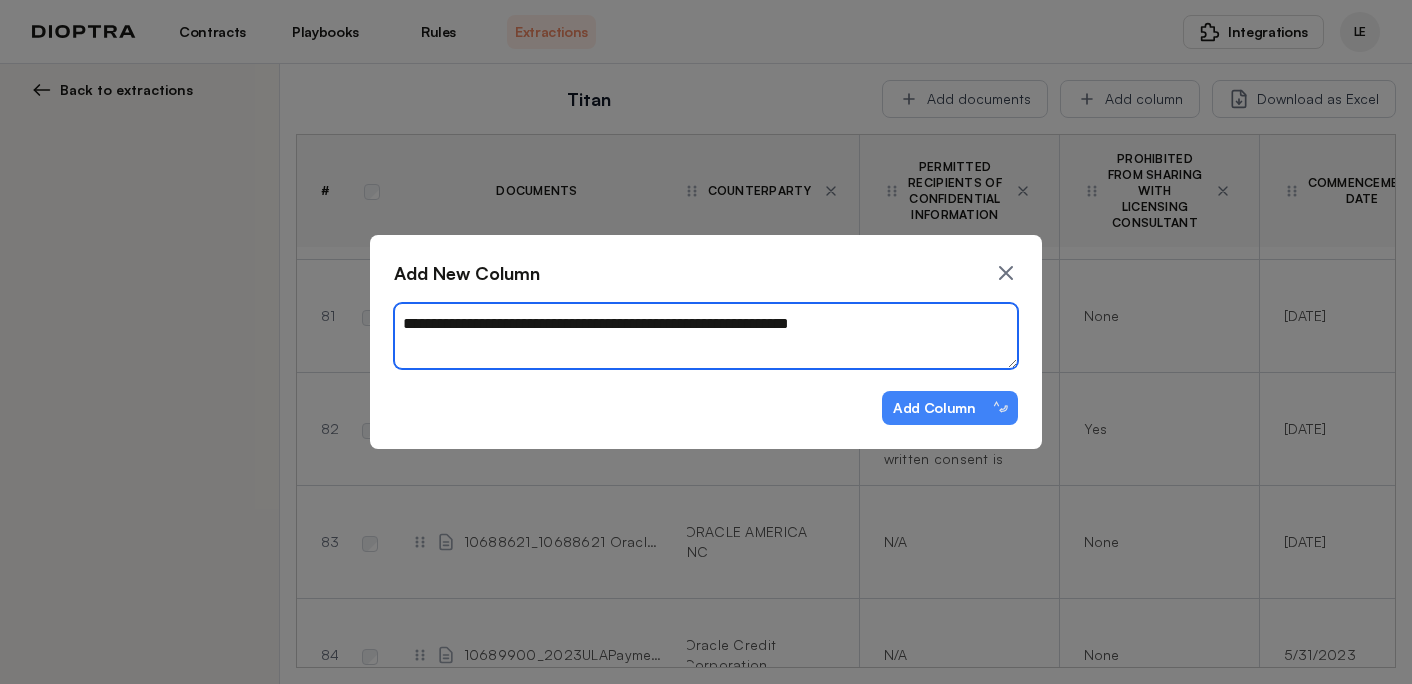 type on "*" 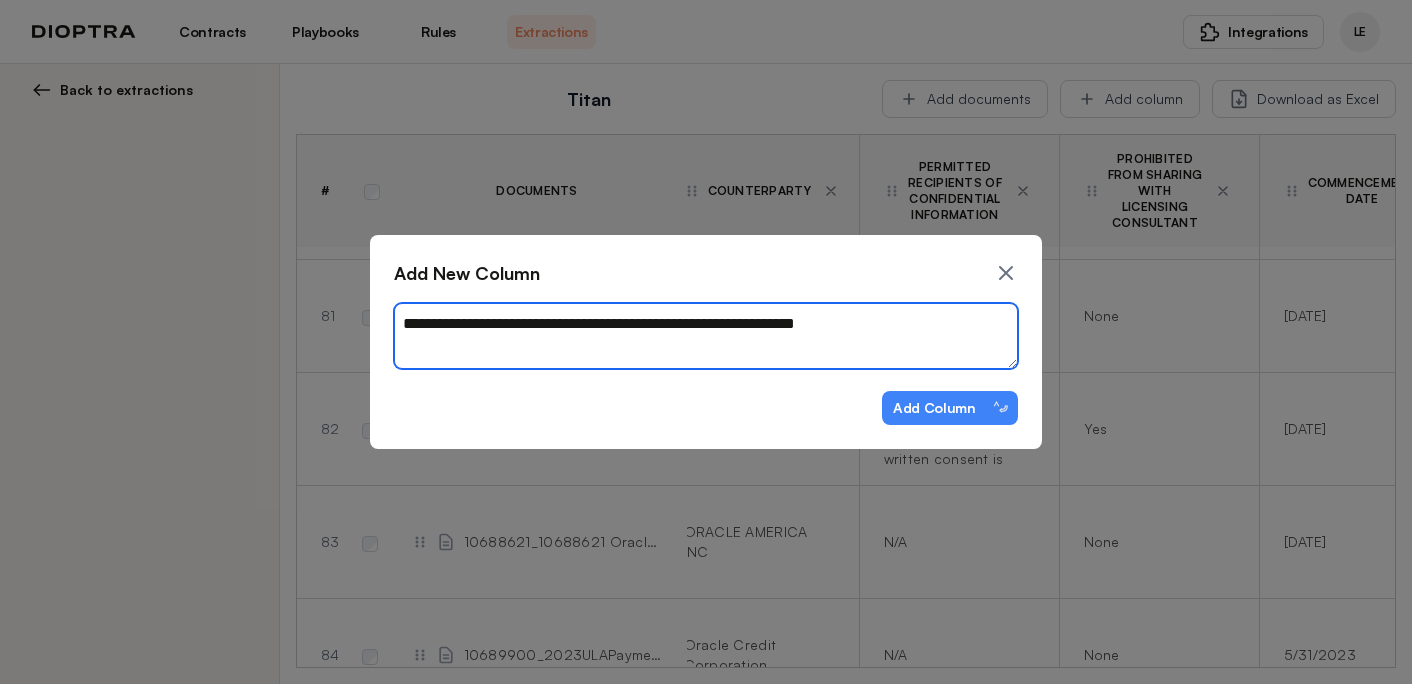 type on "*" 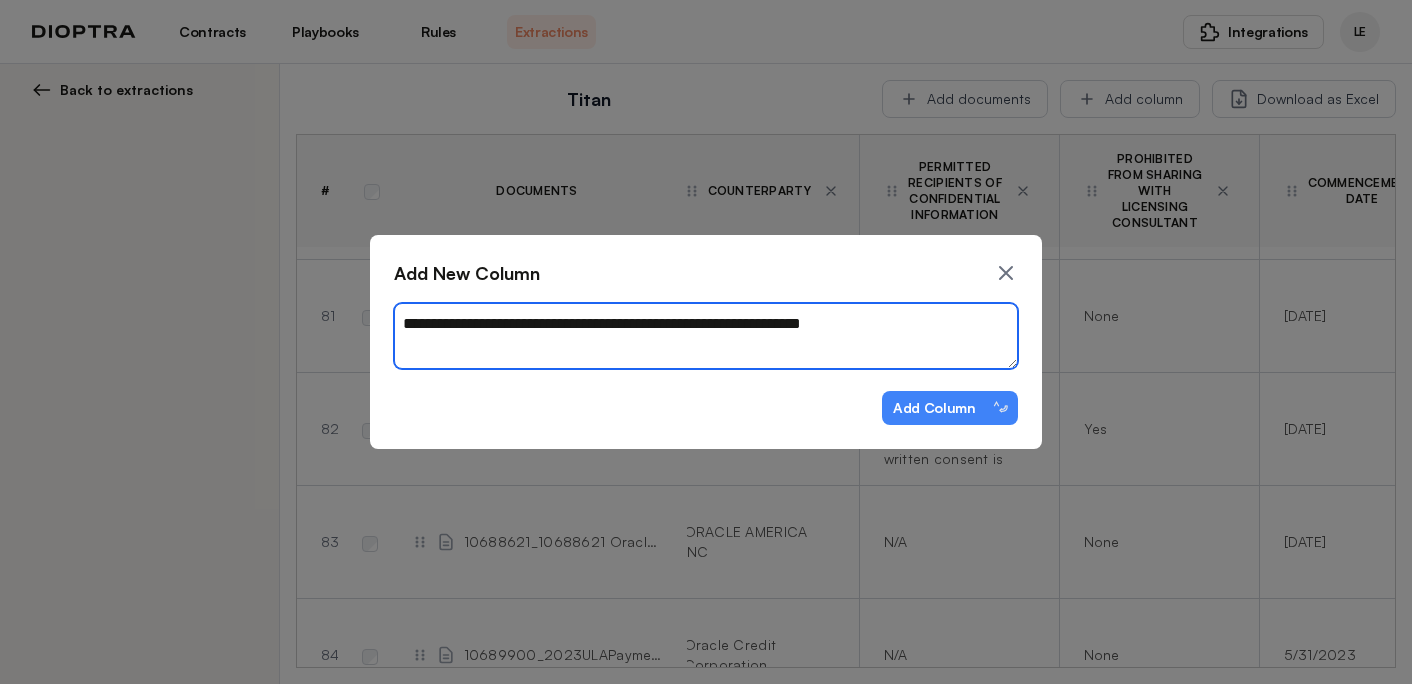 type on "*" 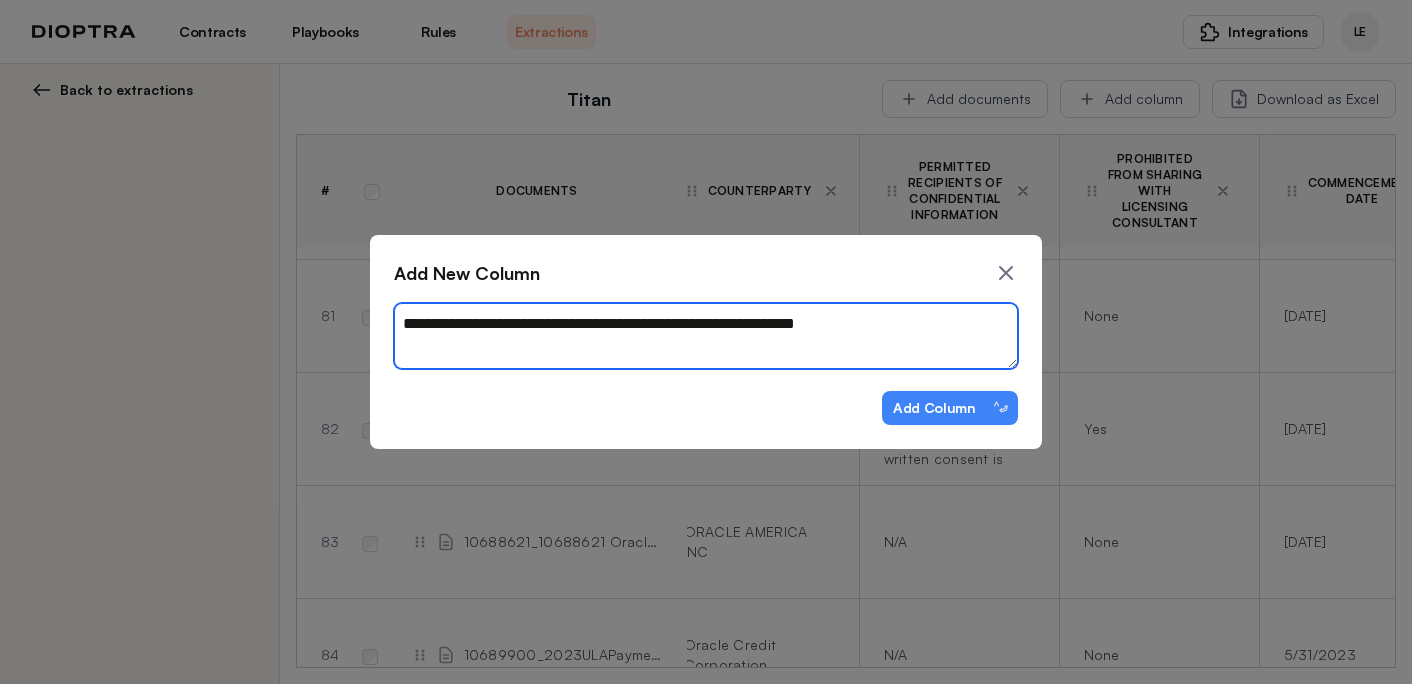 type on "*" 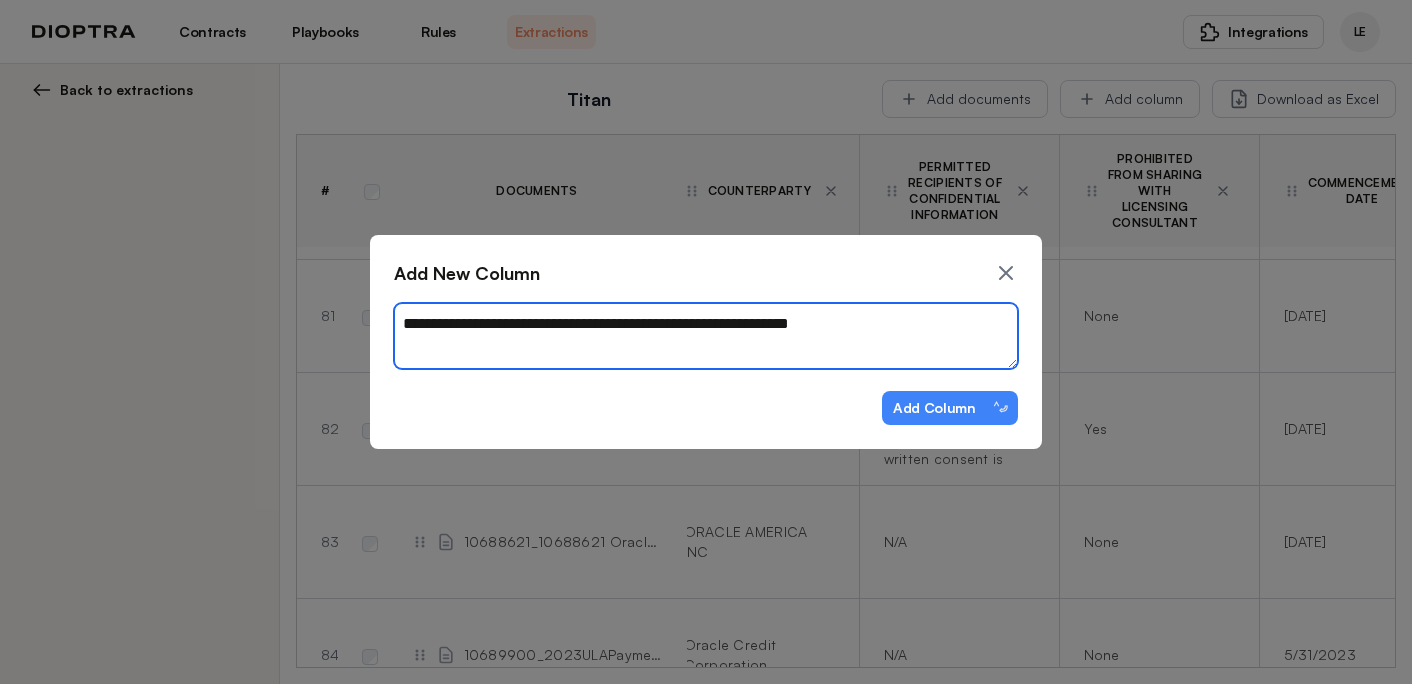 type on "*" 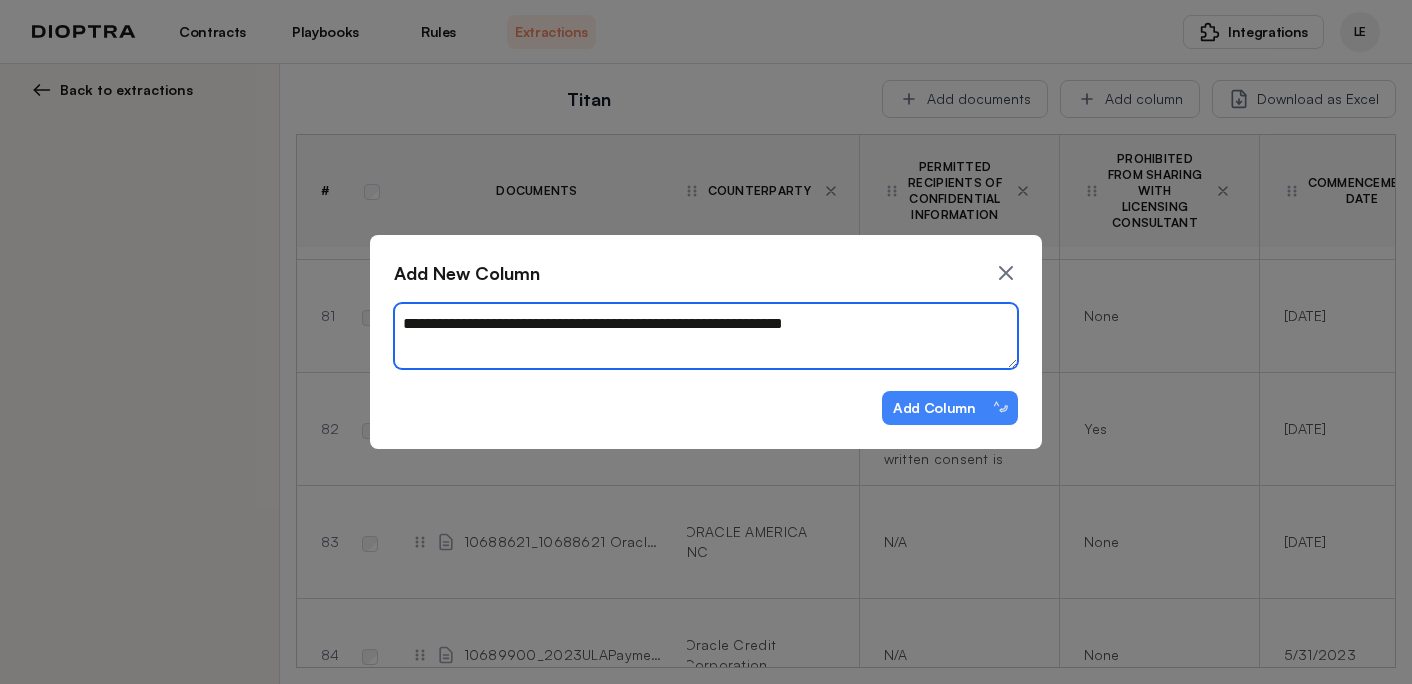type on "*" 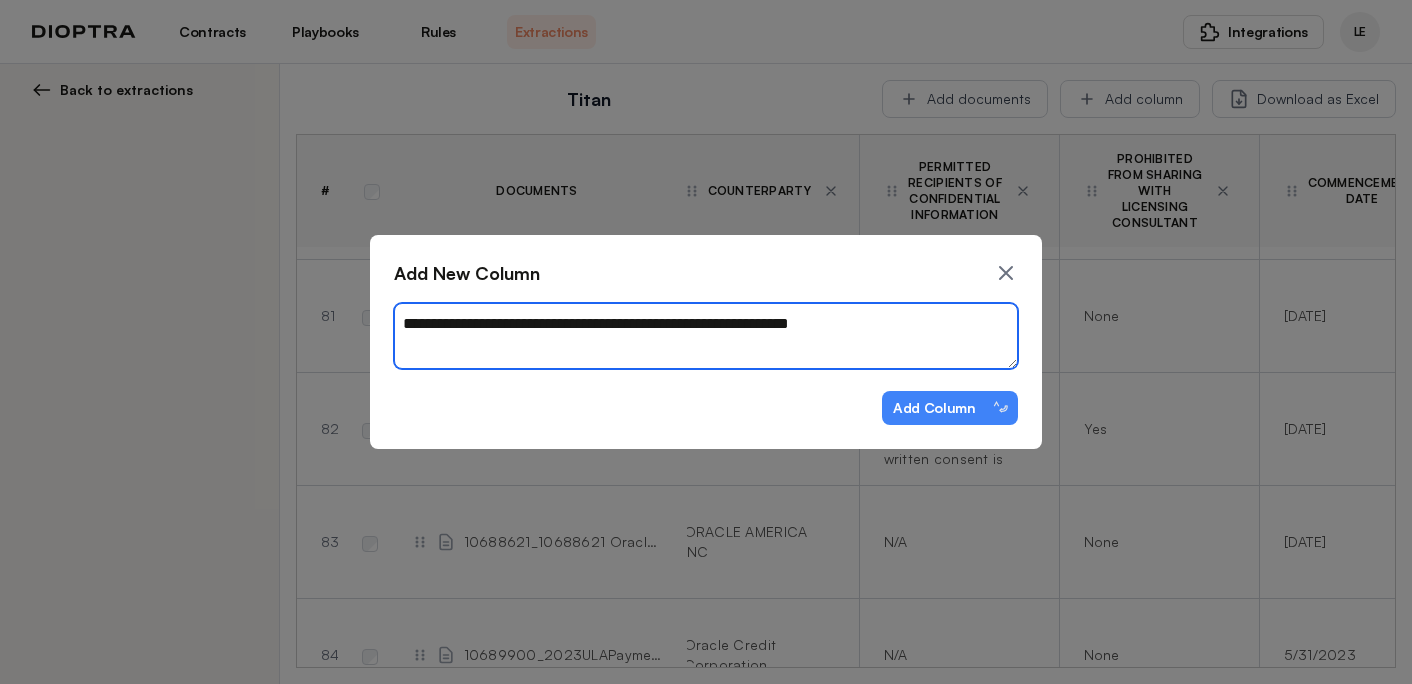 type on "*" 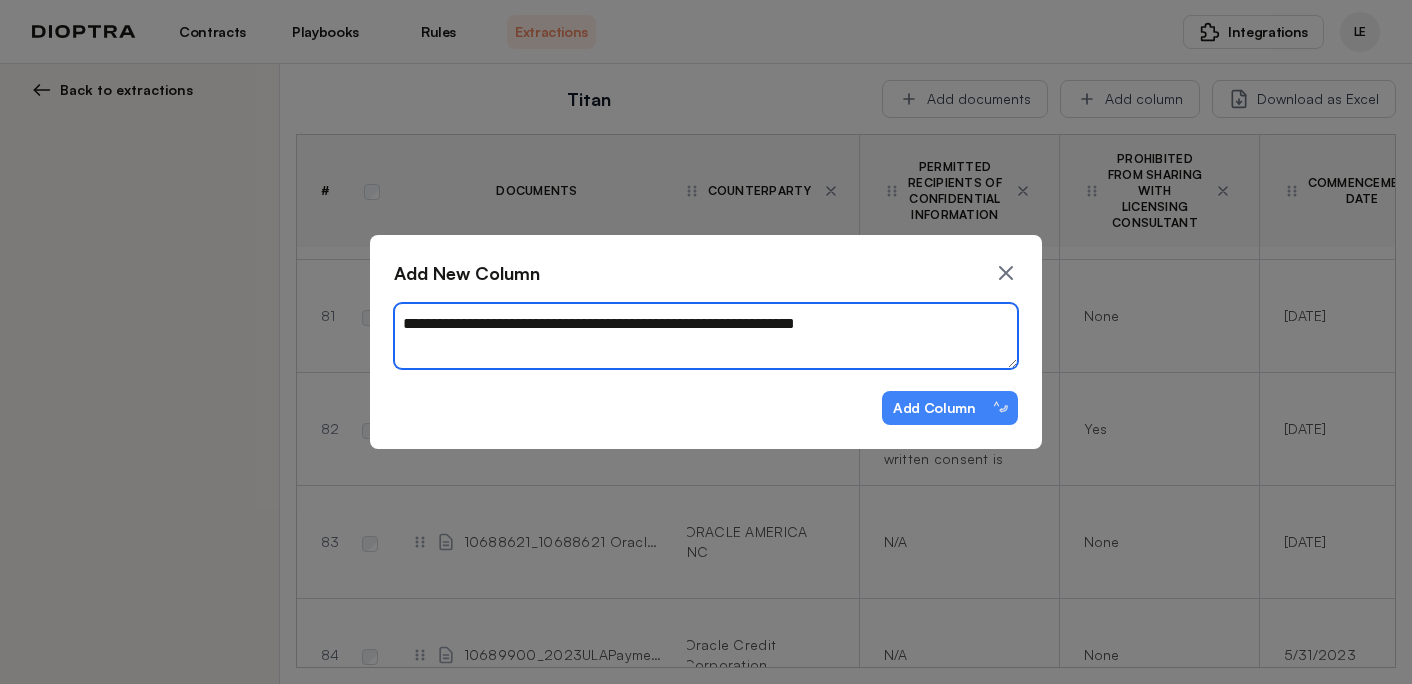 type on "*" 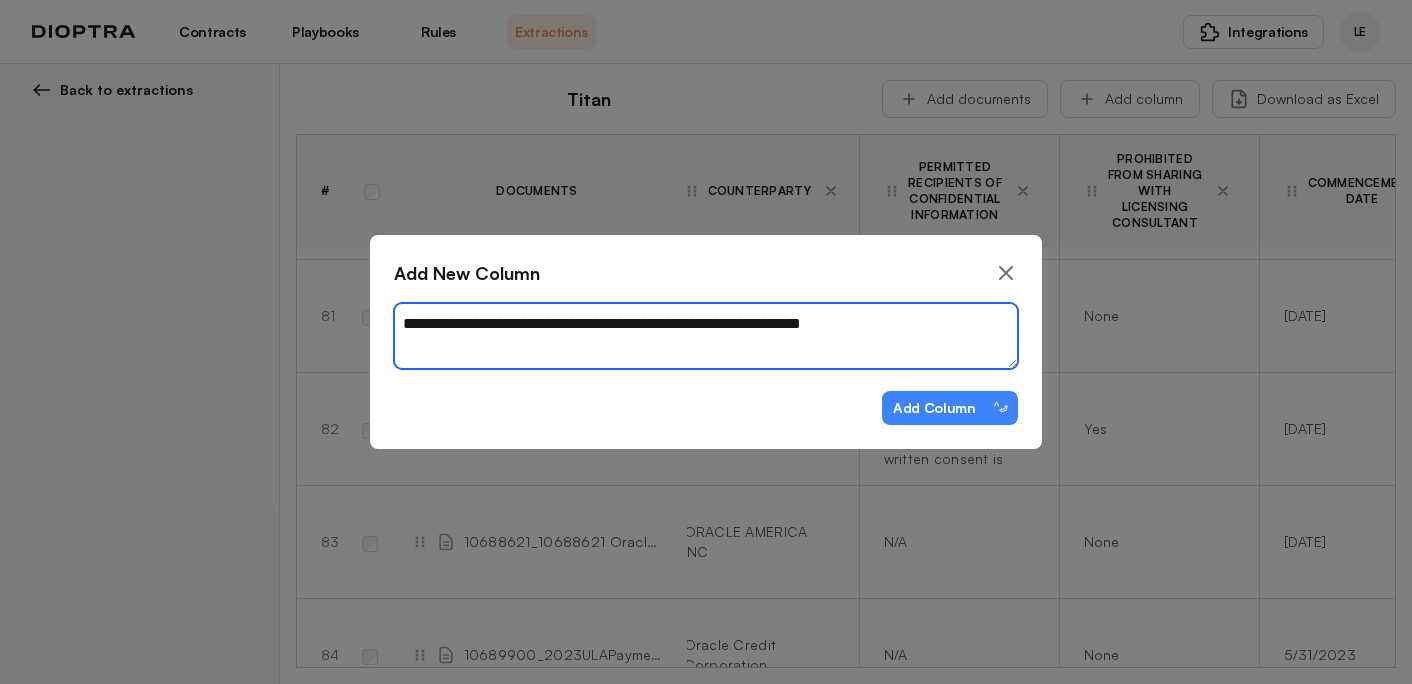 type on "*" 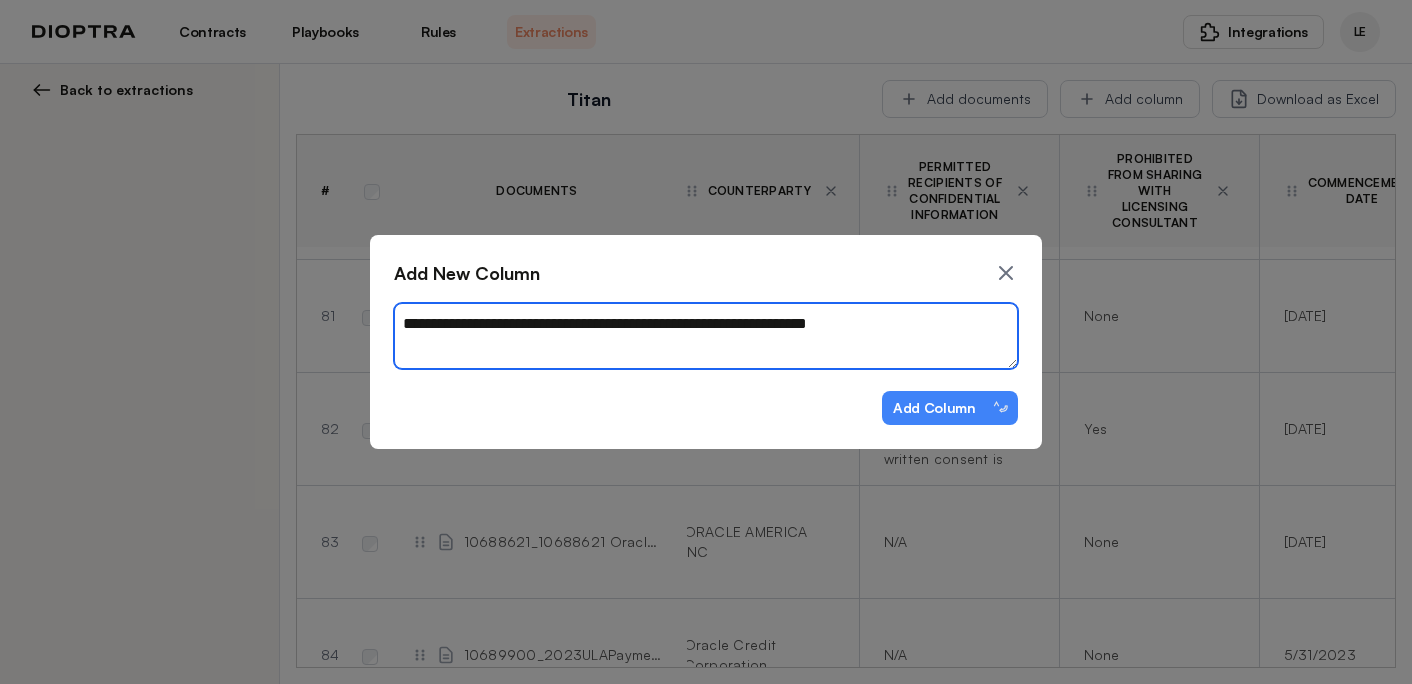 type on "*" 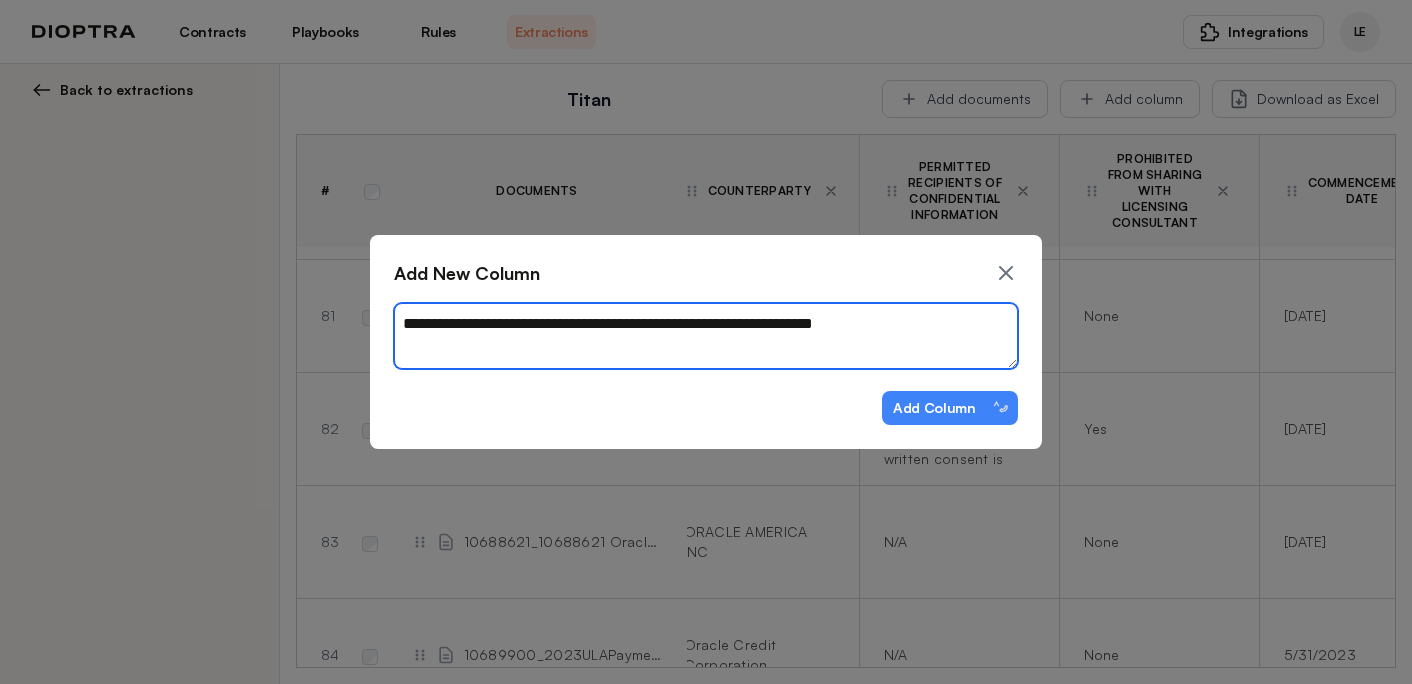 type on "*" 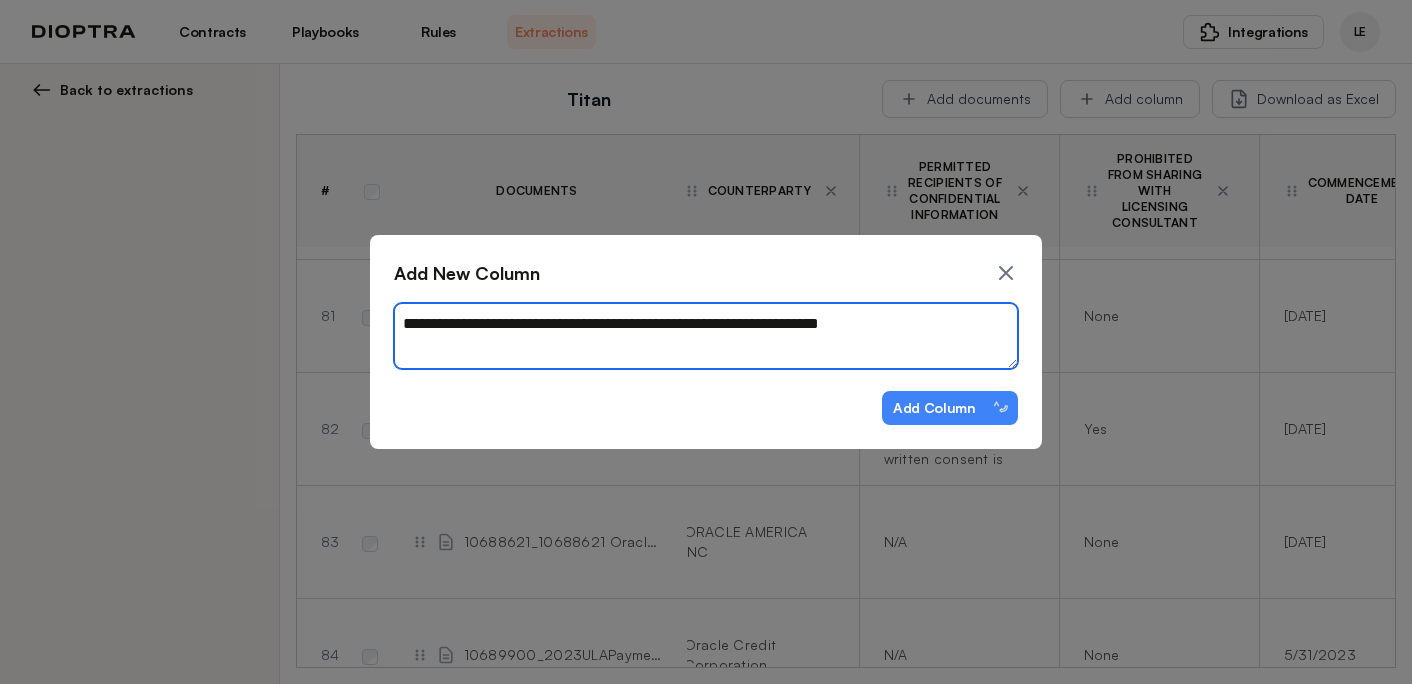 type on "*" 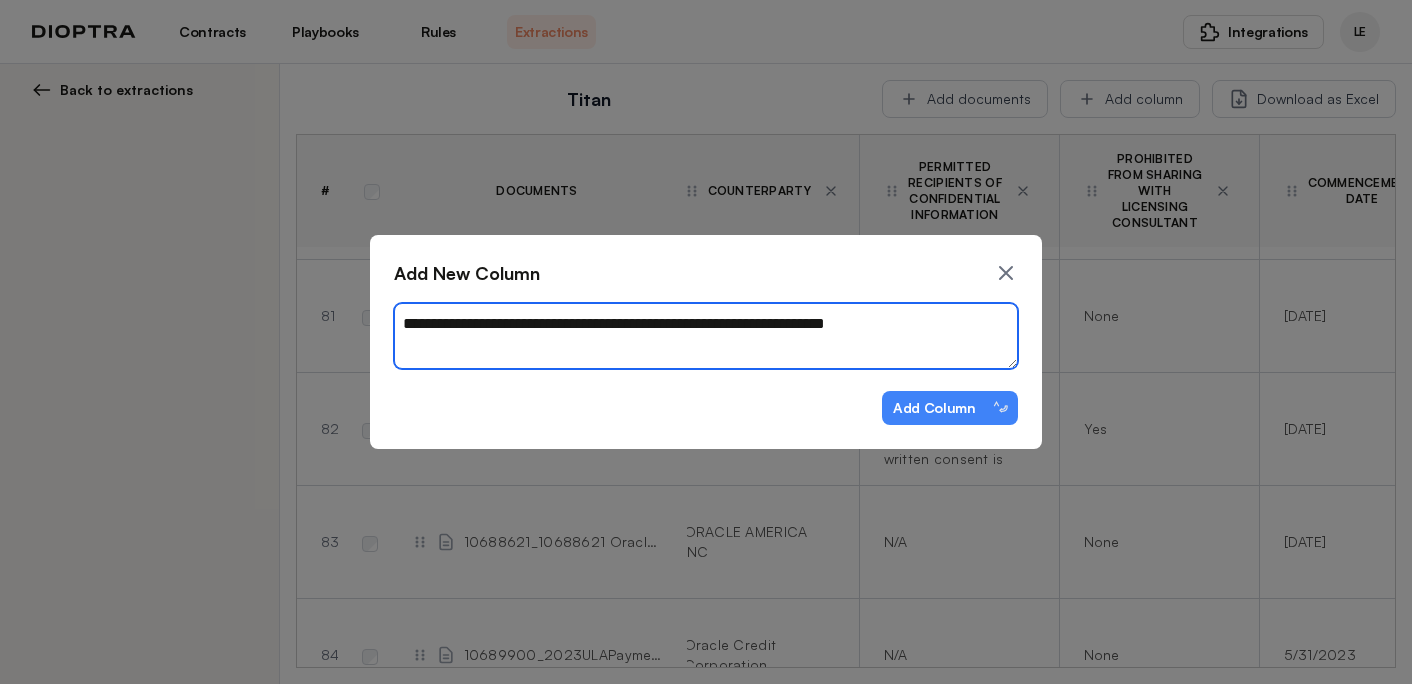 type on "*" 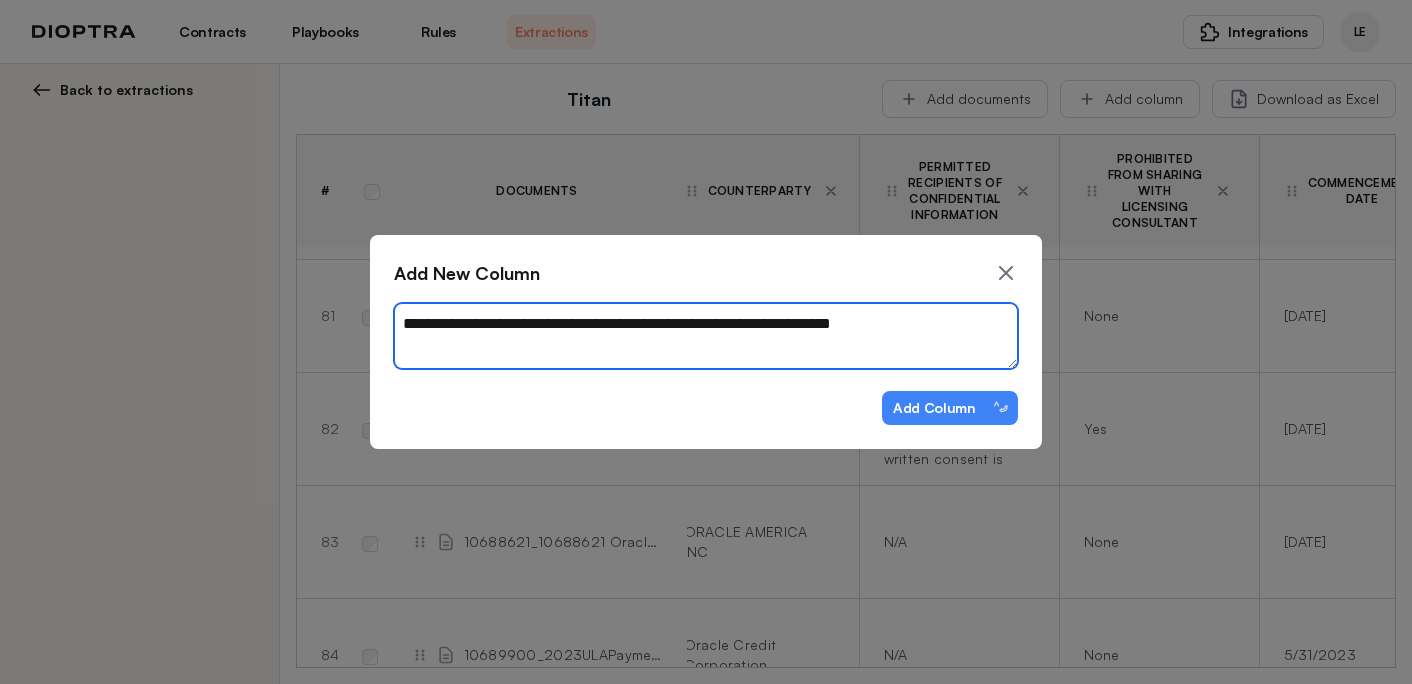 type on "**********" 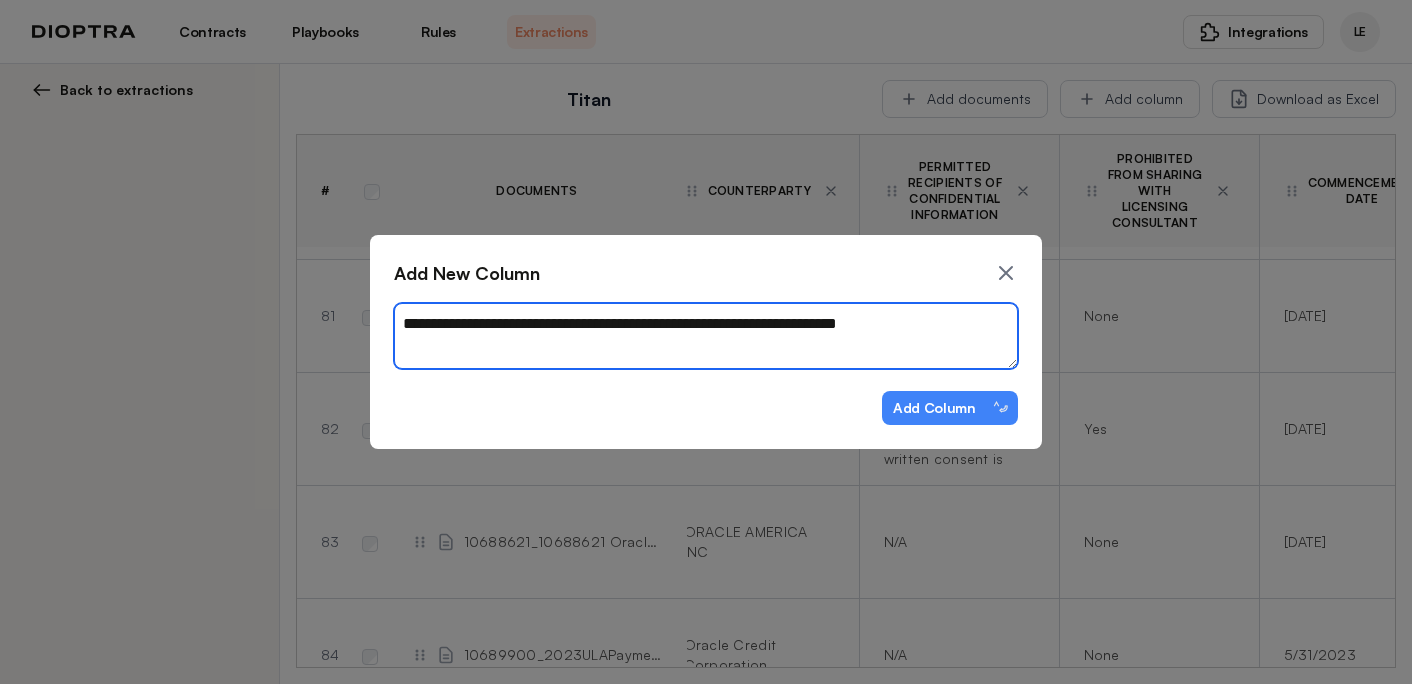 type on "*" 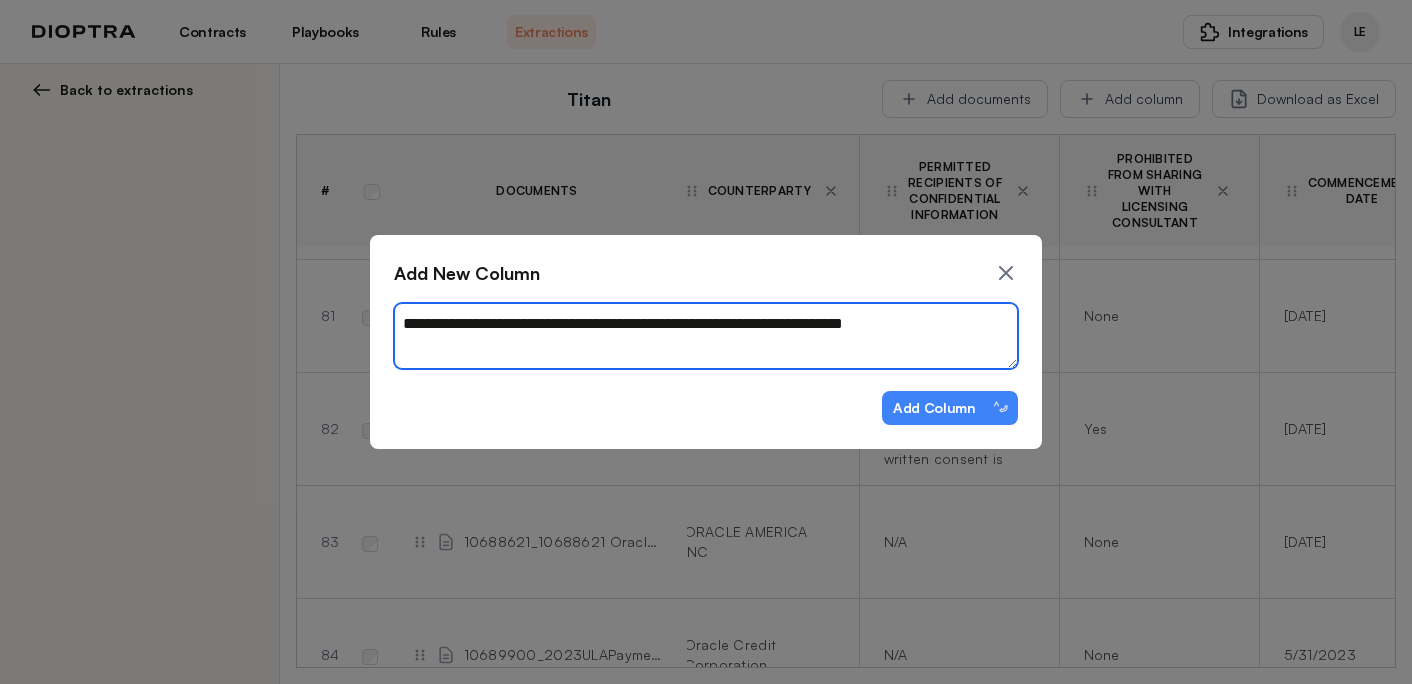 type on "*" 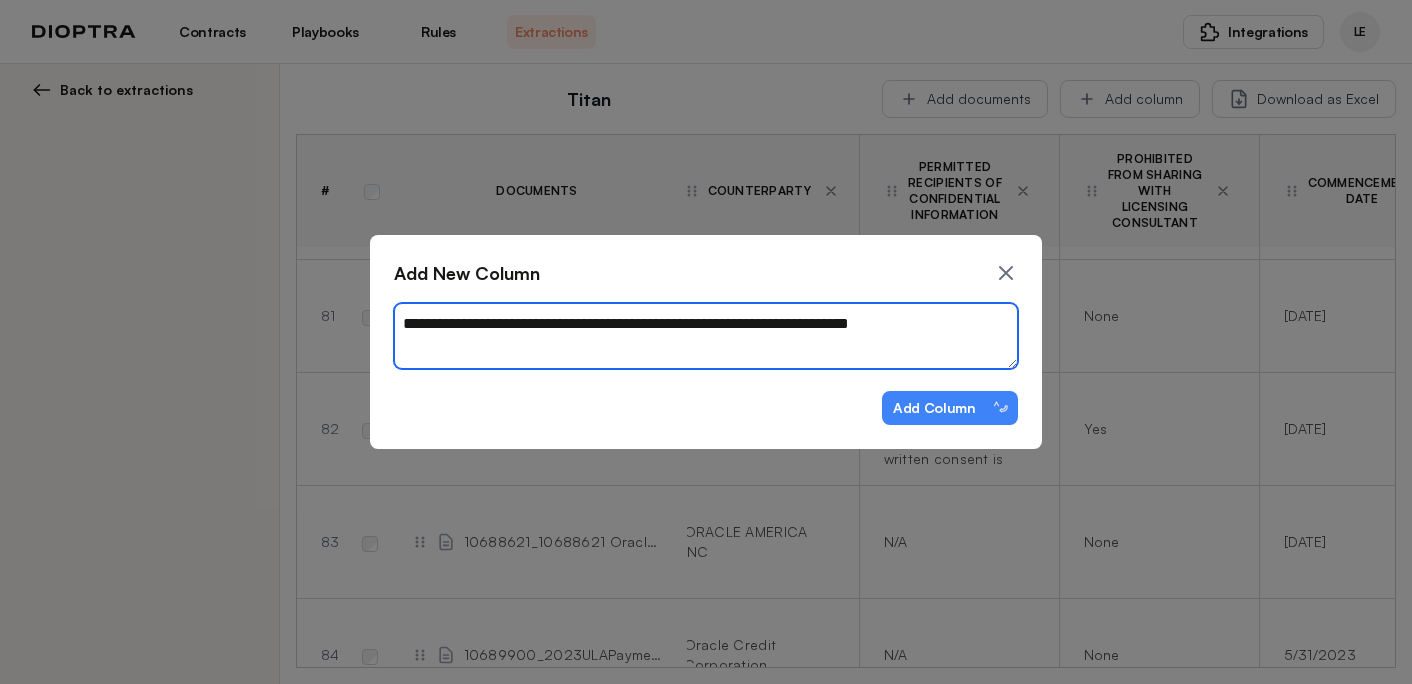 type on "**********" 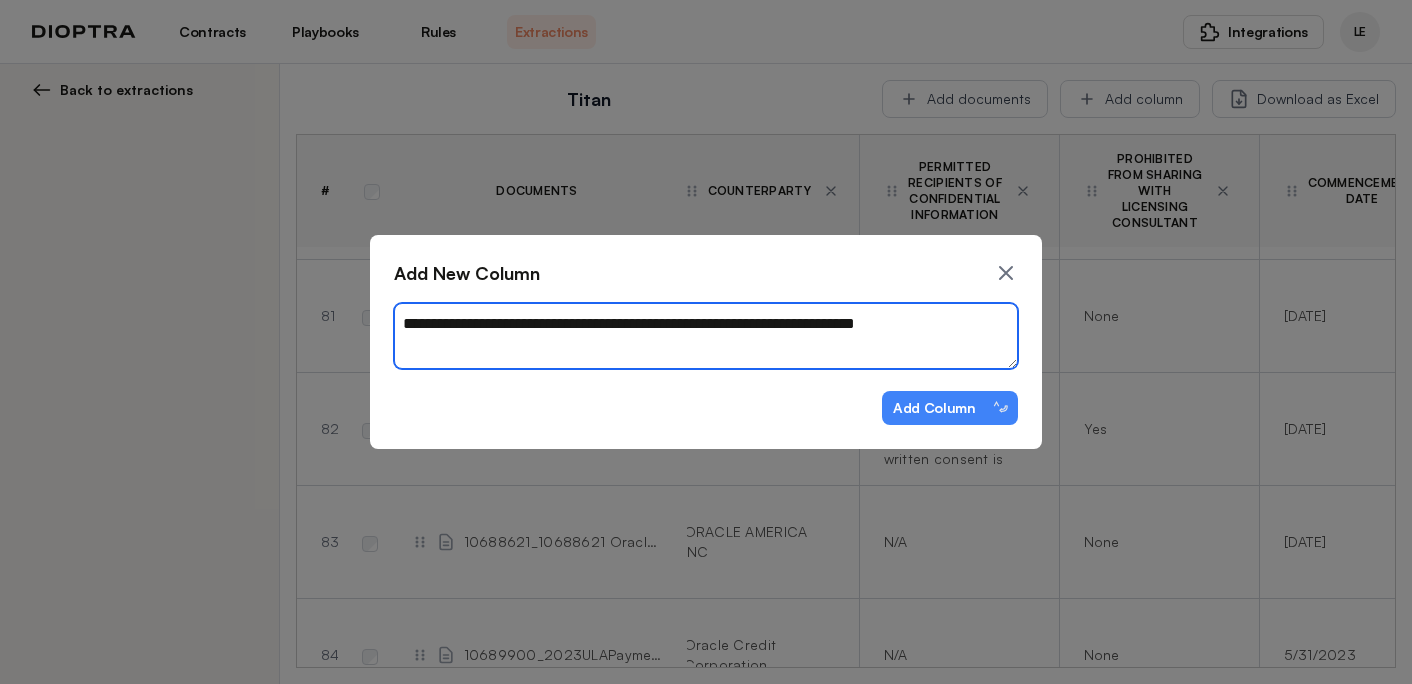 type on "*" 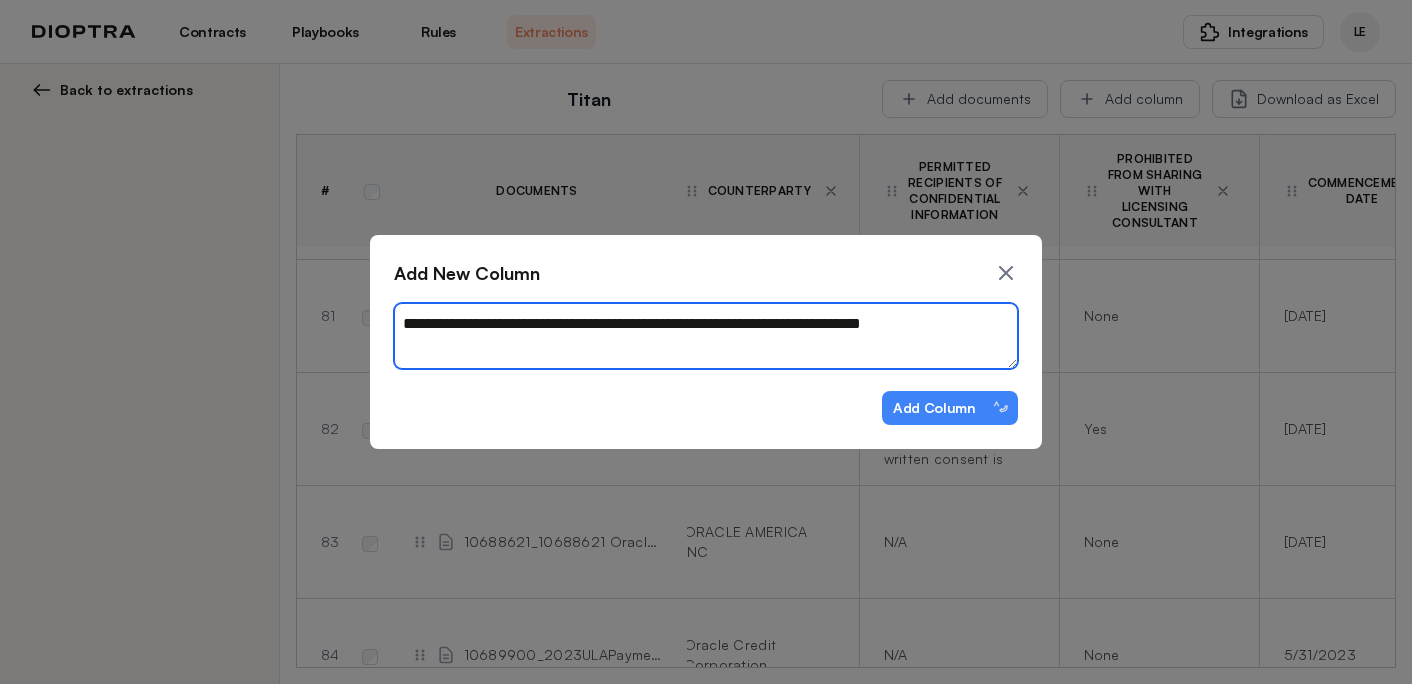 type on "**********" 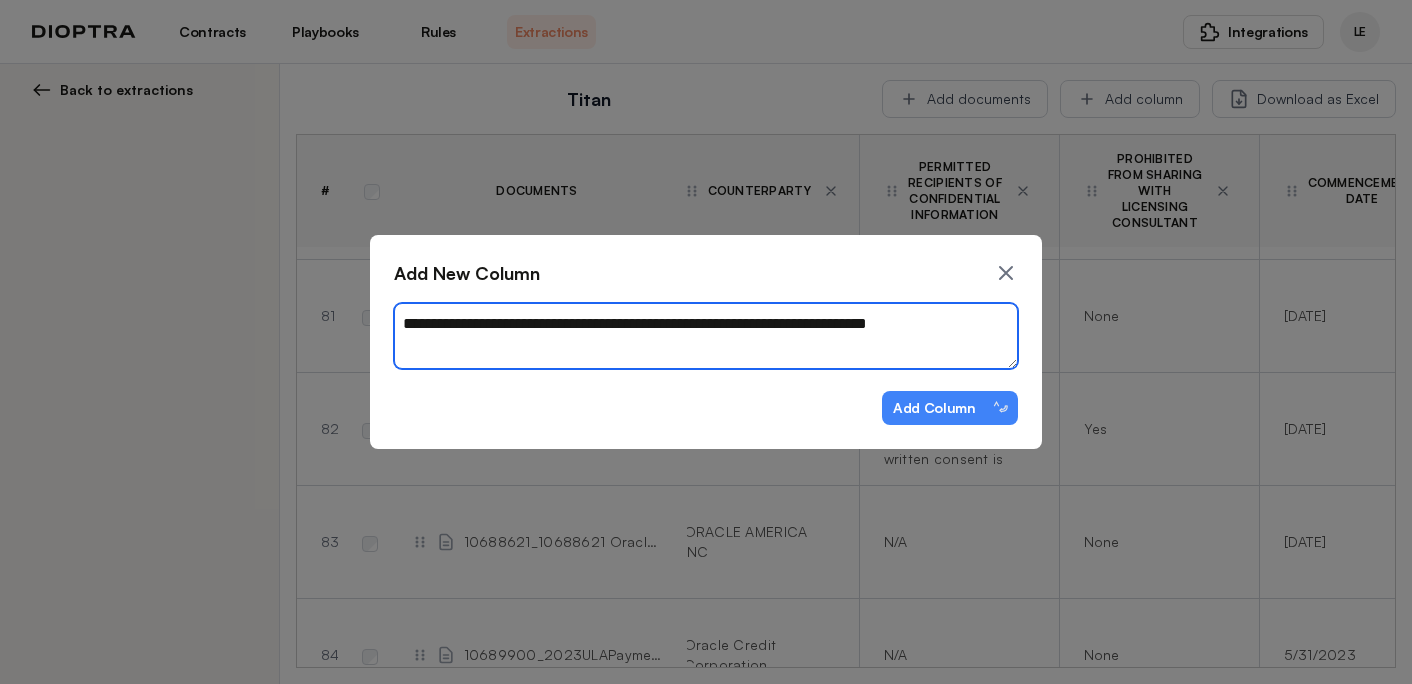 type on "*" 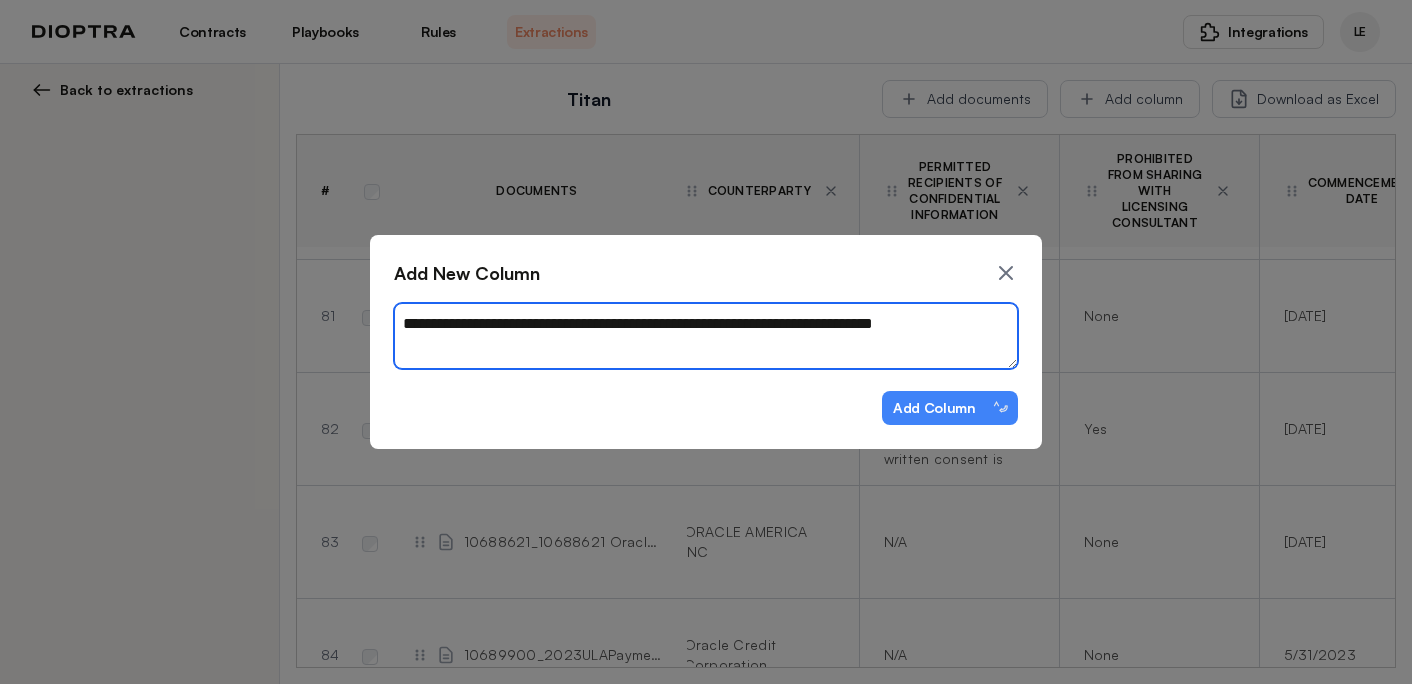 type on "*" 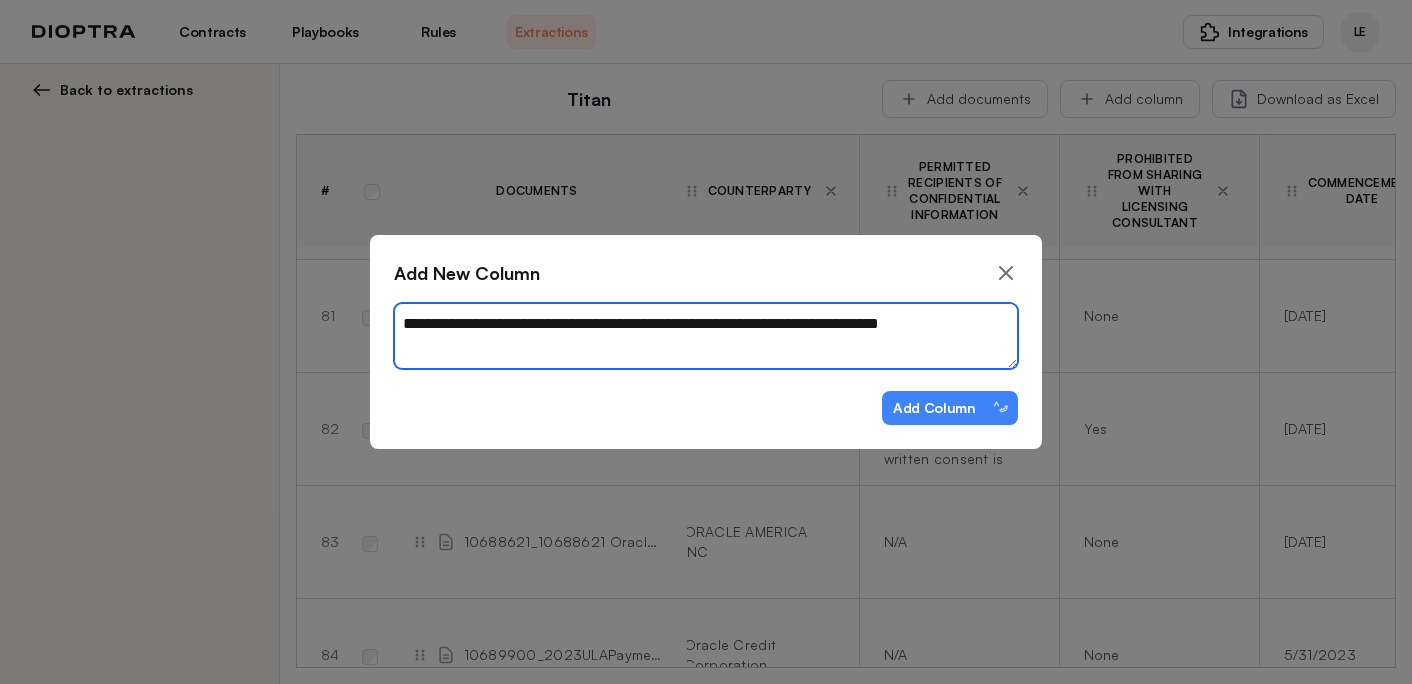 type on "**********" 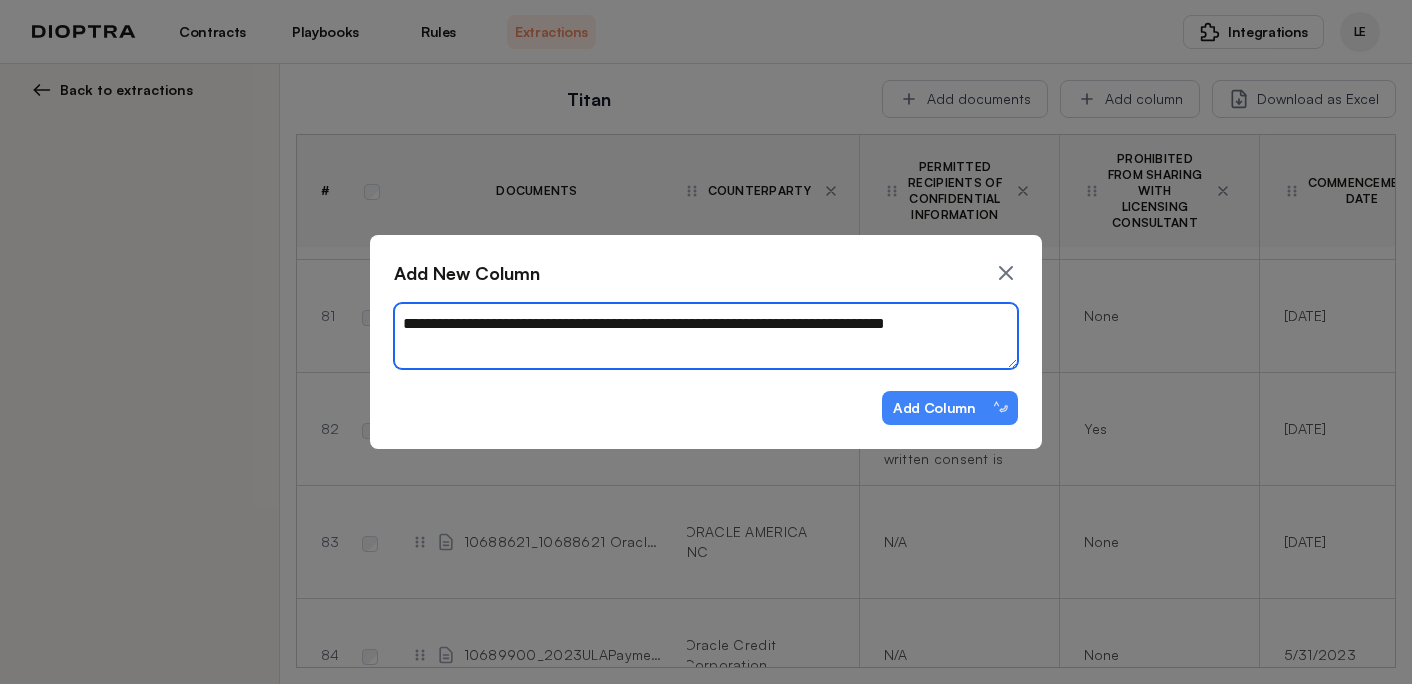 type on "*" 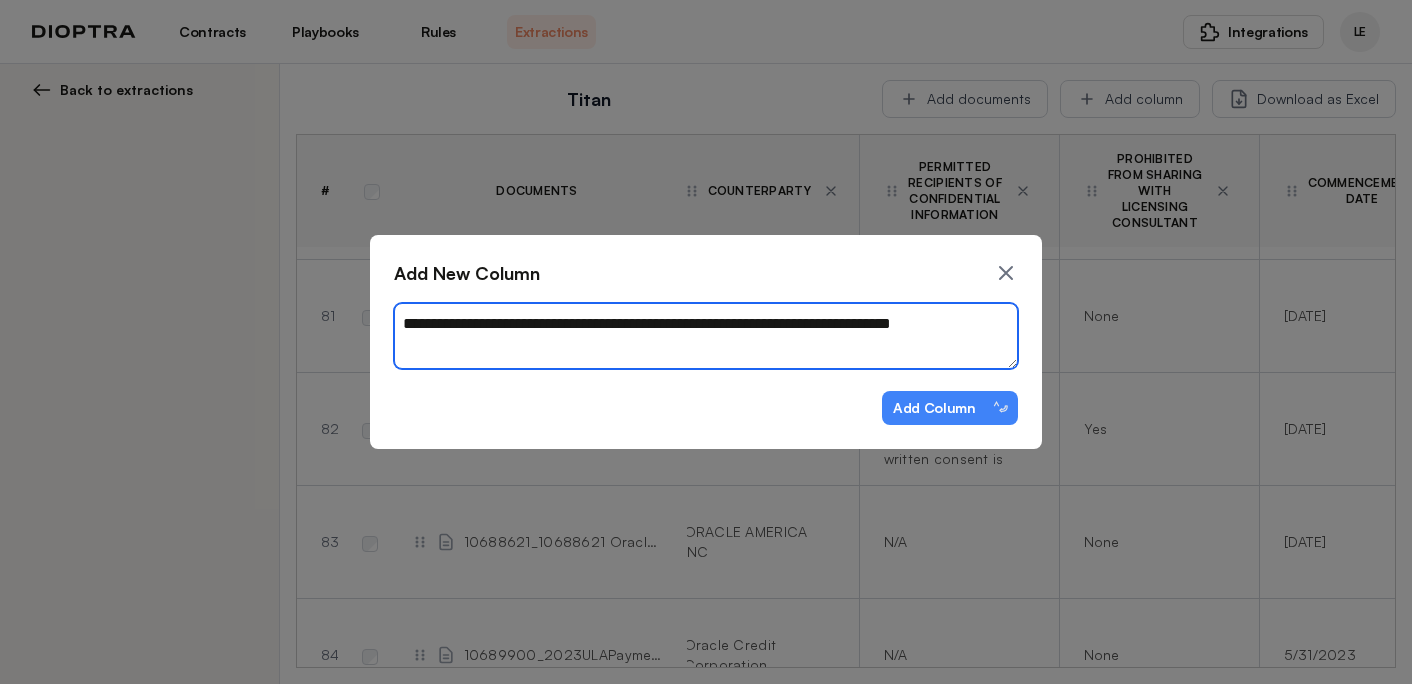 type on "*" 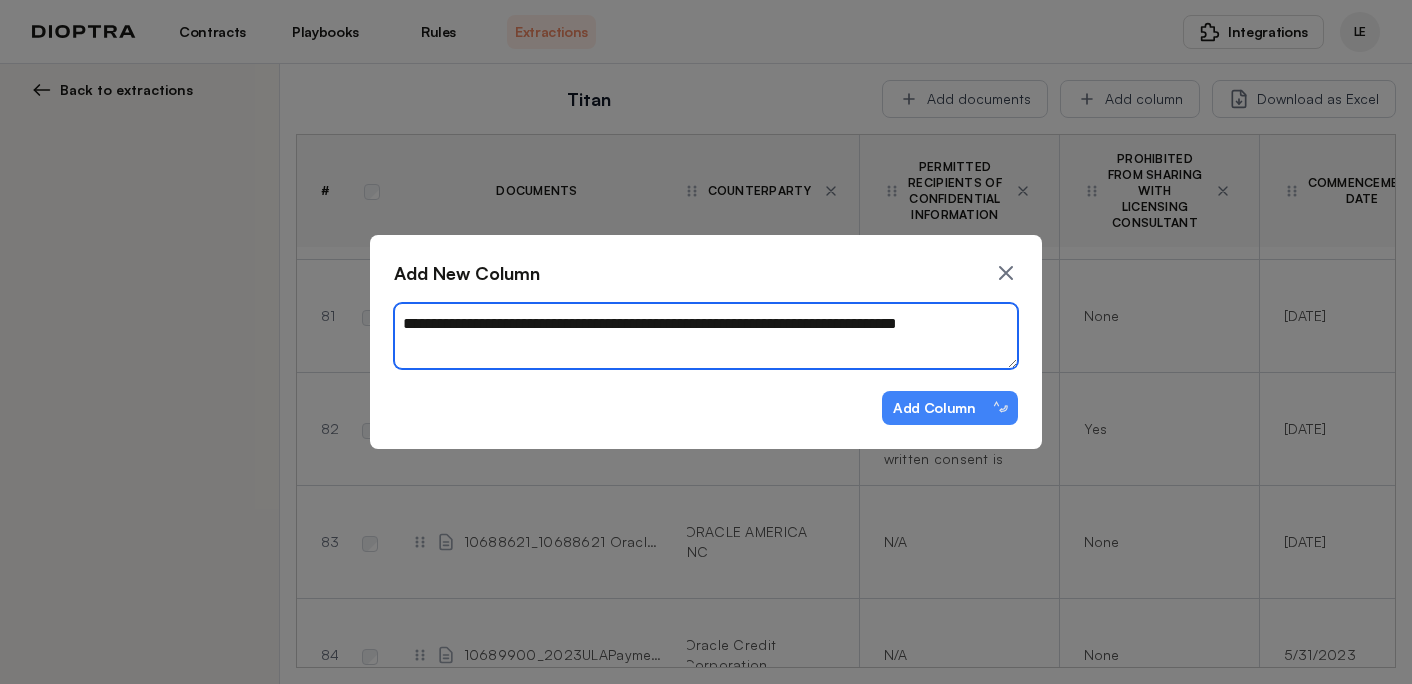 type on "*" 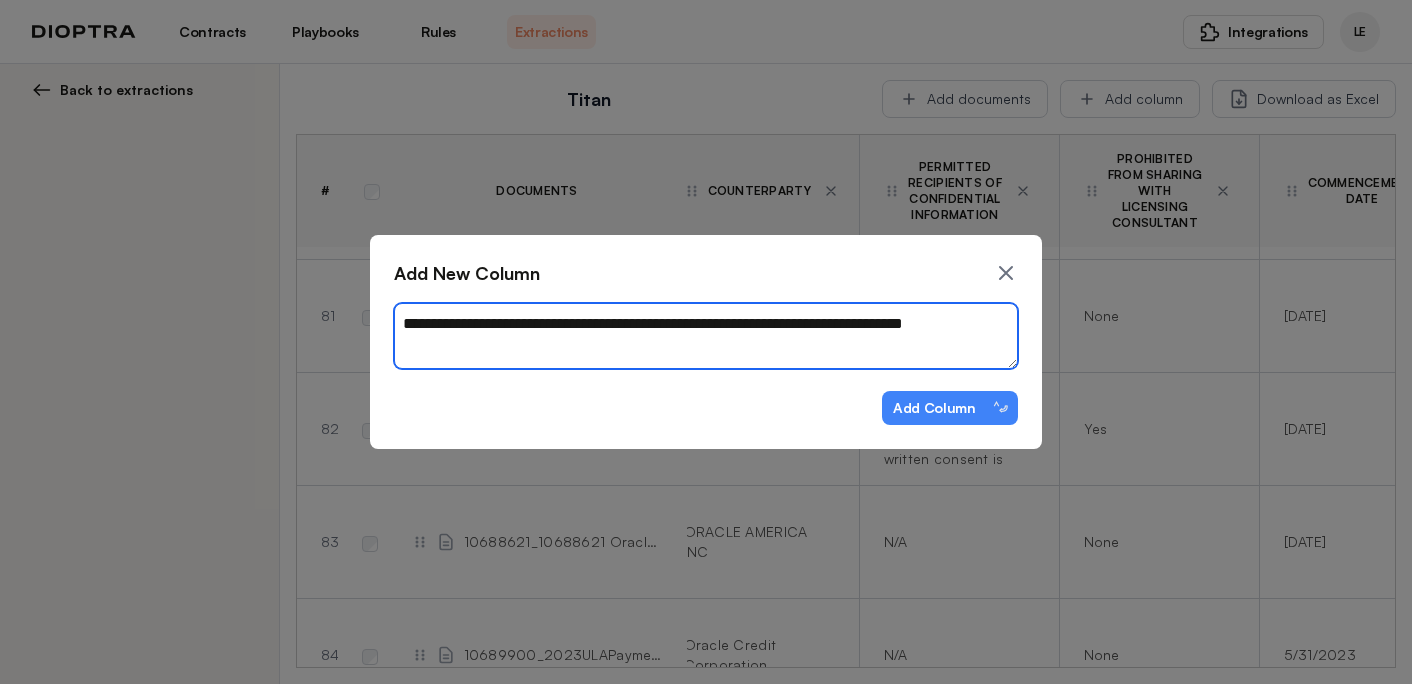 type on "*" 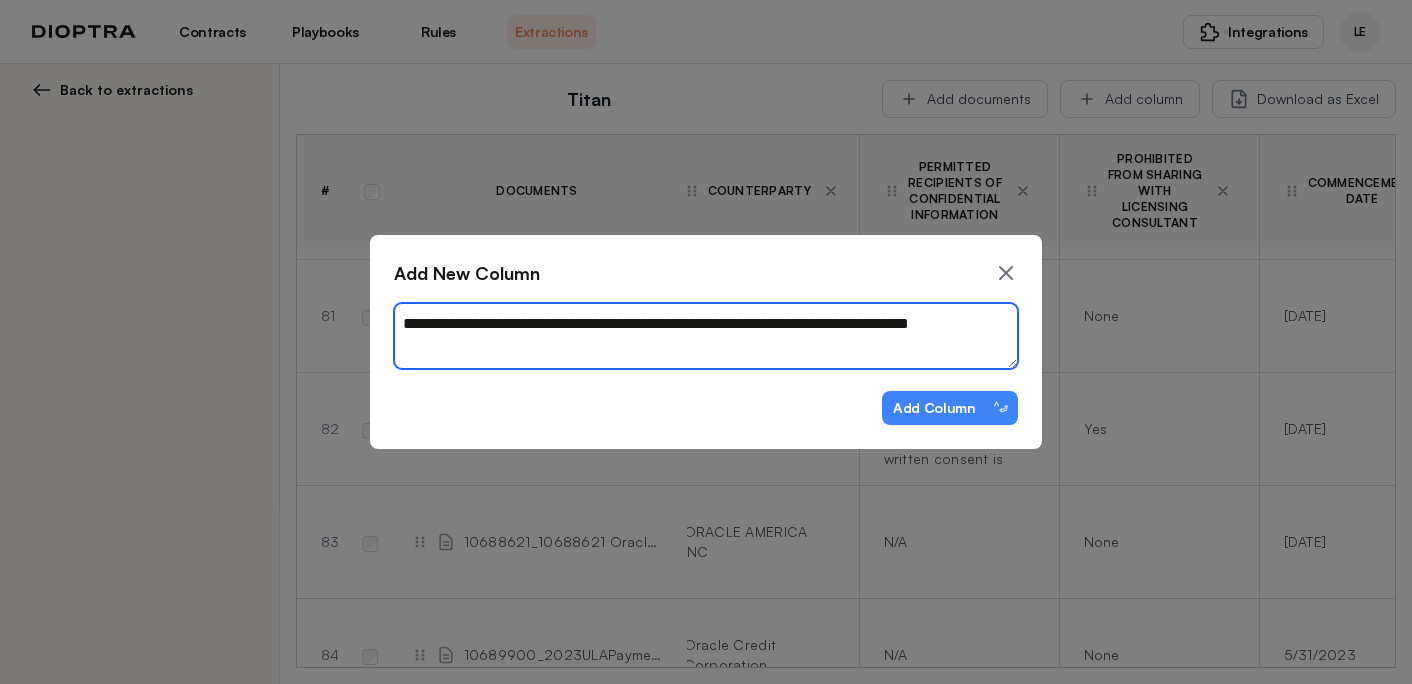 type on "**********" 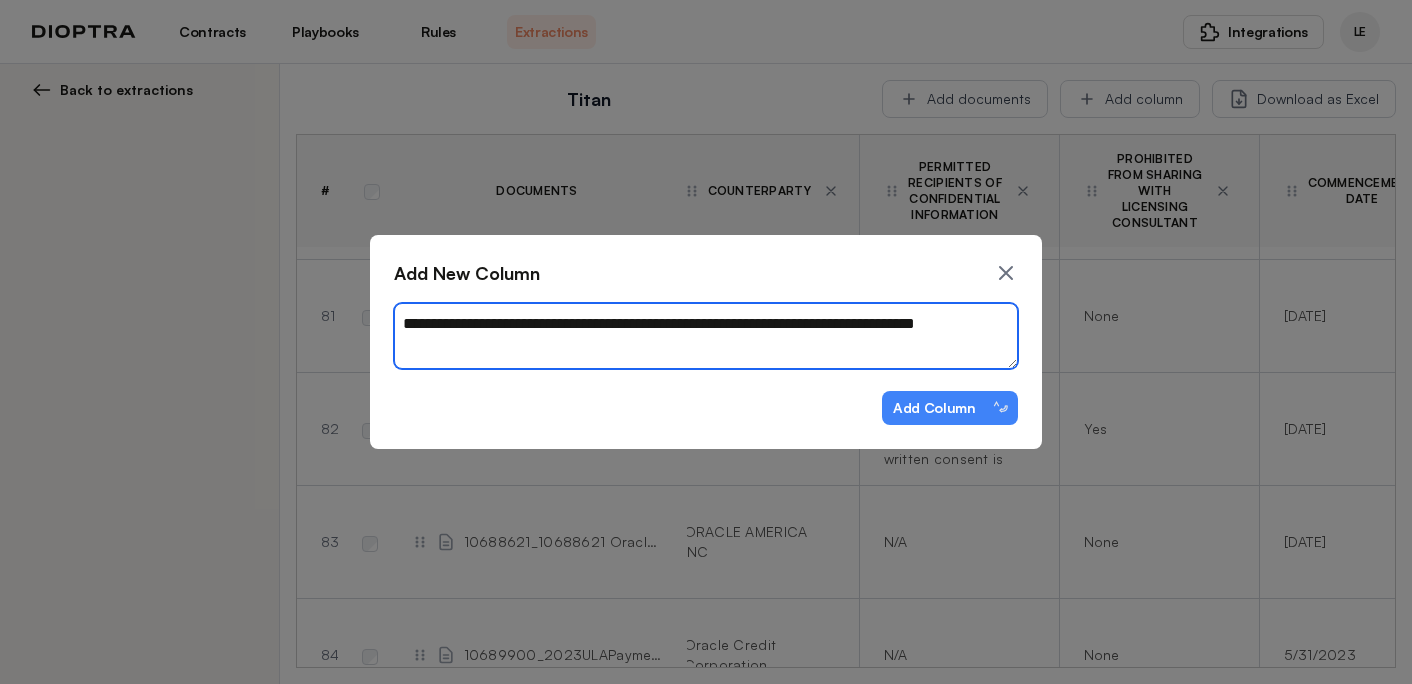 type on "*" 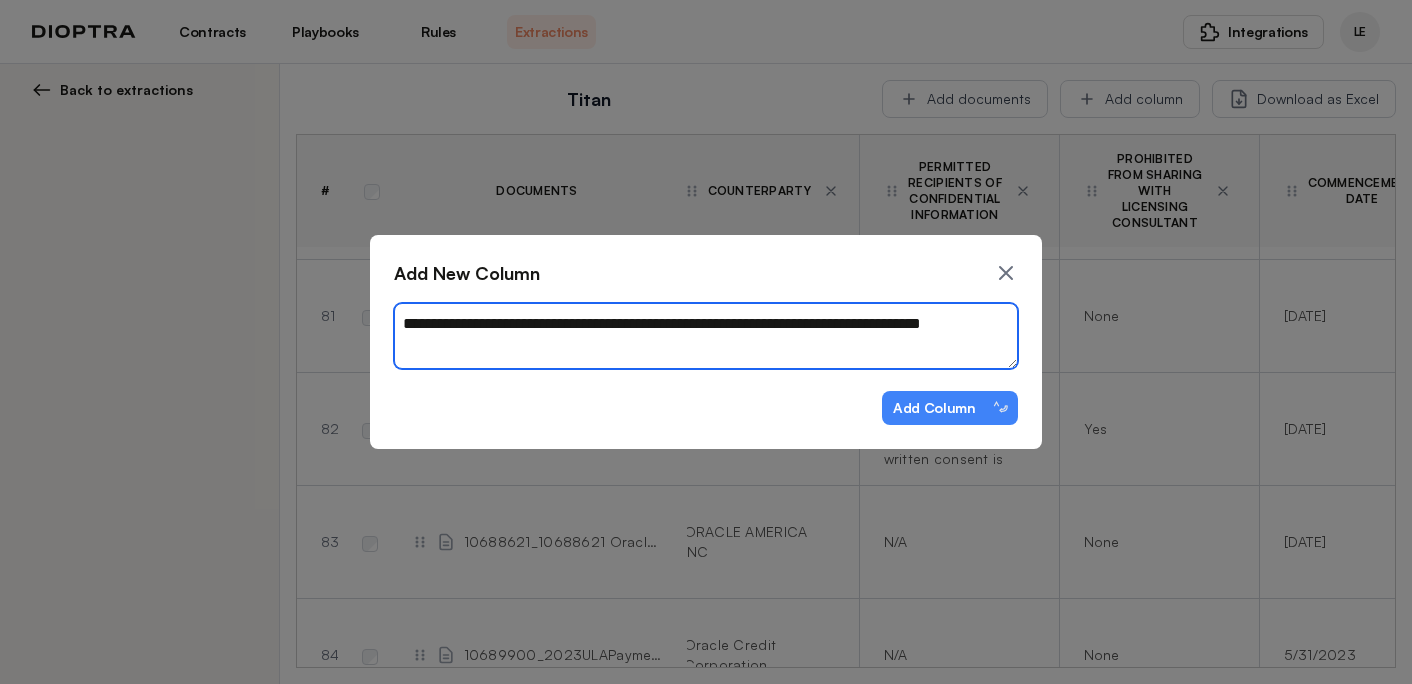 type on "**********" 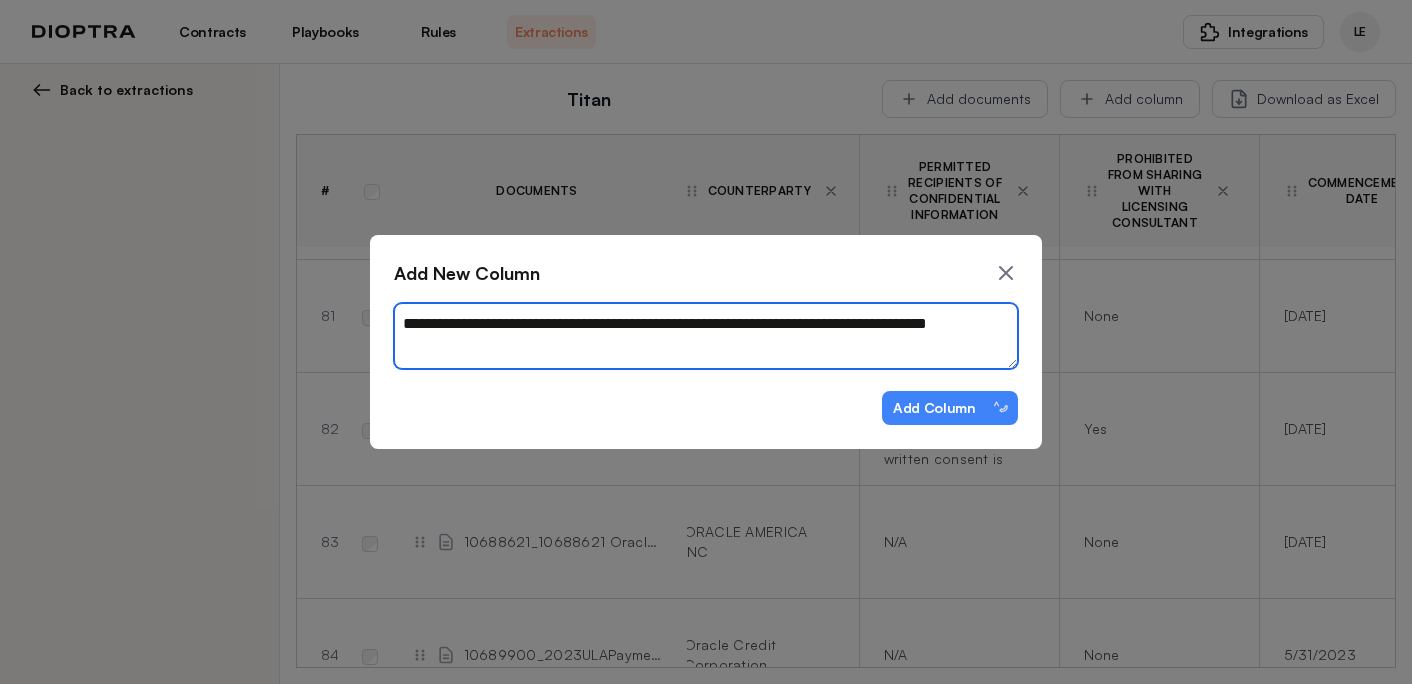 type on "*" 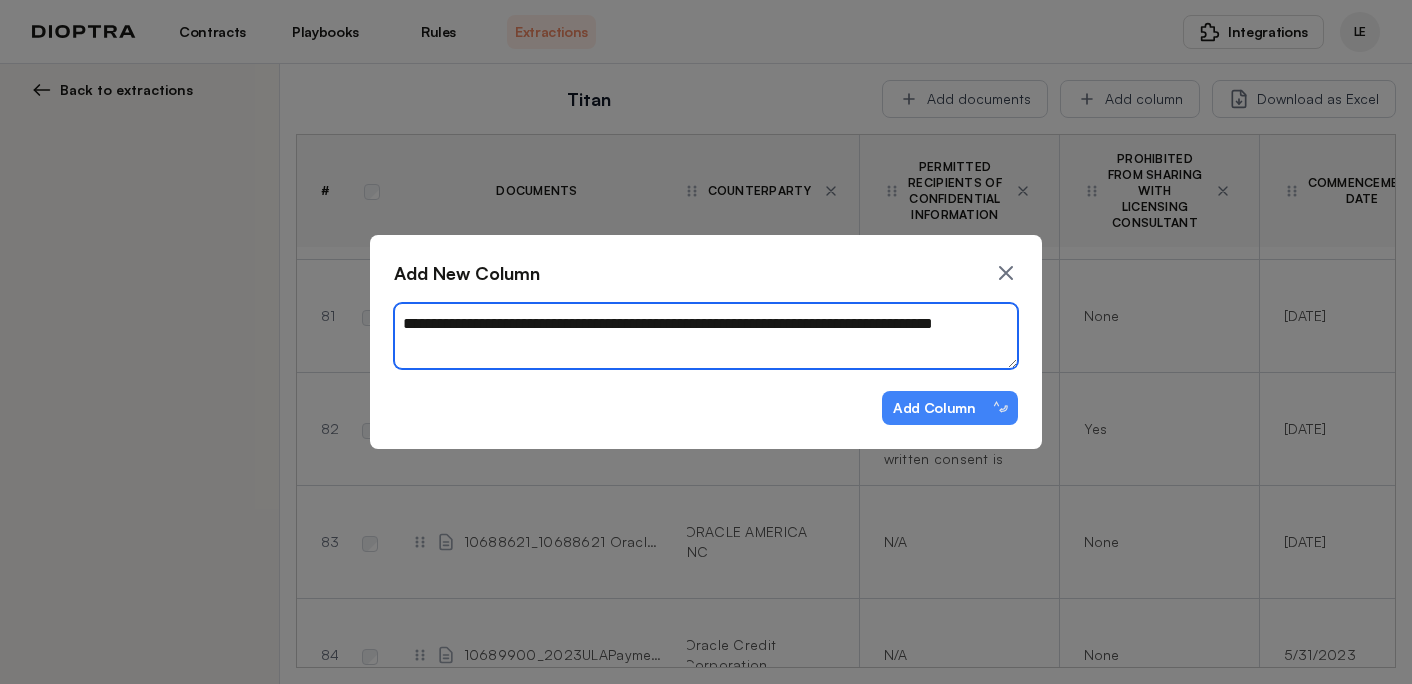 type on "*" 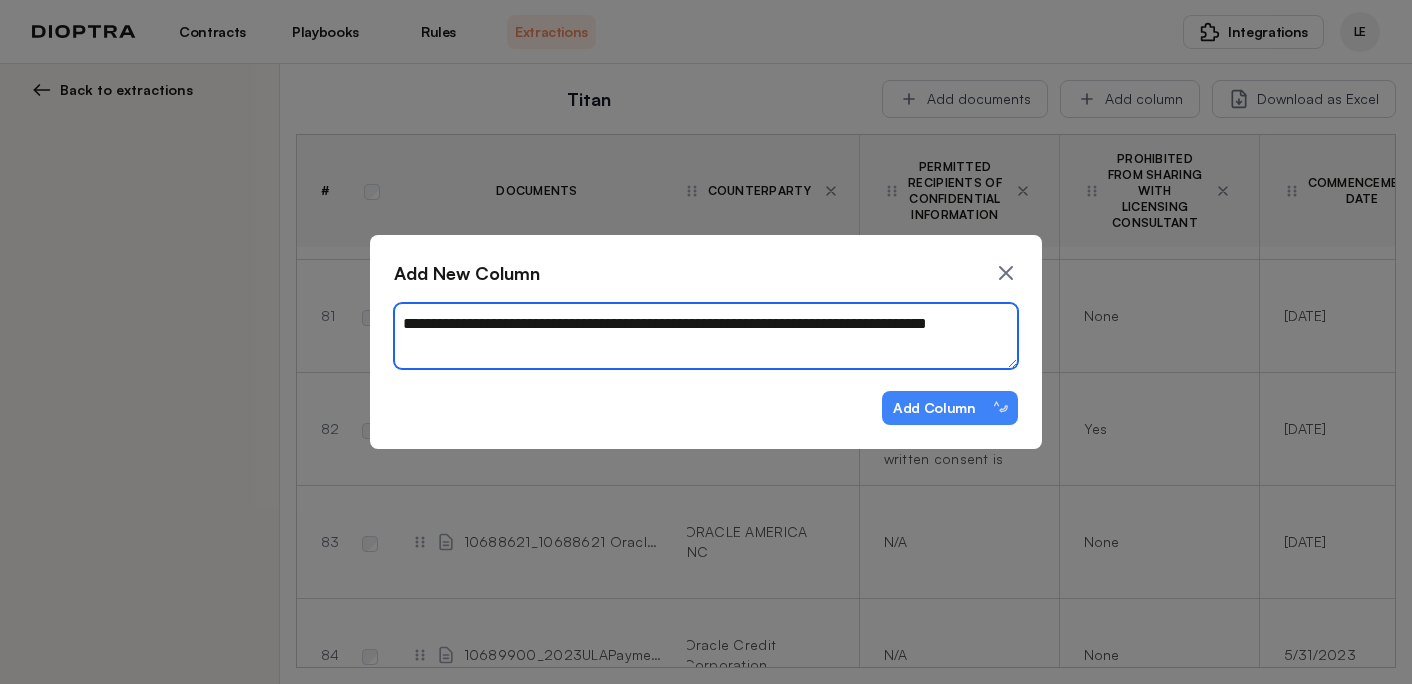 type on "*" 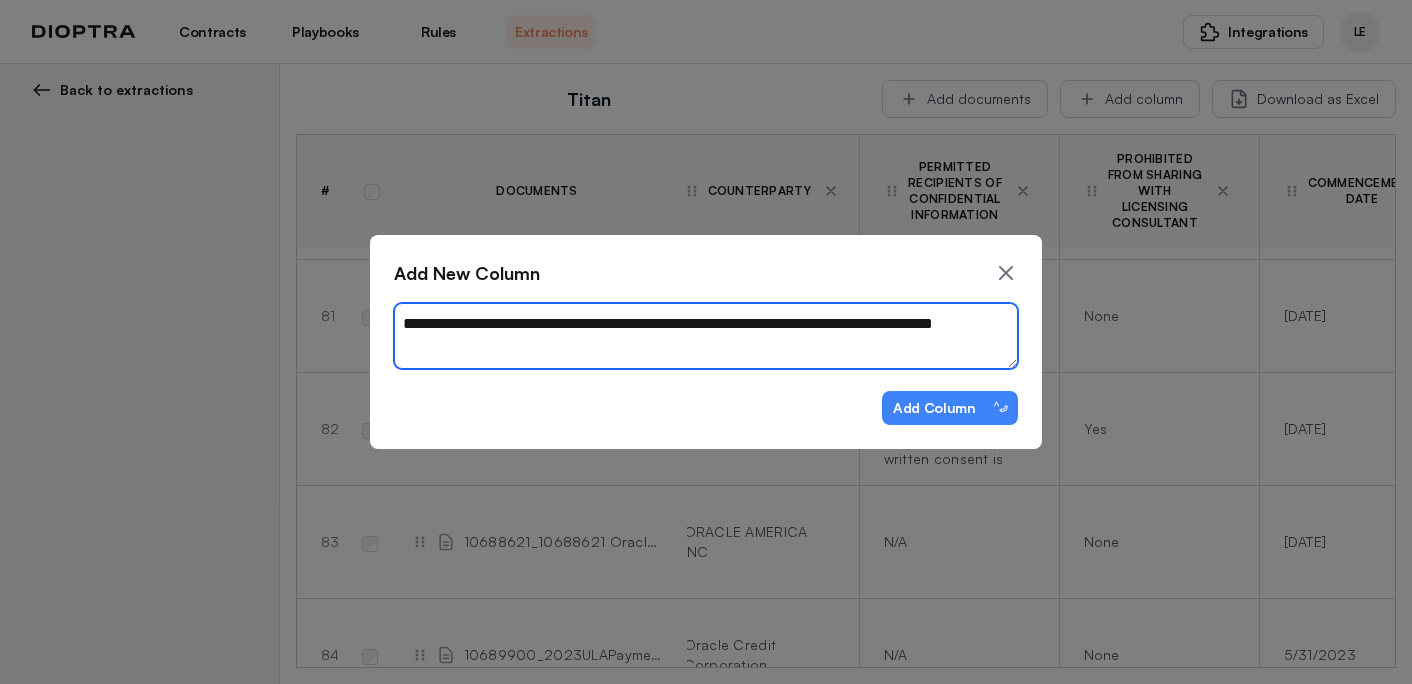 type on "*" 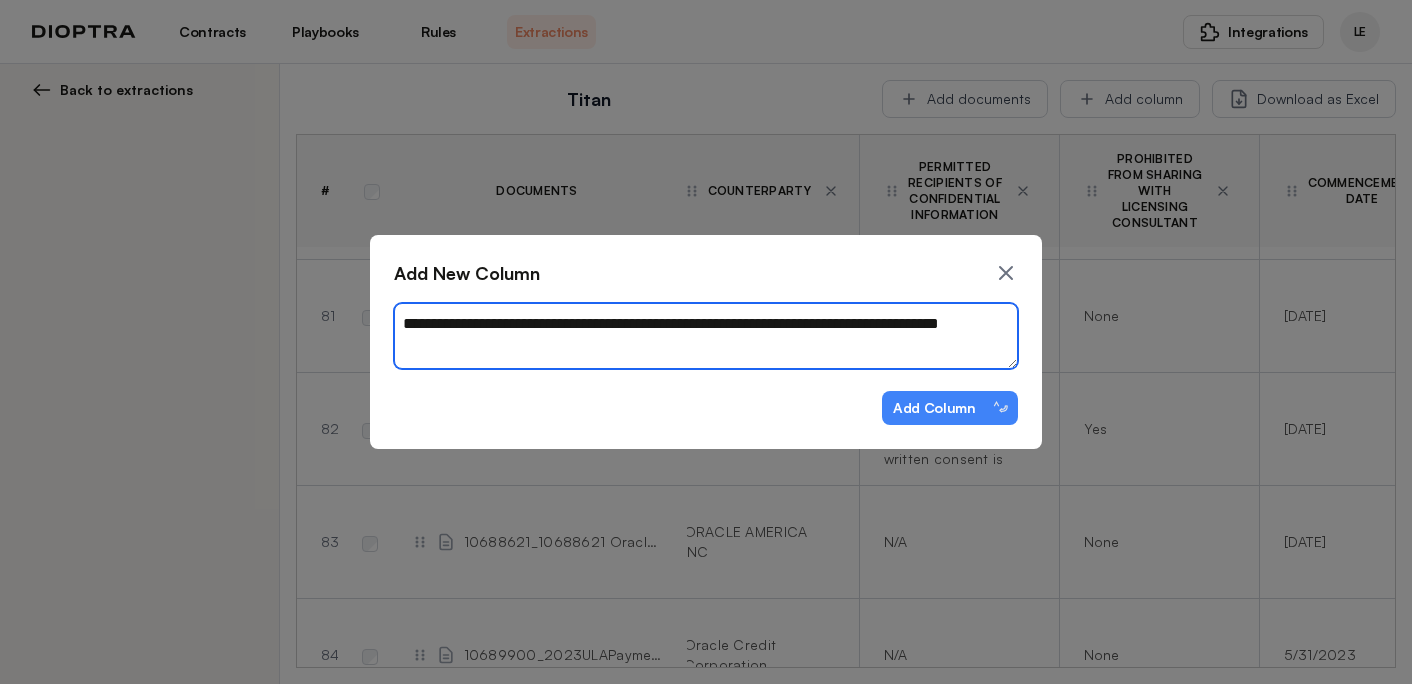 type on "*" 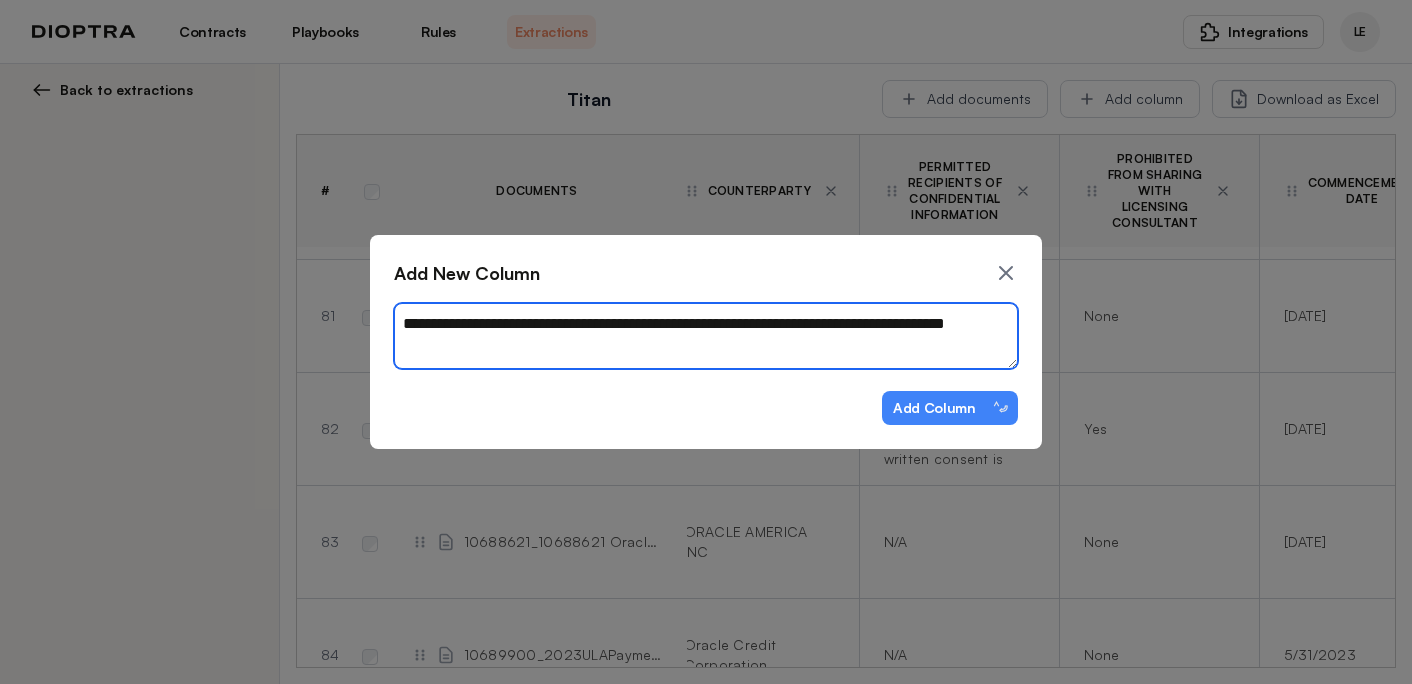 type on "*" 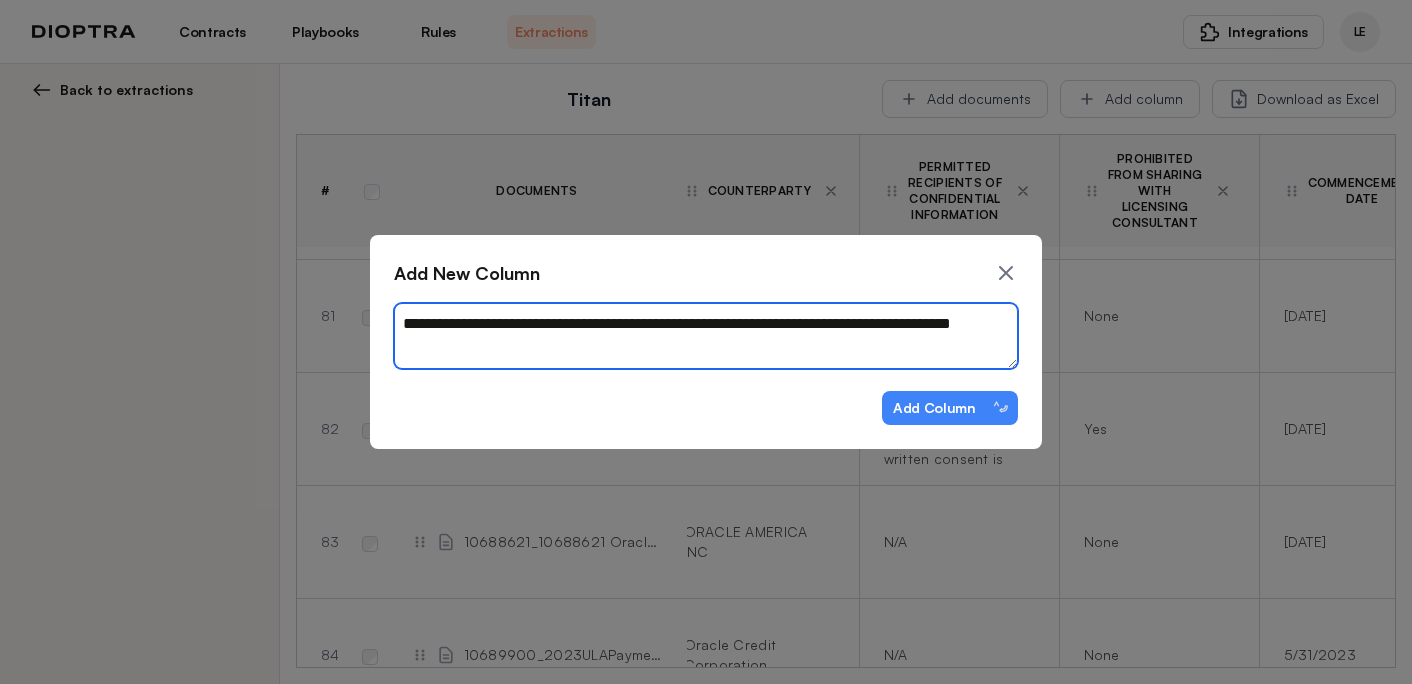 type on "*" 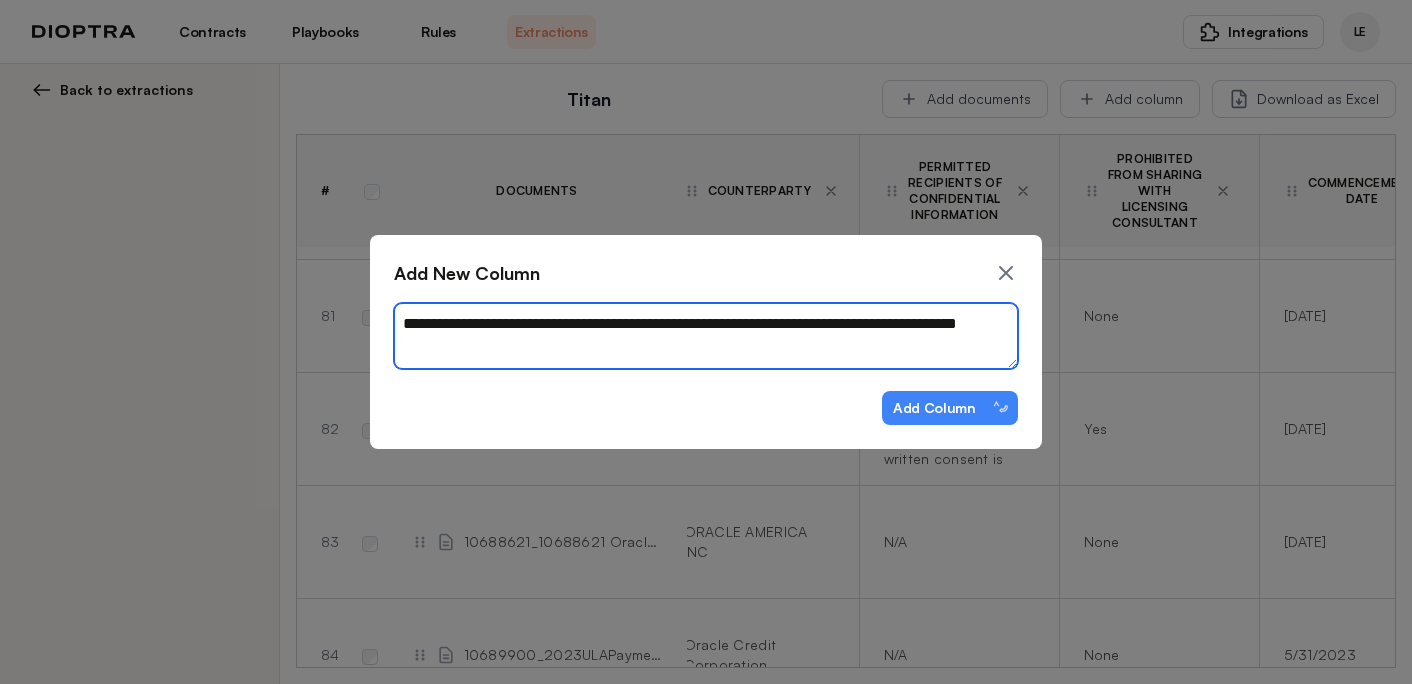type on "*" 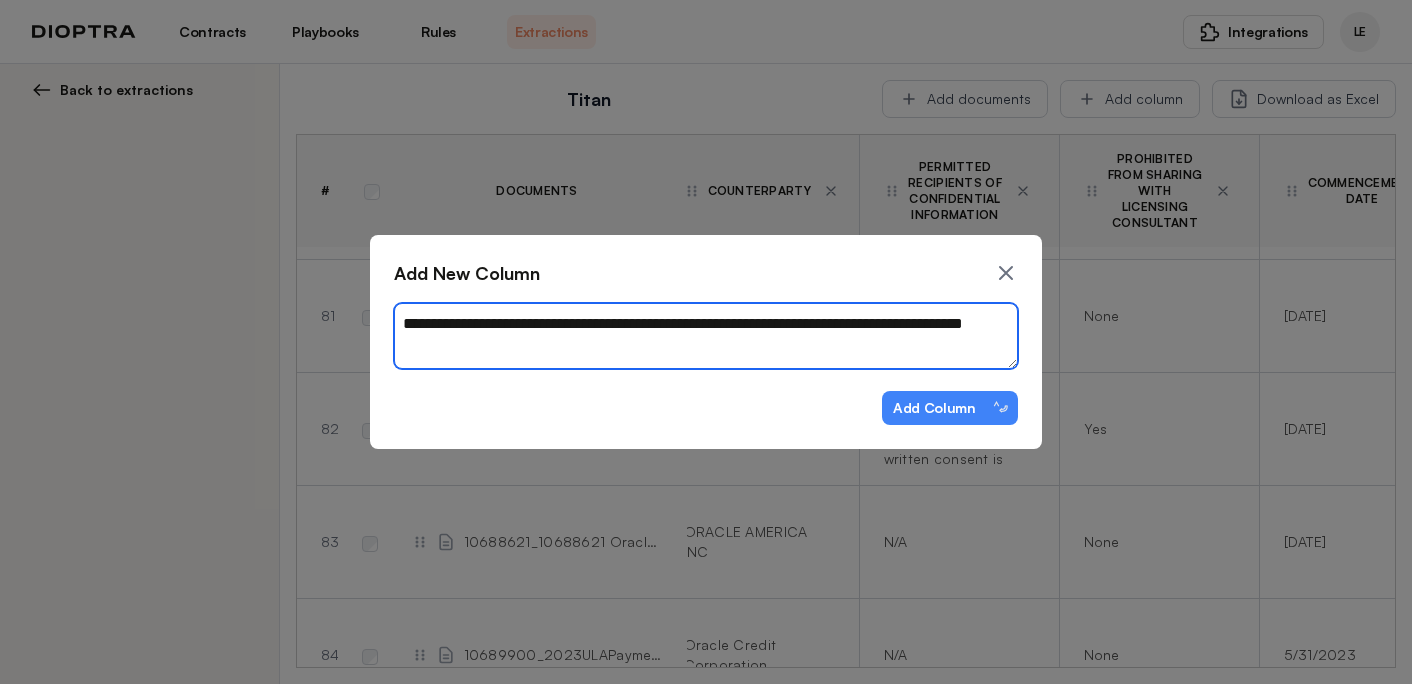 type on "*" 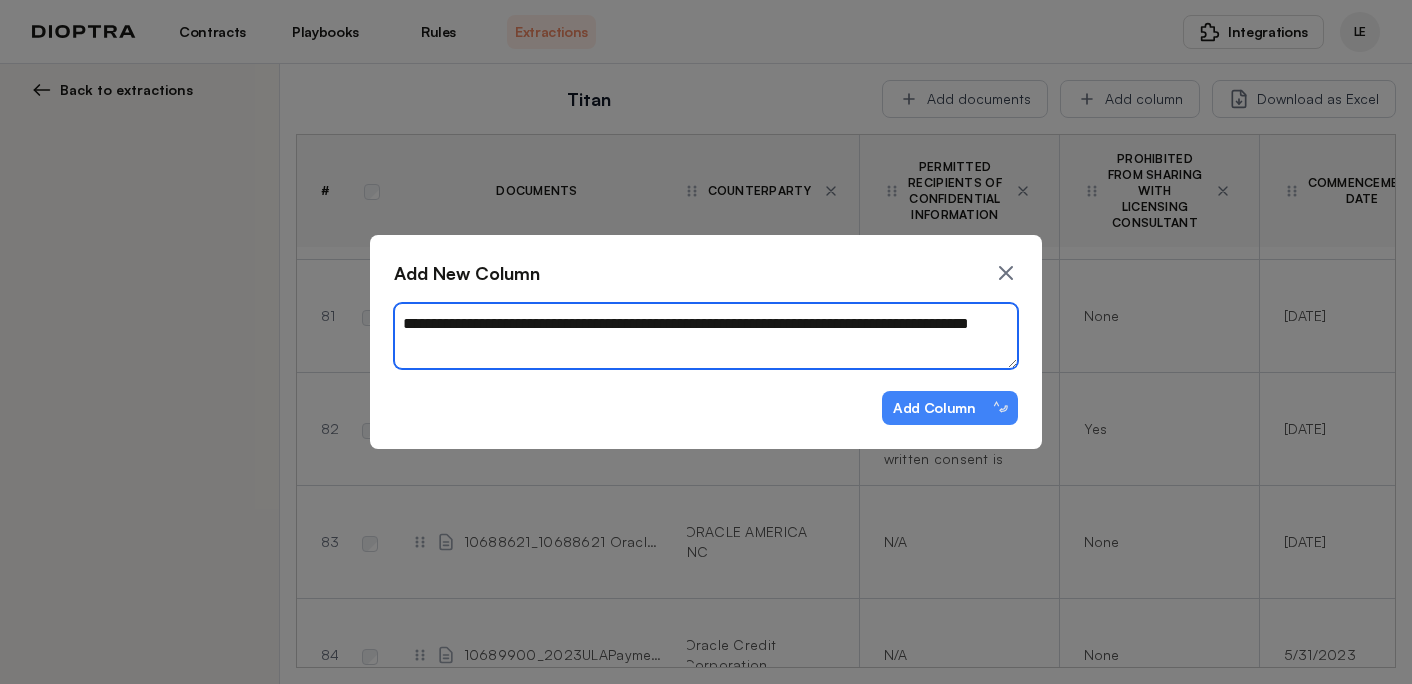 type on "*" 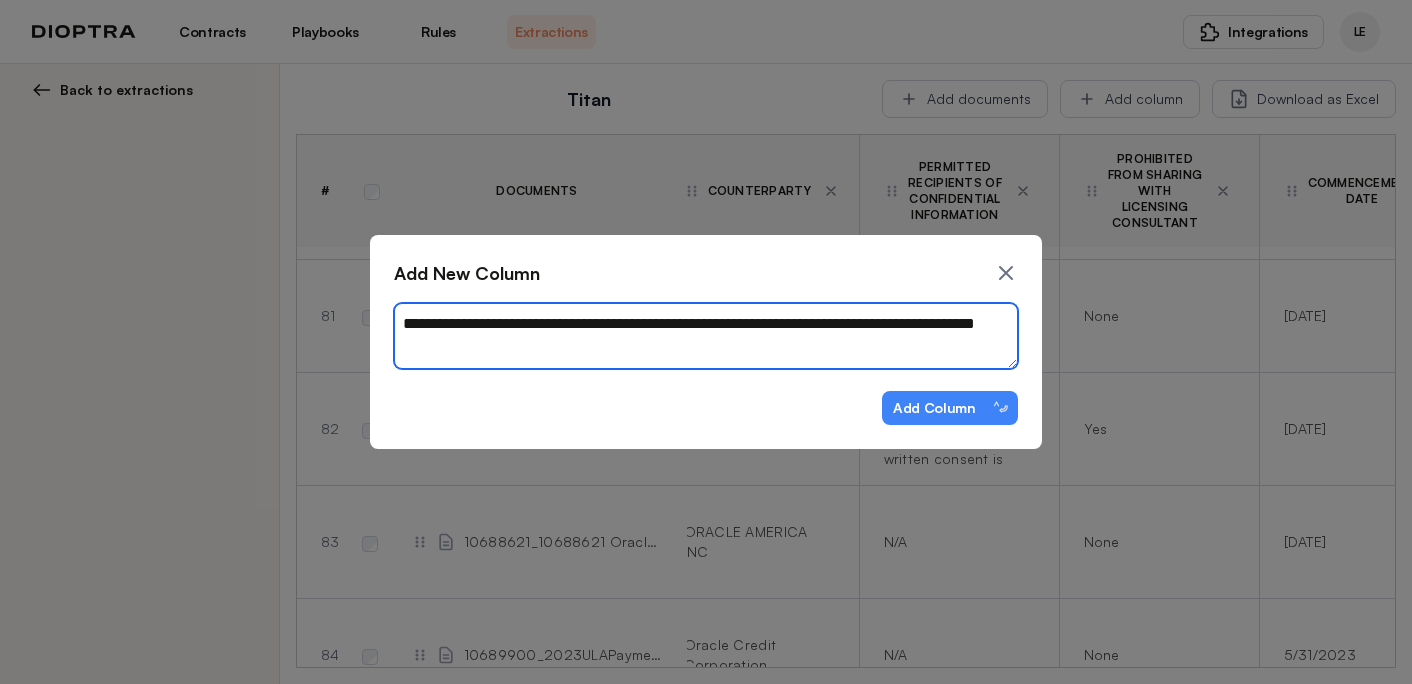 type on "**********" 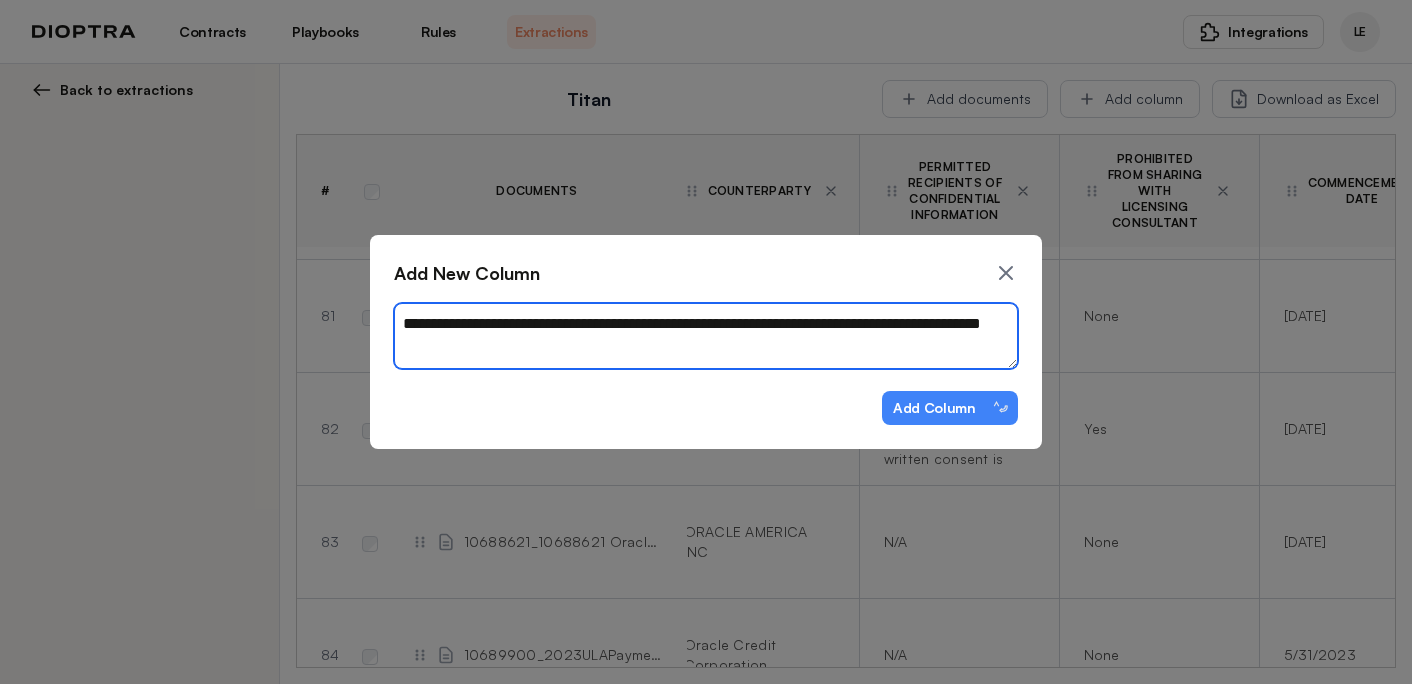 type on "*" 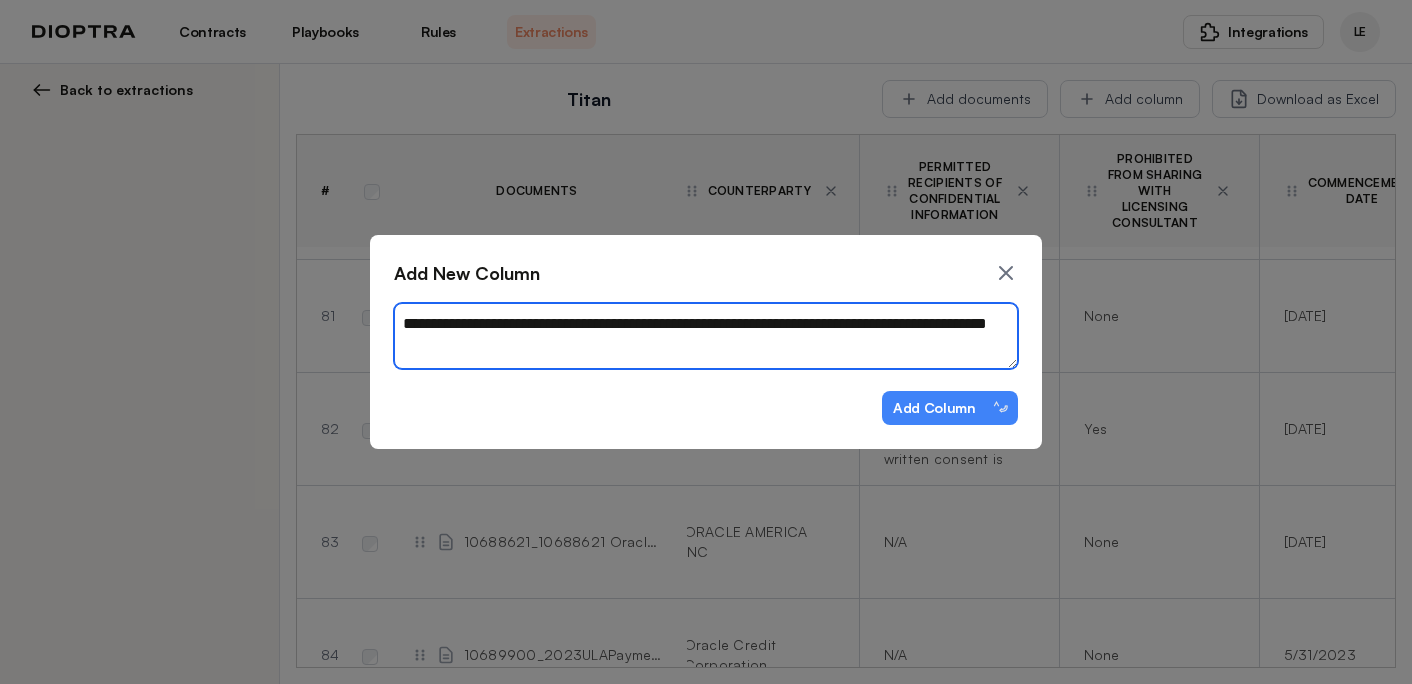 type on "*" 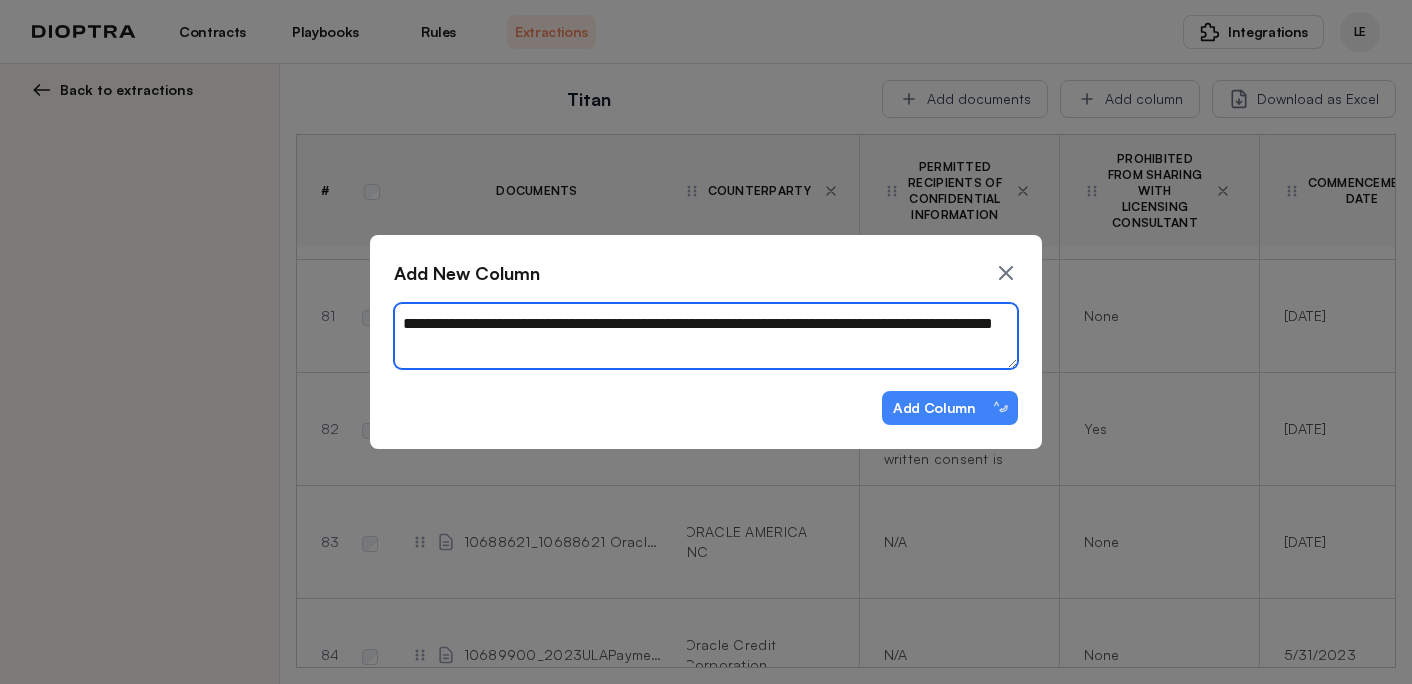 type on "*" 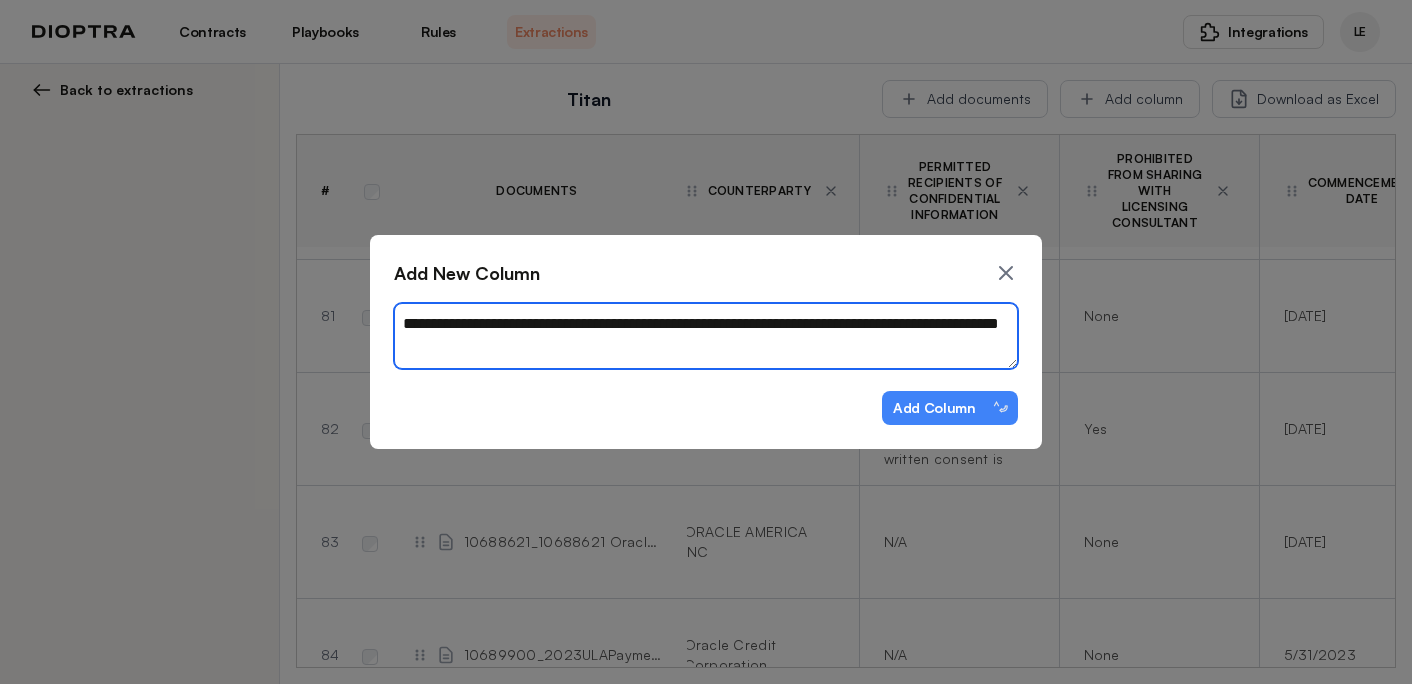 type on "*" 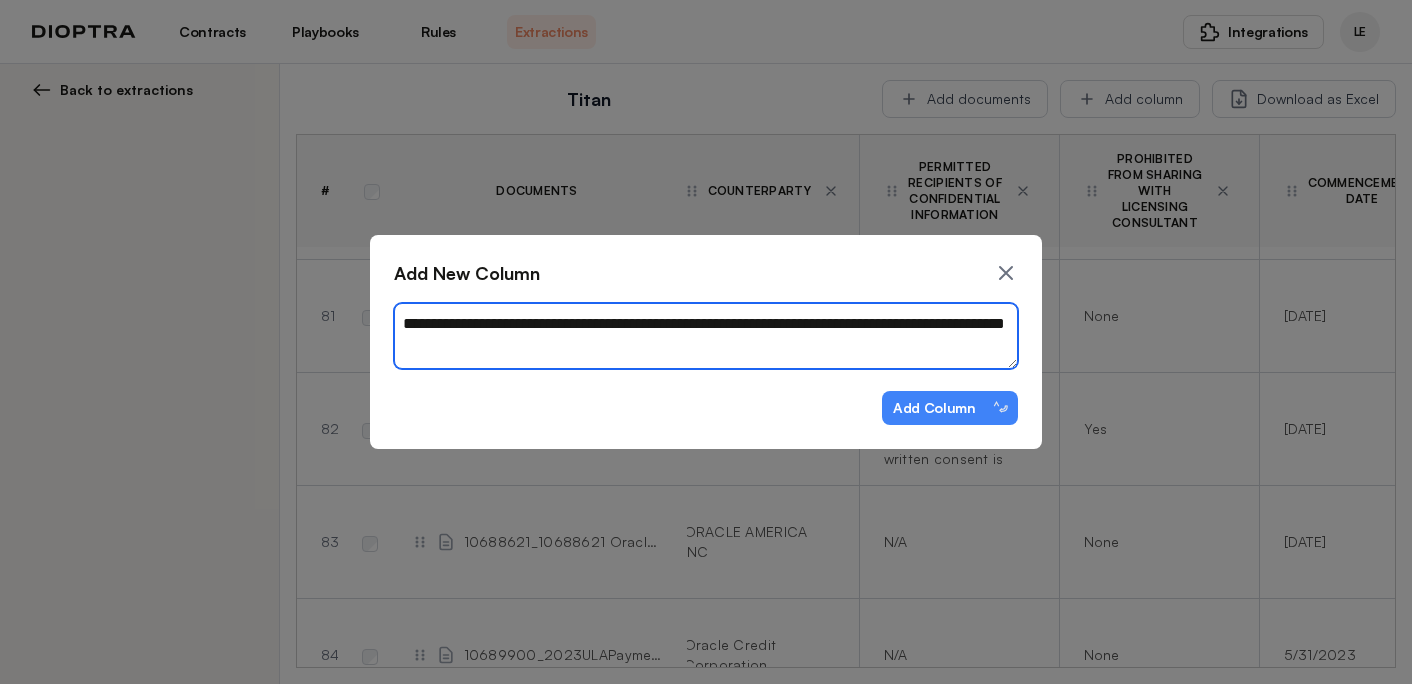 type on "*" 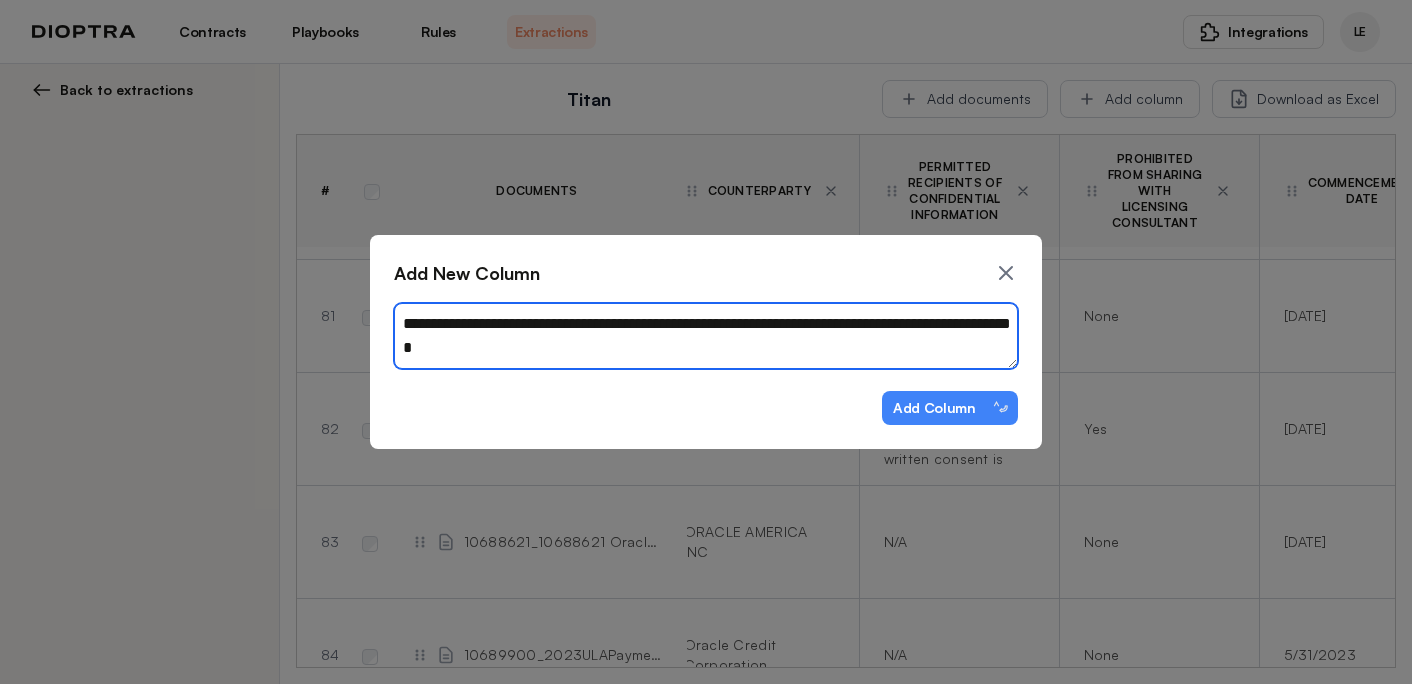 type on "*" 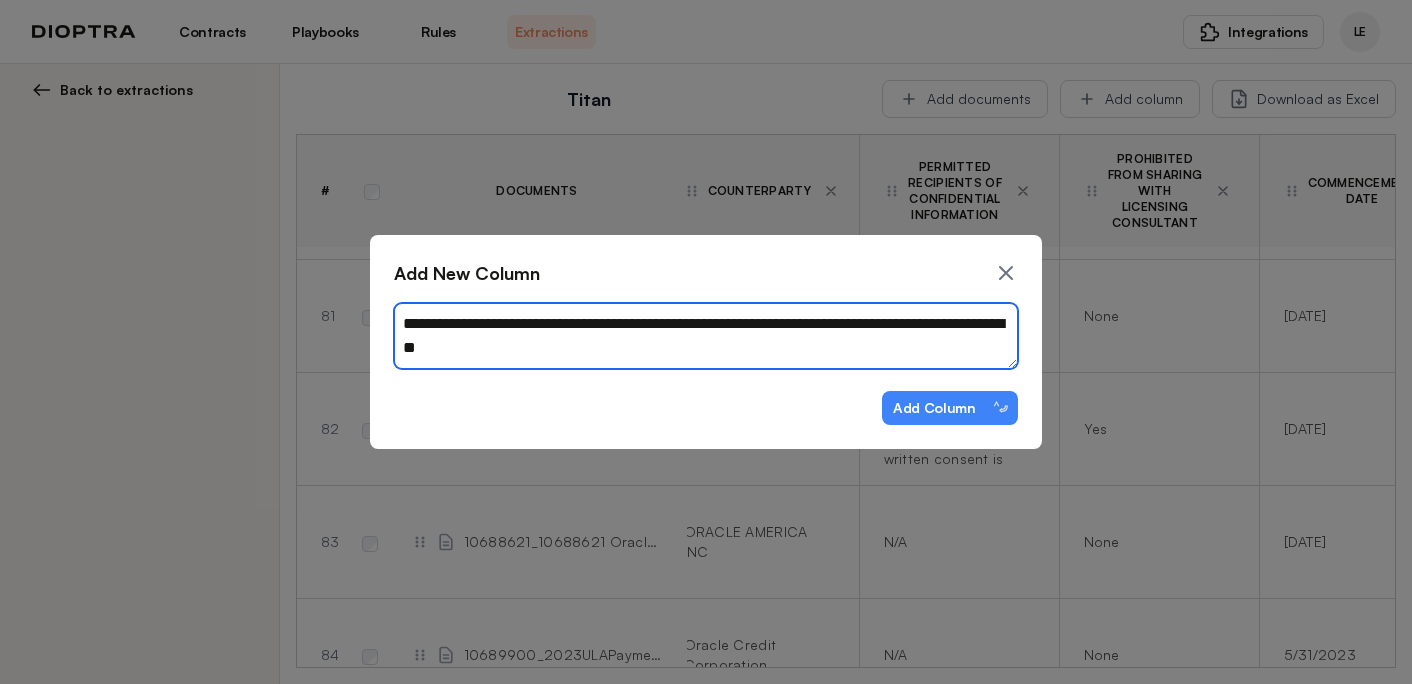 type on "*" 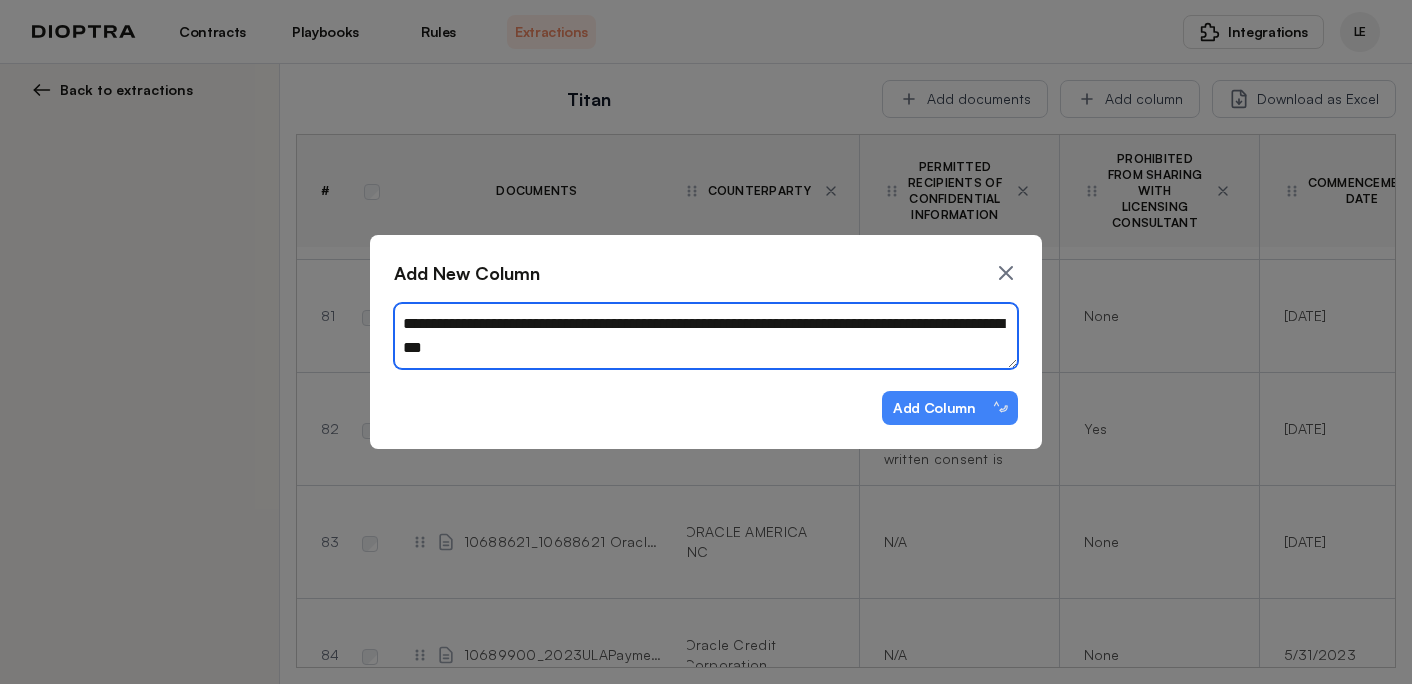 type on "*" 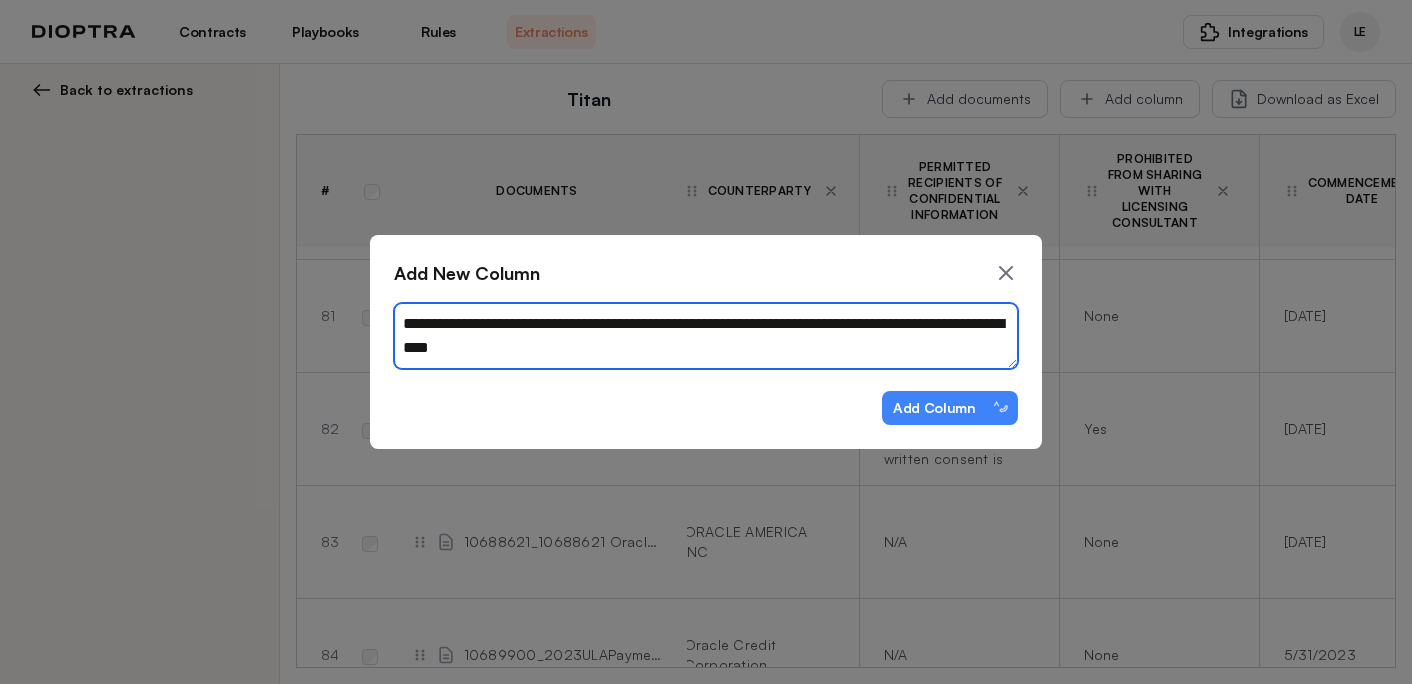 type on "*" 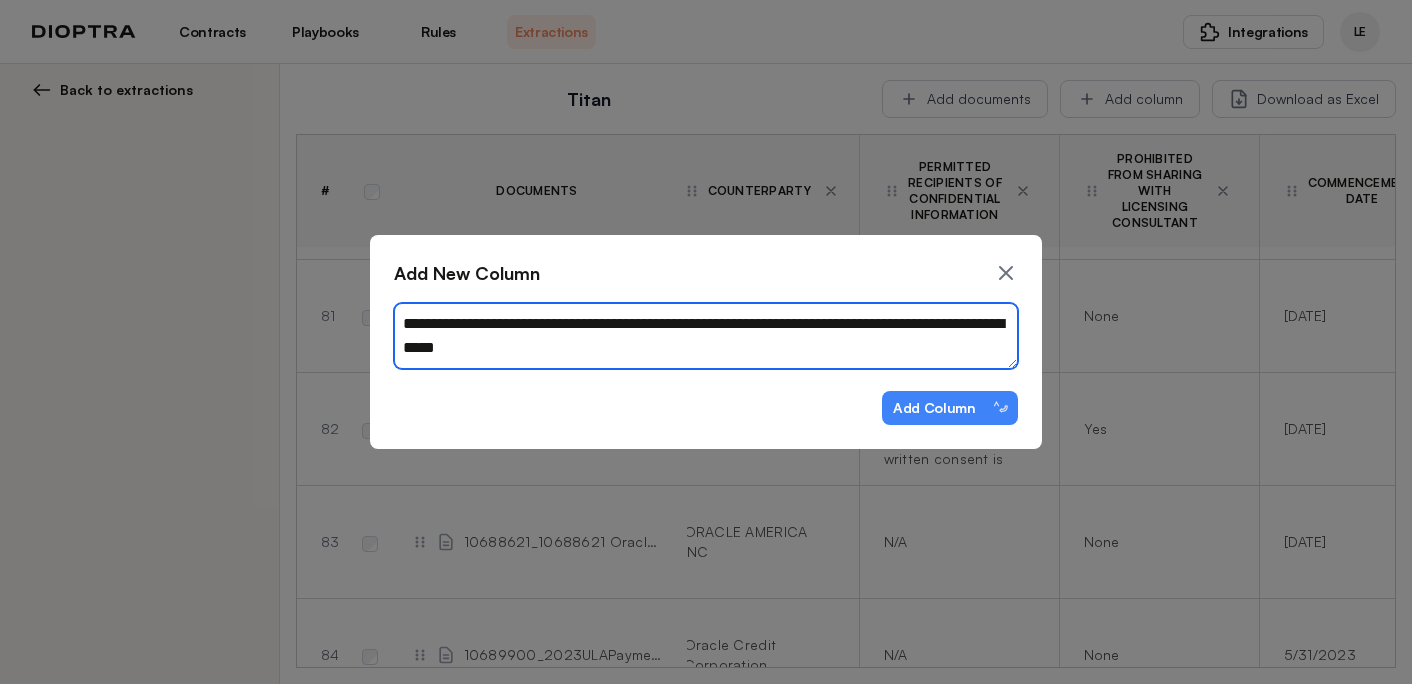 type 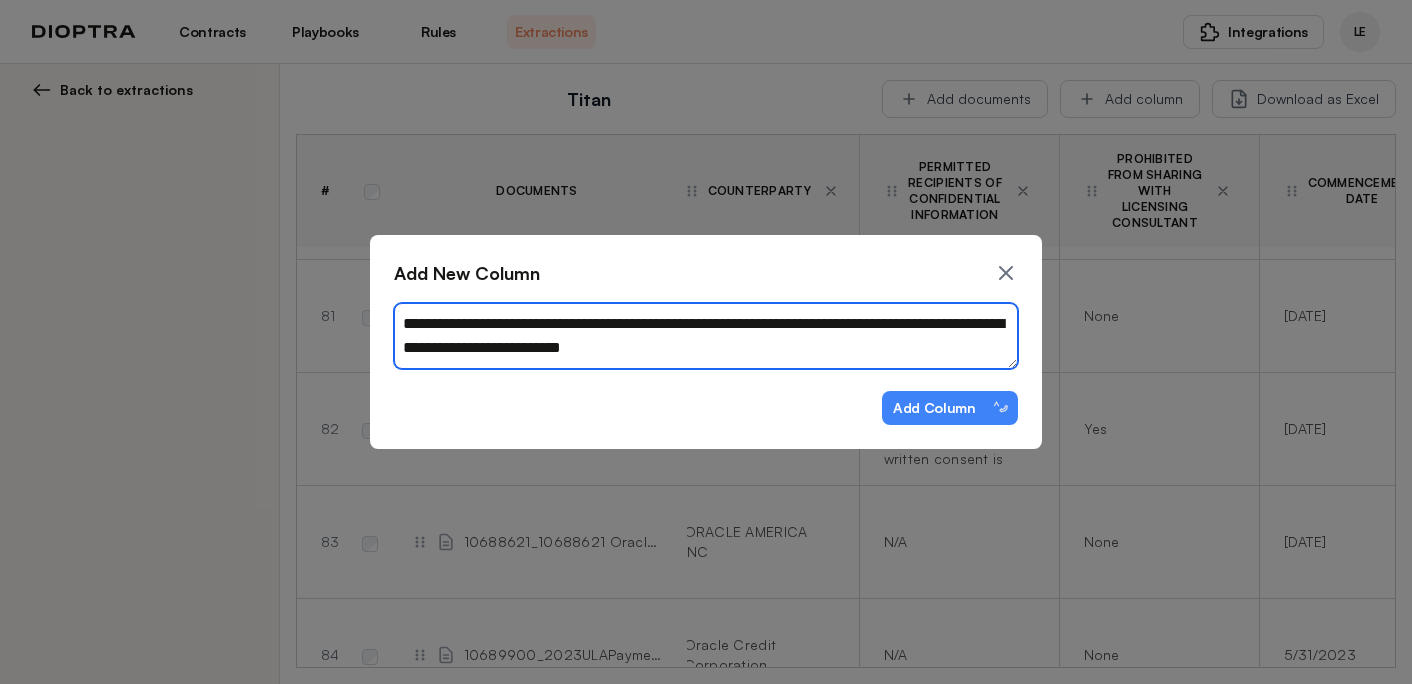 click on "**********" at bounding box center [706, 336] 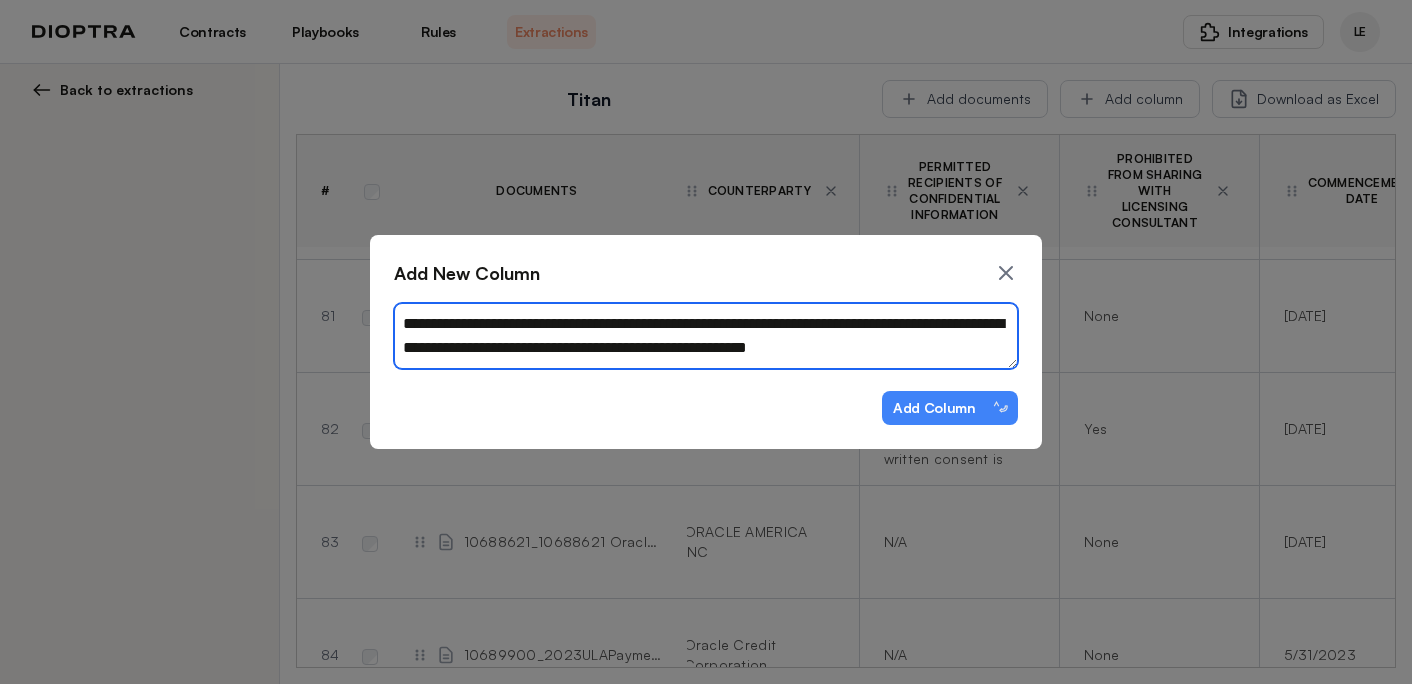 click on "**********" at bounding box center (706, 336) 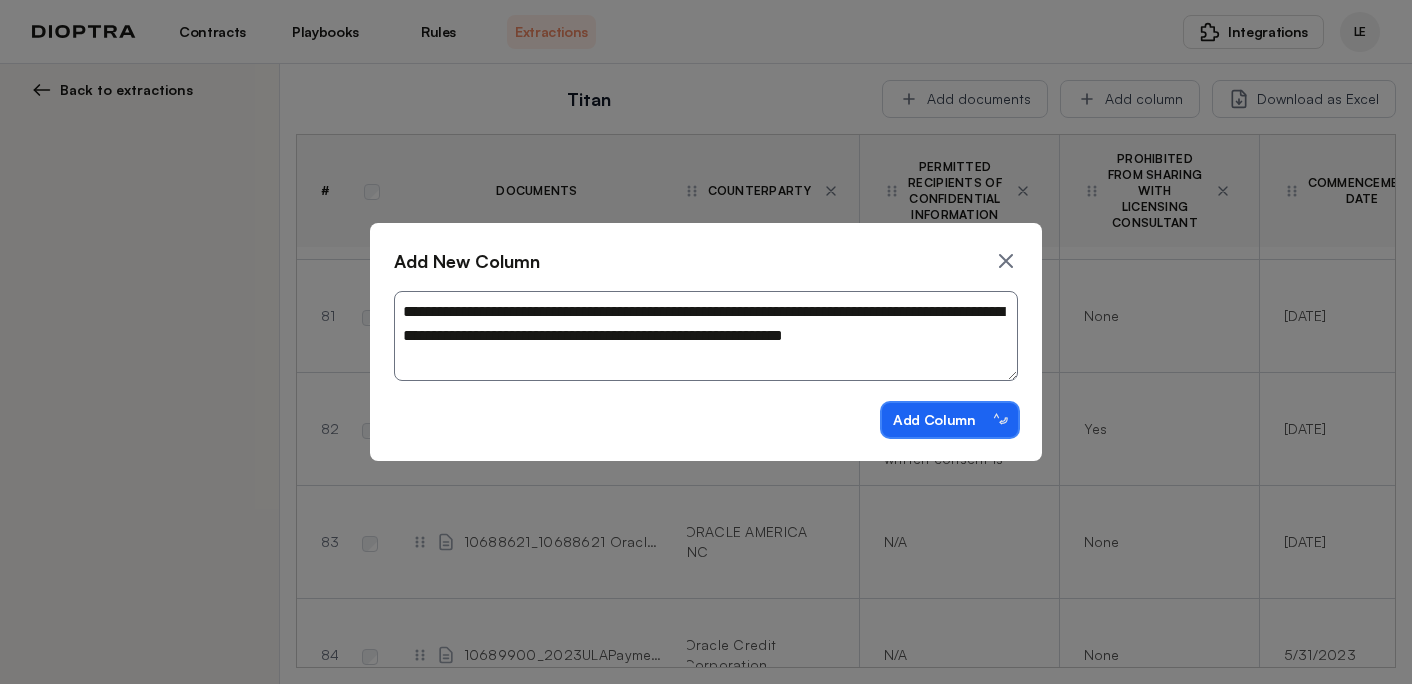 click on "Add Column ⌃⏎" at bounding box center (950, 420) 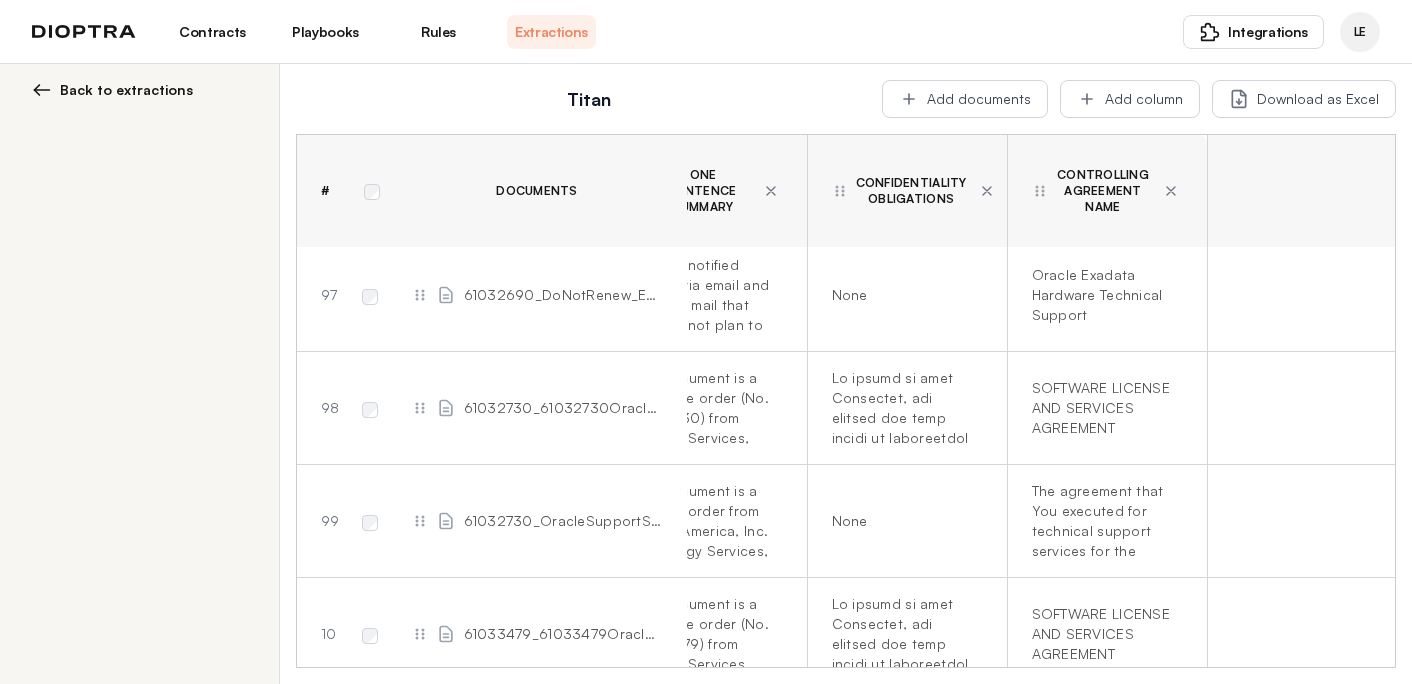 scroll, scrollTop: 10877, scrollLeft: 1910, axis: both 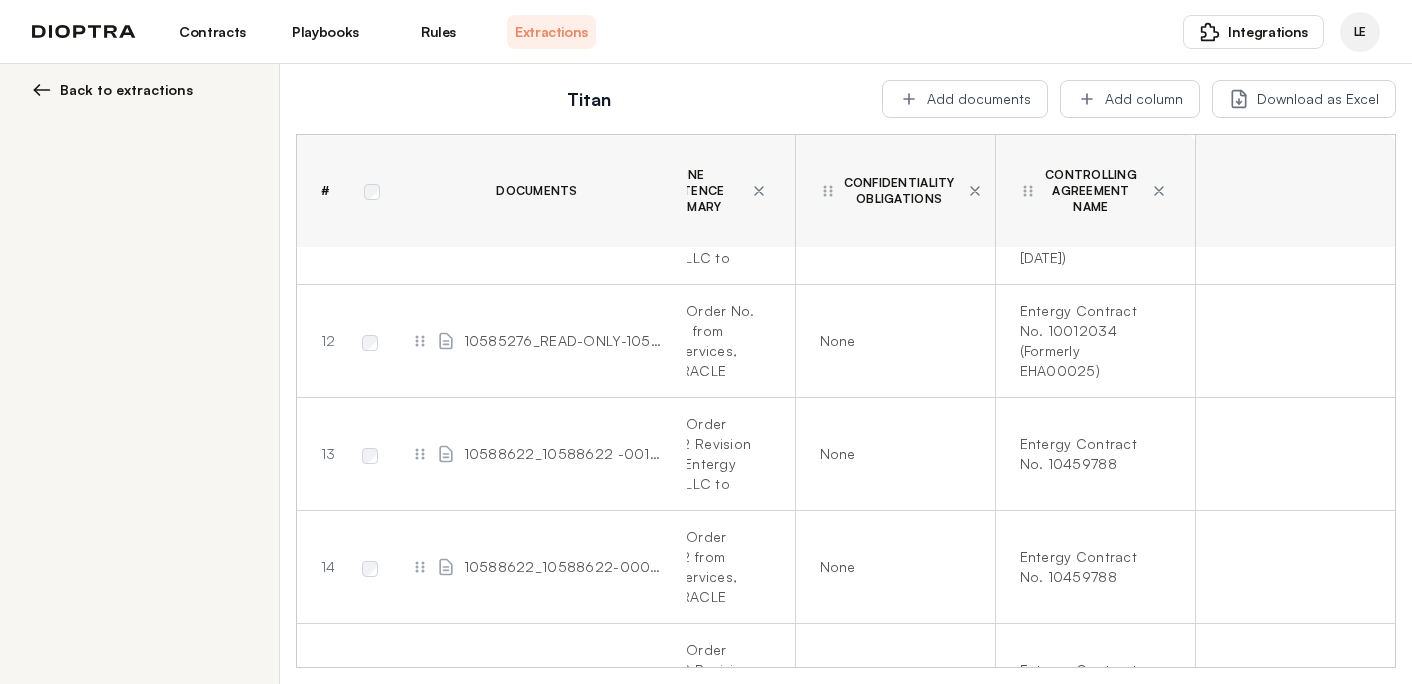 click on "Controlling Agreement Name" at bounding box center [1091, 191] 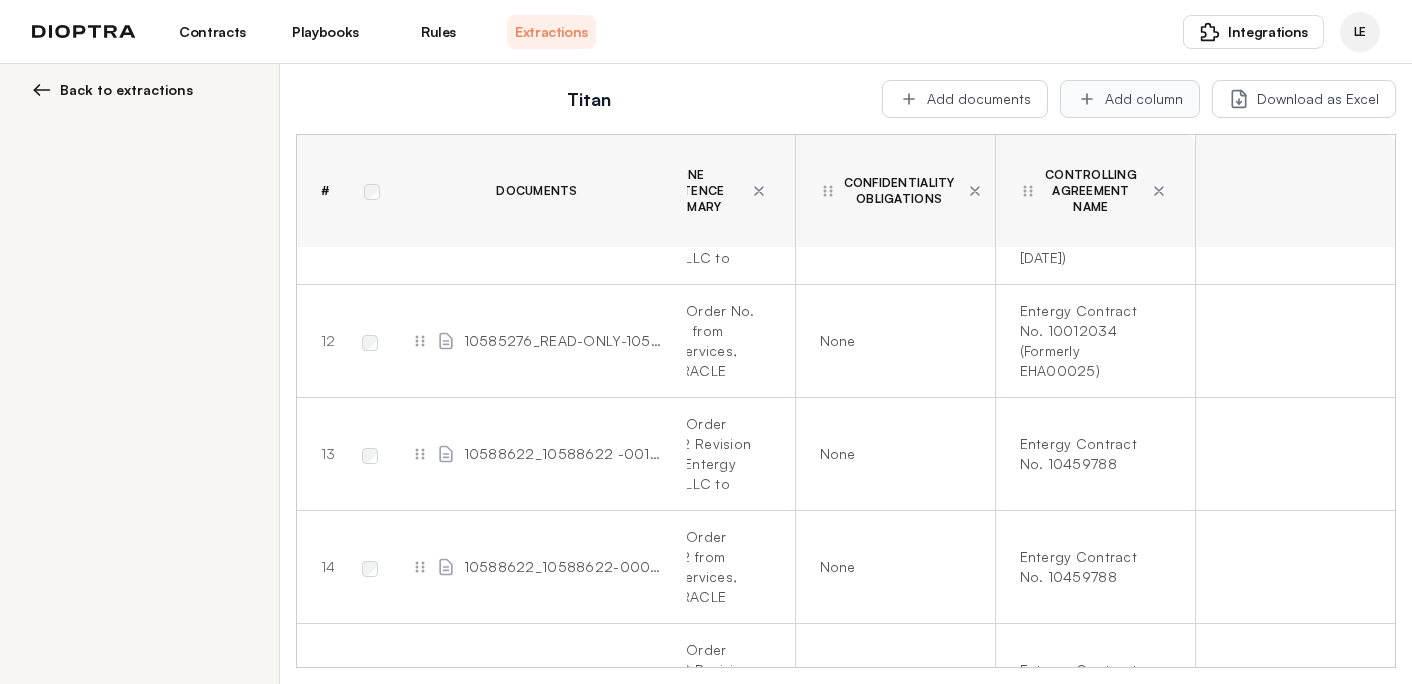 click on "Add column" at bounding box center (1130, 99) 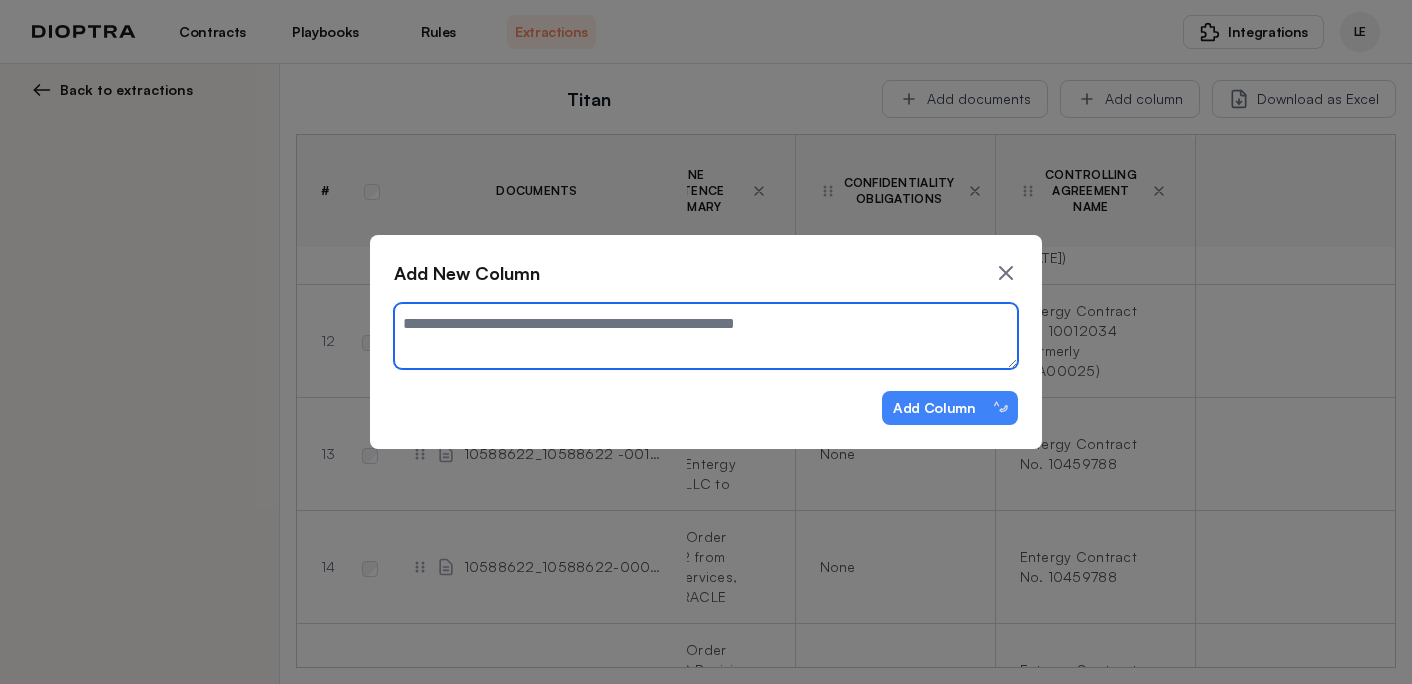 click at bounding box center (706, 336) 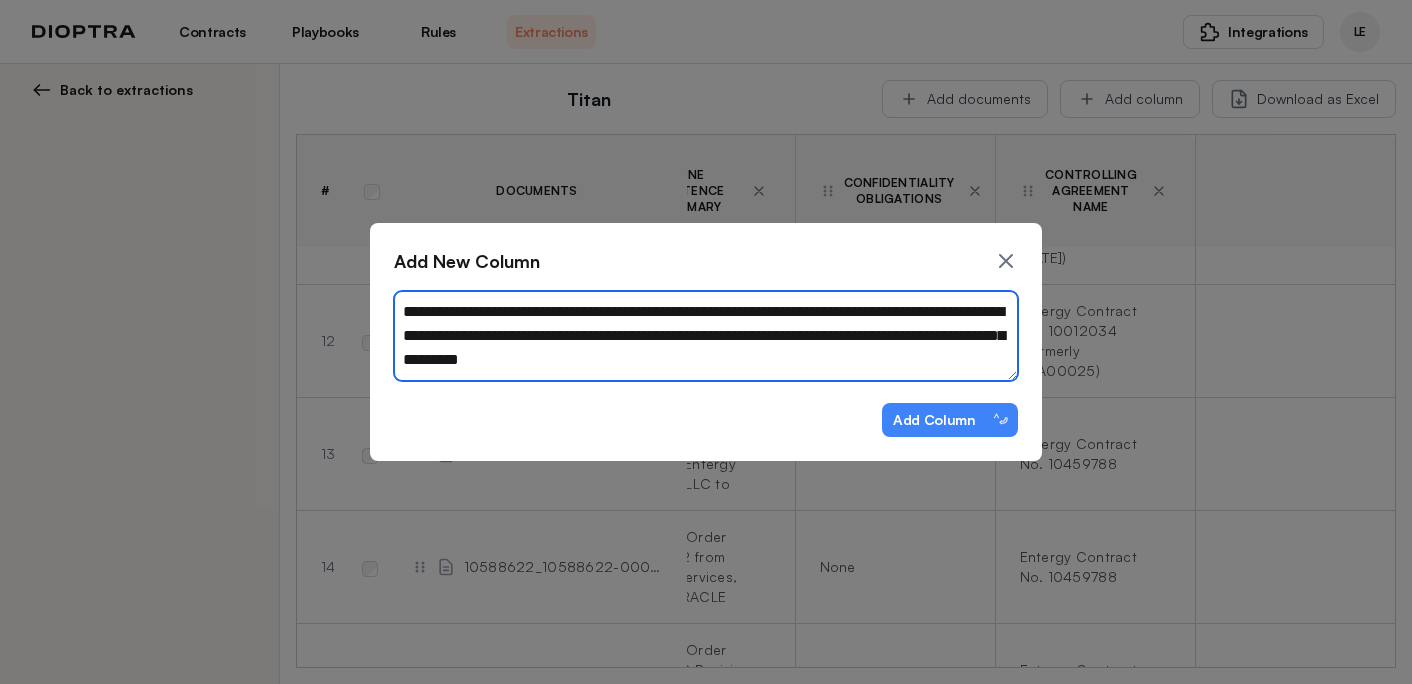 click on "**********" at bounding box center (706, 336) 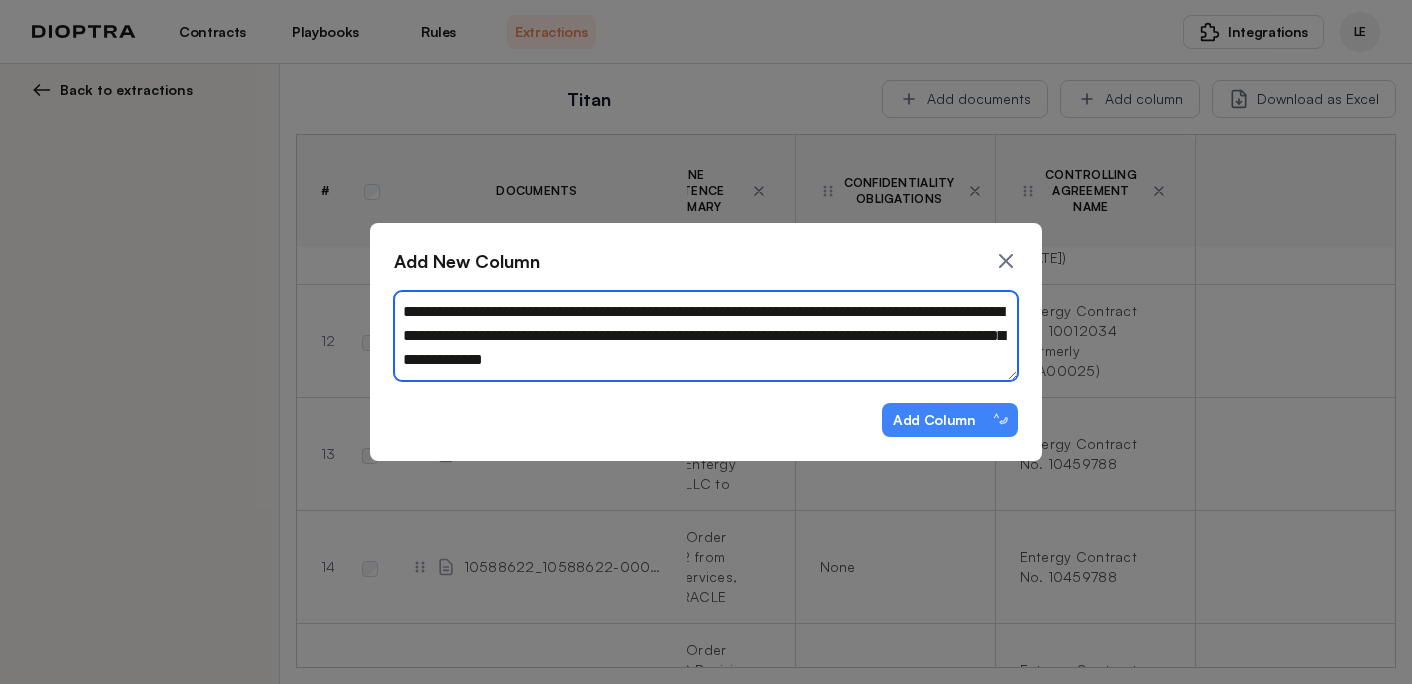 click on "**********" at bounding box center [706, 336] 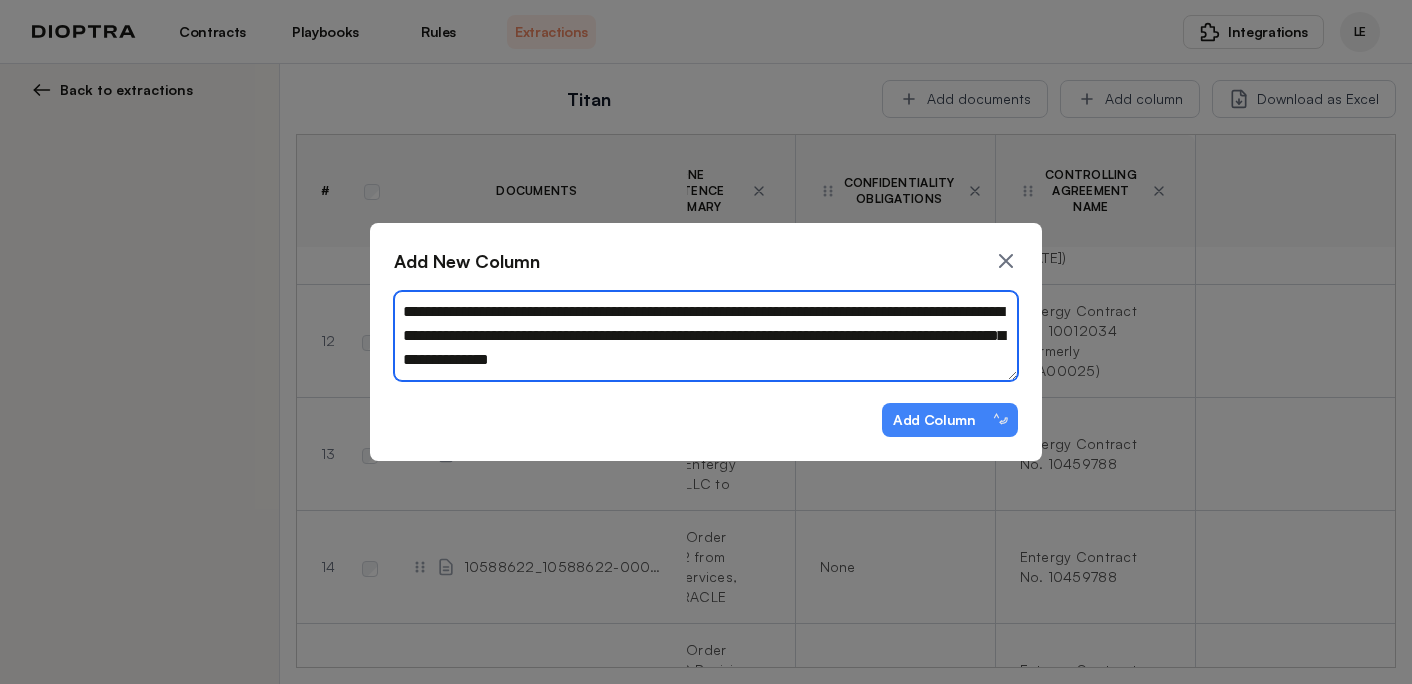 click on "**********" at bounding box center (706, 336) 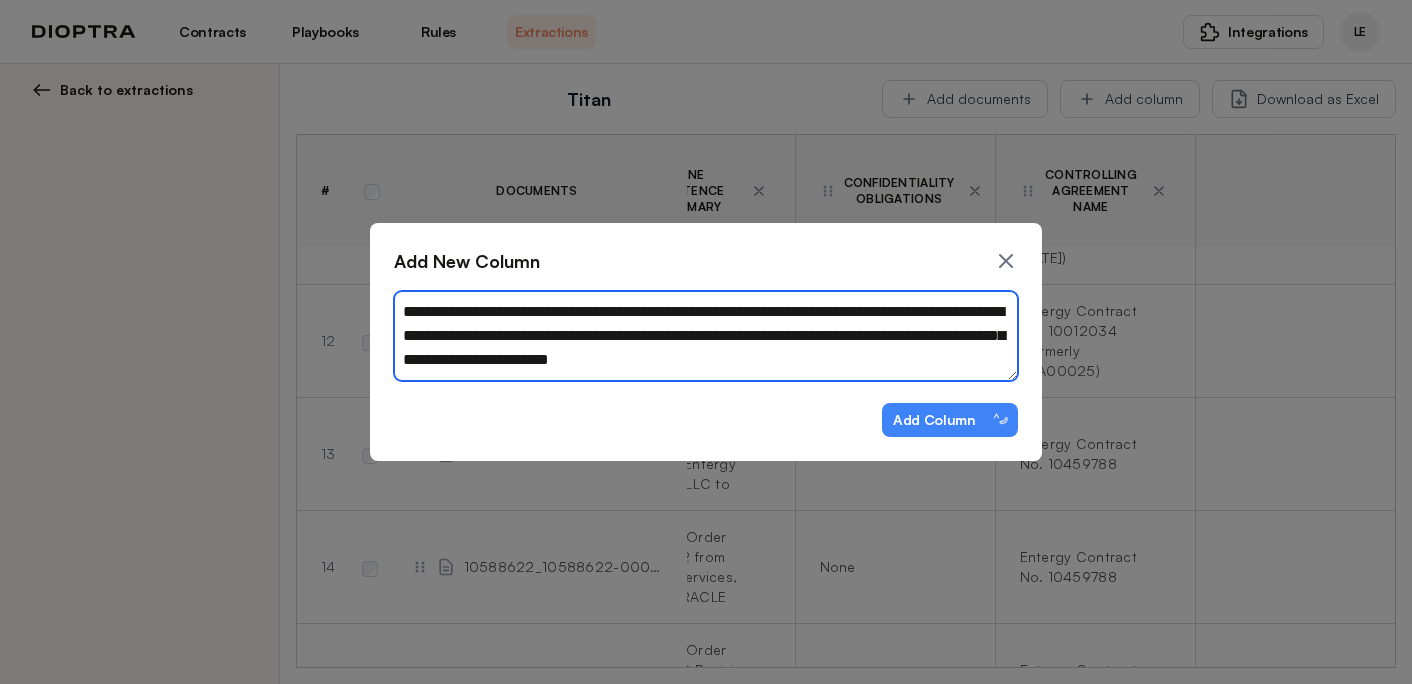 click on "**********" at bounding box center [706, 336] 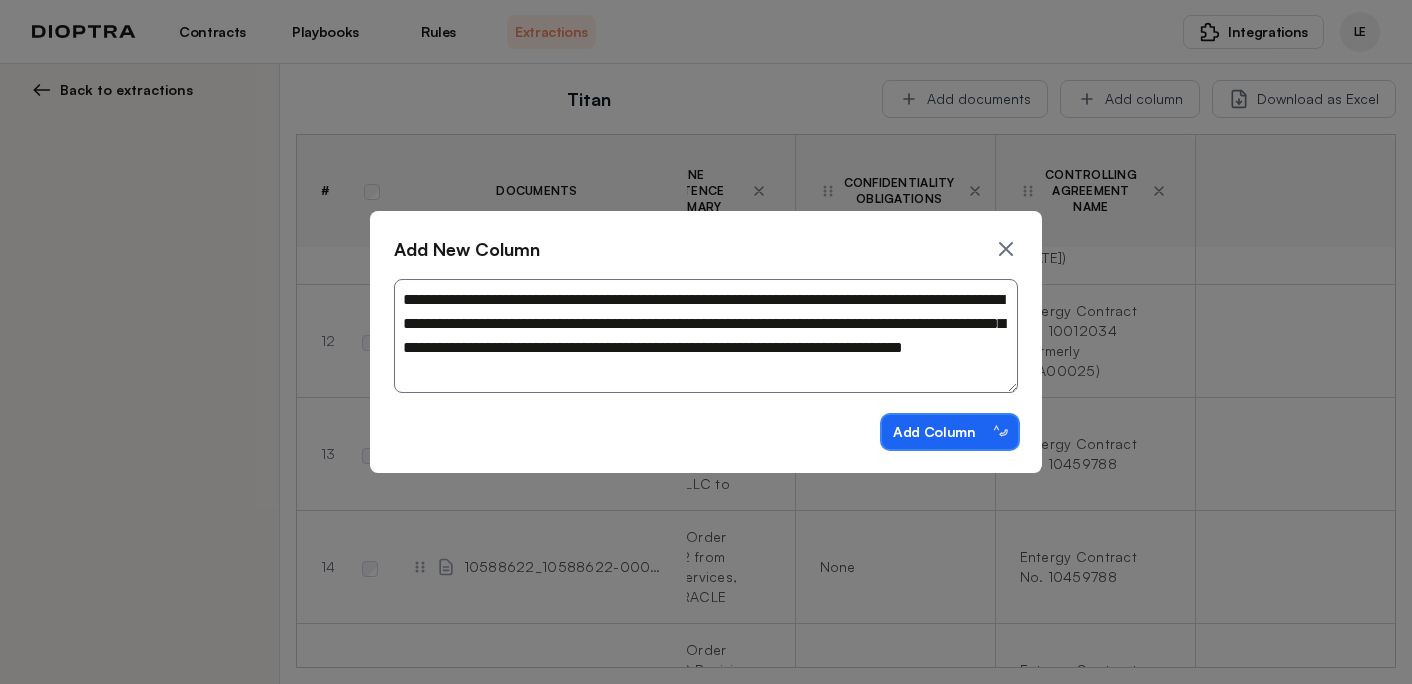 click on "Add Column ⌃⏎" at bounding box center [950, 432] 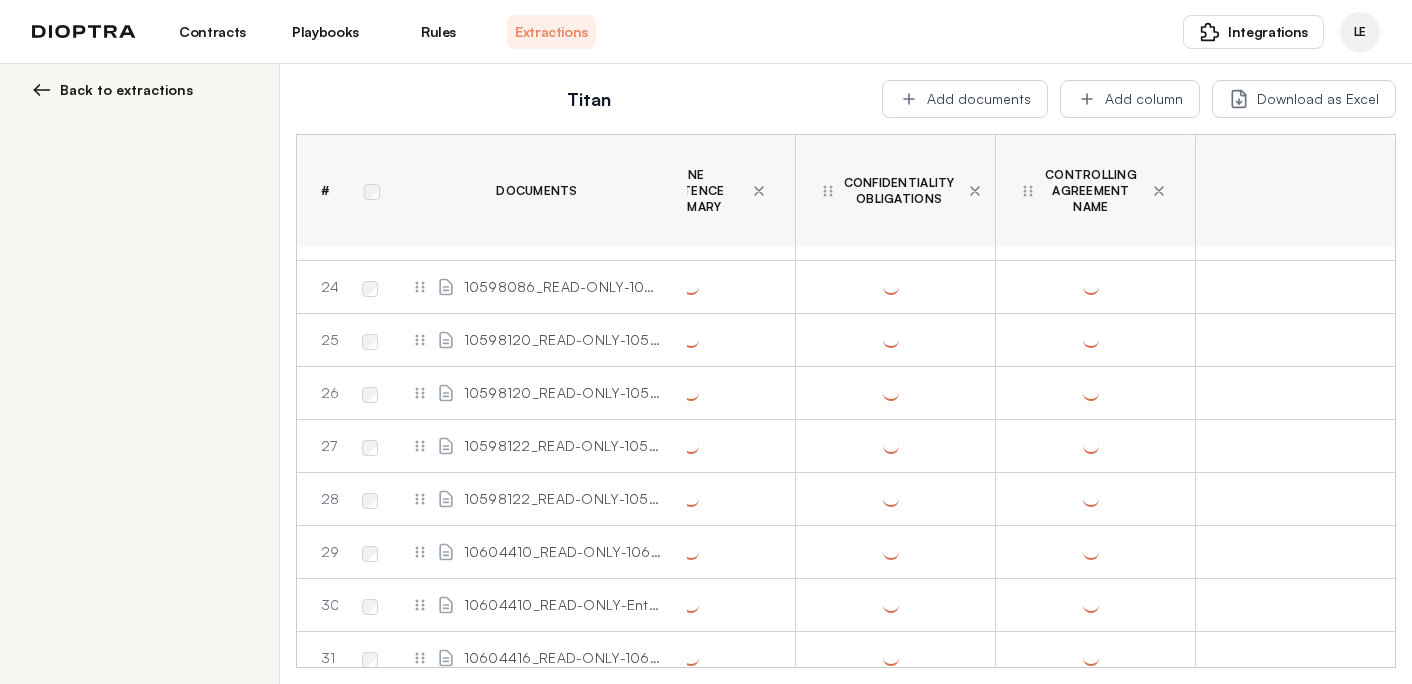 scroll, scrollTop: 0, scrollLeft: 0, axis: both 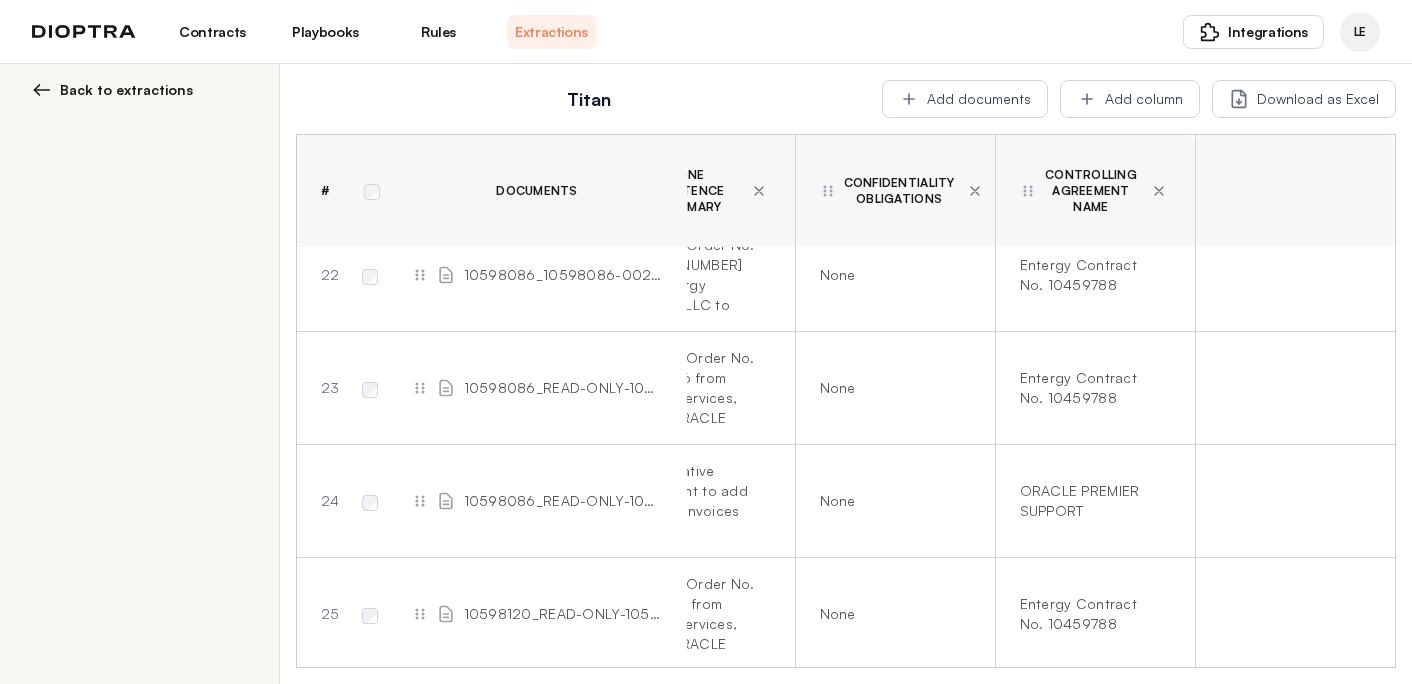 click 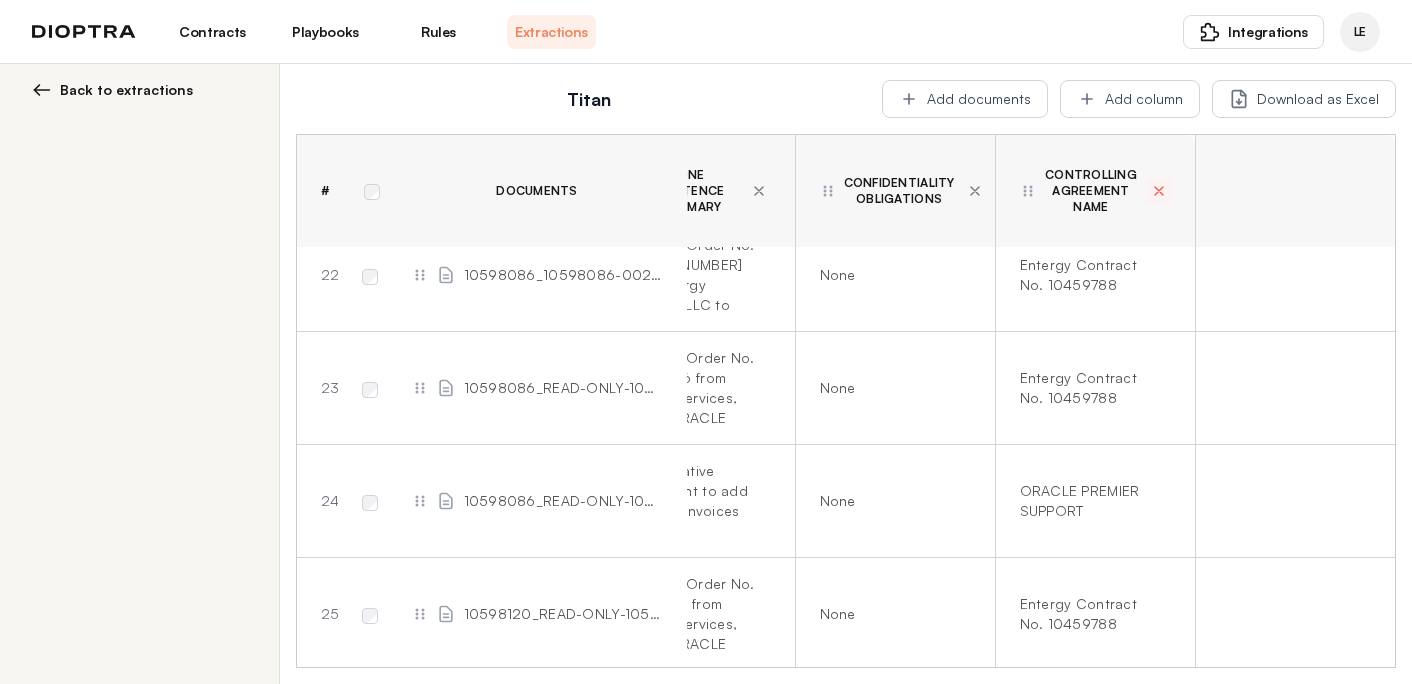 click 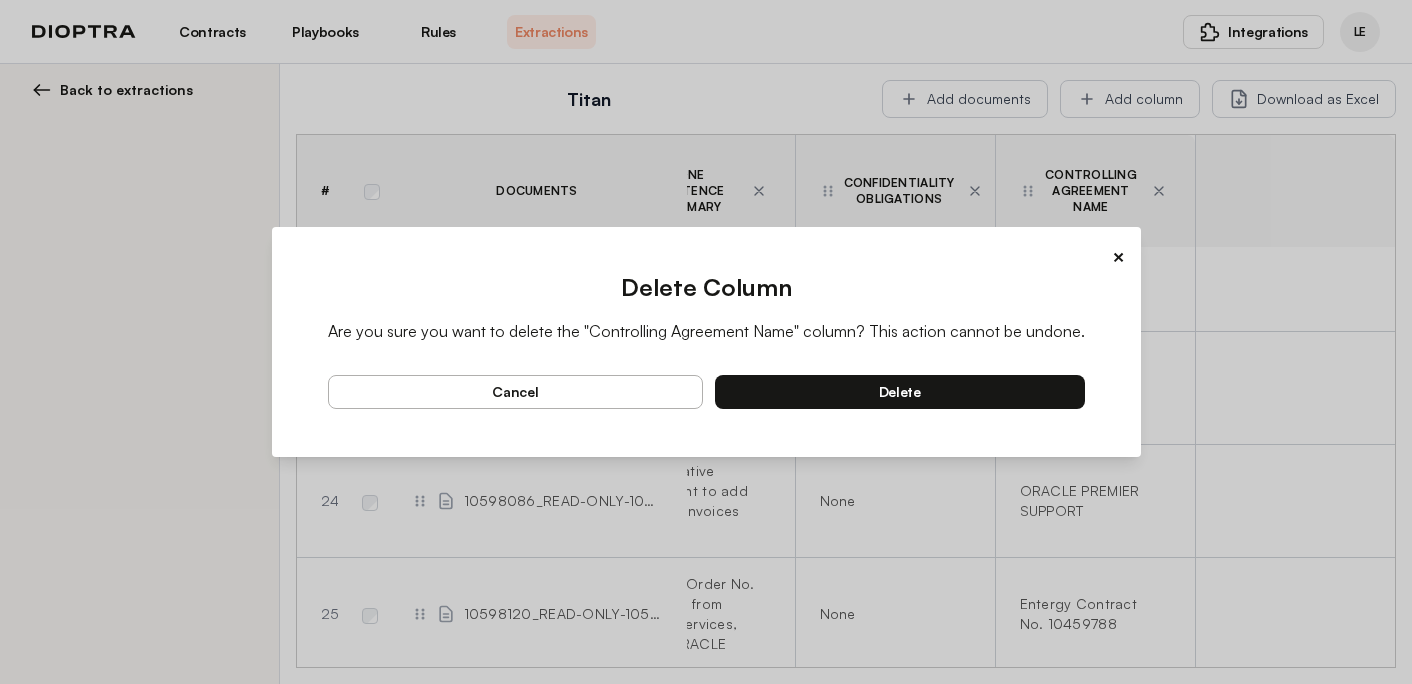 click on "delete" at bounding box center (900, 392) 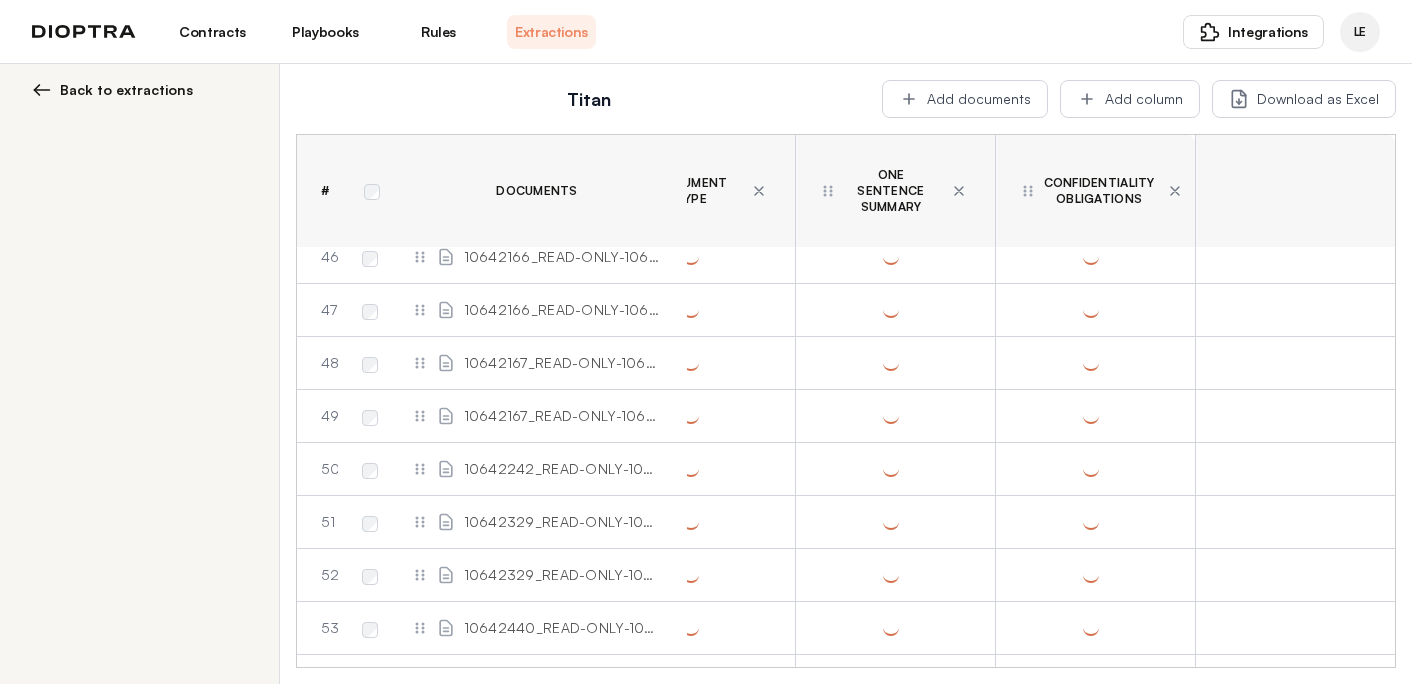 scroll, scrollTop: 0, scrollLeft: 0, axis: both 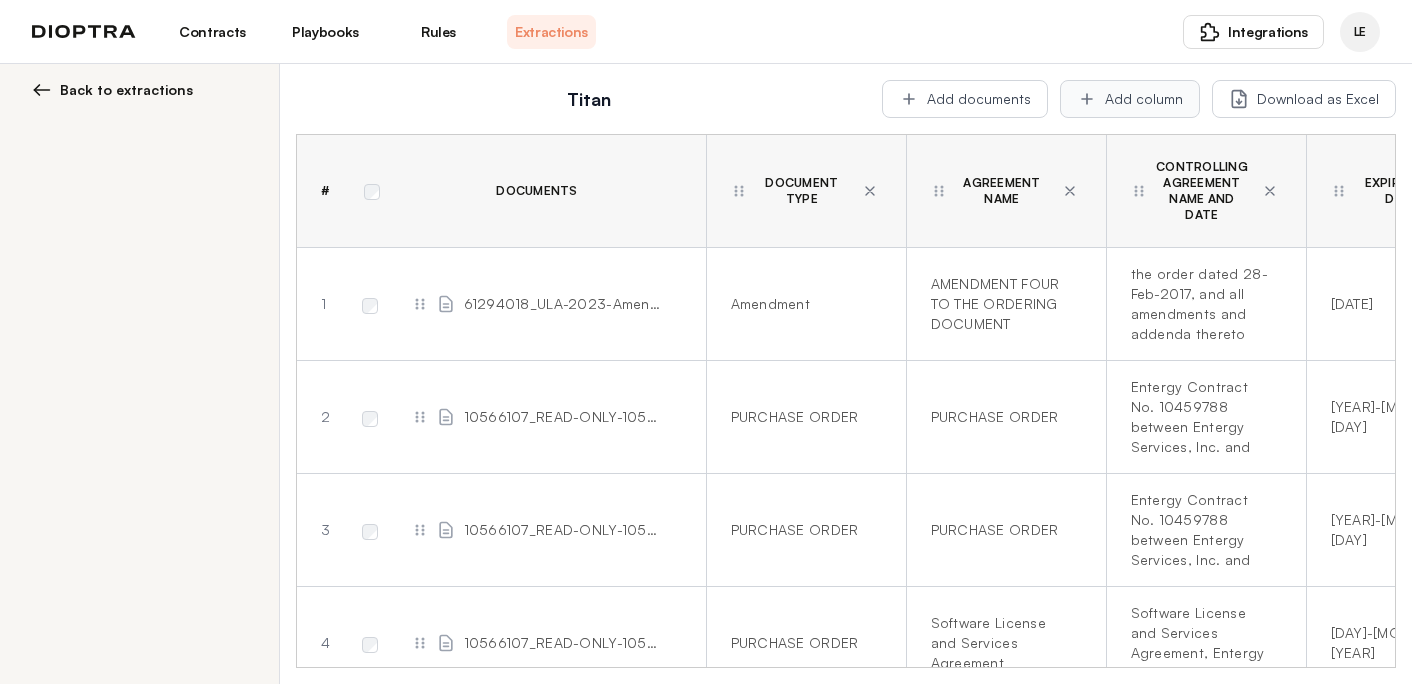 click on "Add column" at bounding box center [1130, 99] 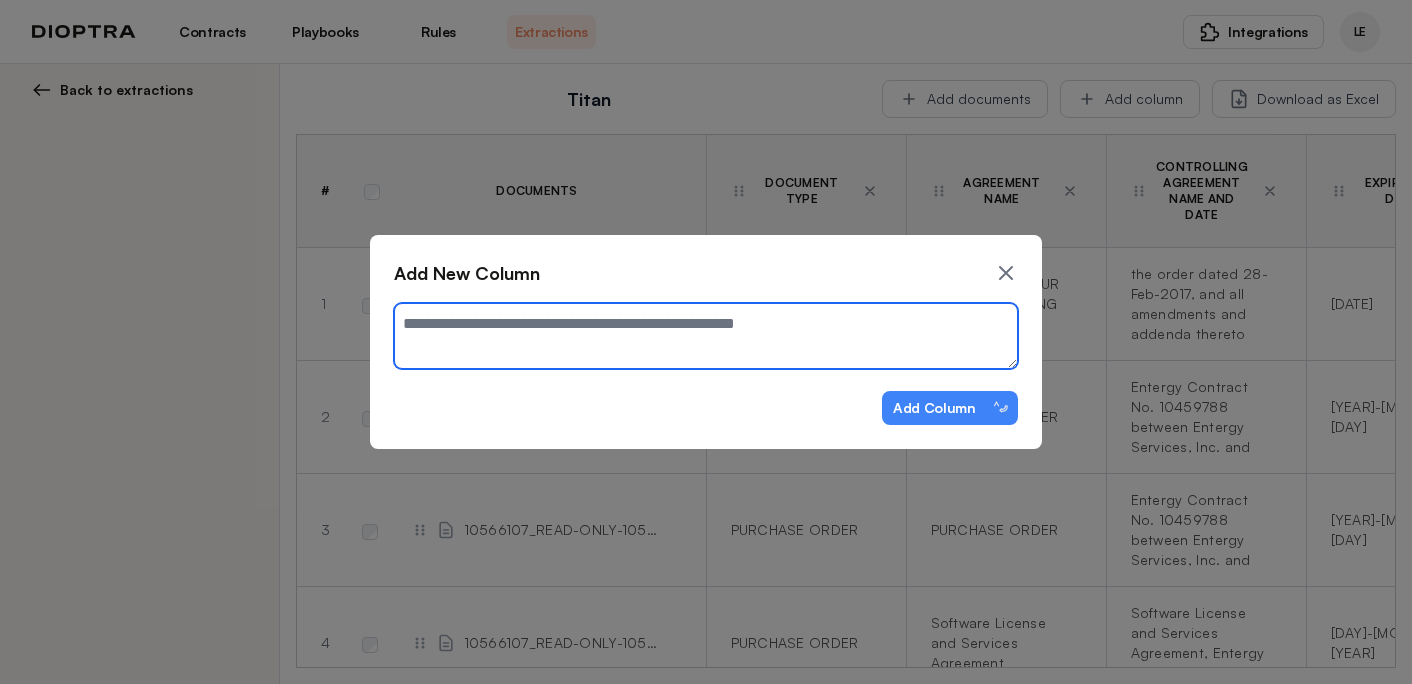 click at bounding box center (706, 336) 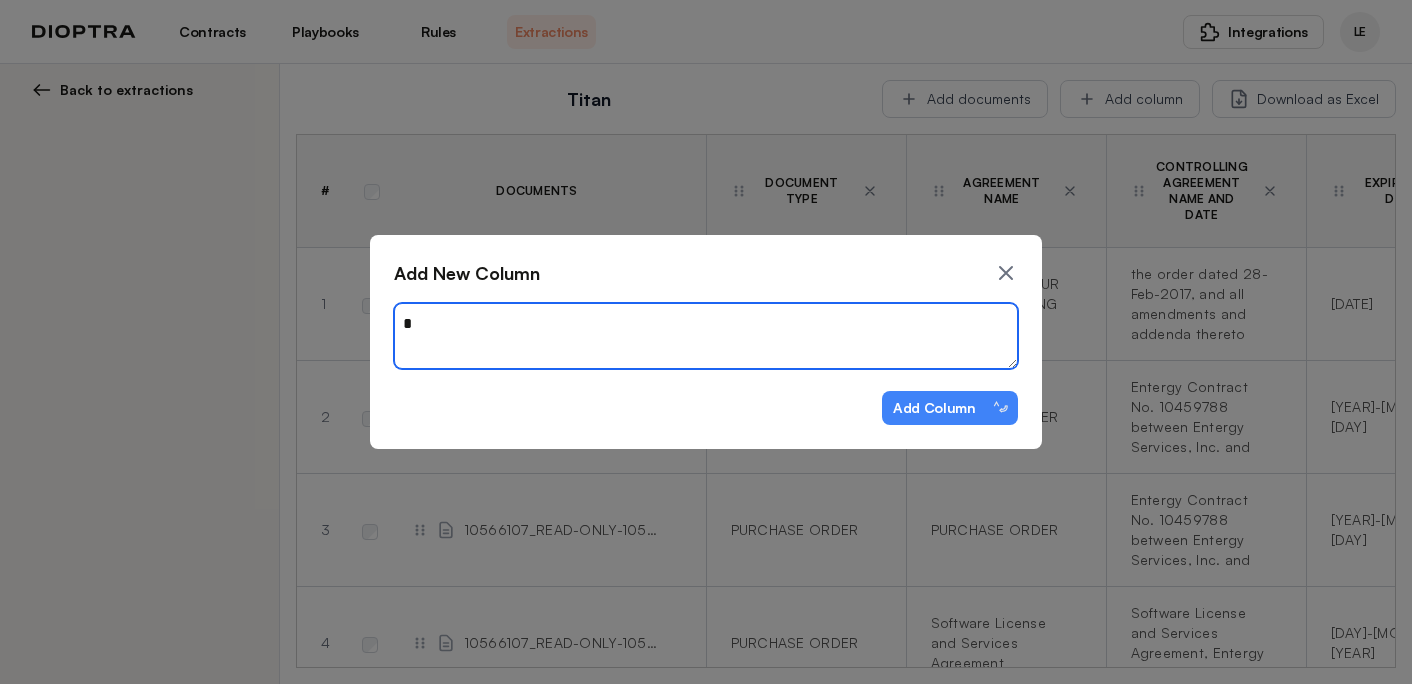 type on "*" 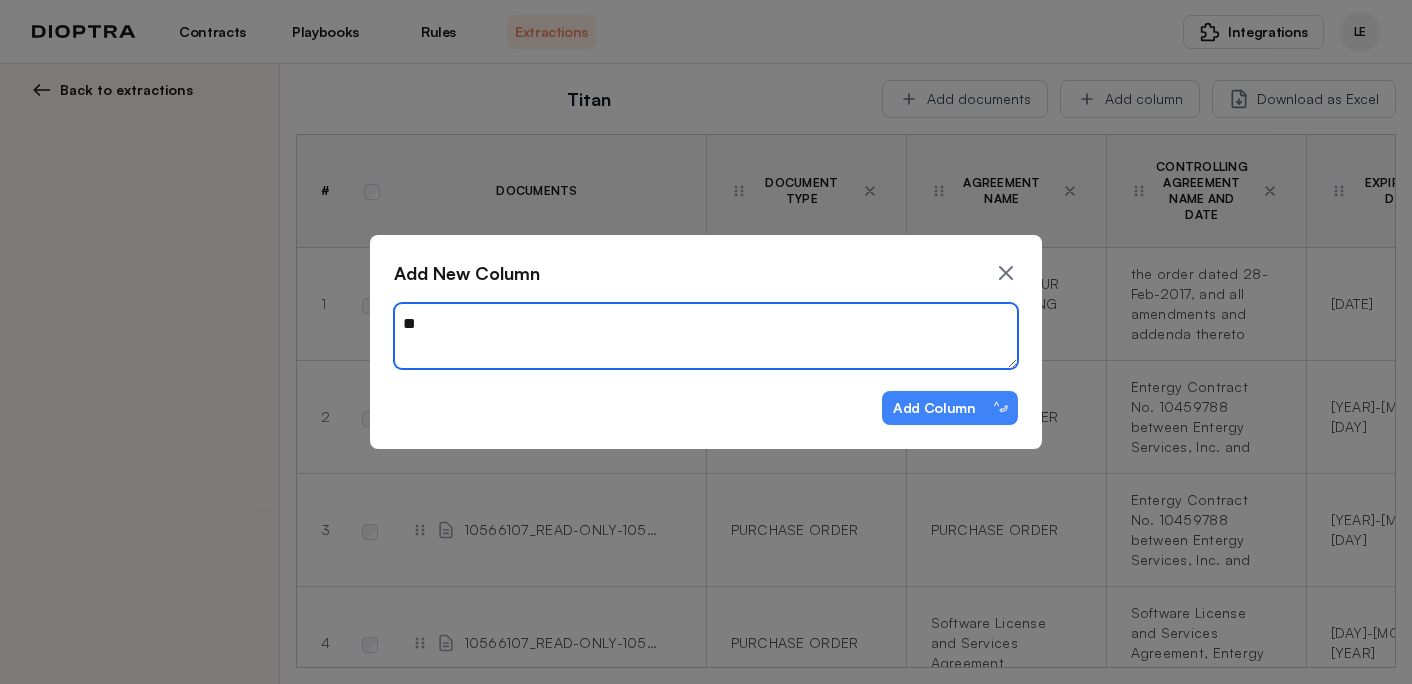 type on "*" 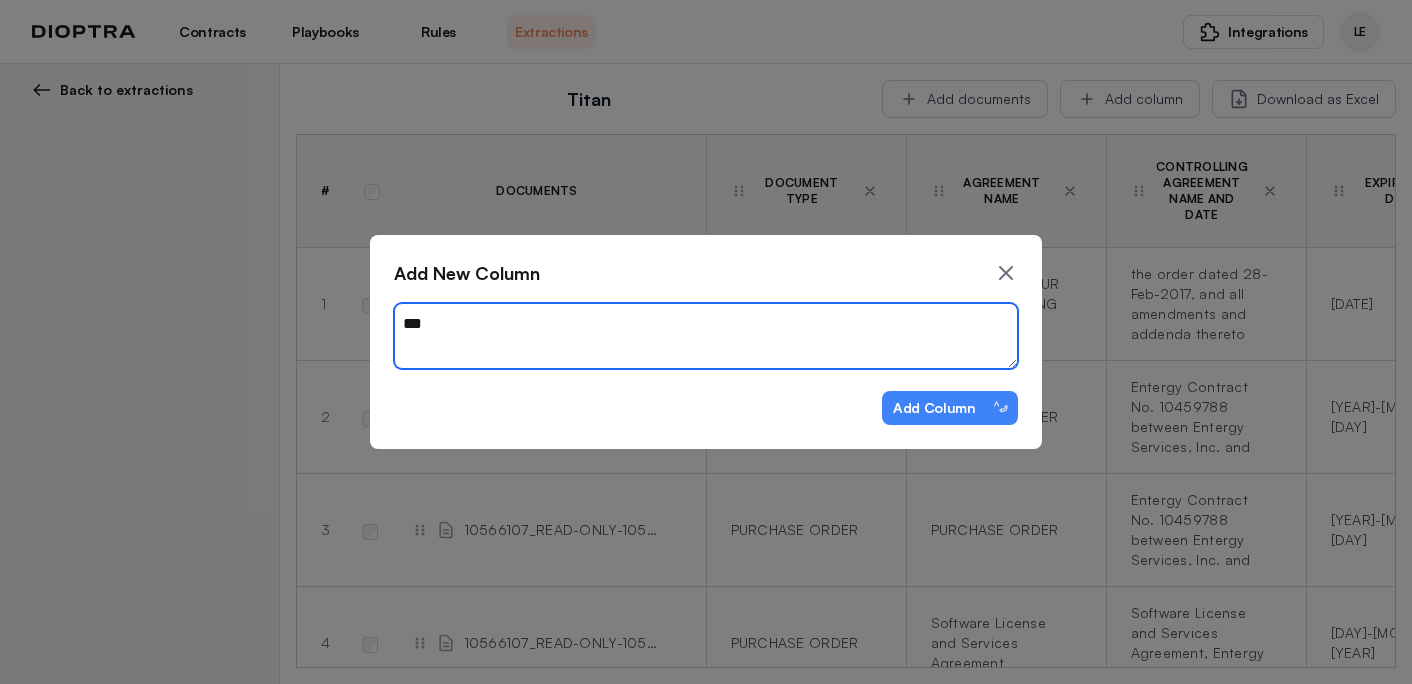 type on "*" 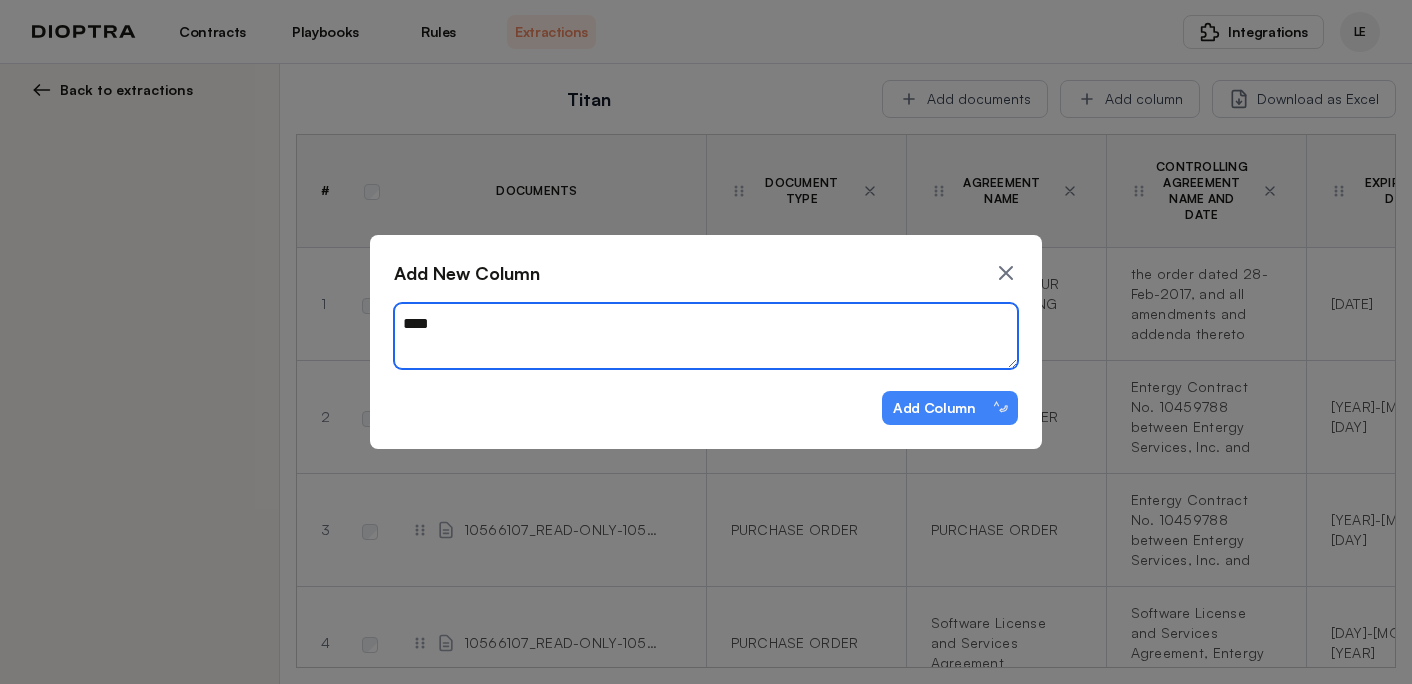 type on "*" 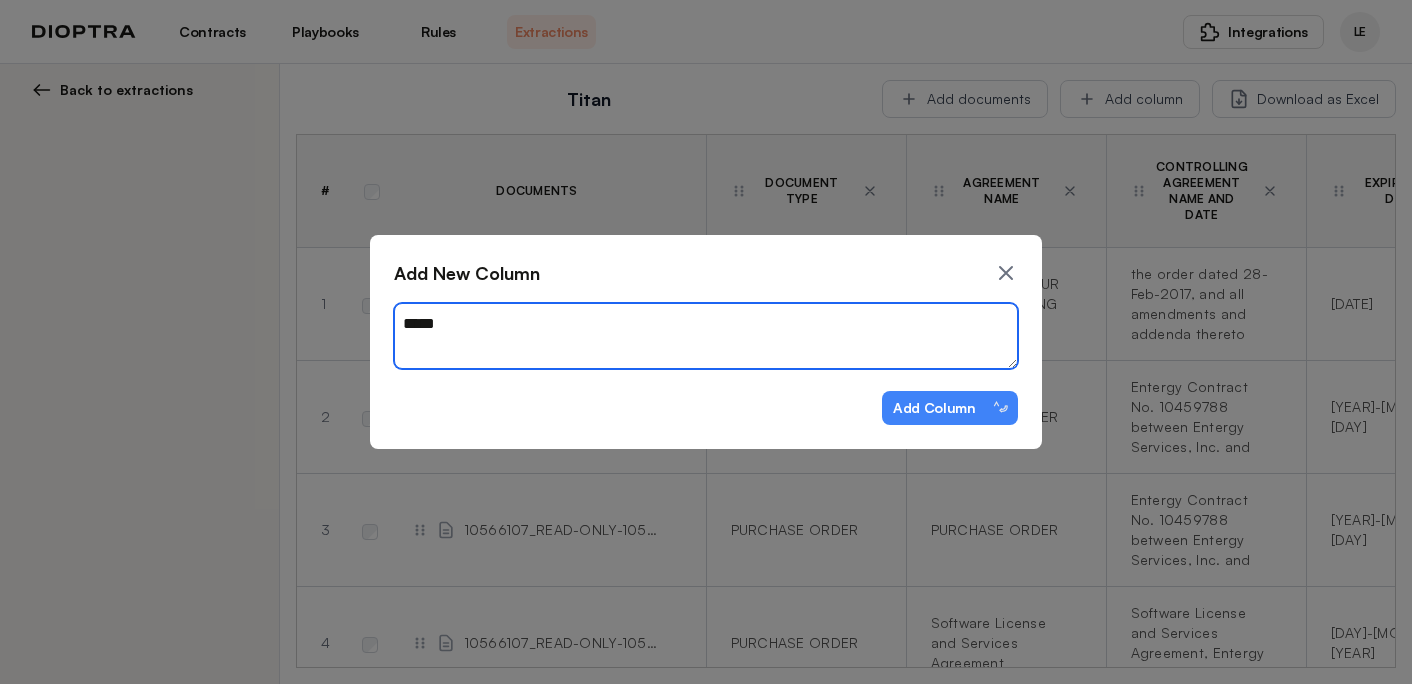 type on "*" 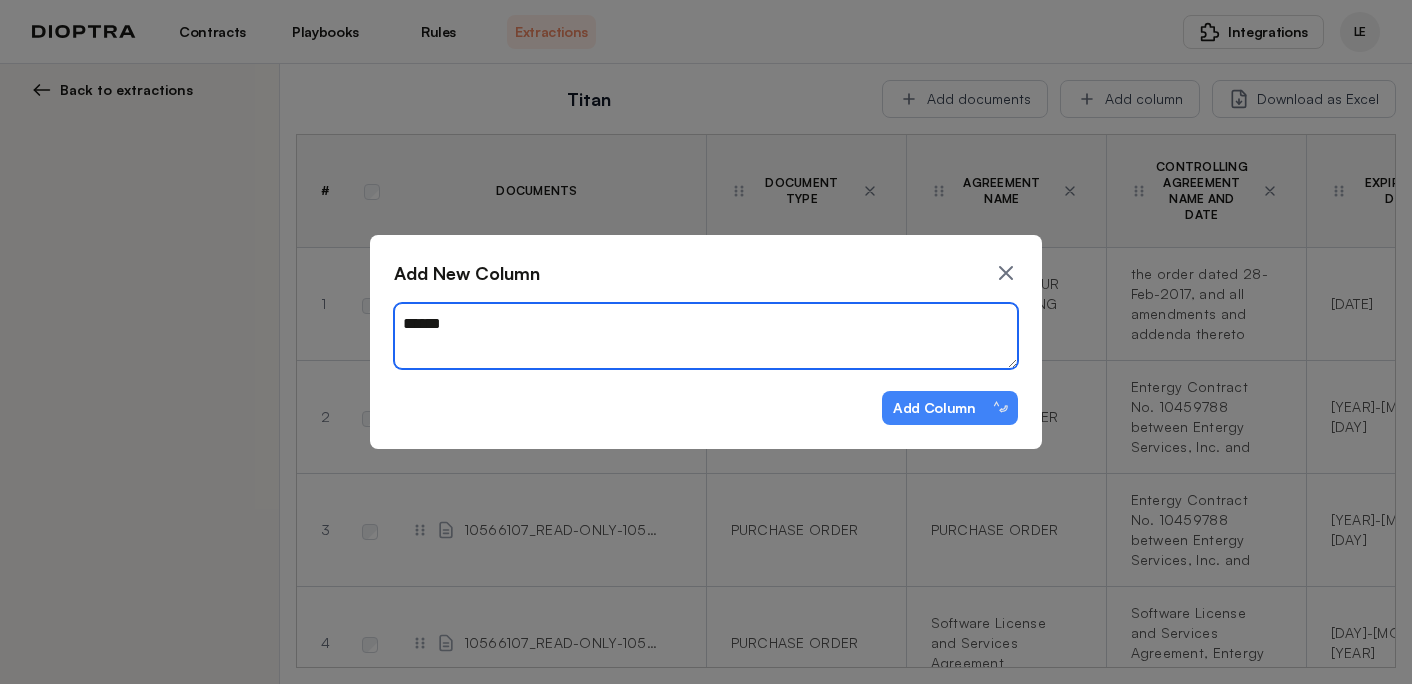 type on "*" 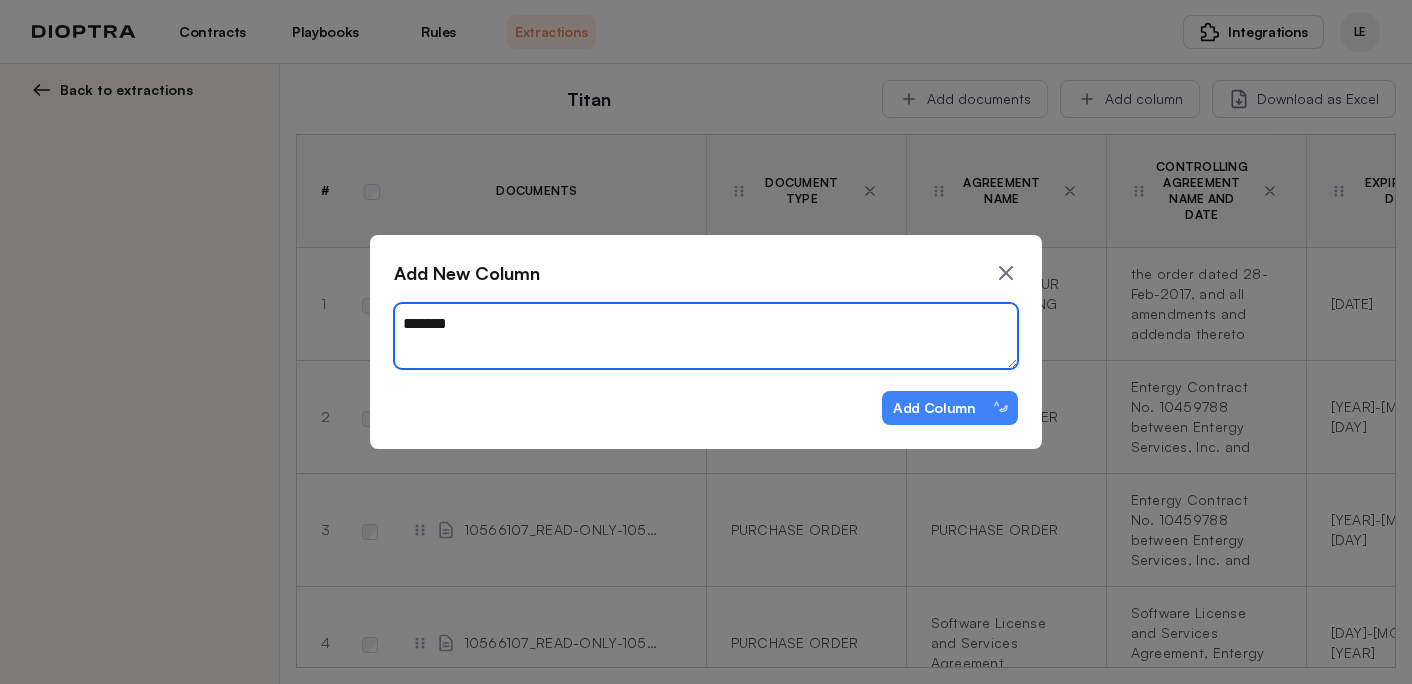 type on "*" 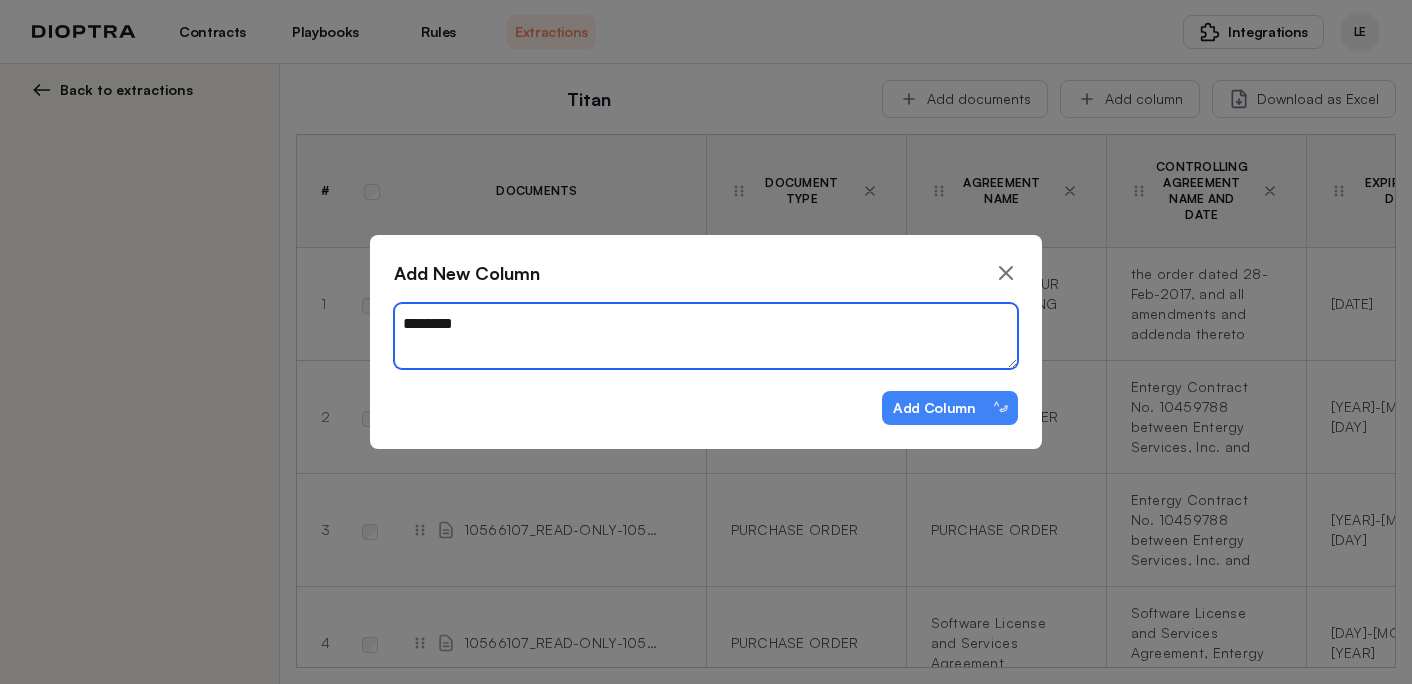 type on "*" 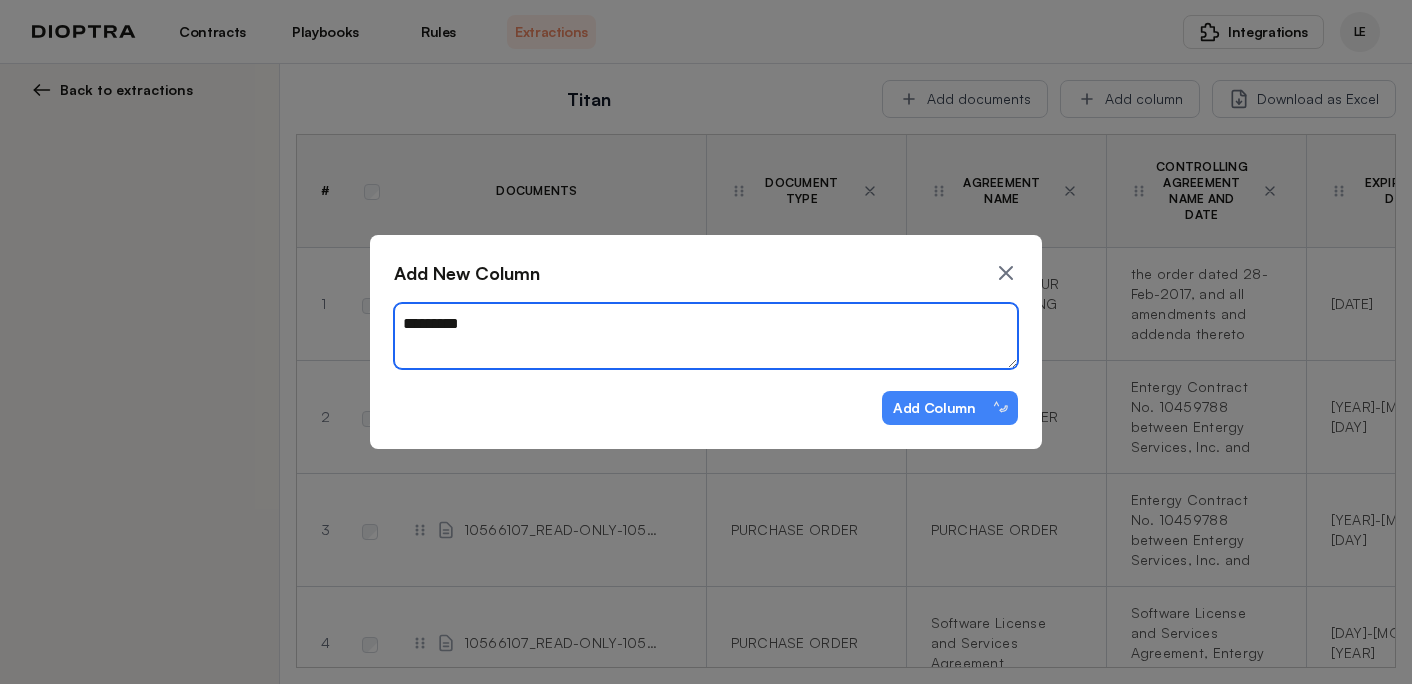 type on "*" 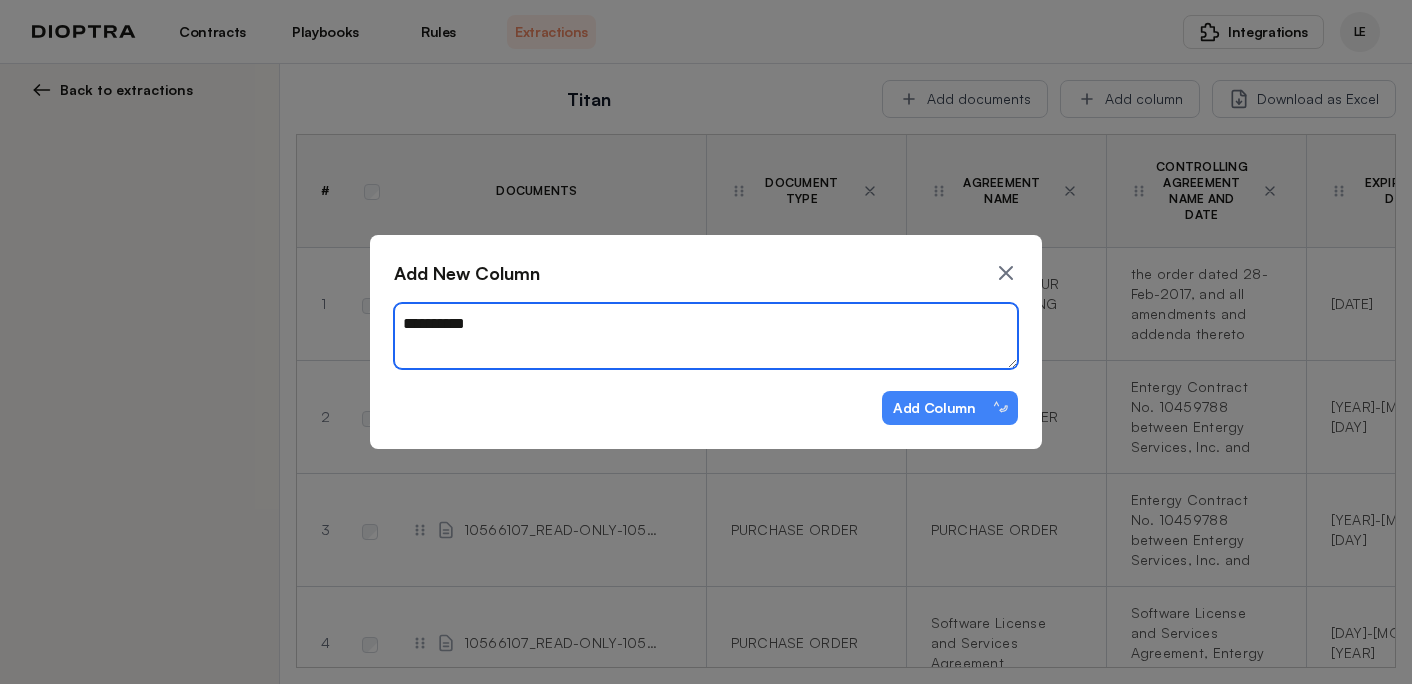 type on "*" 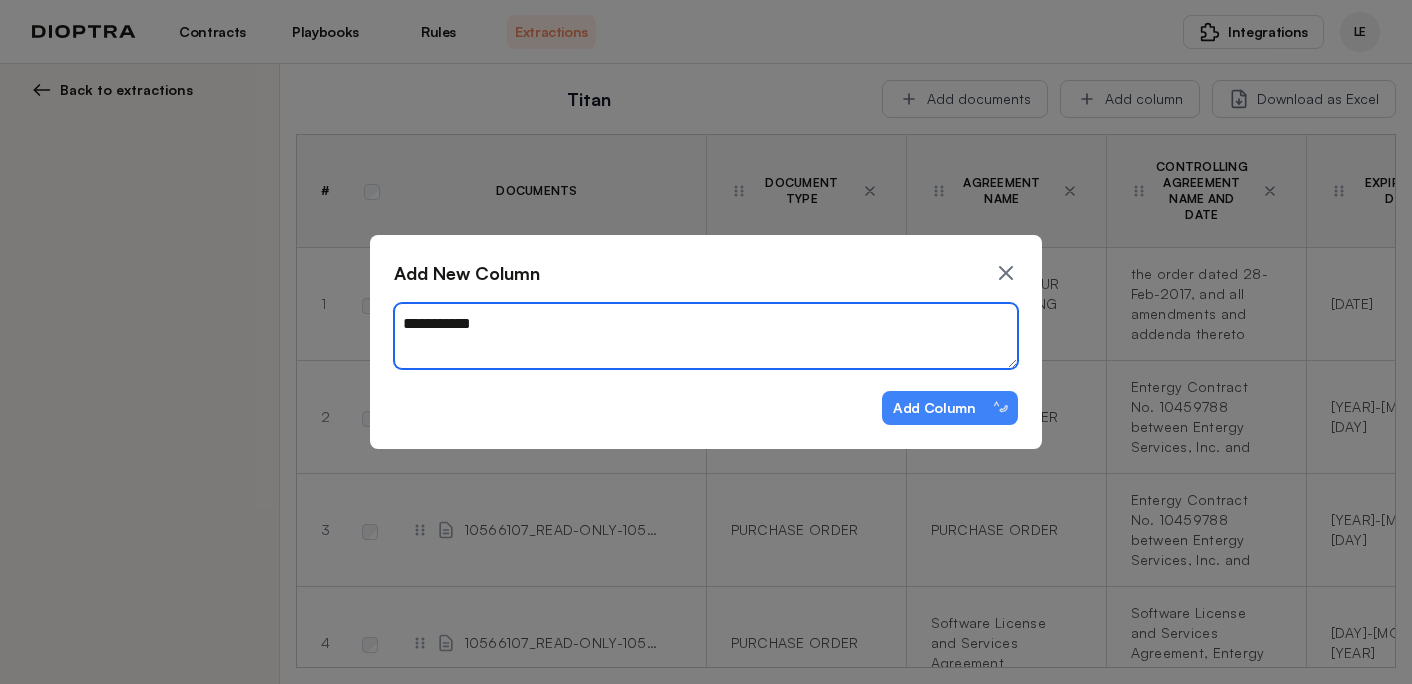 type on "**********" 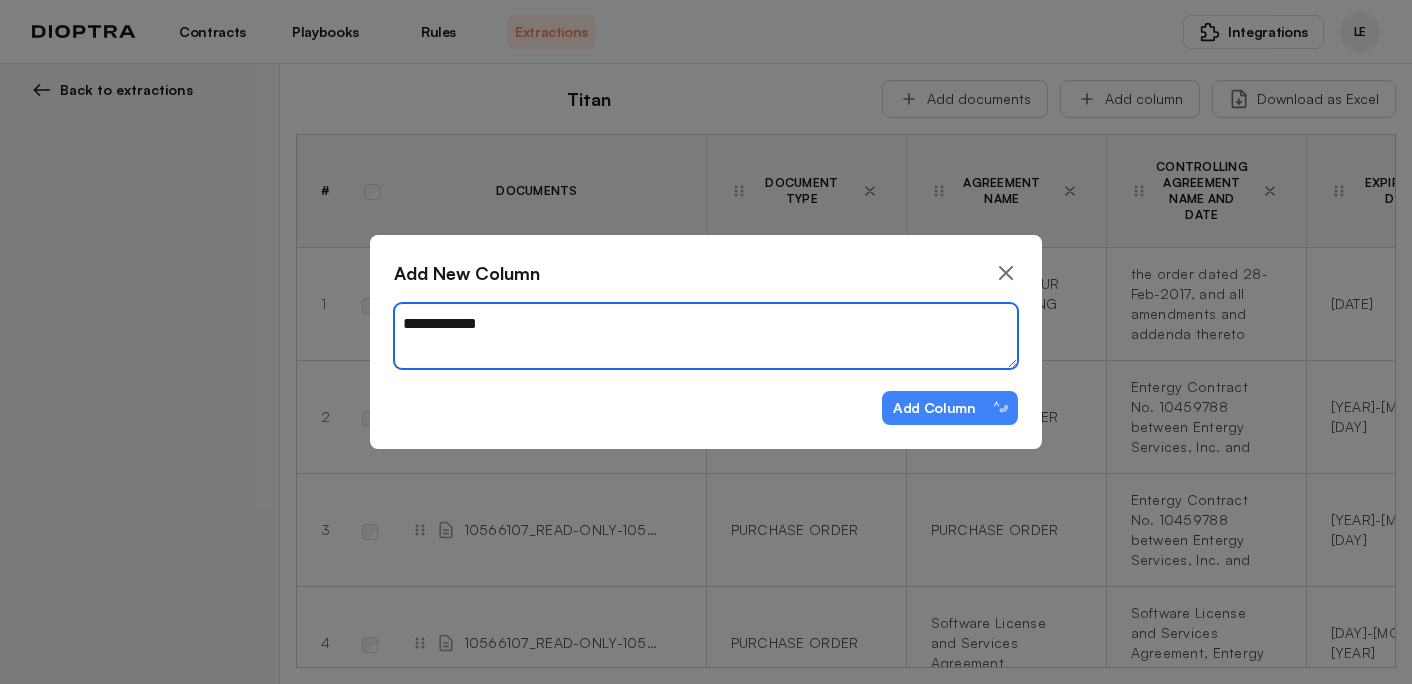 type on "*" 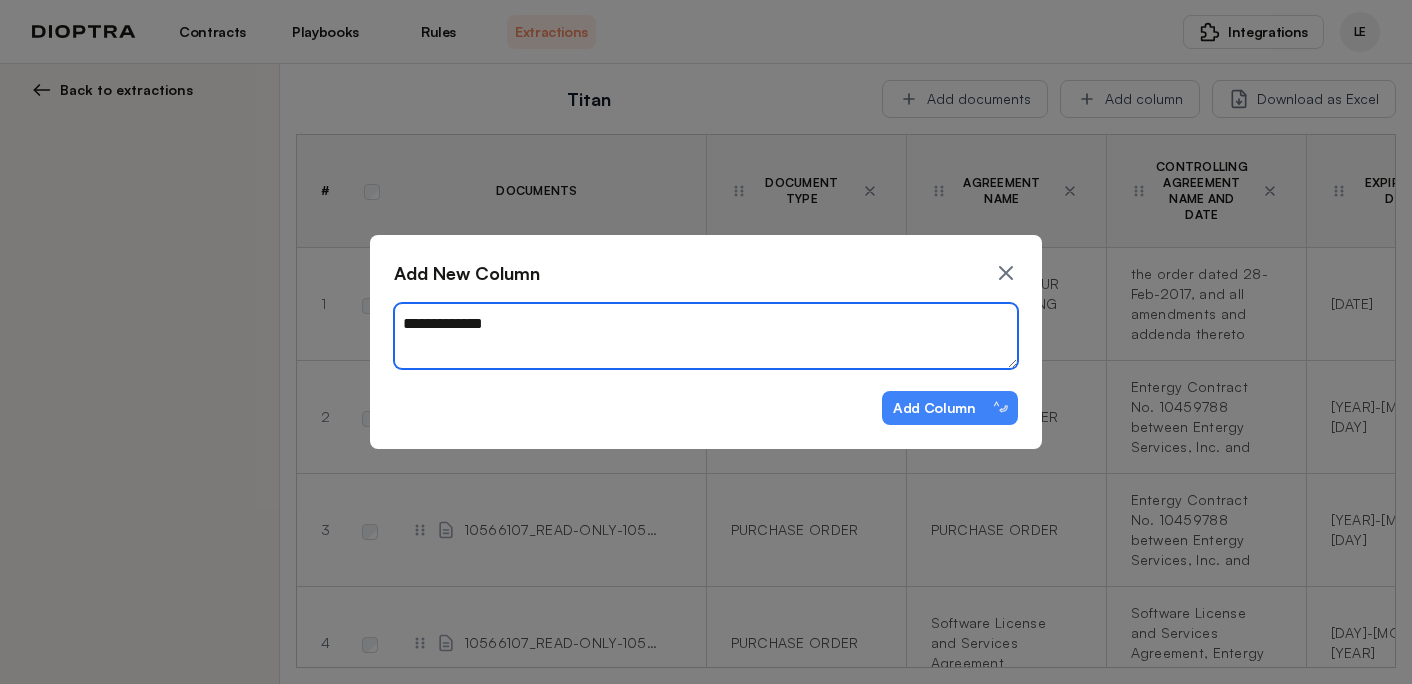 type on "**********" 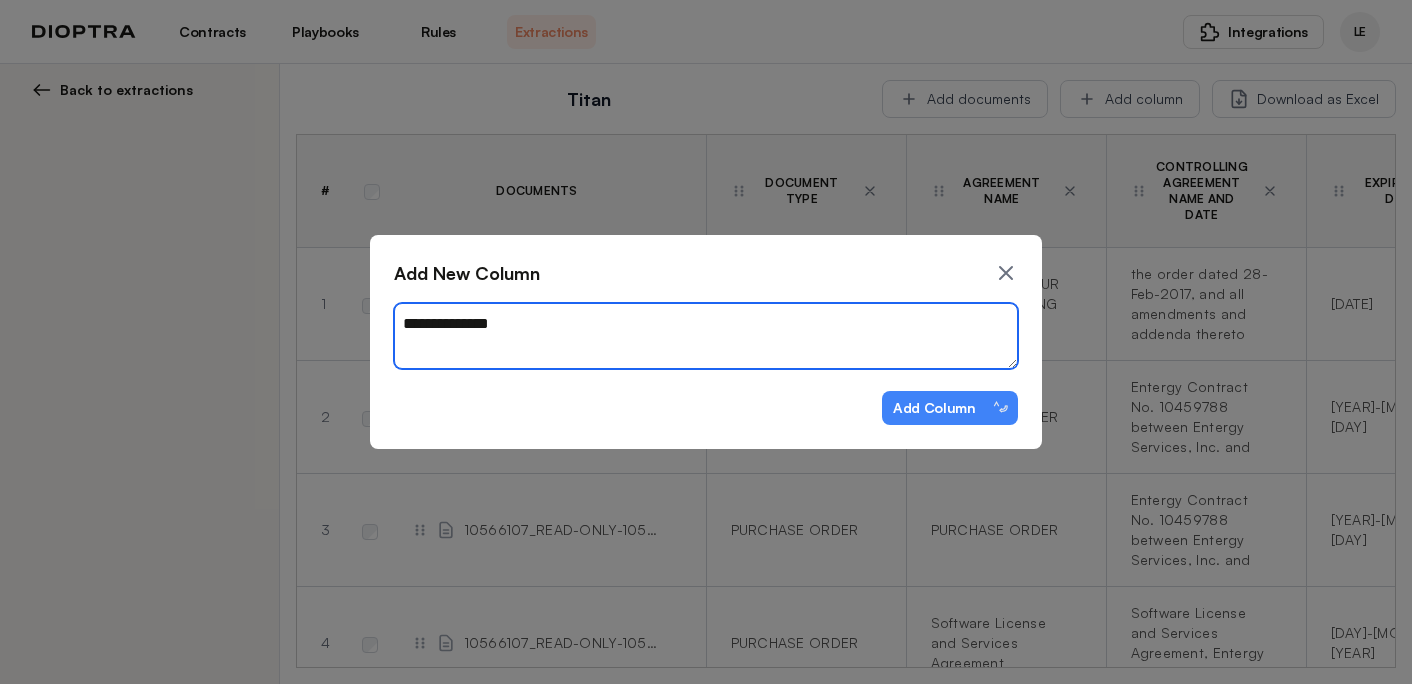 type on "*" 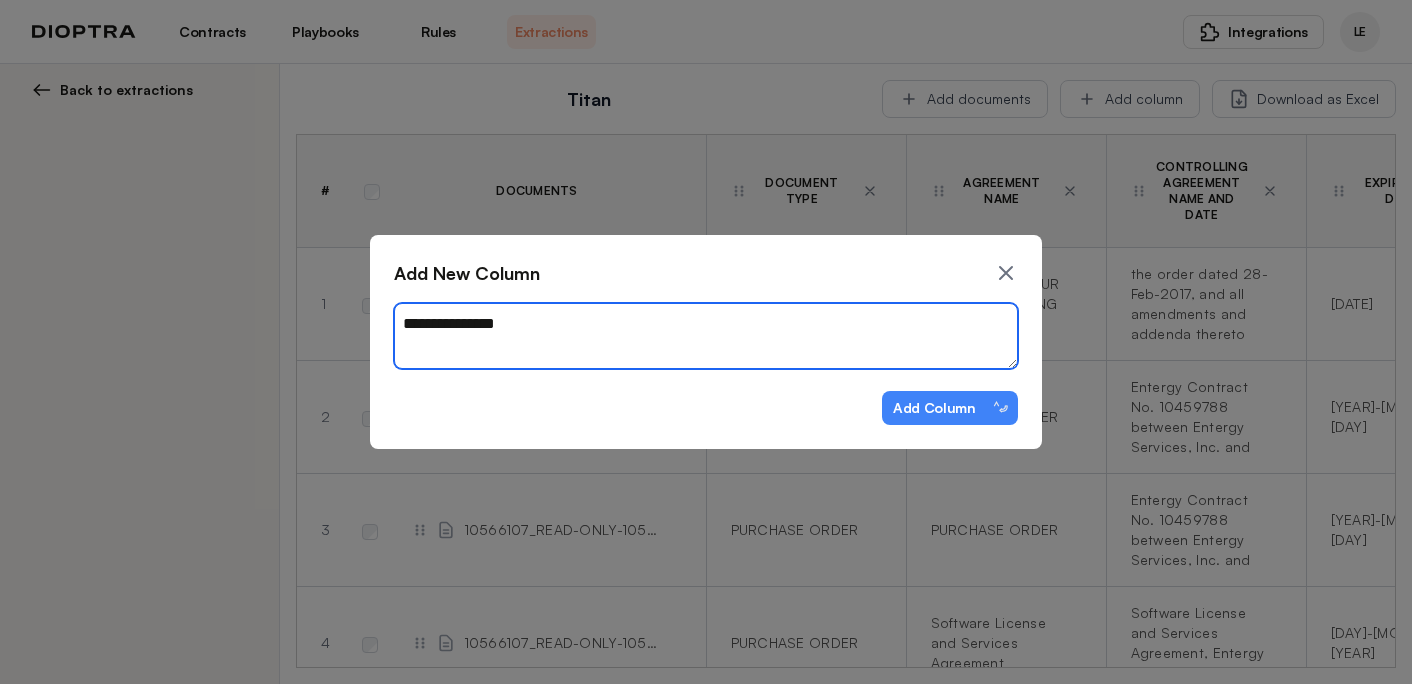 type on "*" 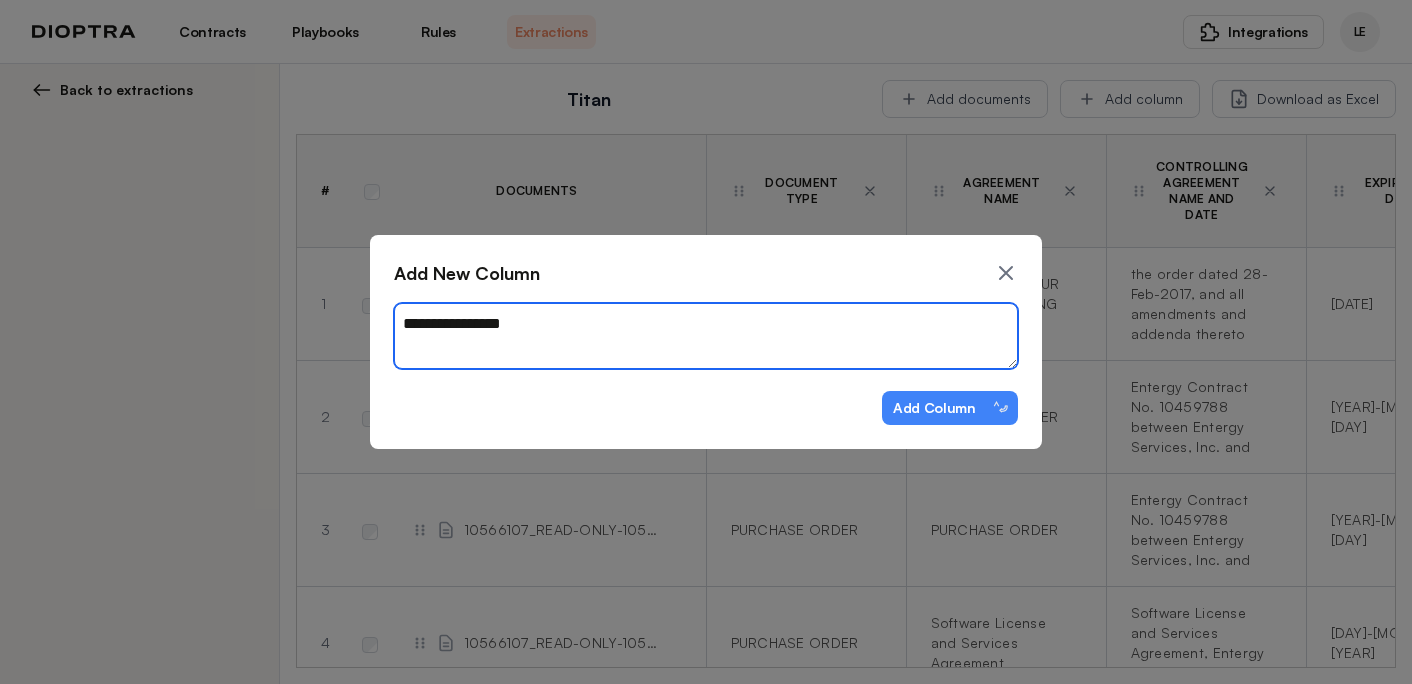 type on "*" 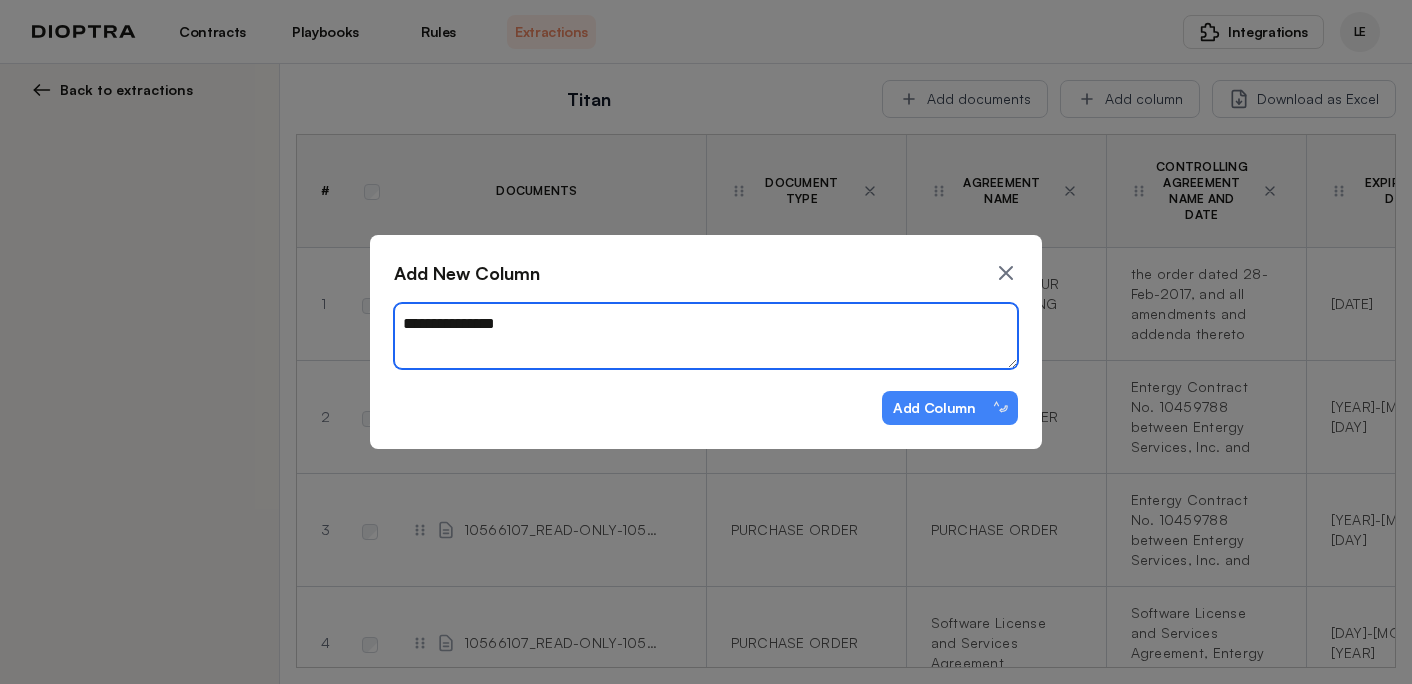 type on "*" 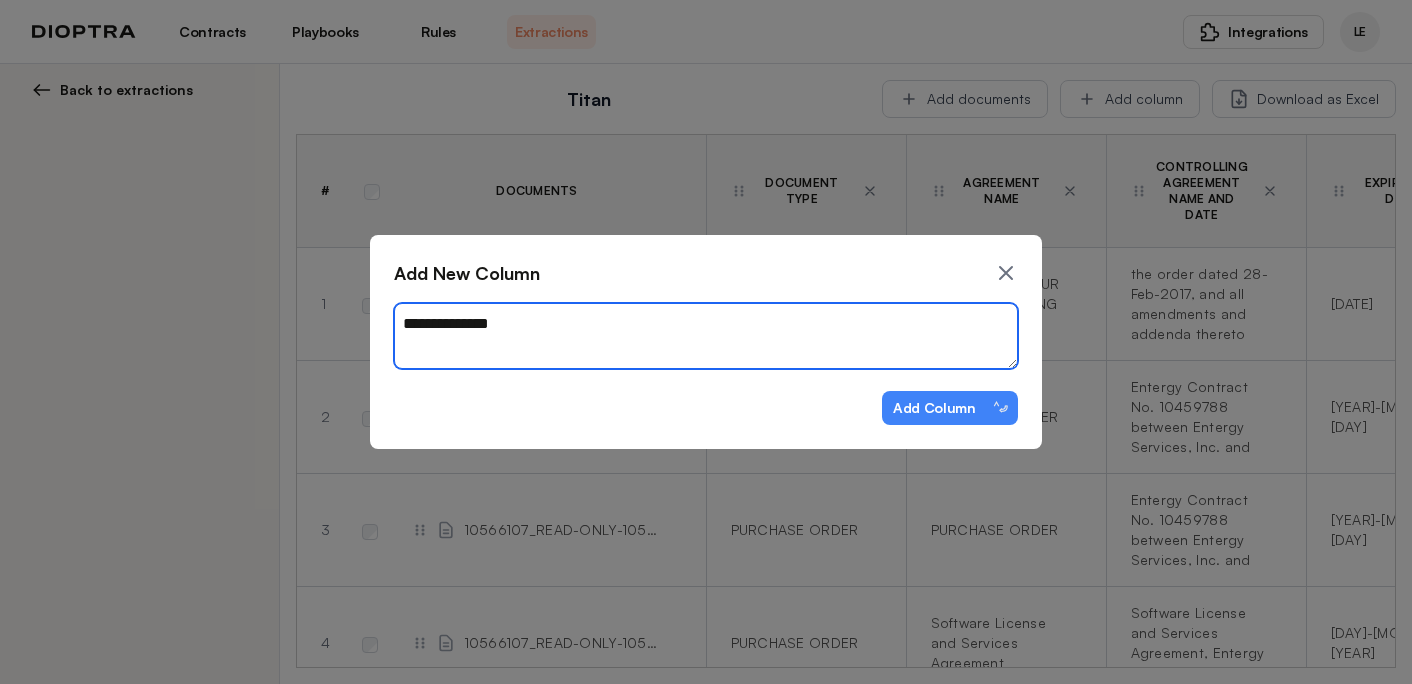 type on "*" 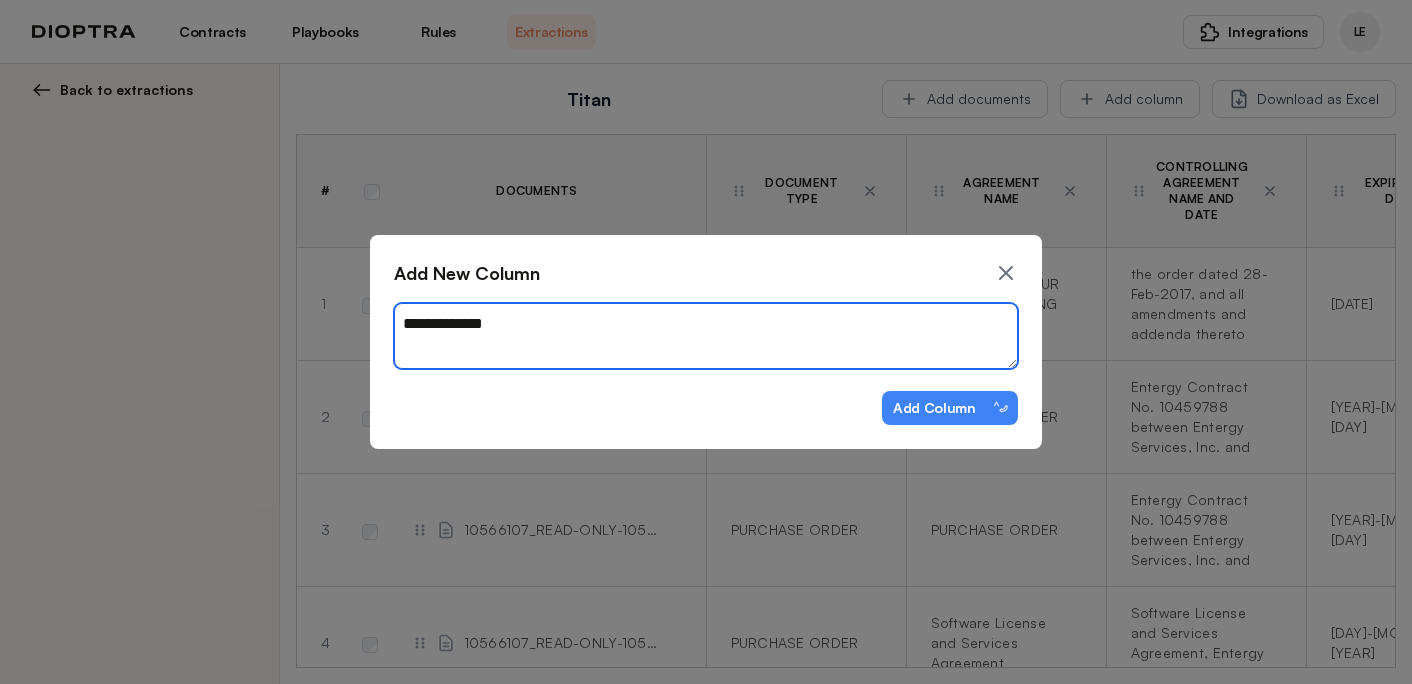 type on "*" 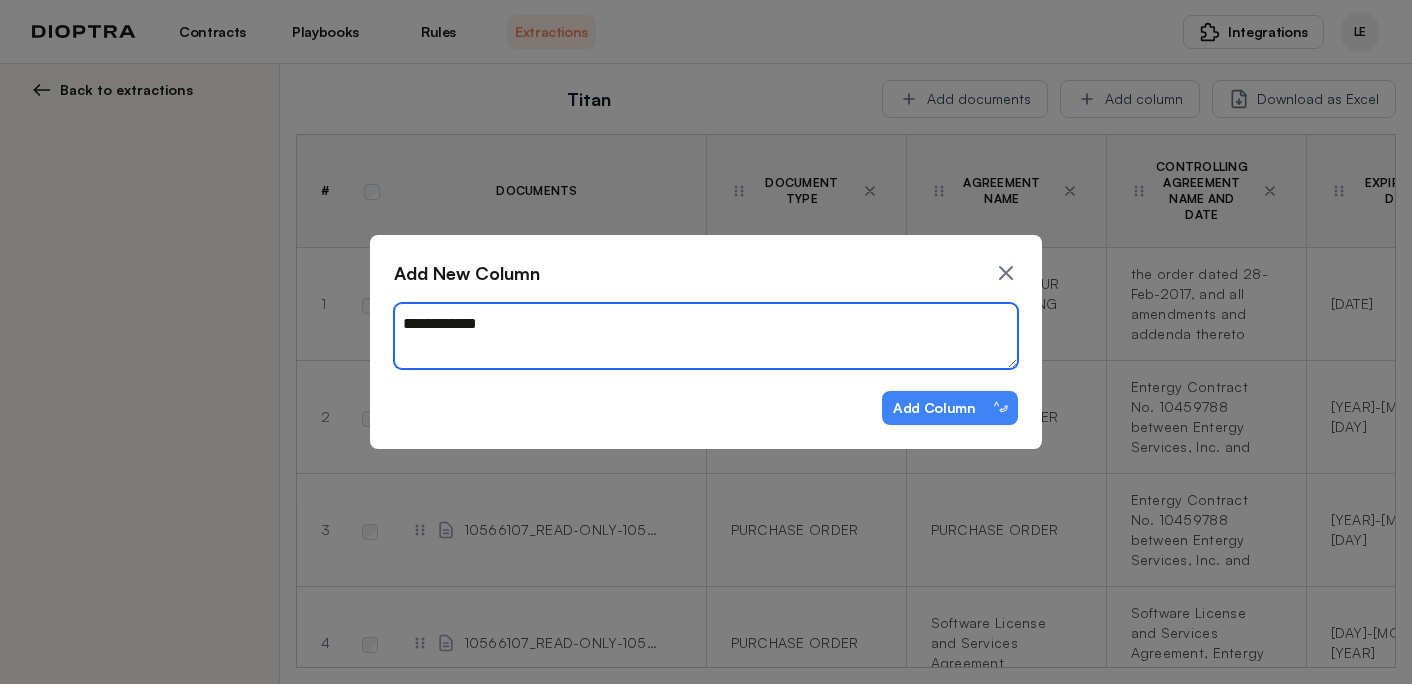 type on "*" 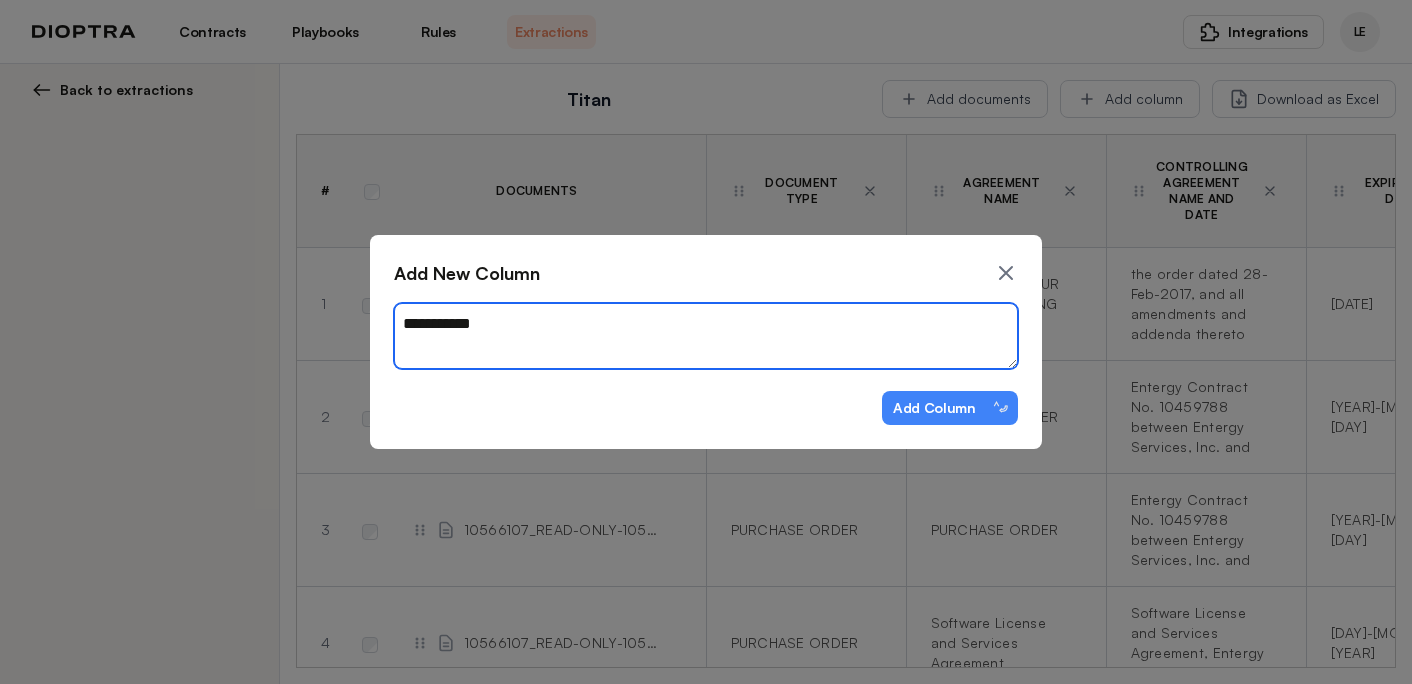 type on "*" 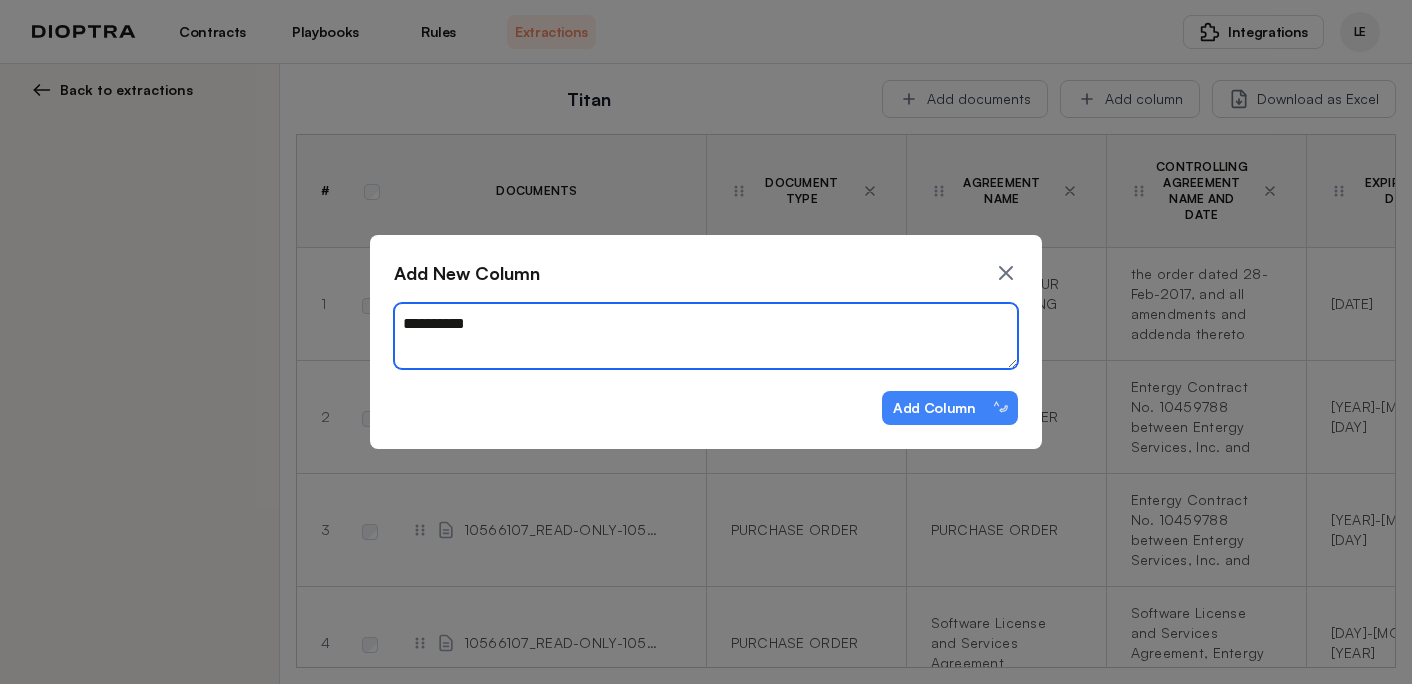 type on "*" 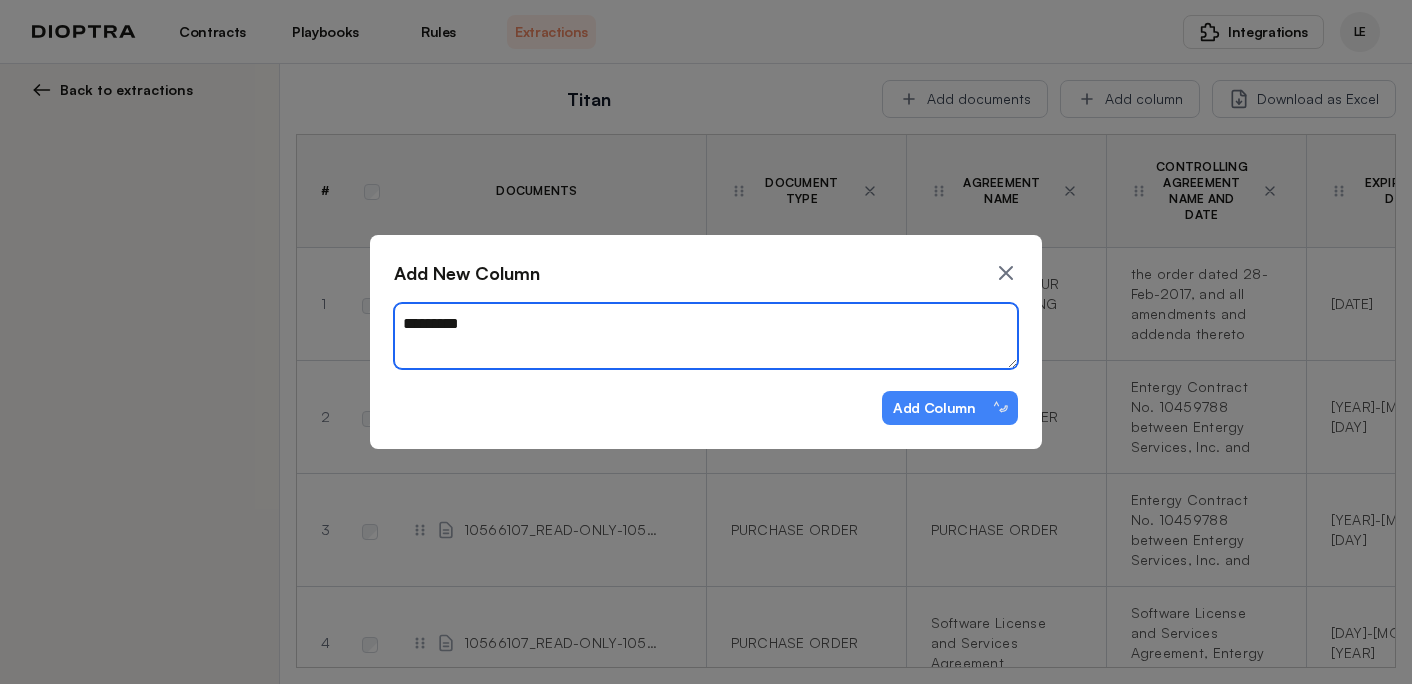 type on "*" 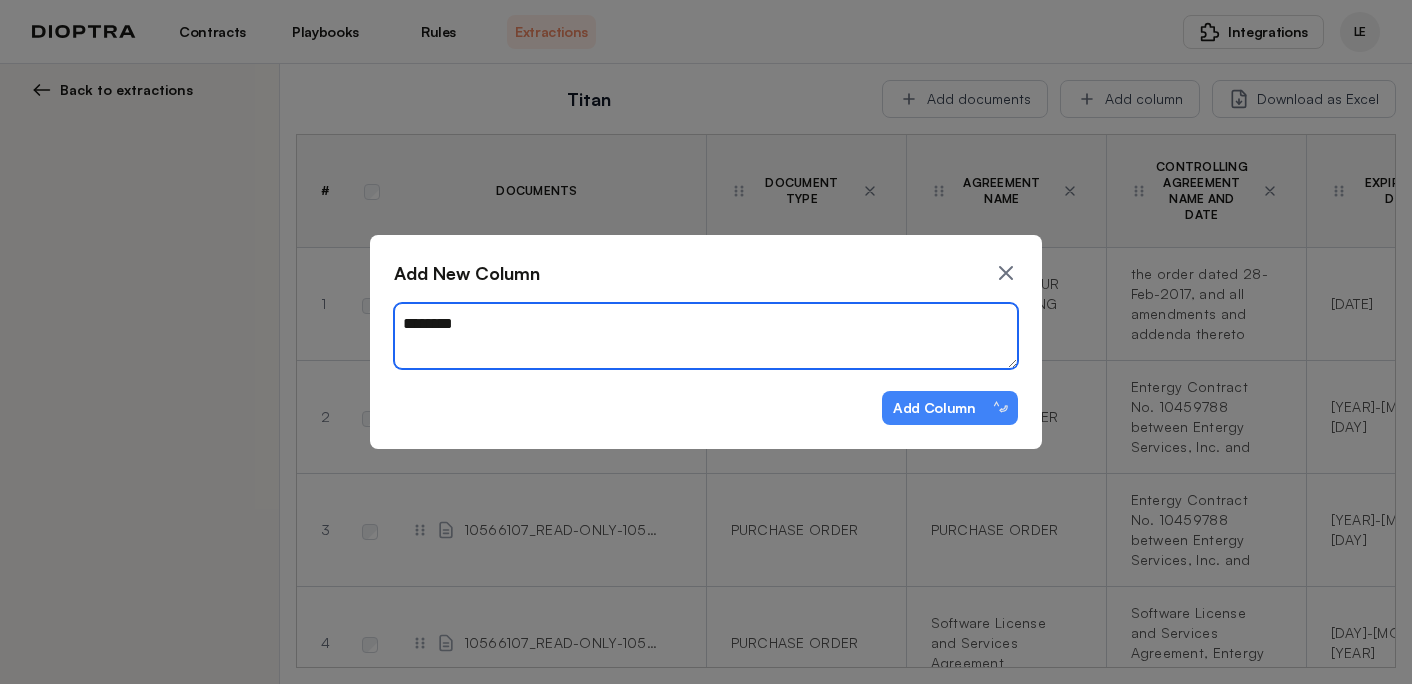 type on "*" 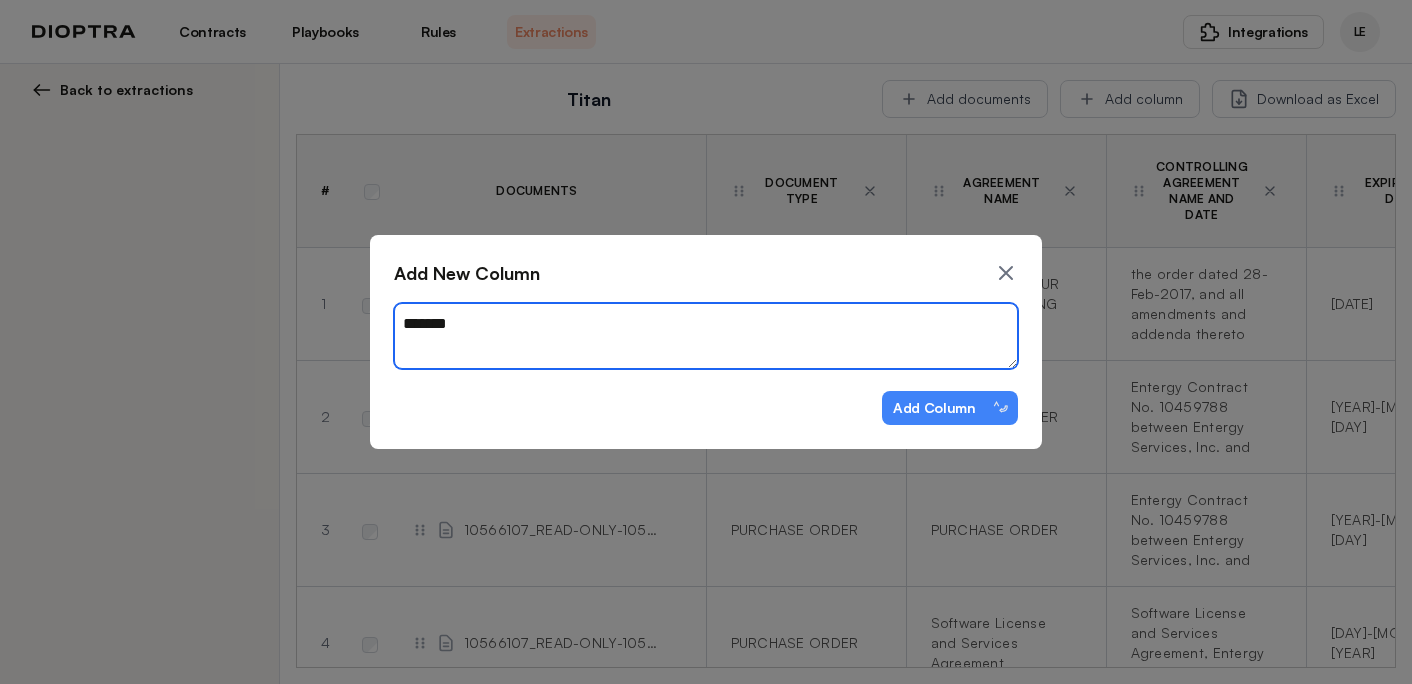 type on "*" 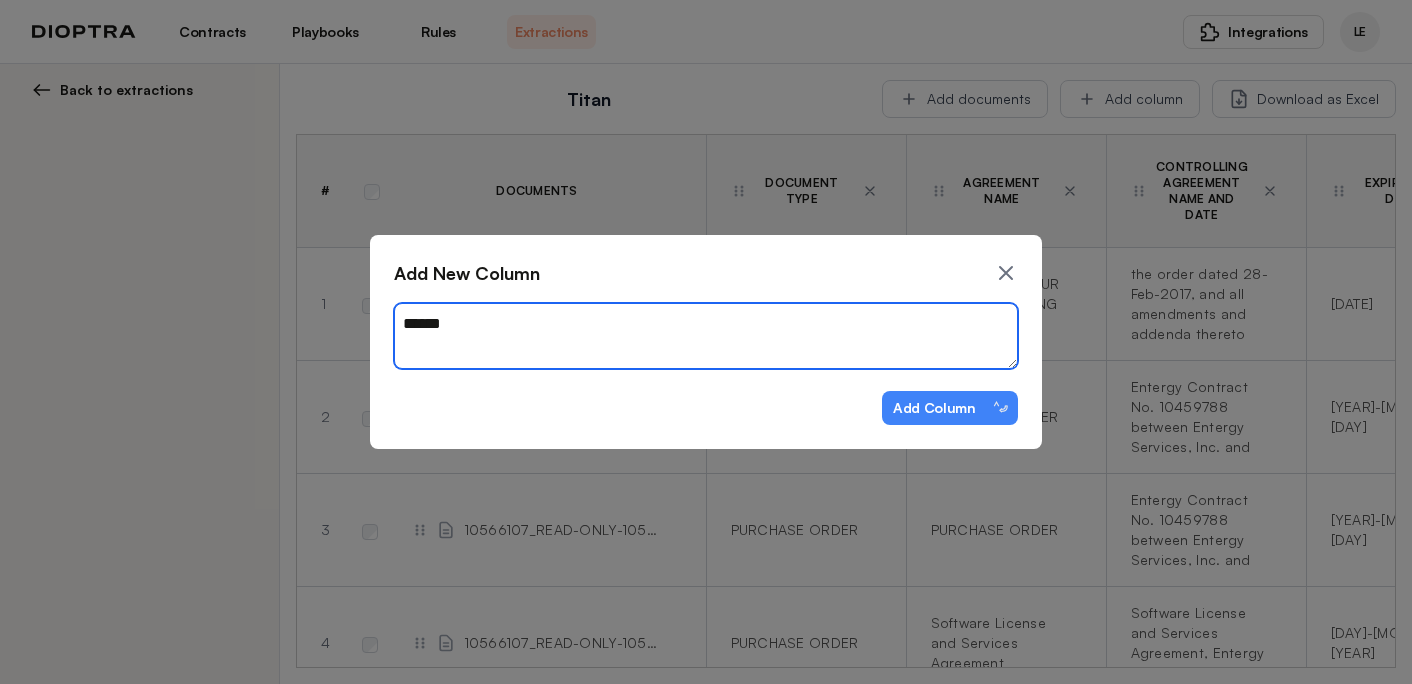 type on "*" 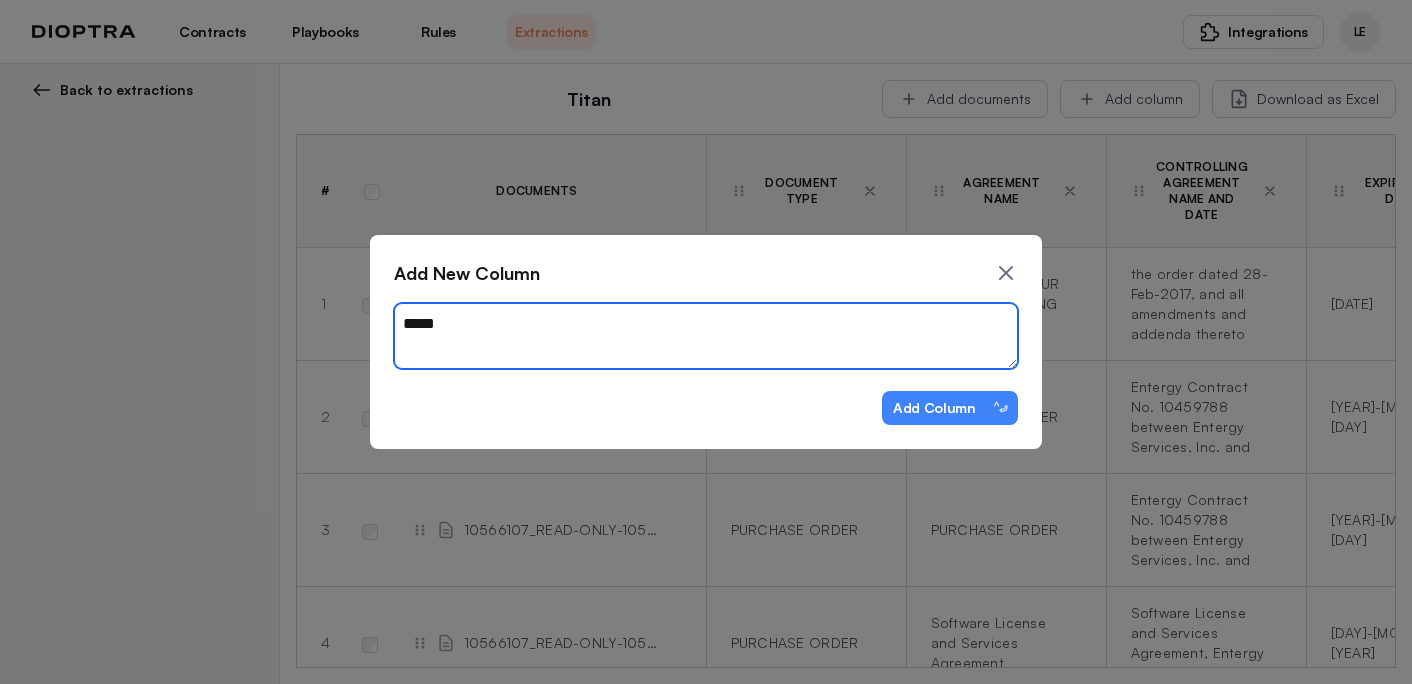 type on "*" 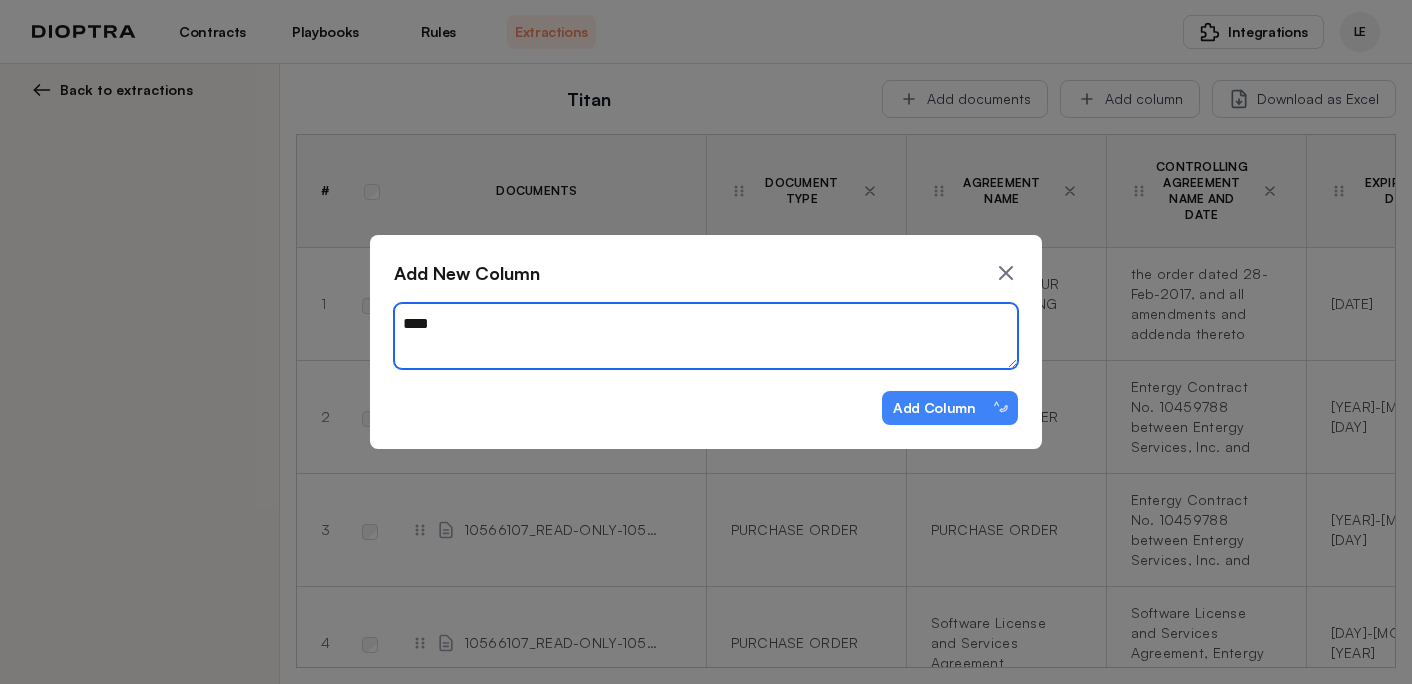 type on "*" 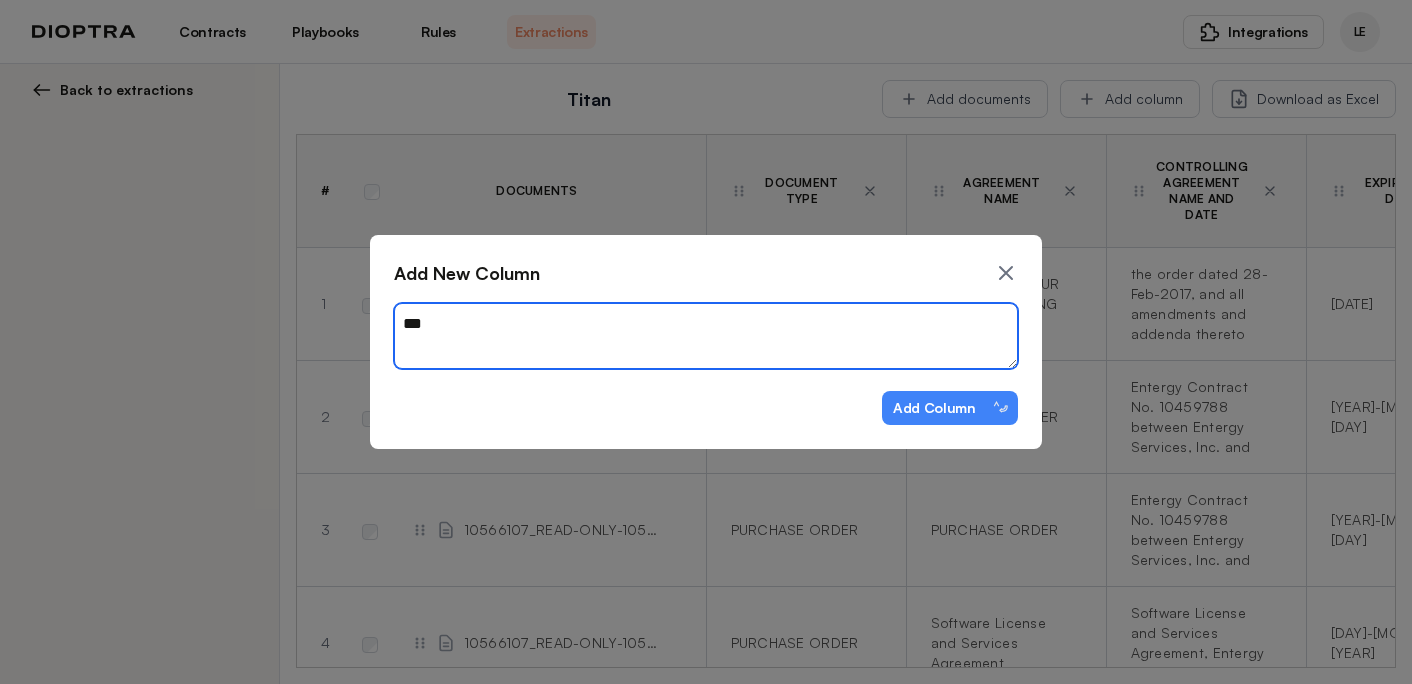 type on "*" 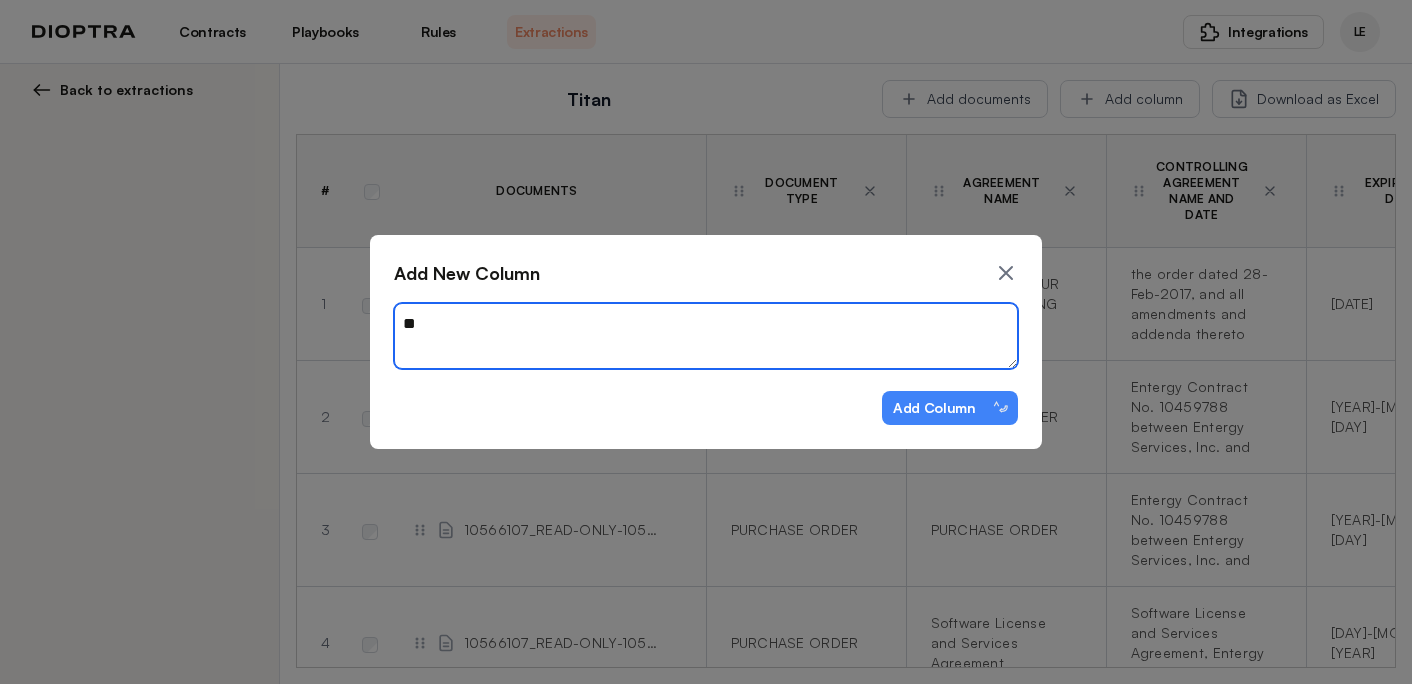 type on "*" 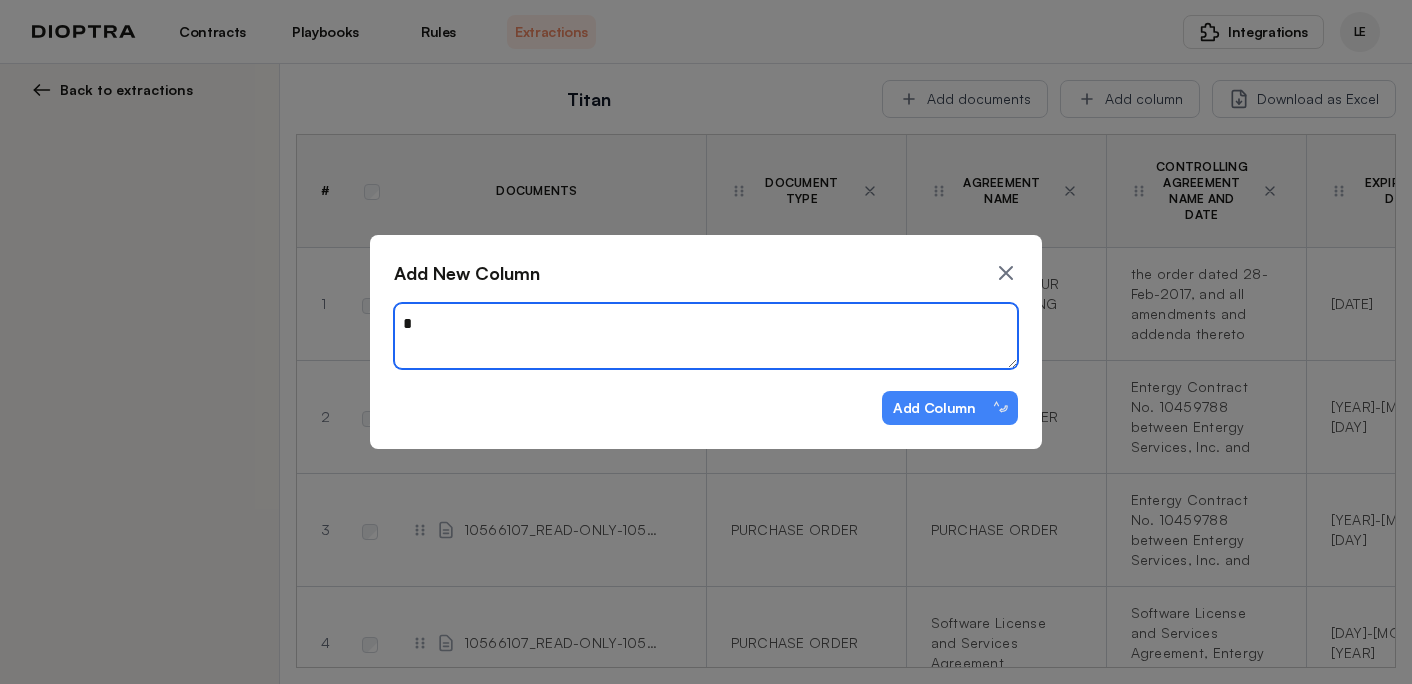 type on "*" 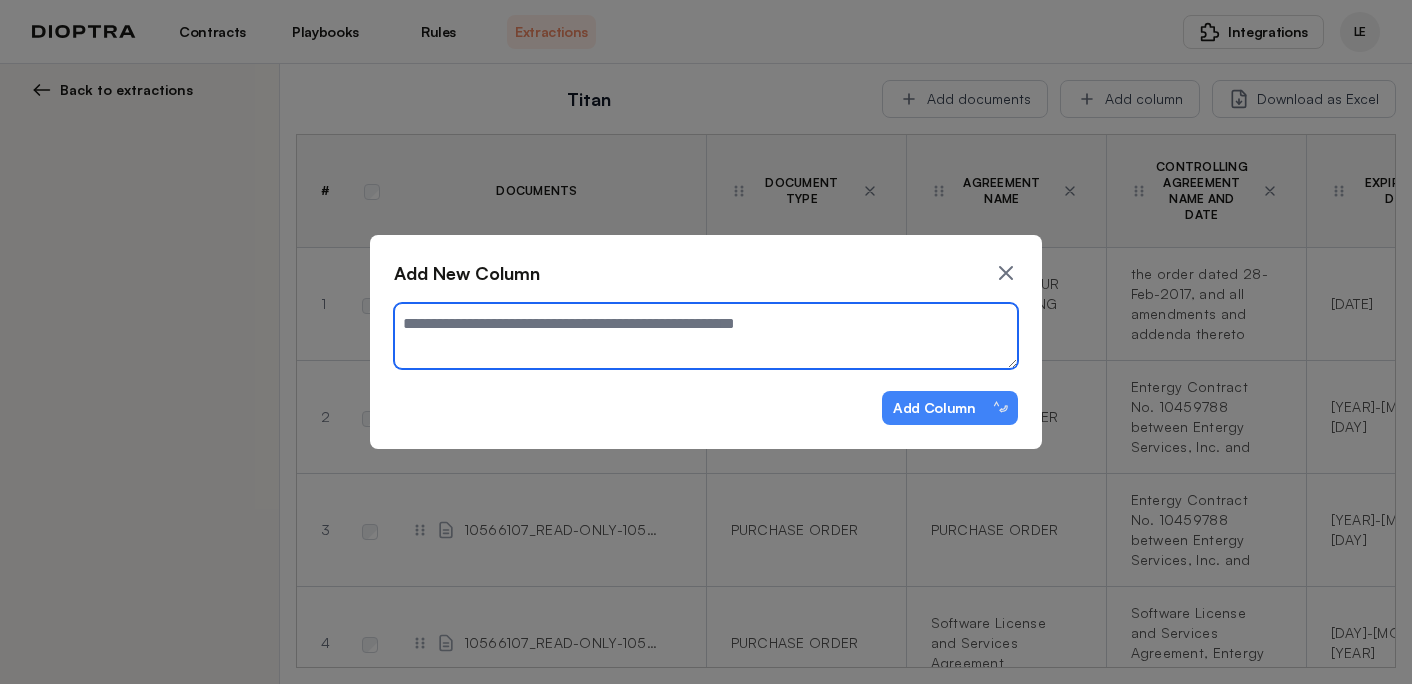 type on "*" 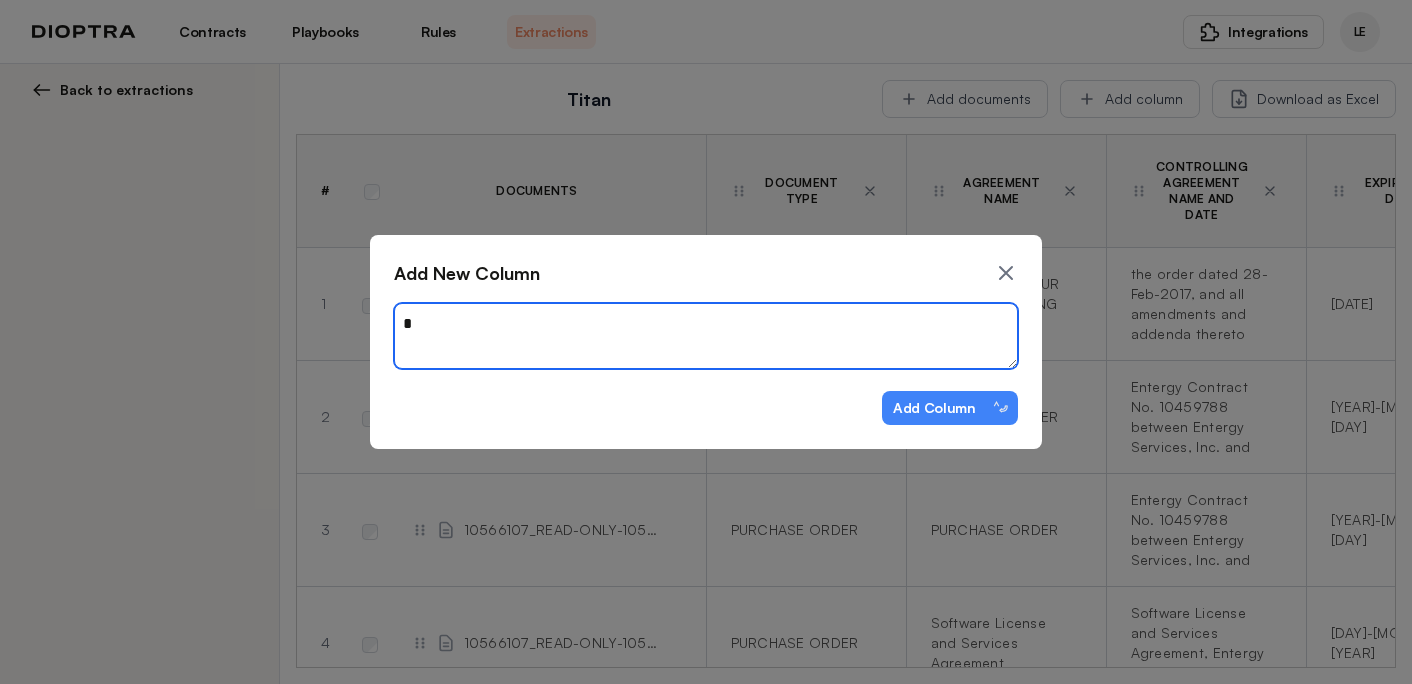 type on "*" 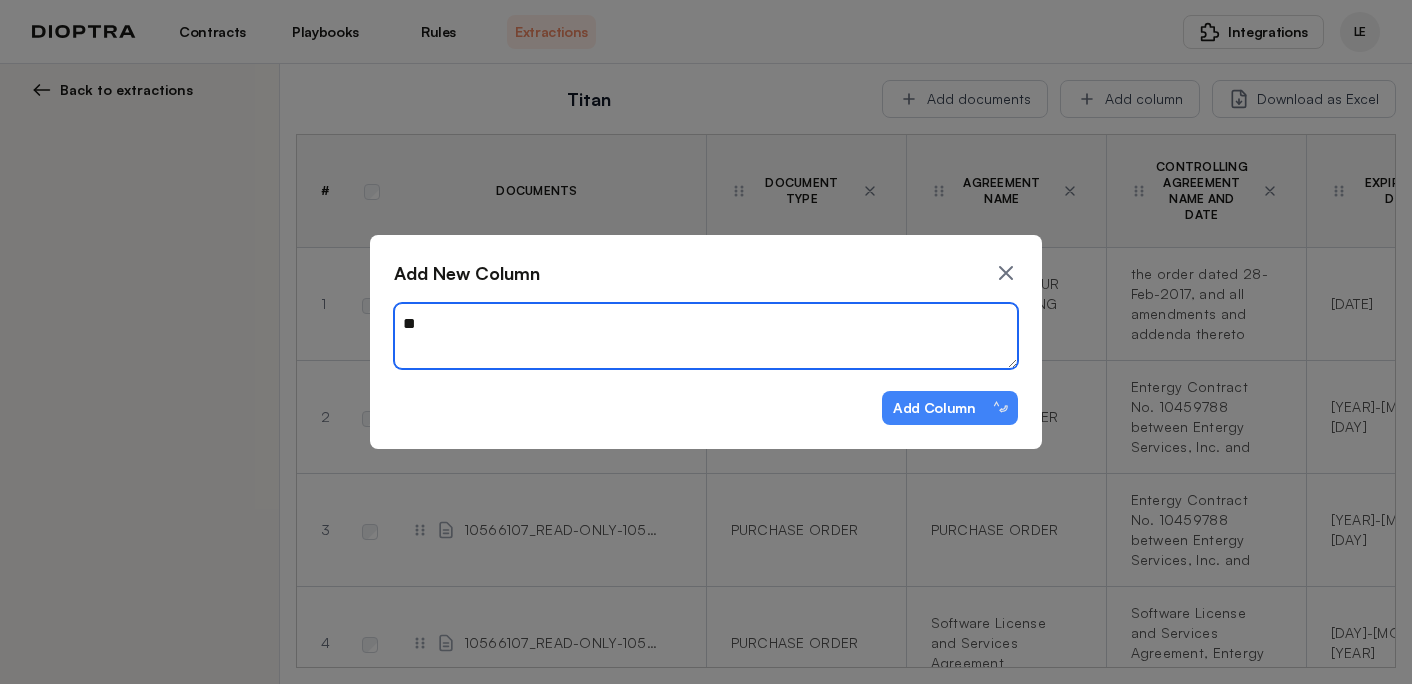 type on "*" 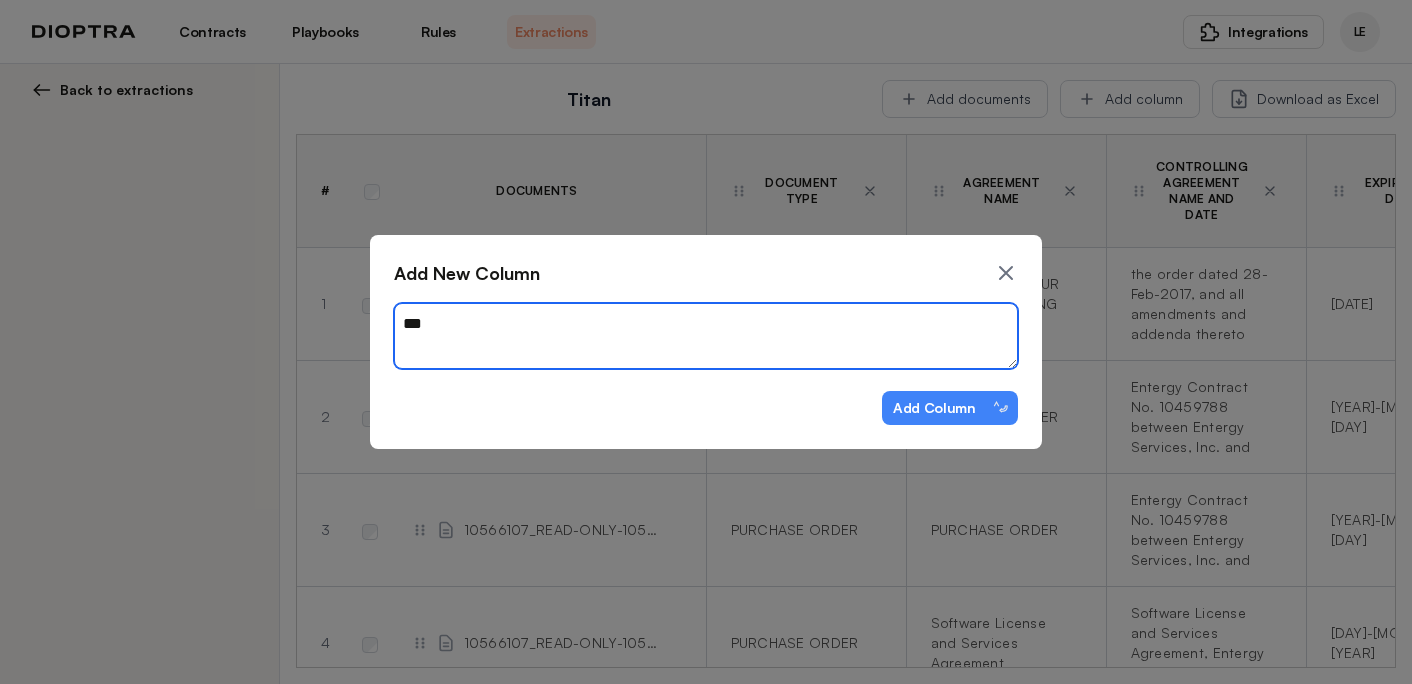 type on "*" 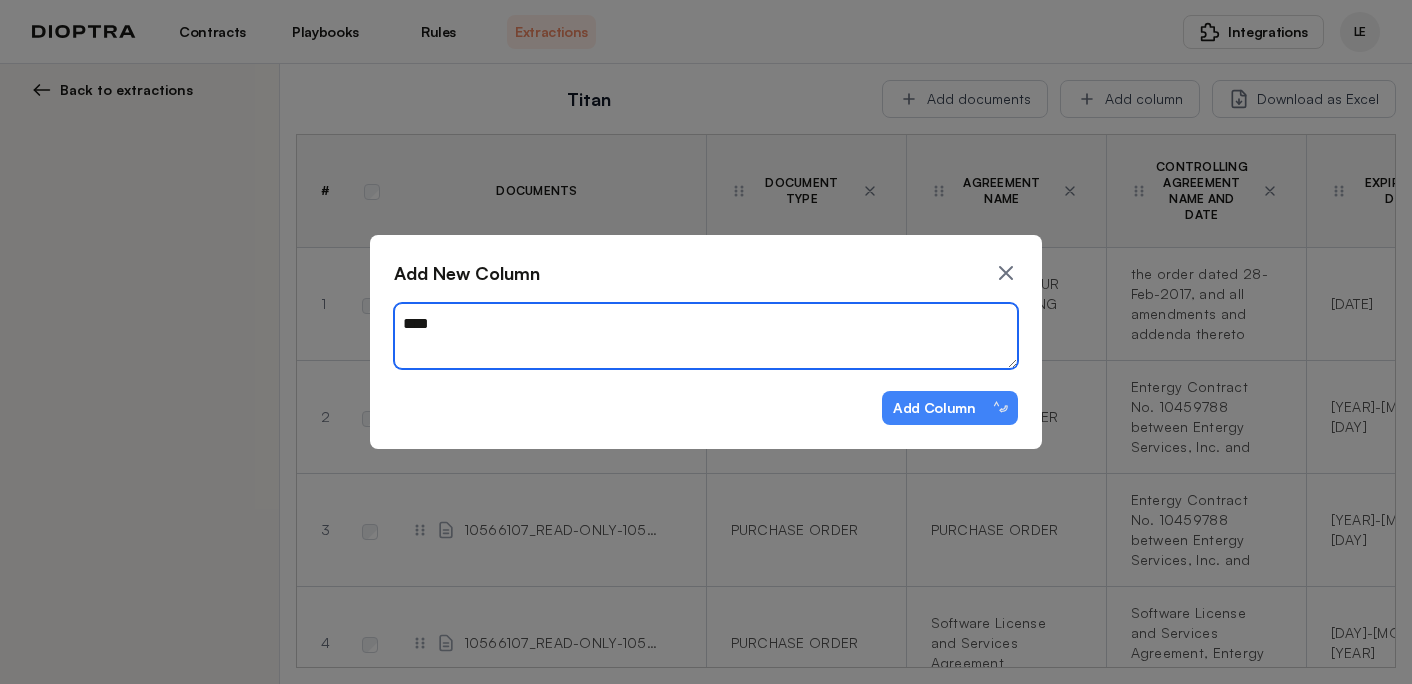 type on "*" 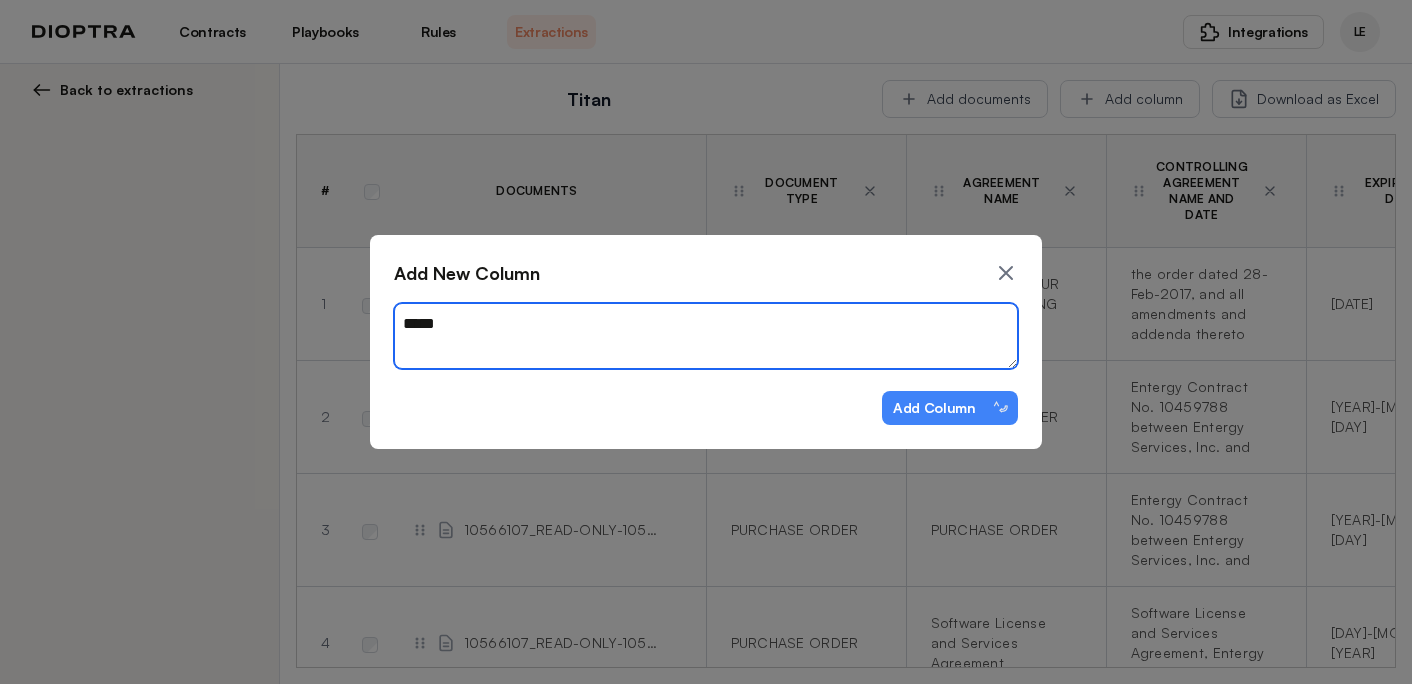 type on "*" 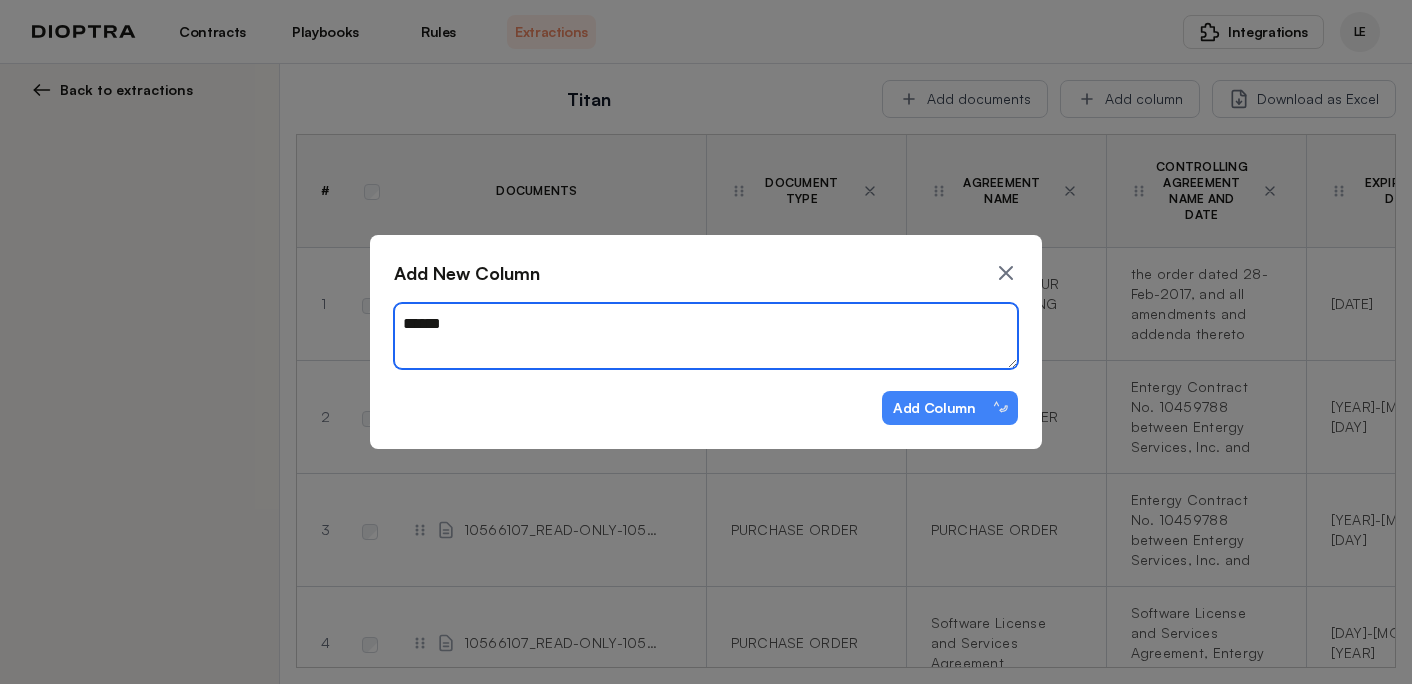type on "*" 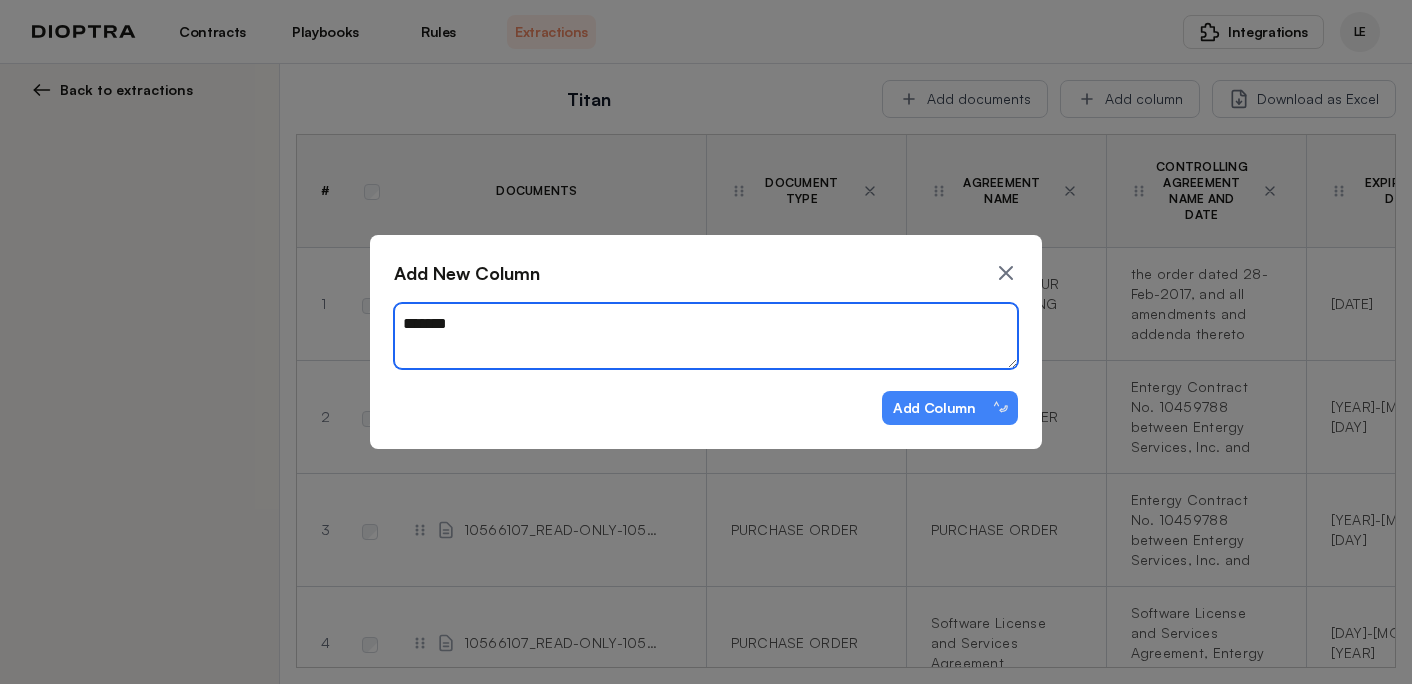 type on "*" 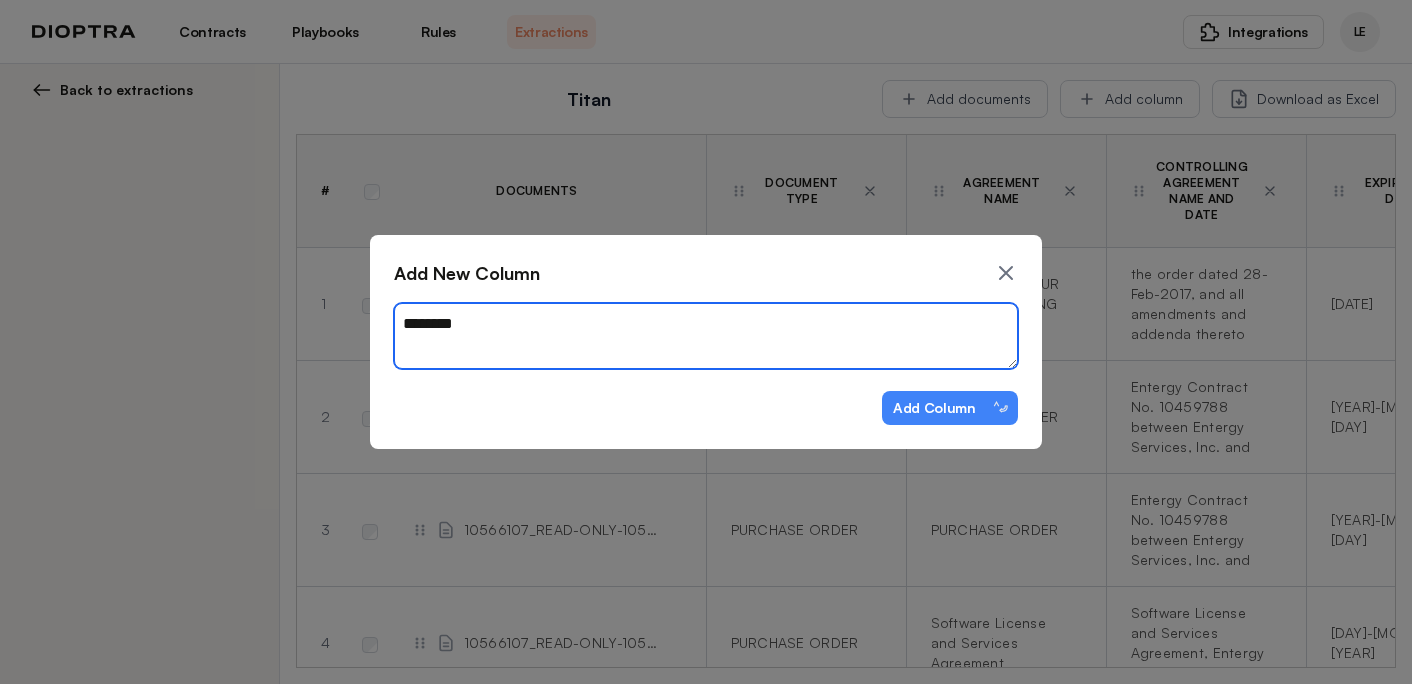 type on "********" 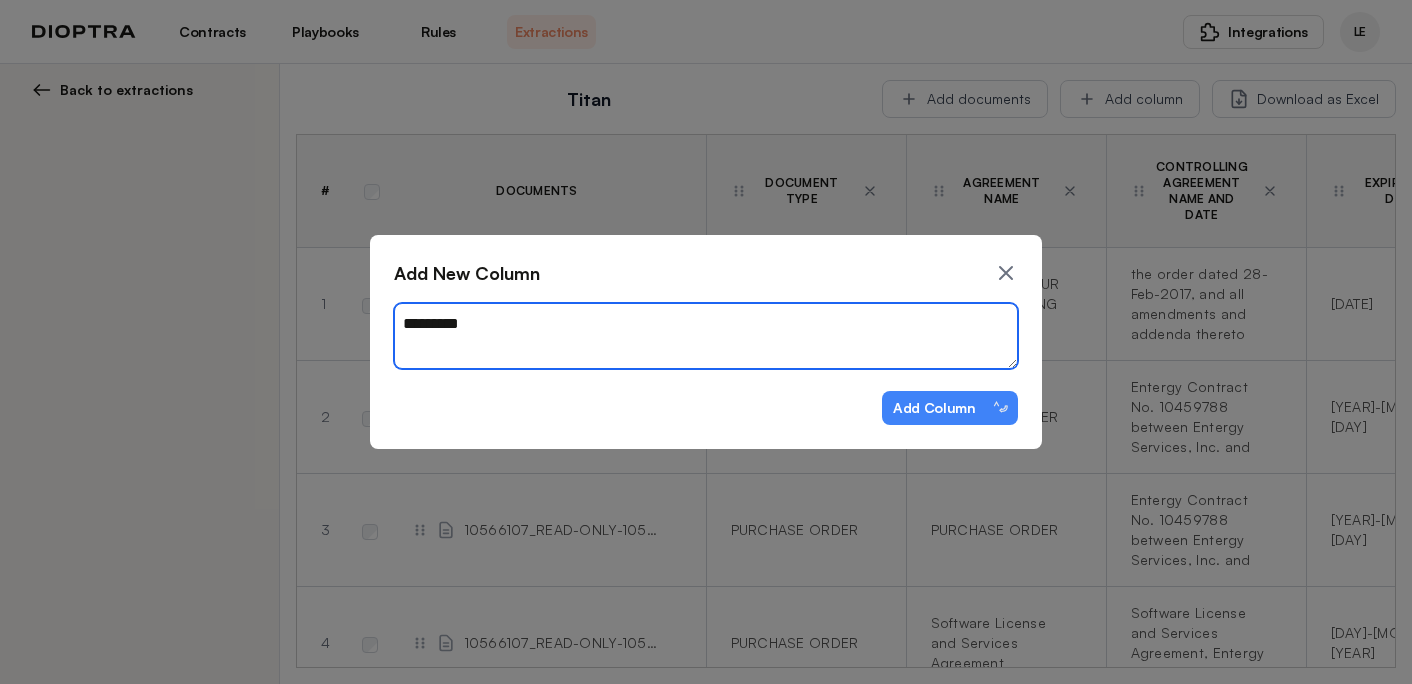 type on "*" 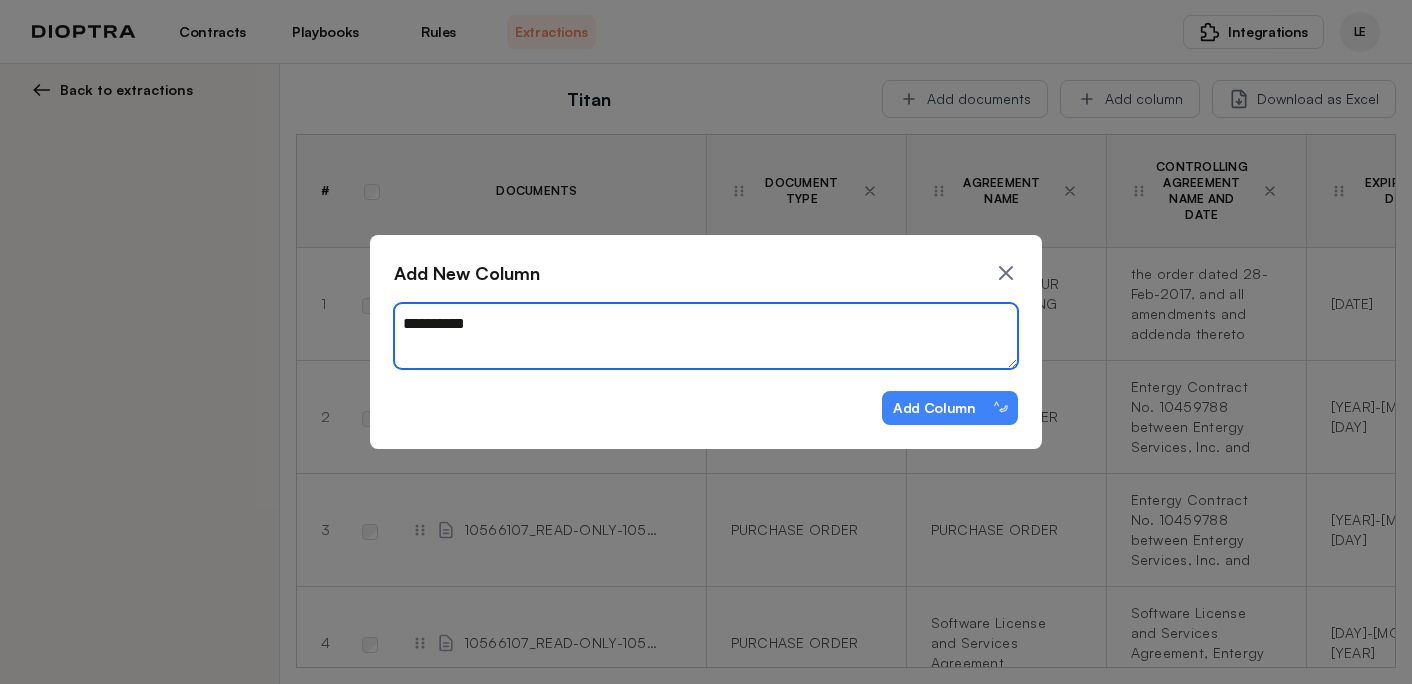 type on "**********" 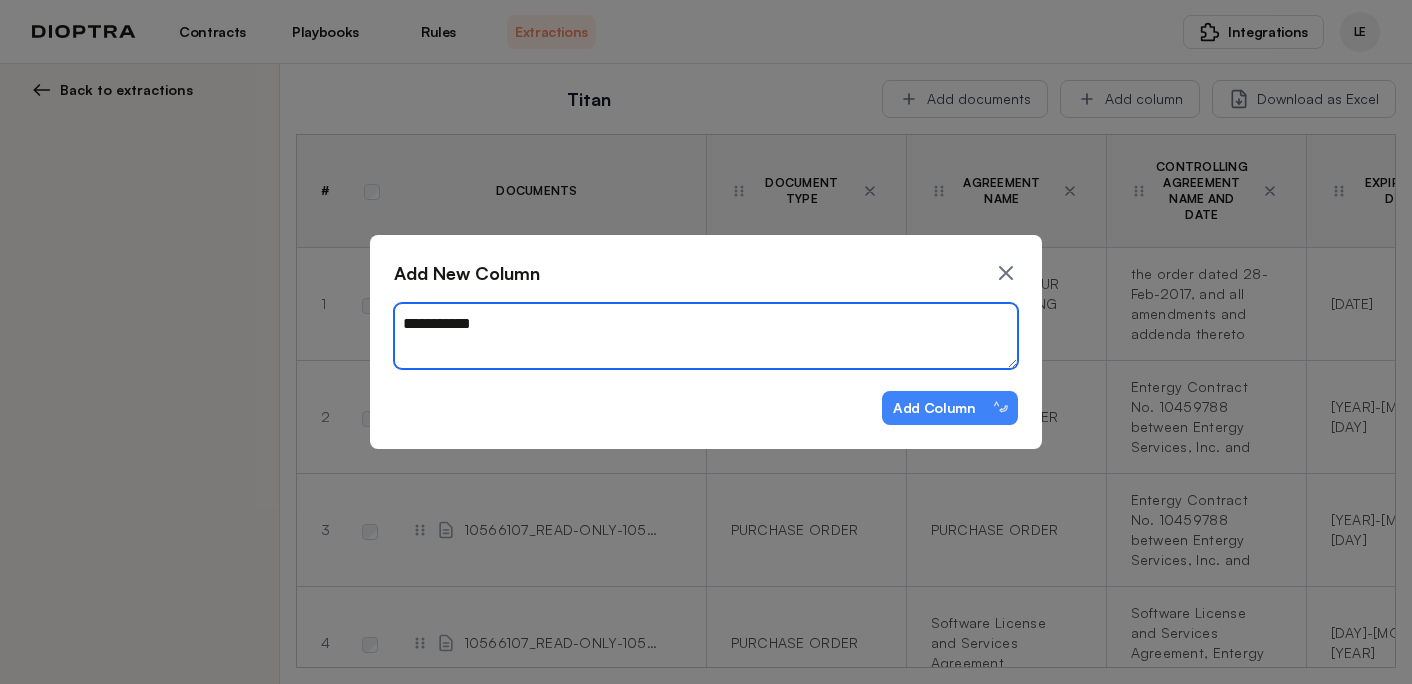 type on "*" 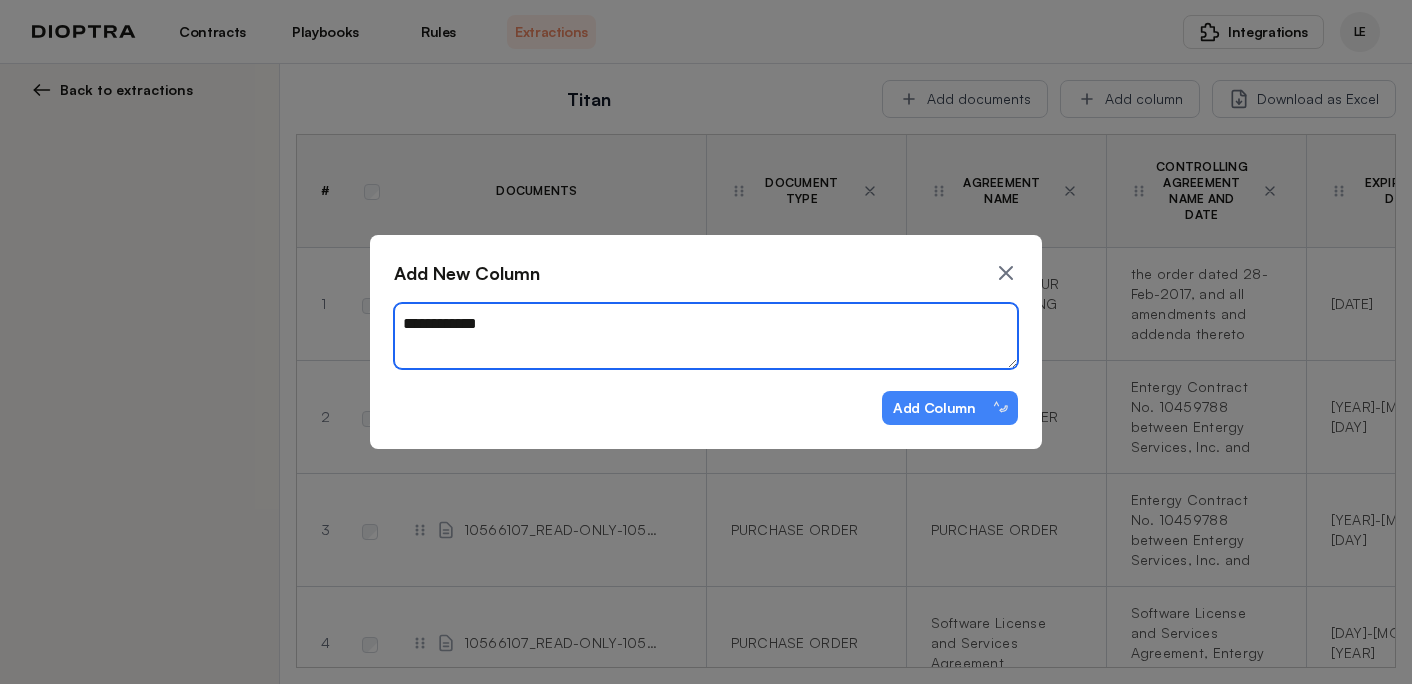 type on "*" 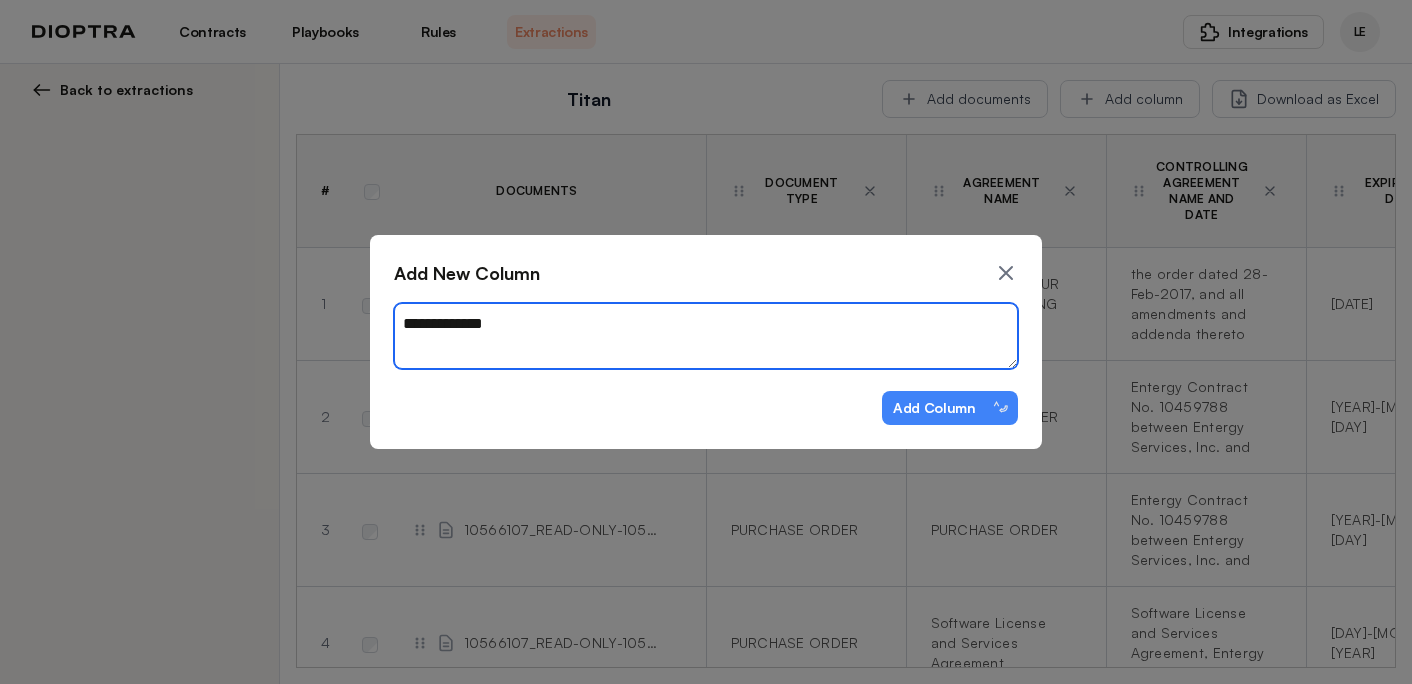 type on "*" 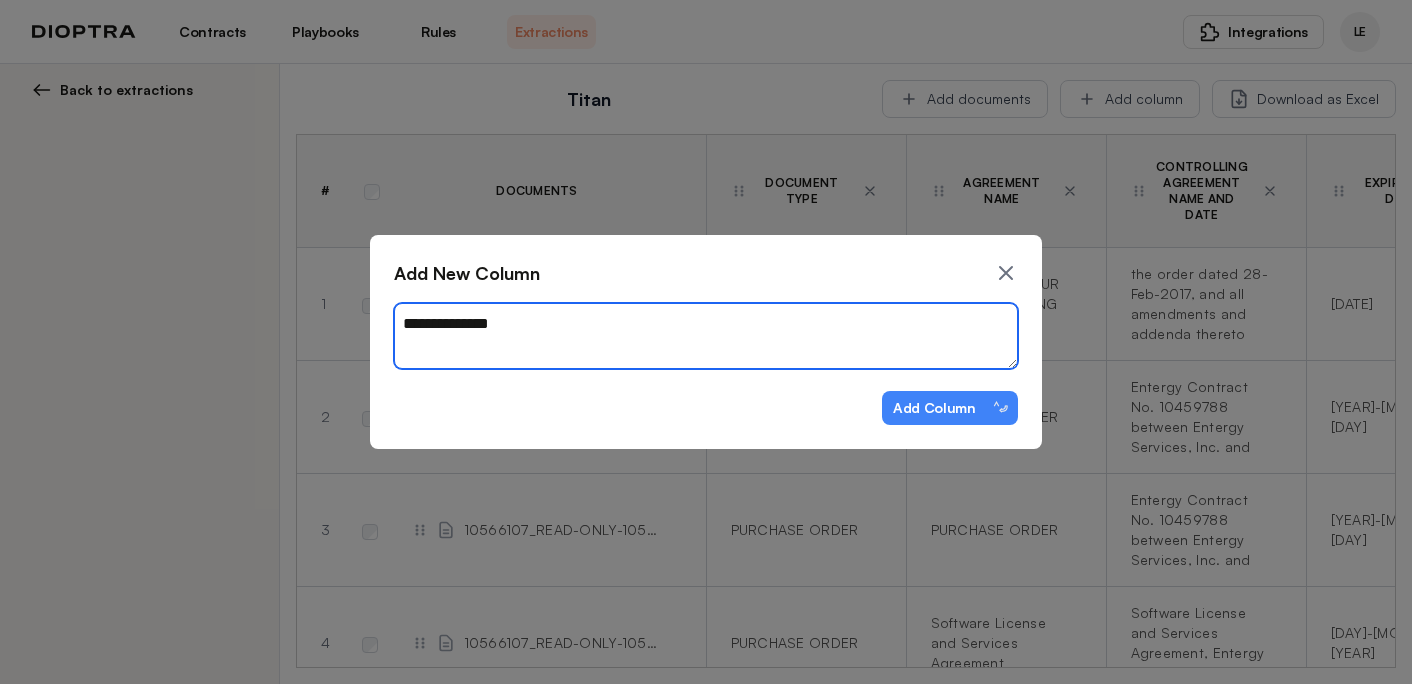 type on "*" 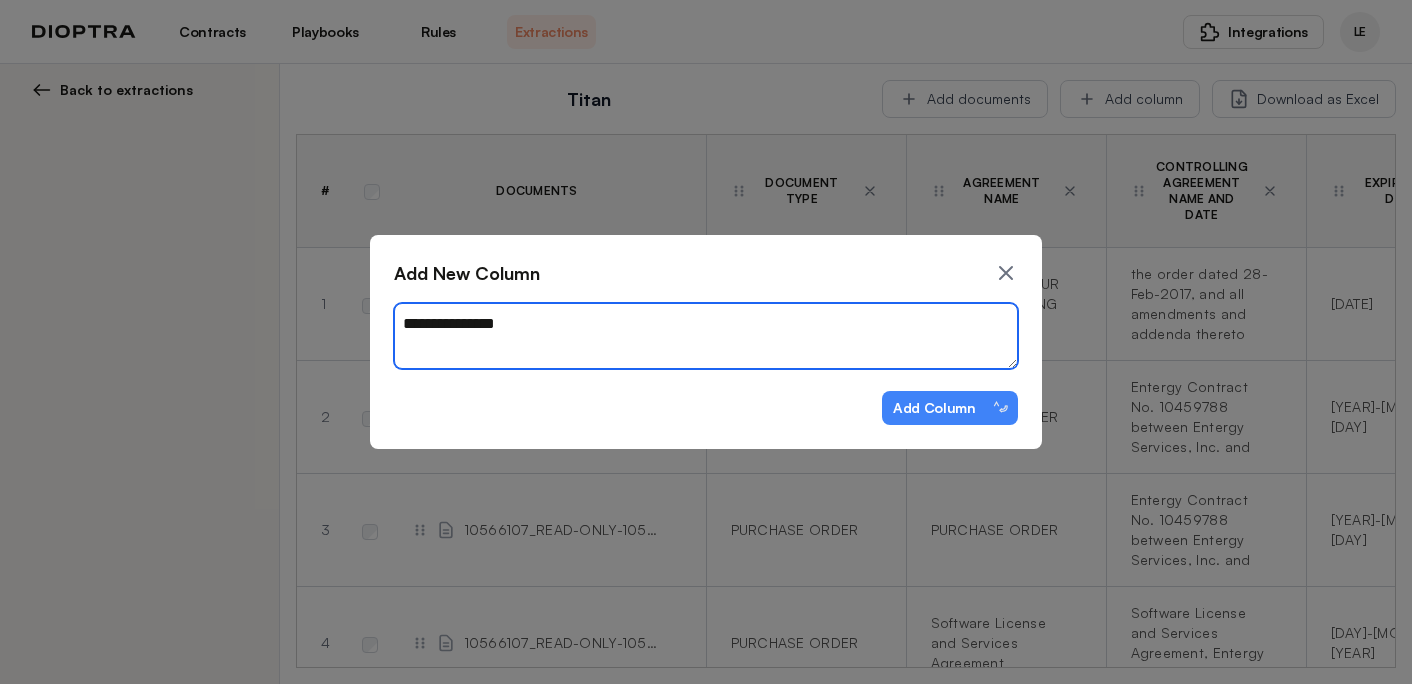 type on "*" 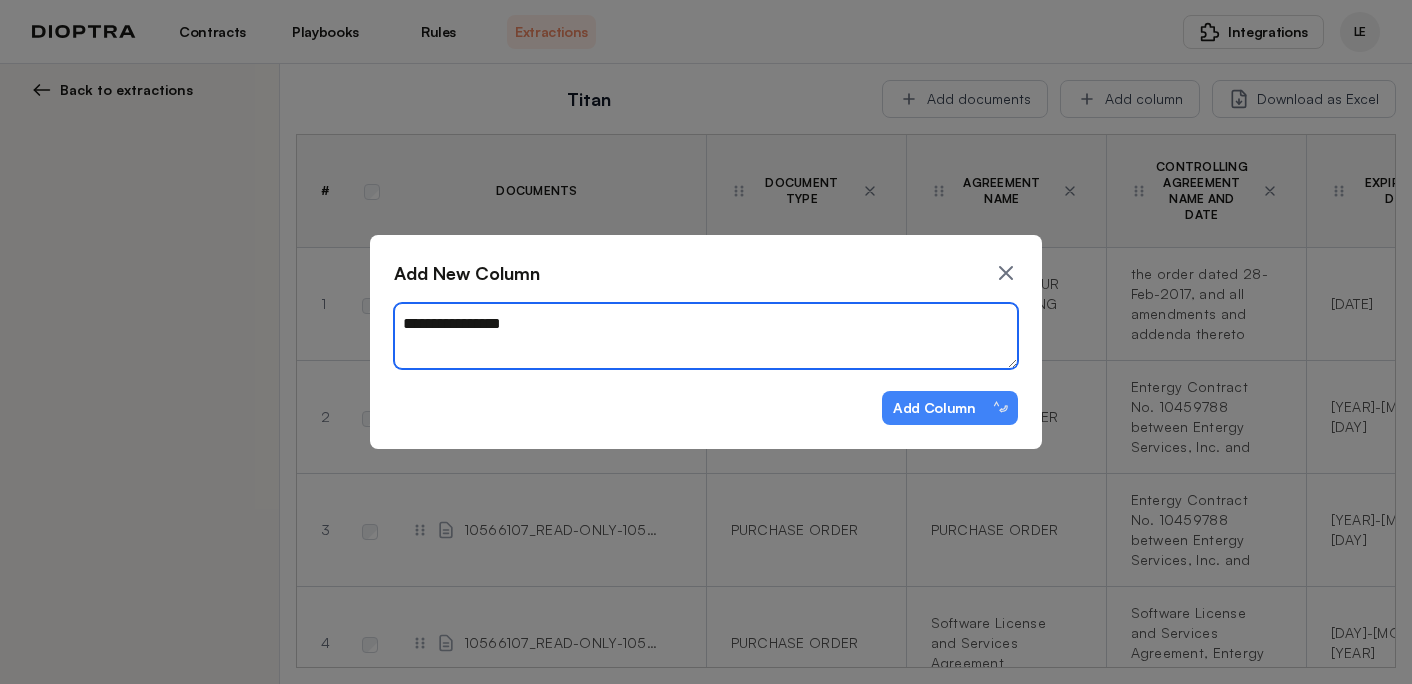 type on "*" 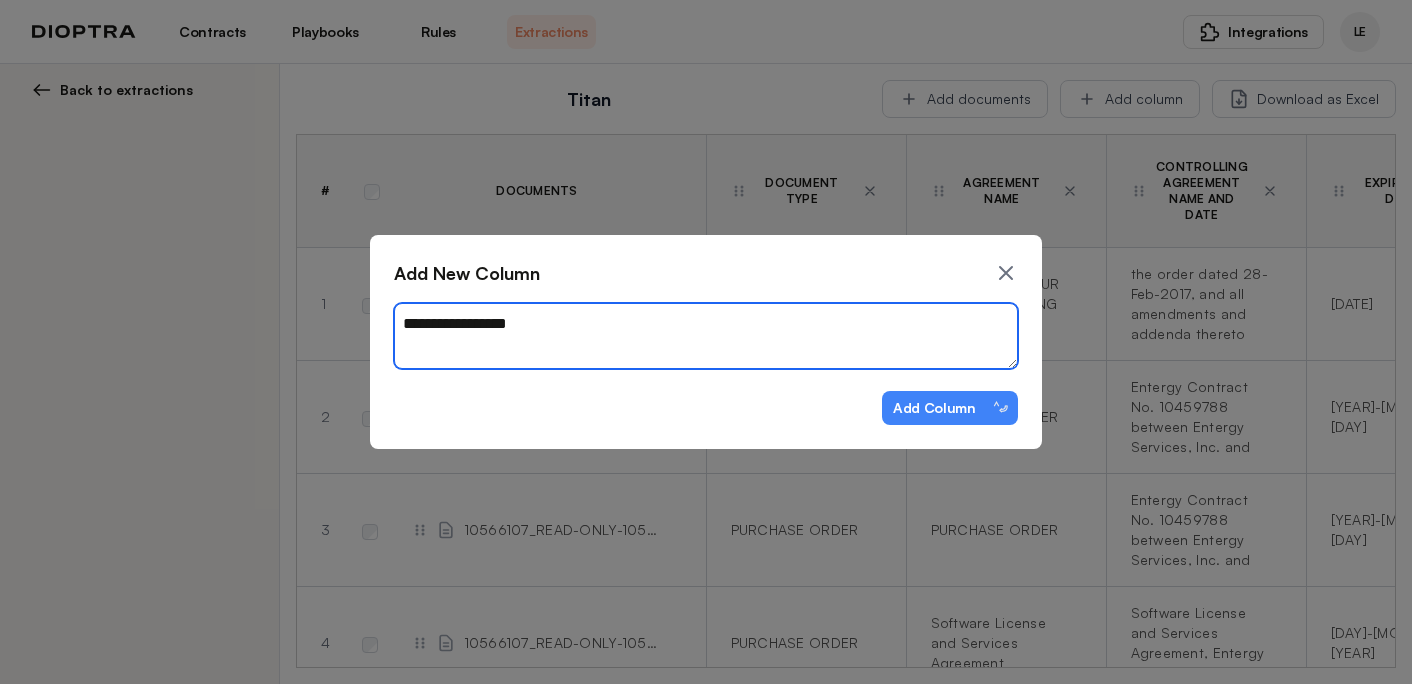 type on "*" 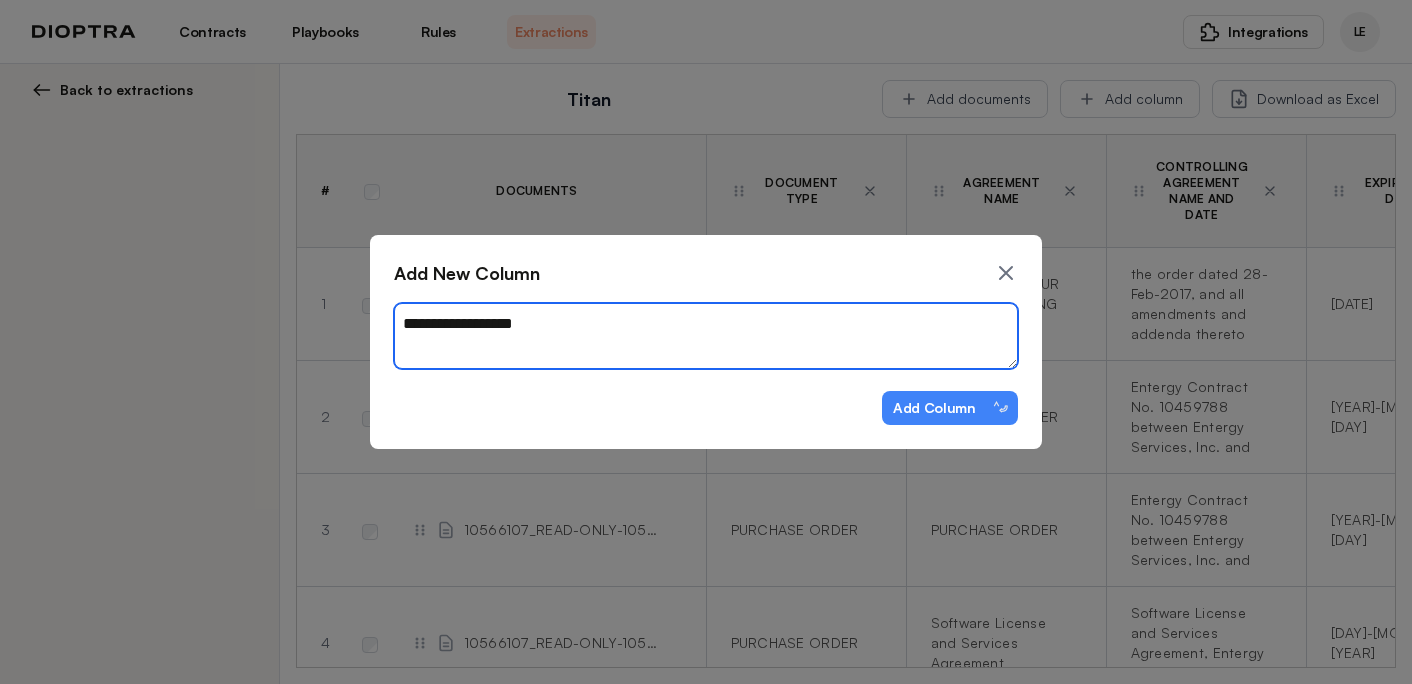 type on "*" 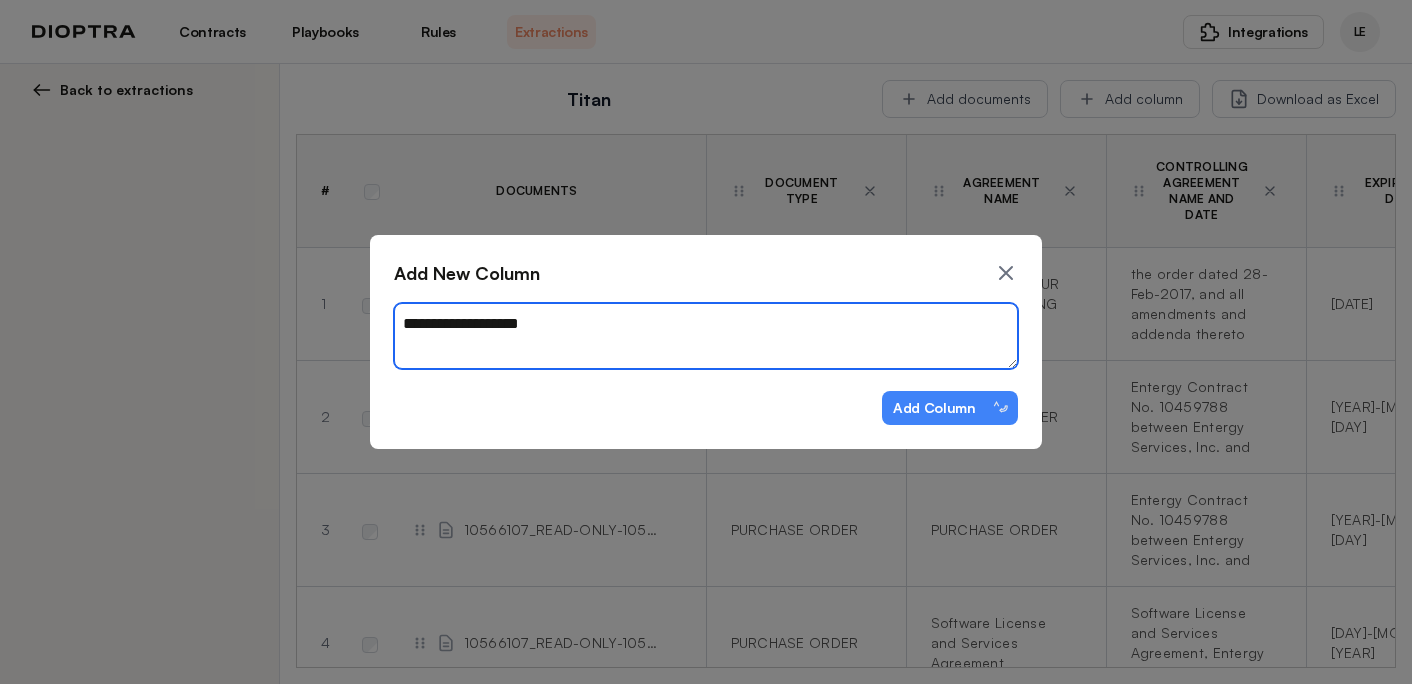 type on "*" 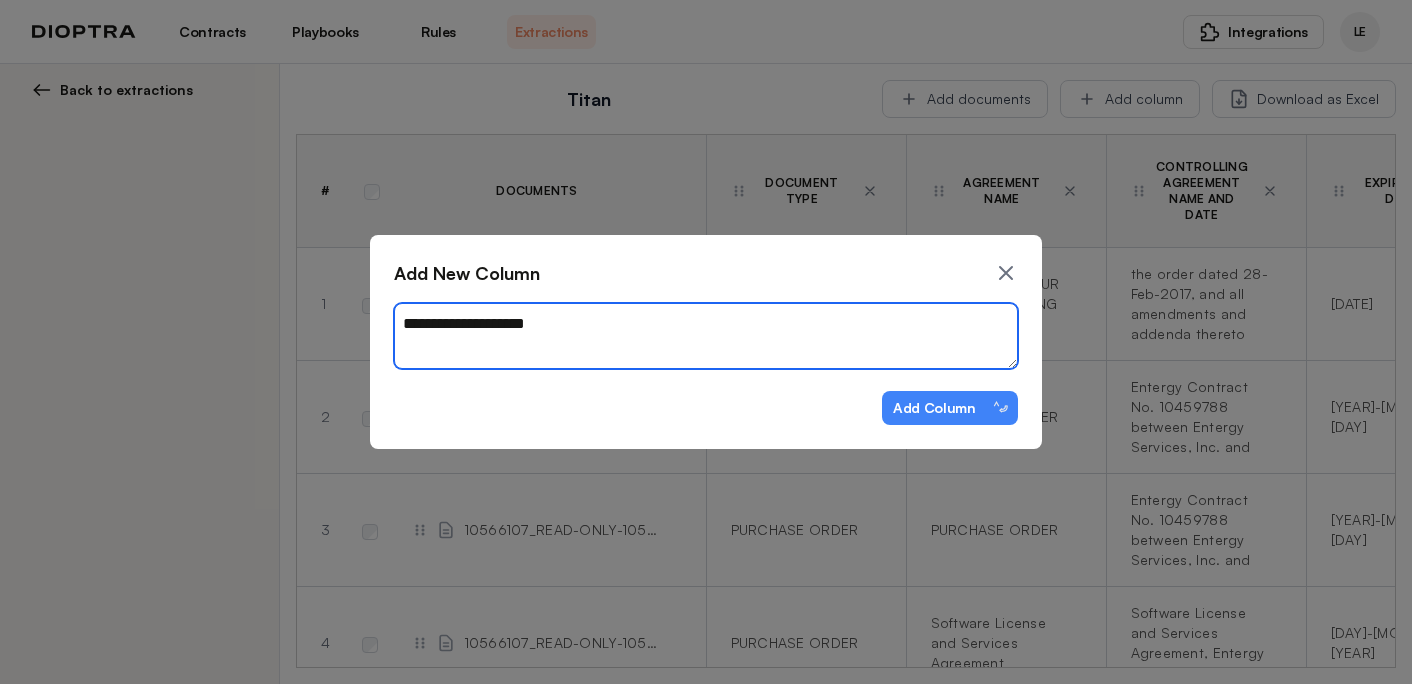 type on "*" 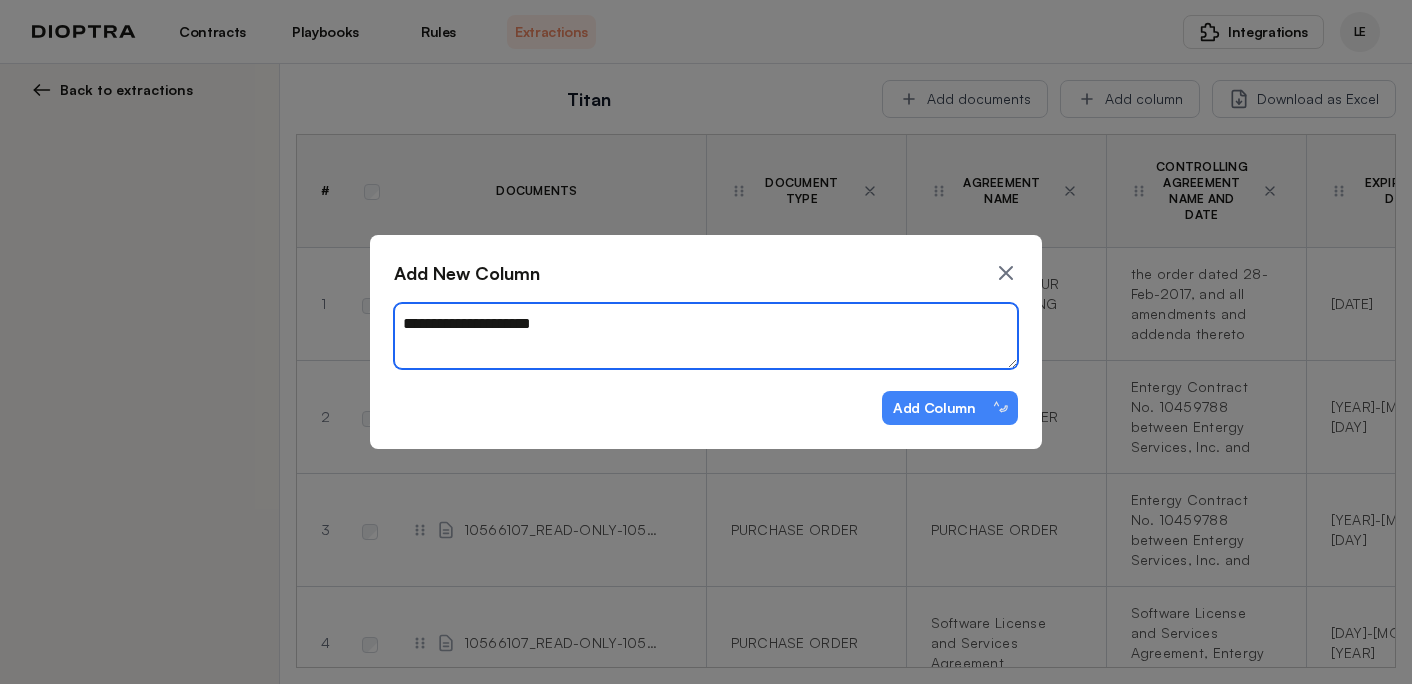 type on "*" 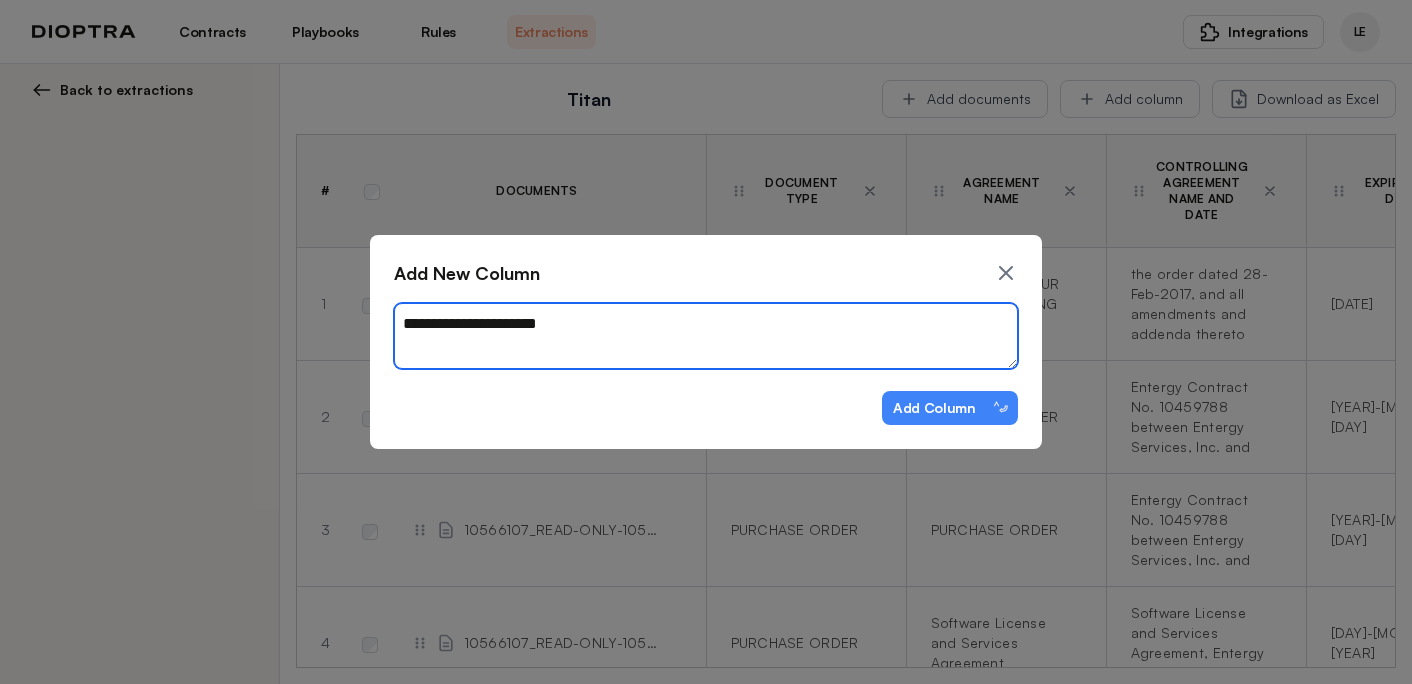 type on "*" 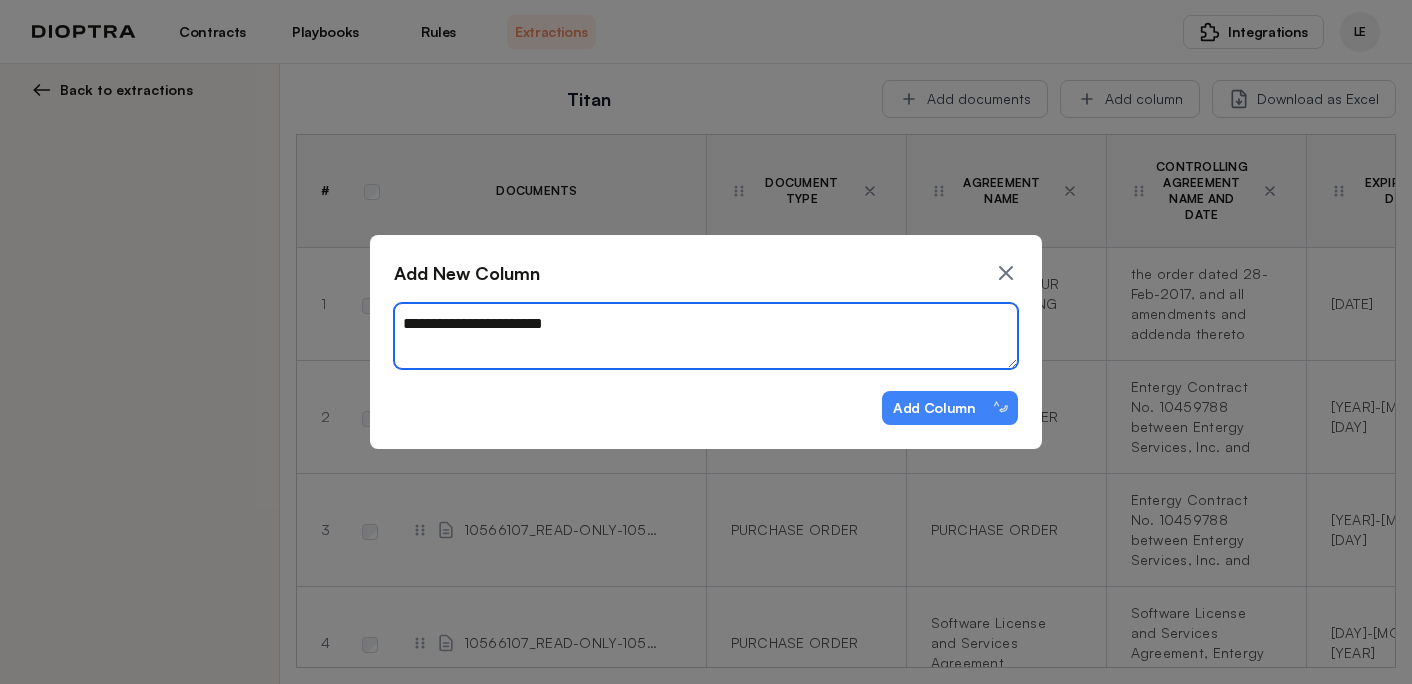 type on "**********" 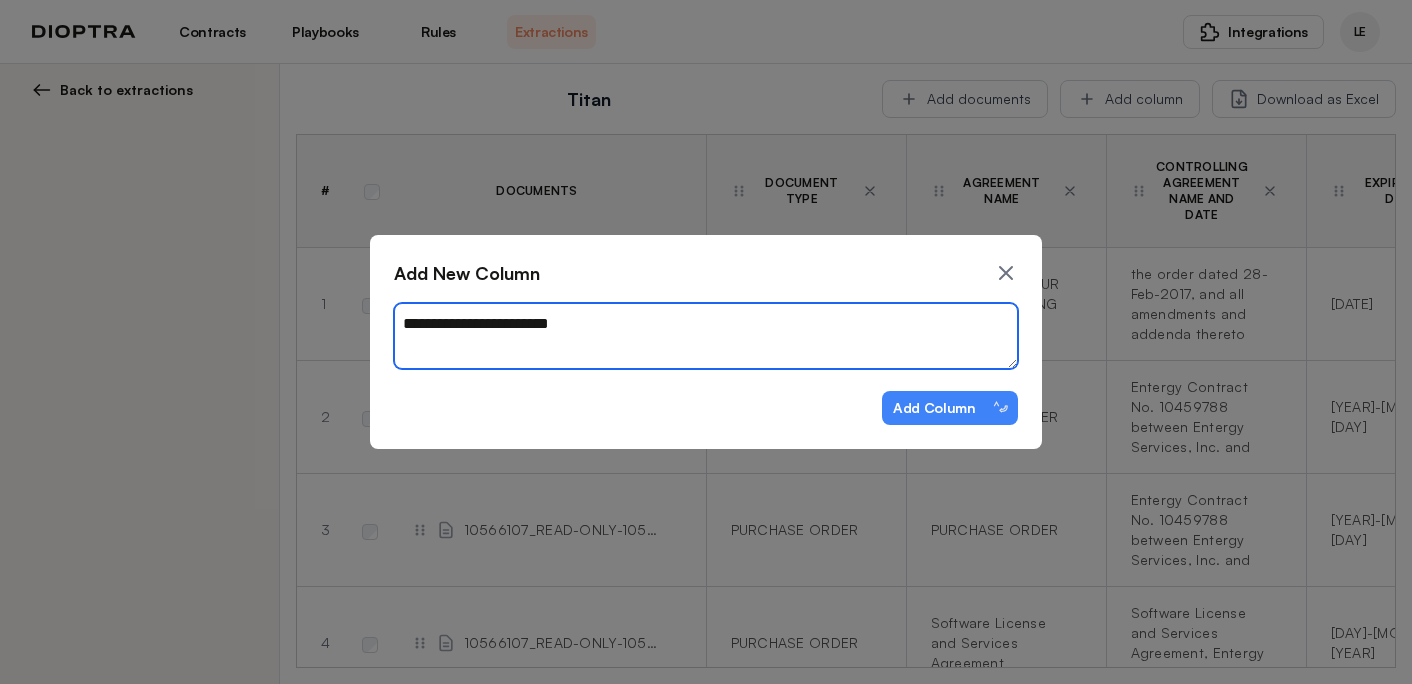 type on "*" 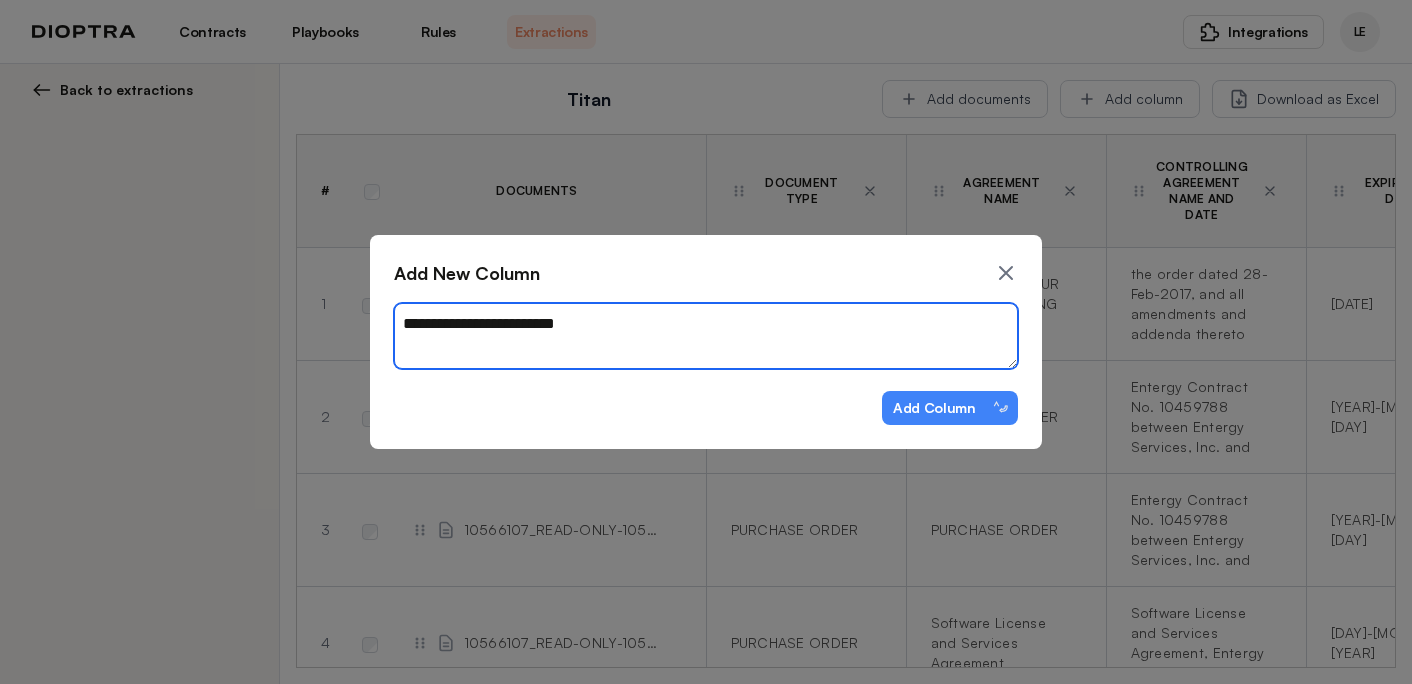 type on "*" 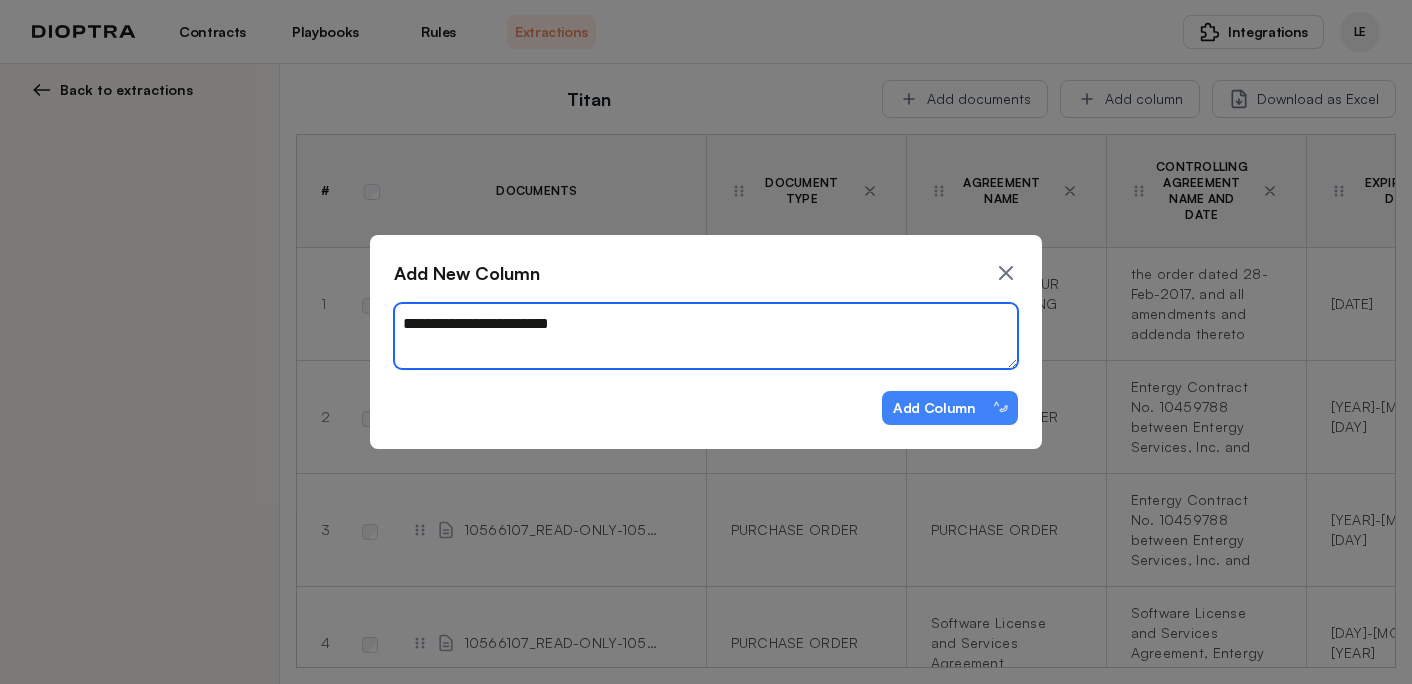 type on "*" 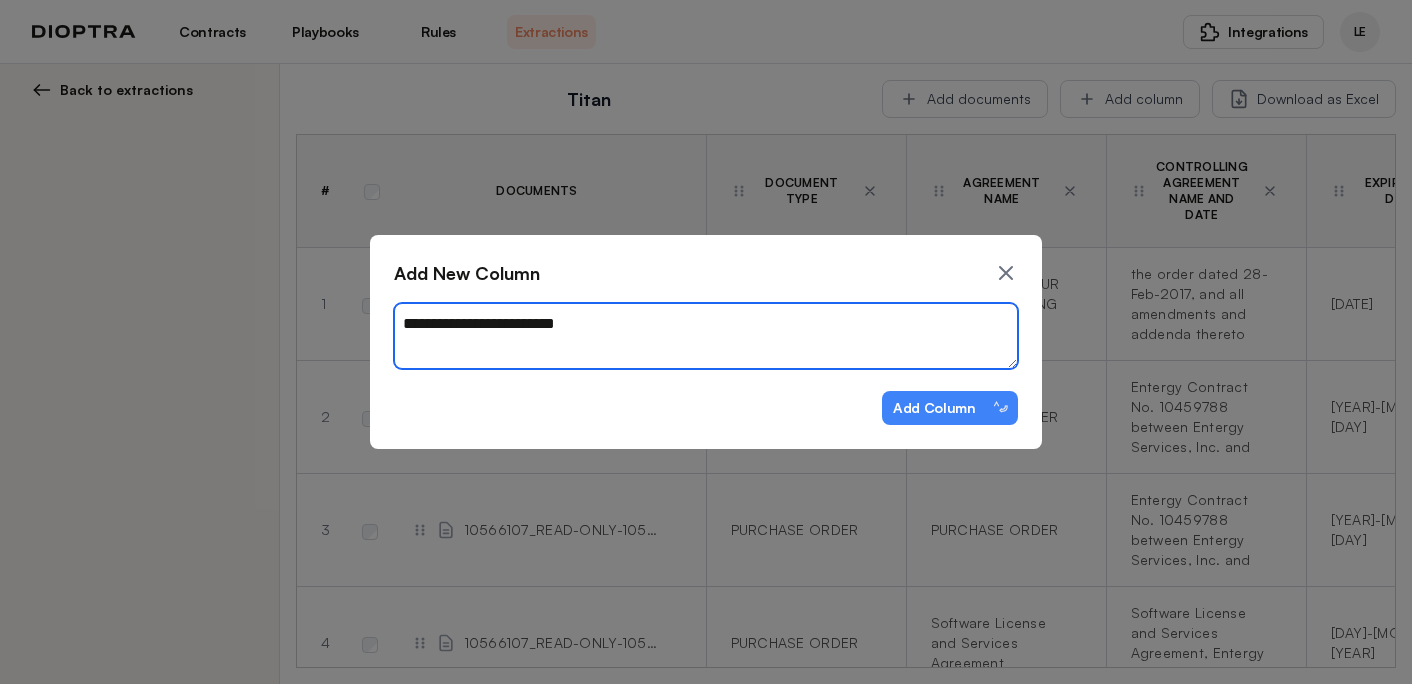 type on "**********" 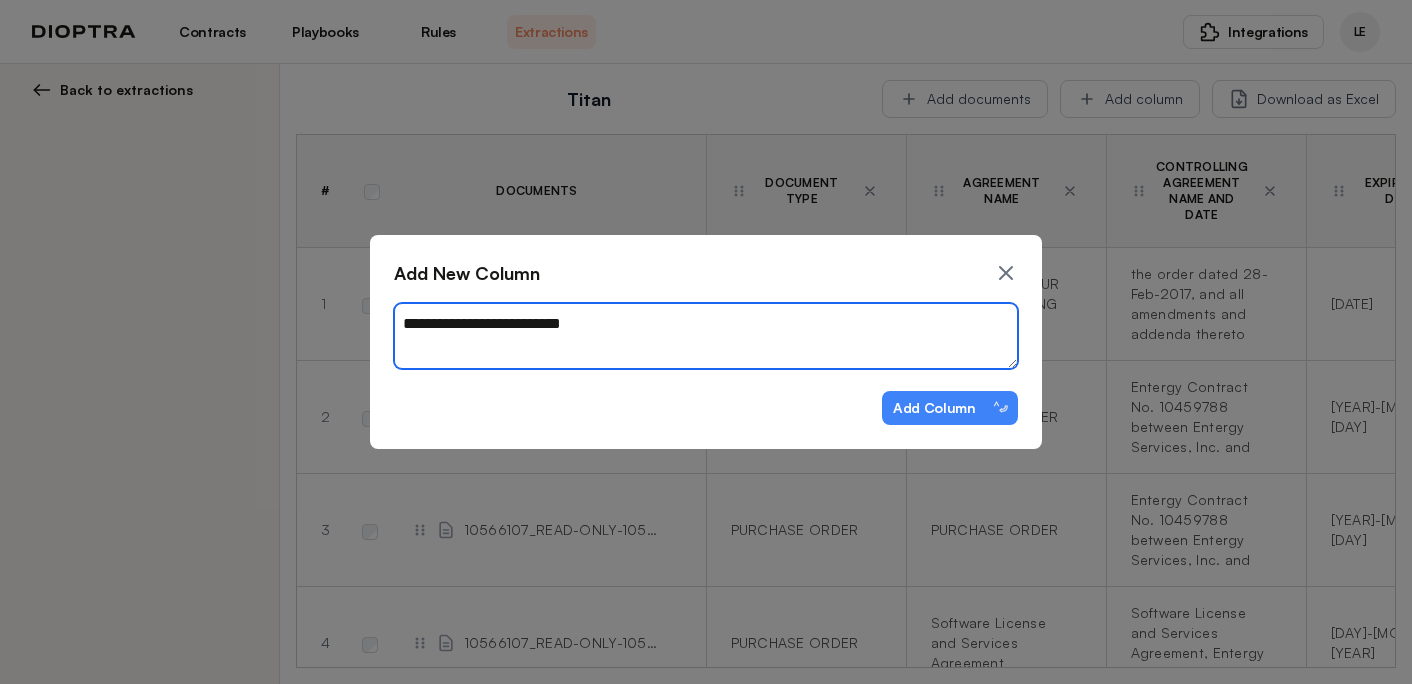 type on "*" 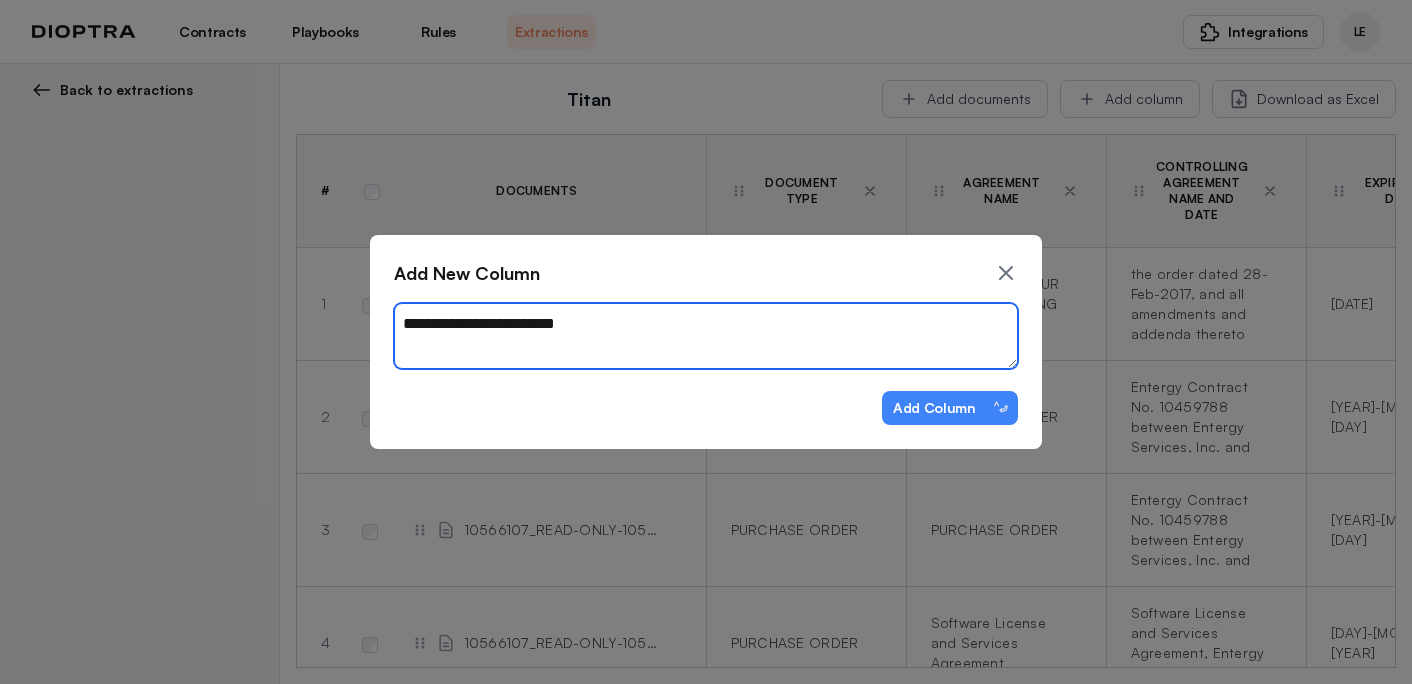 type on "*" 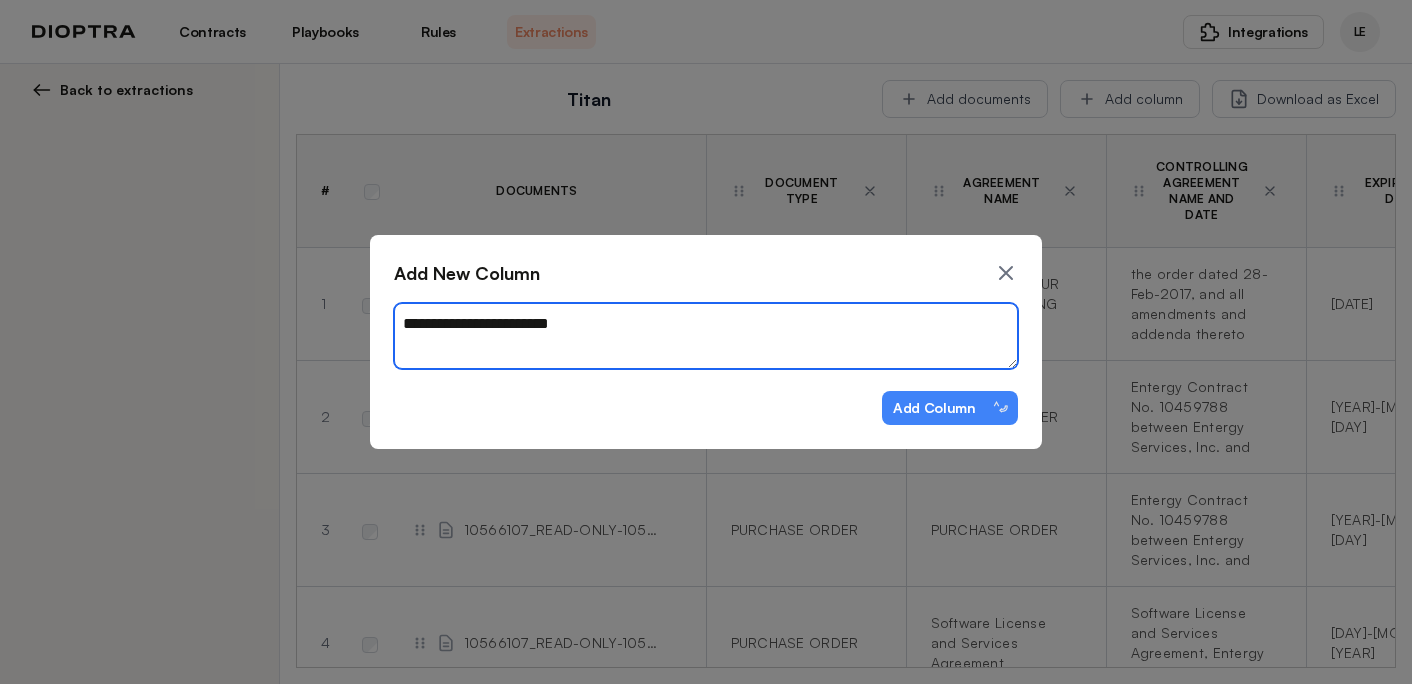type on "*" 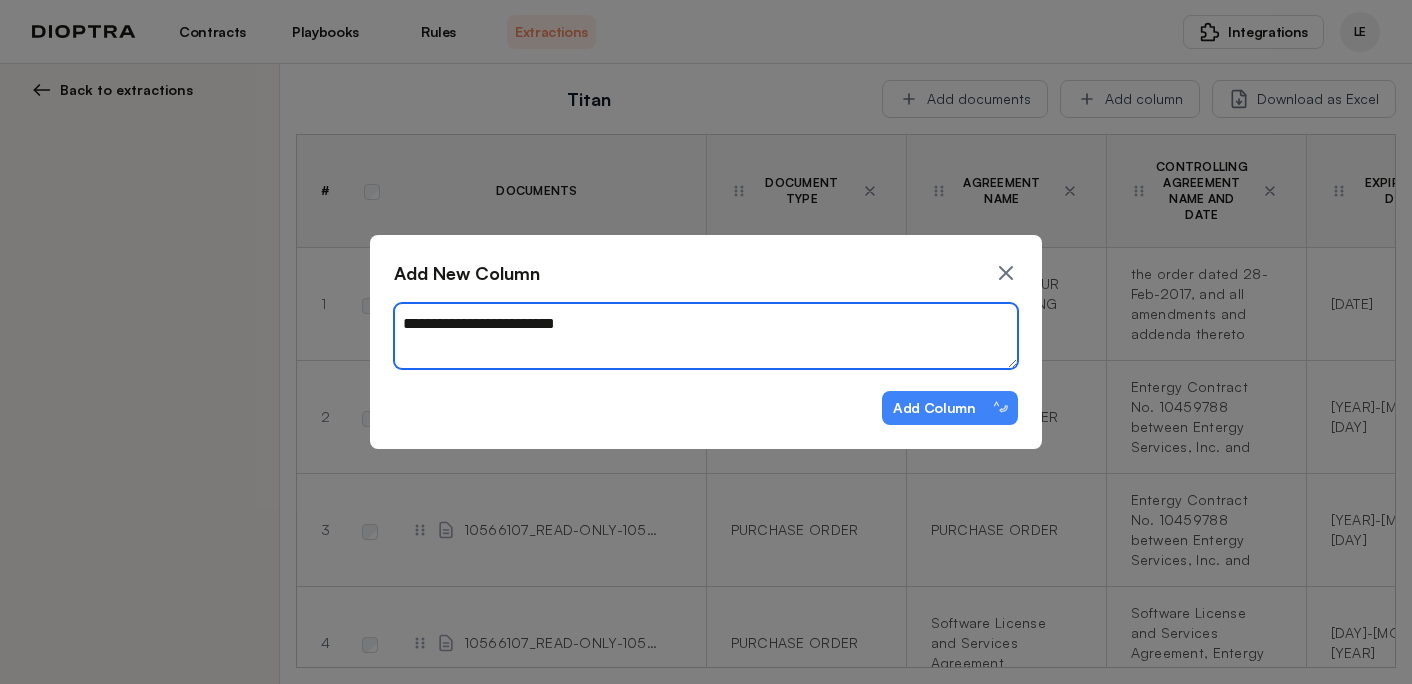 type on "*" 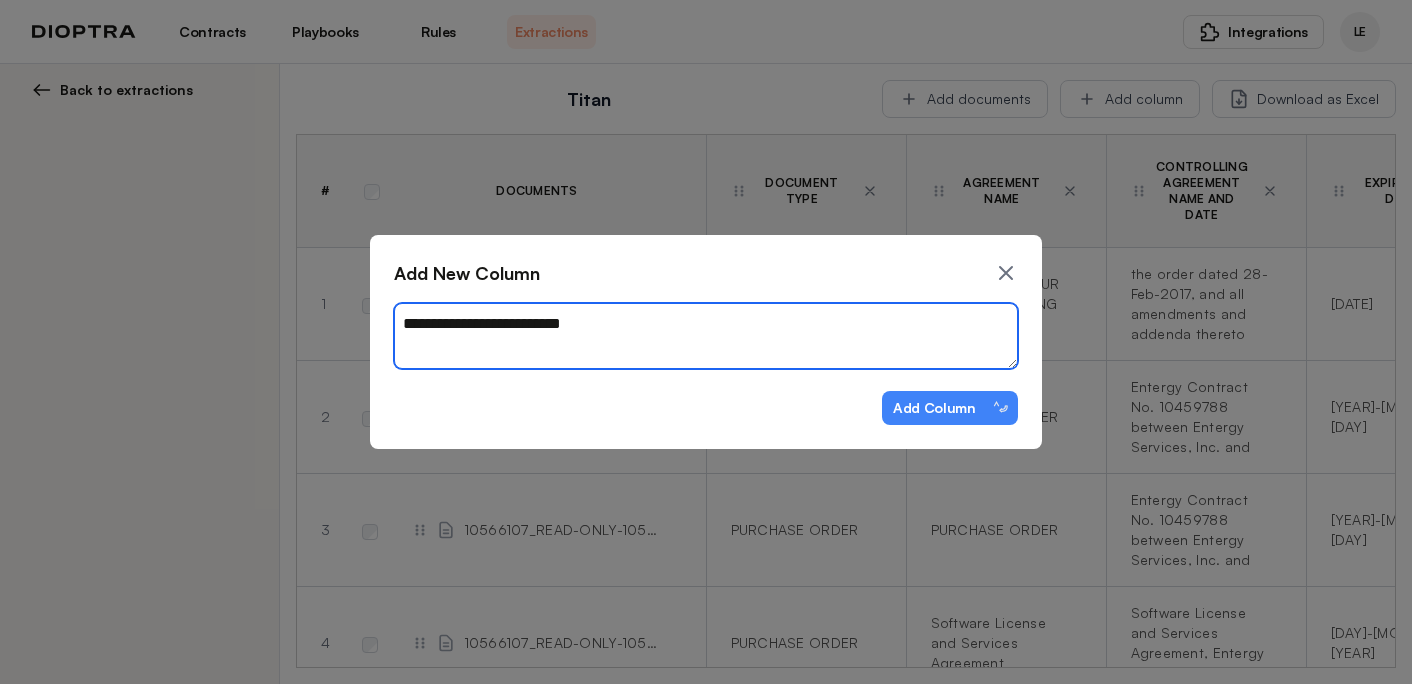 type on "*" 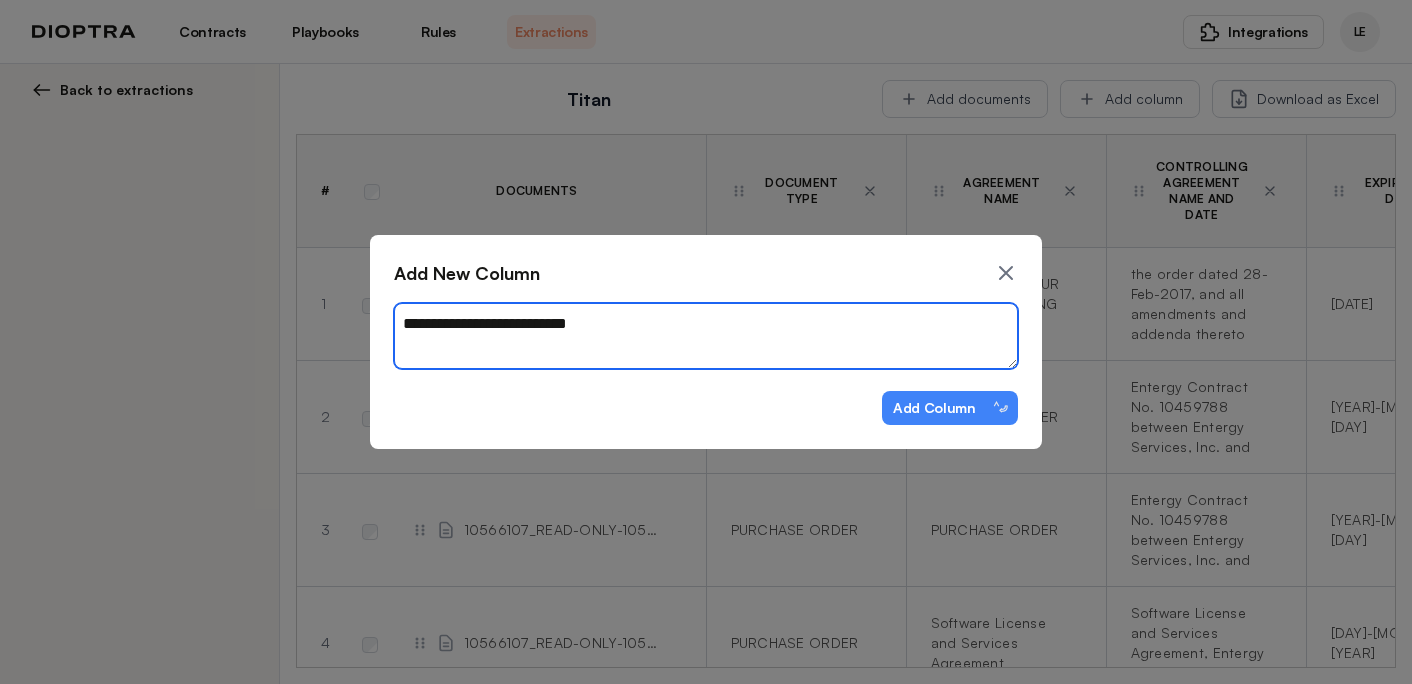type on "*" 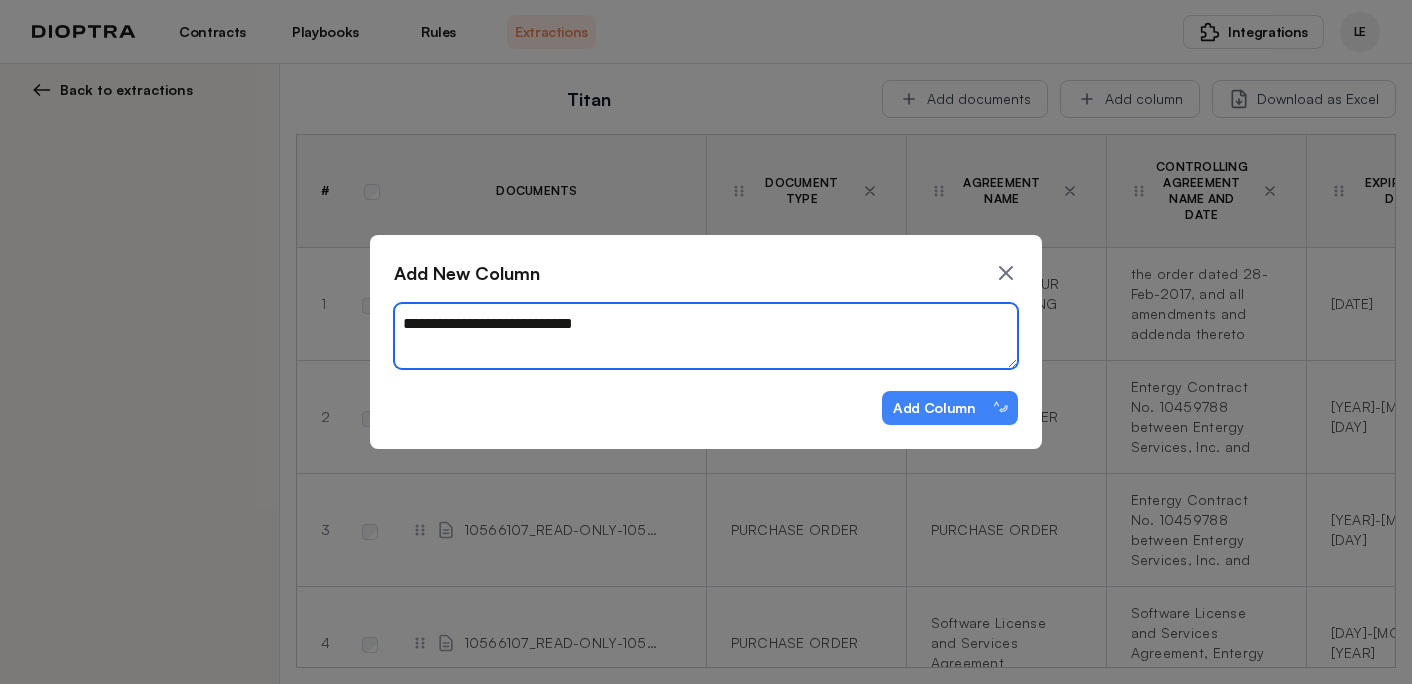 type on "*" 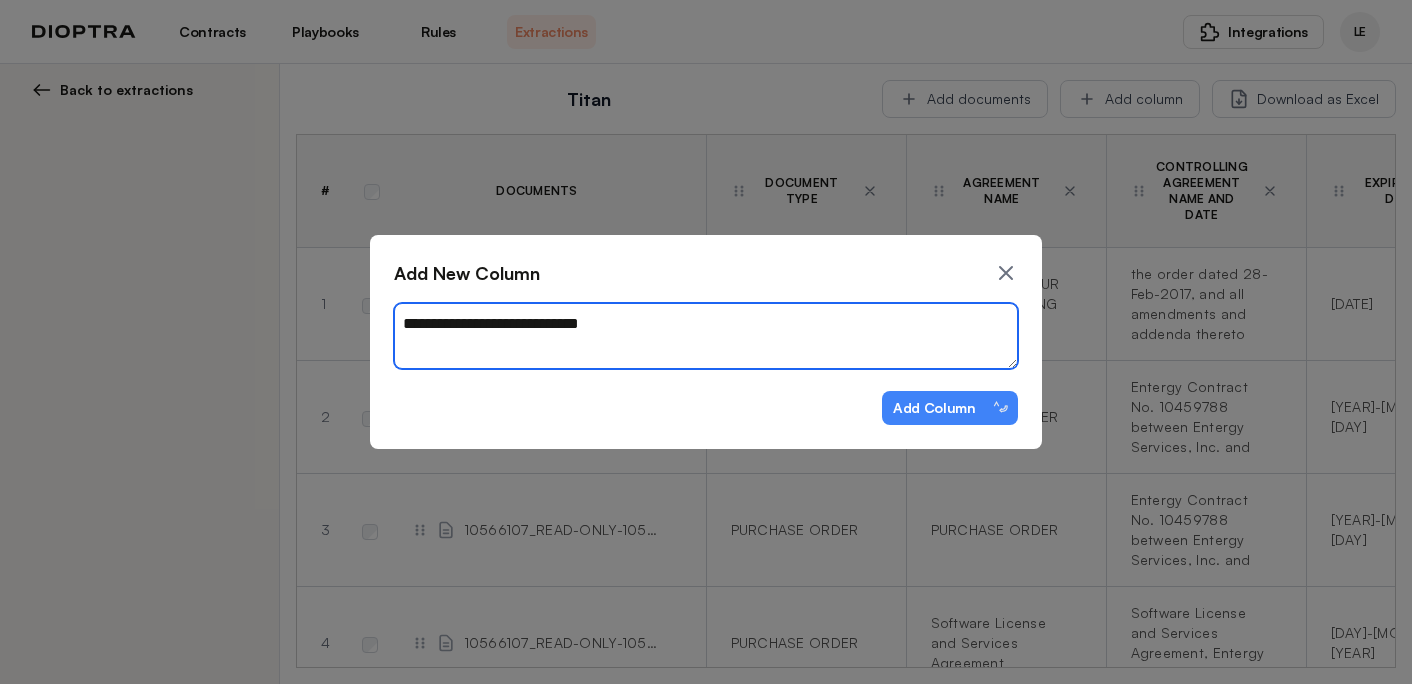 type on "*" 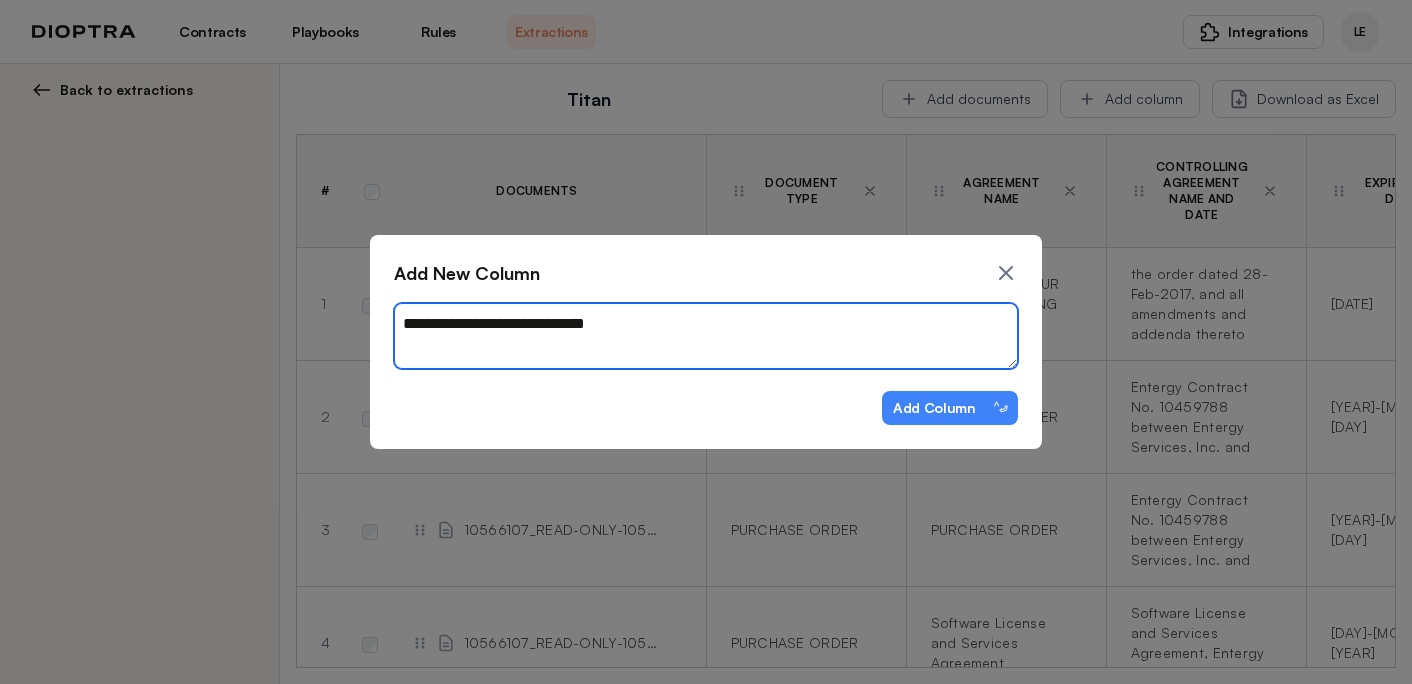 type on "**********" 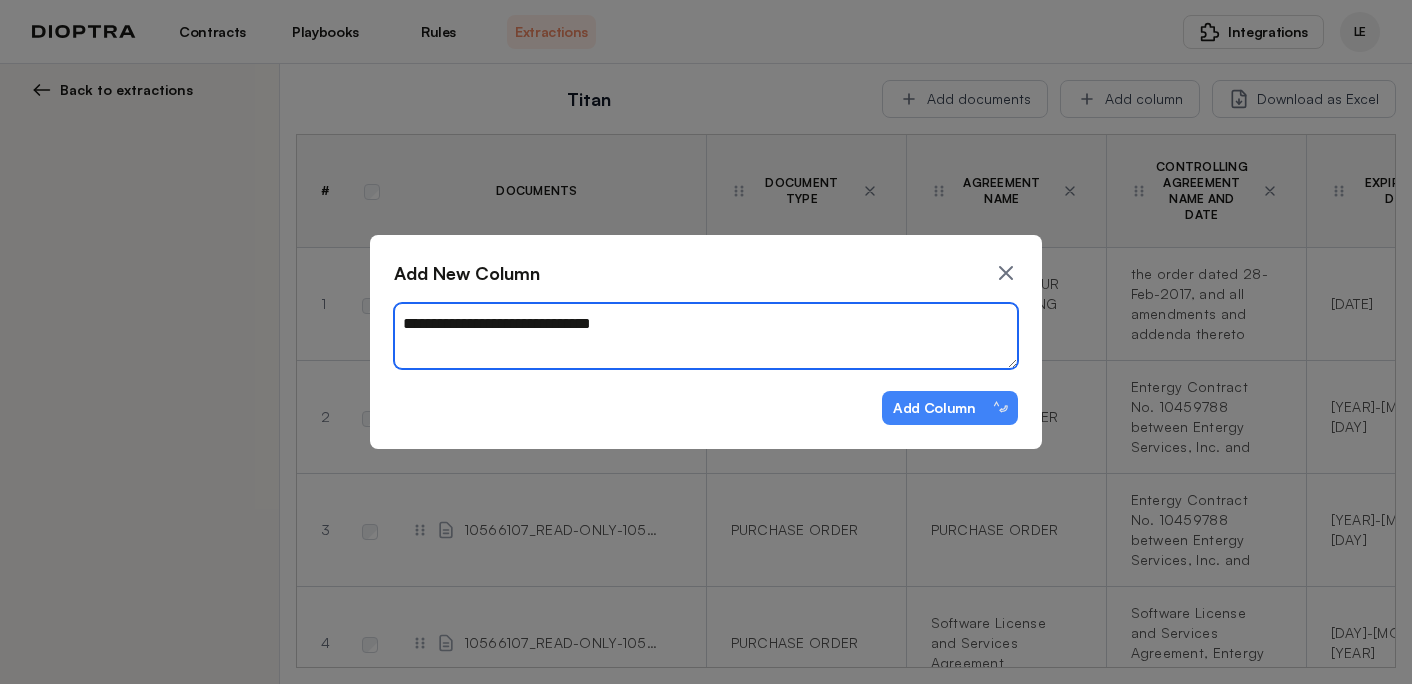 type on "*" 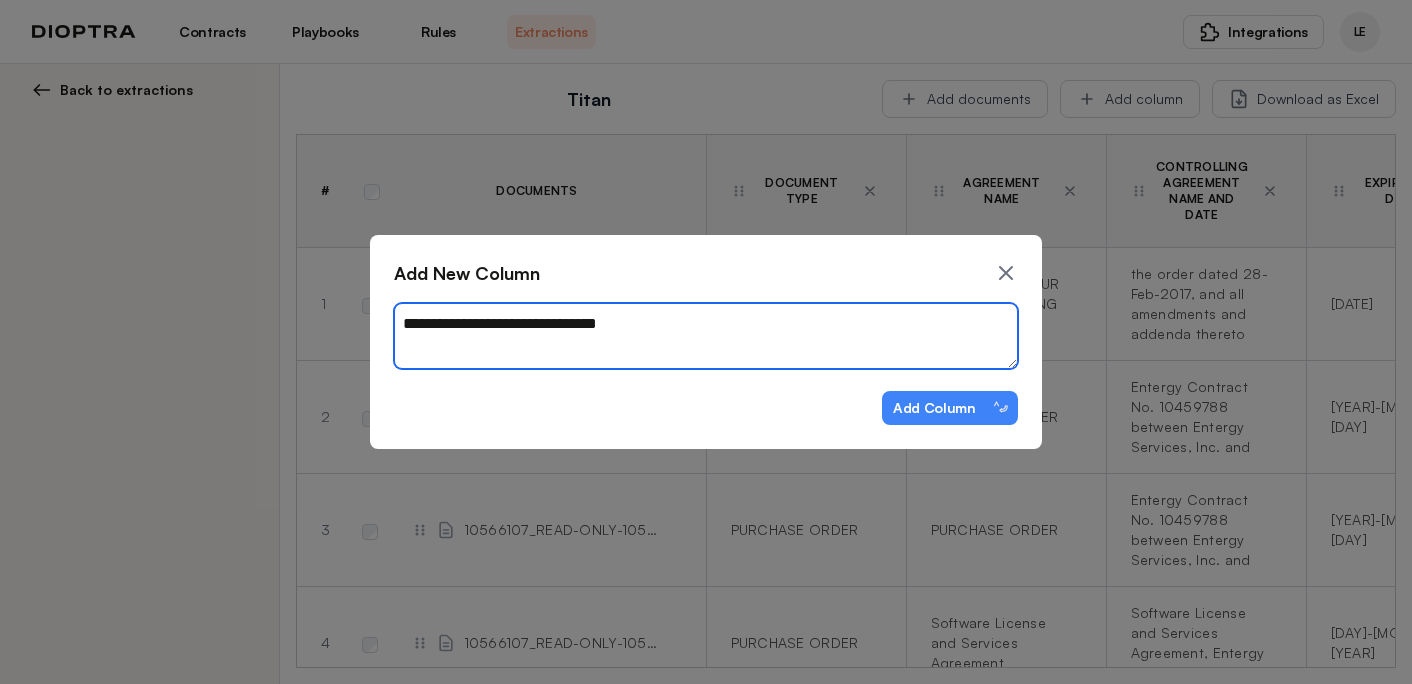 type on "*" 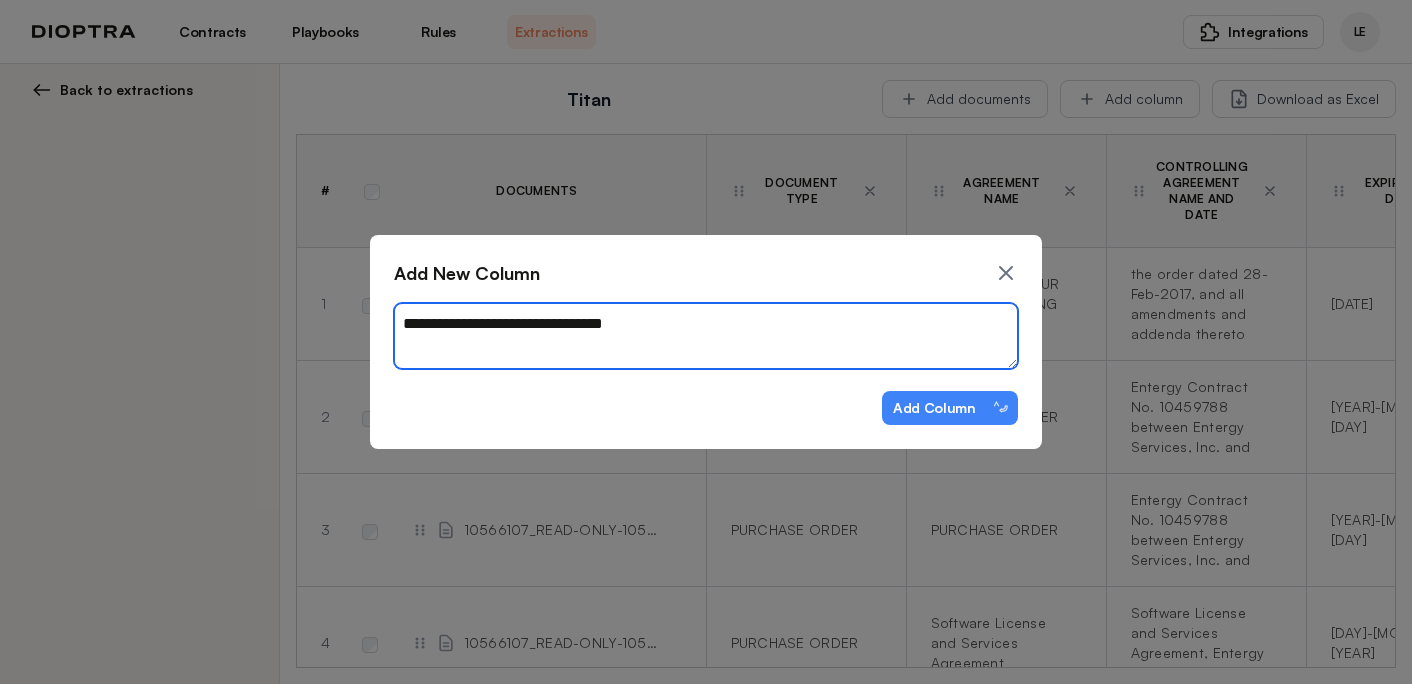 type on "*" 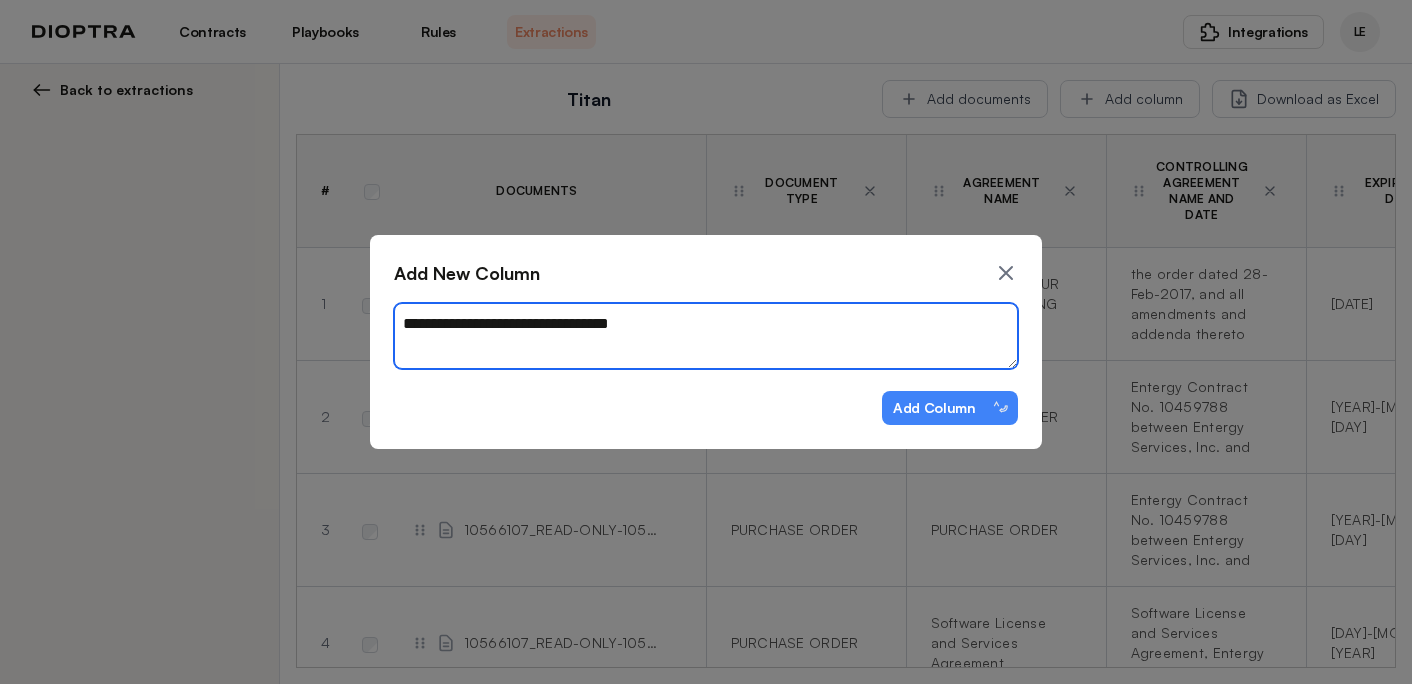 type on "**********" 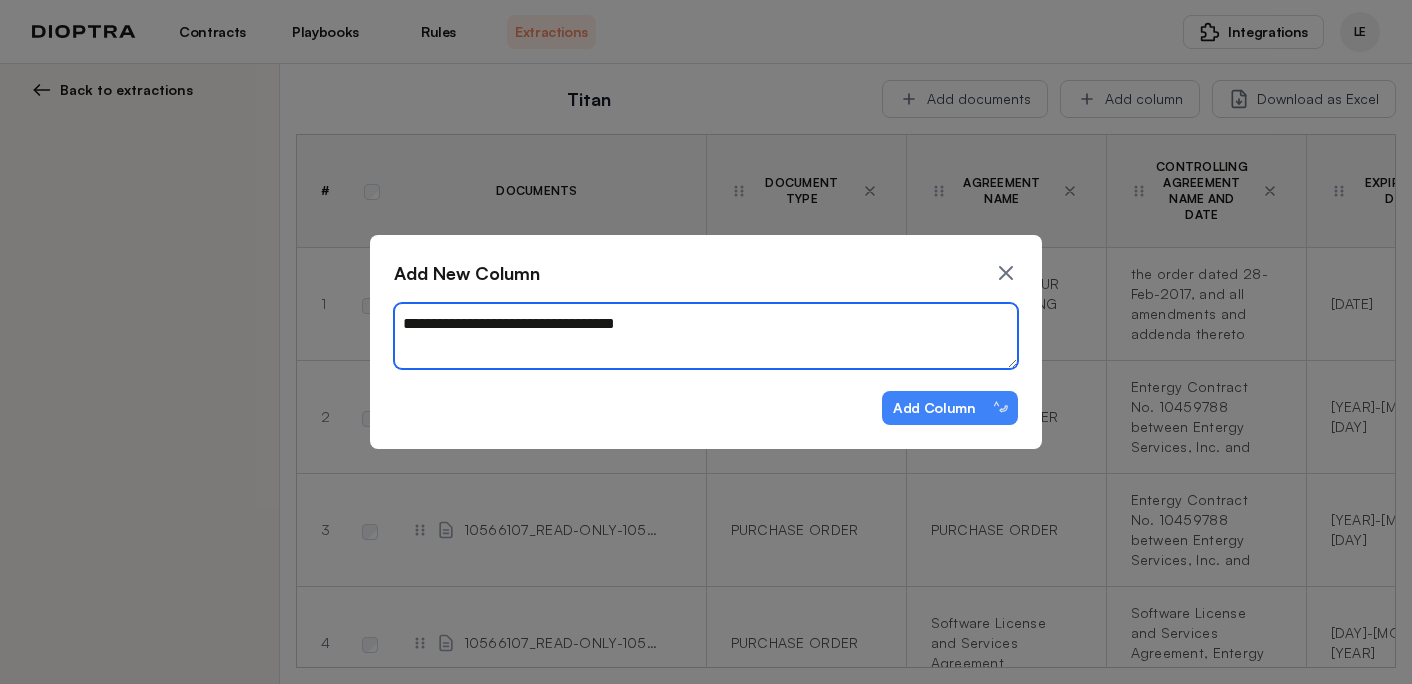 type on "*" 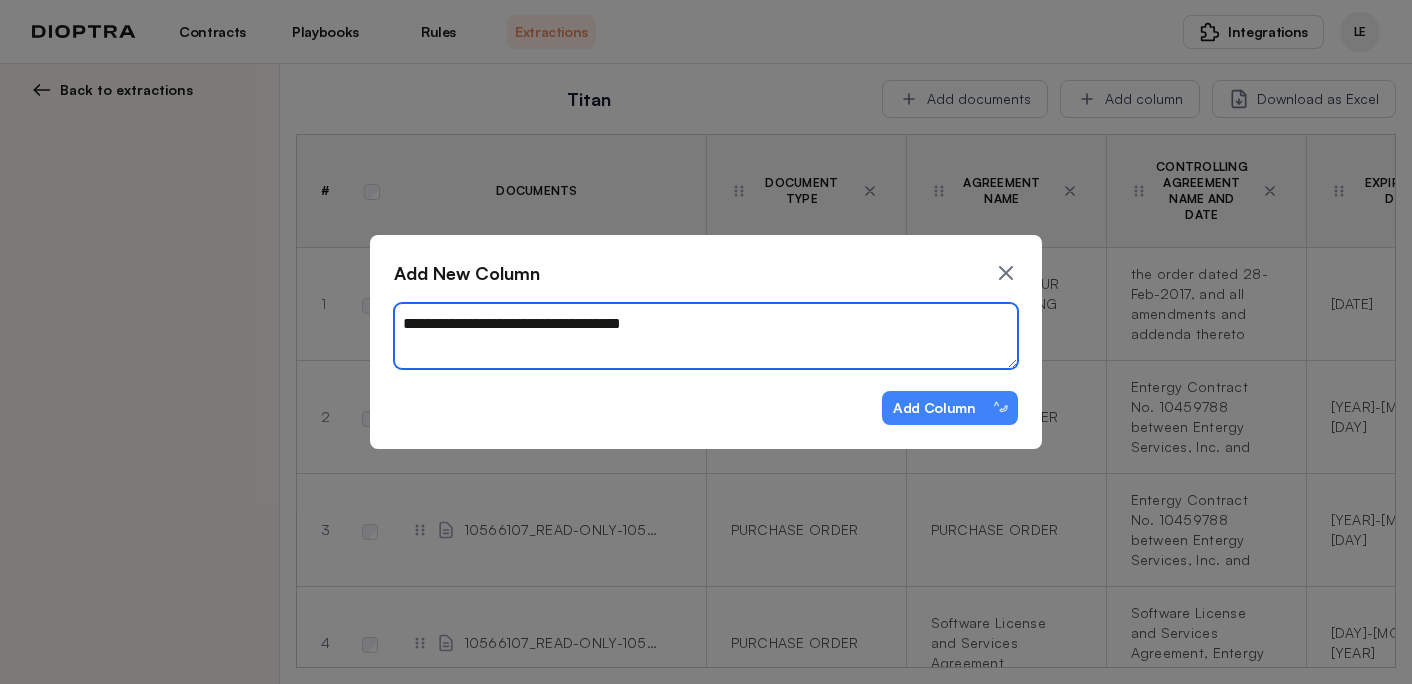 type on "*" 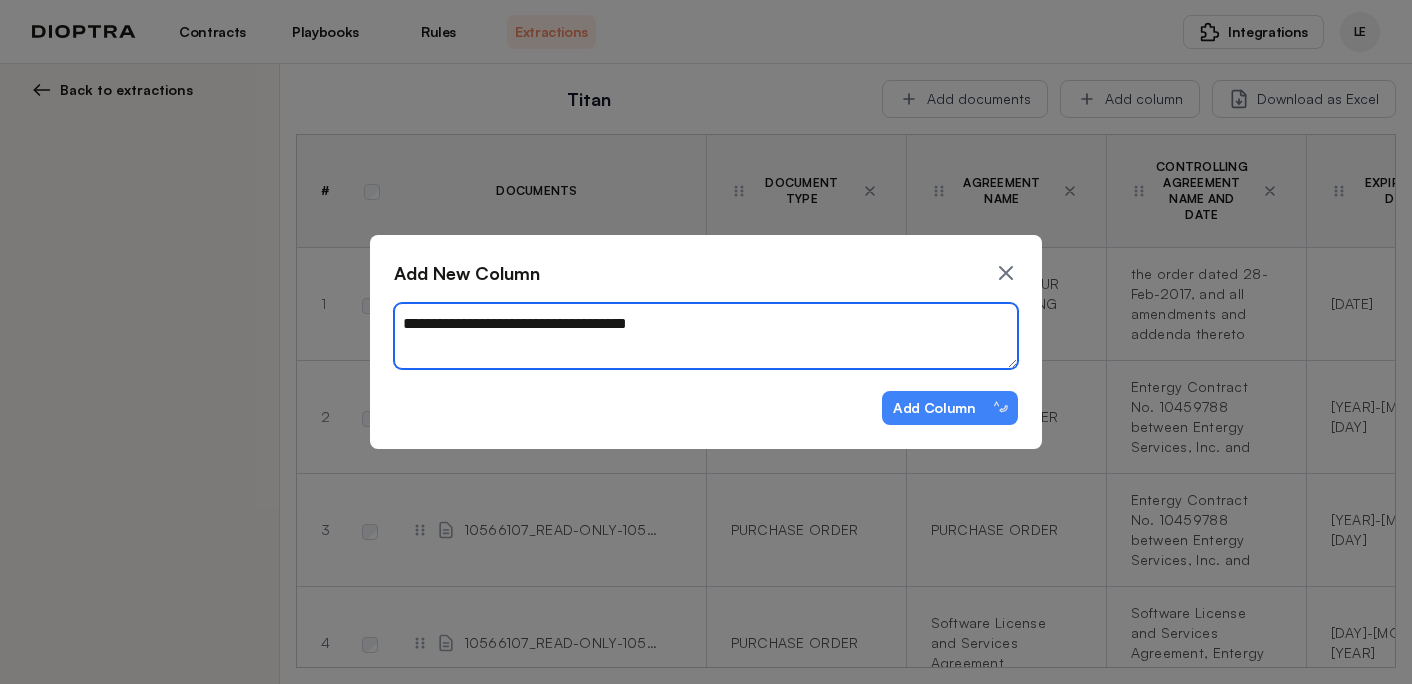 type on "*" 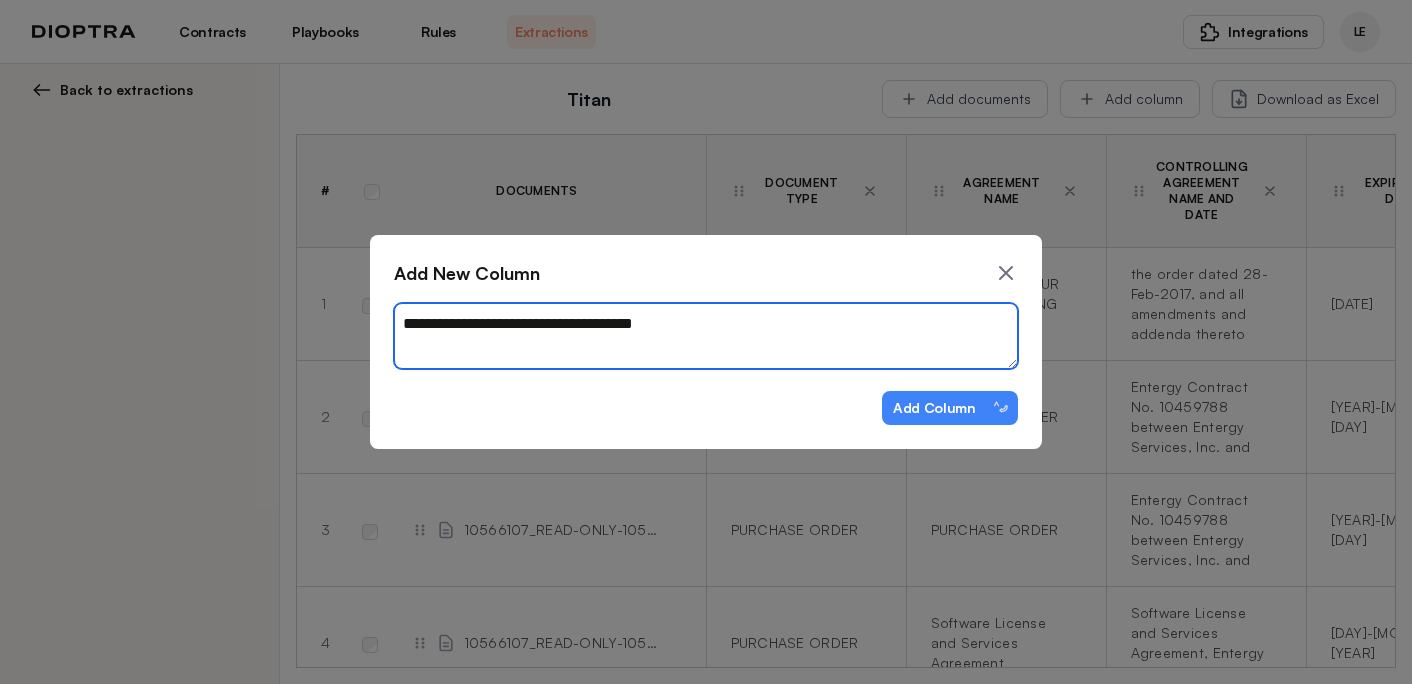 type on "*" 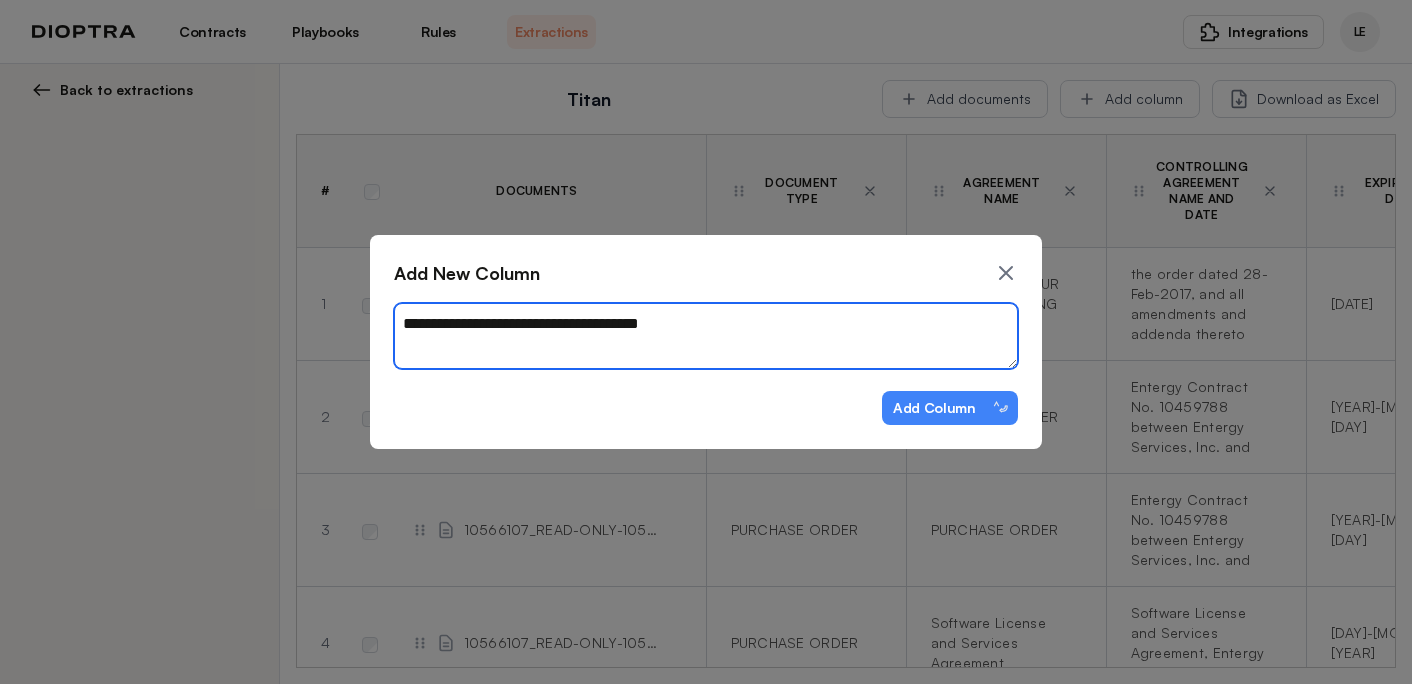 type on "*" 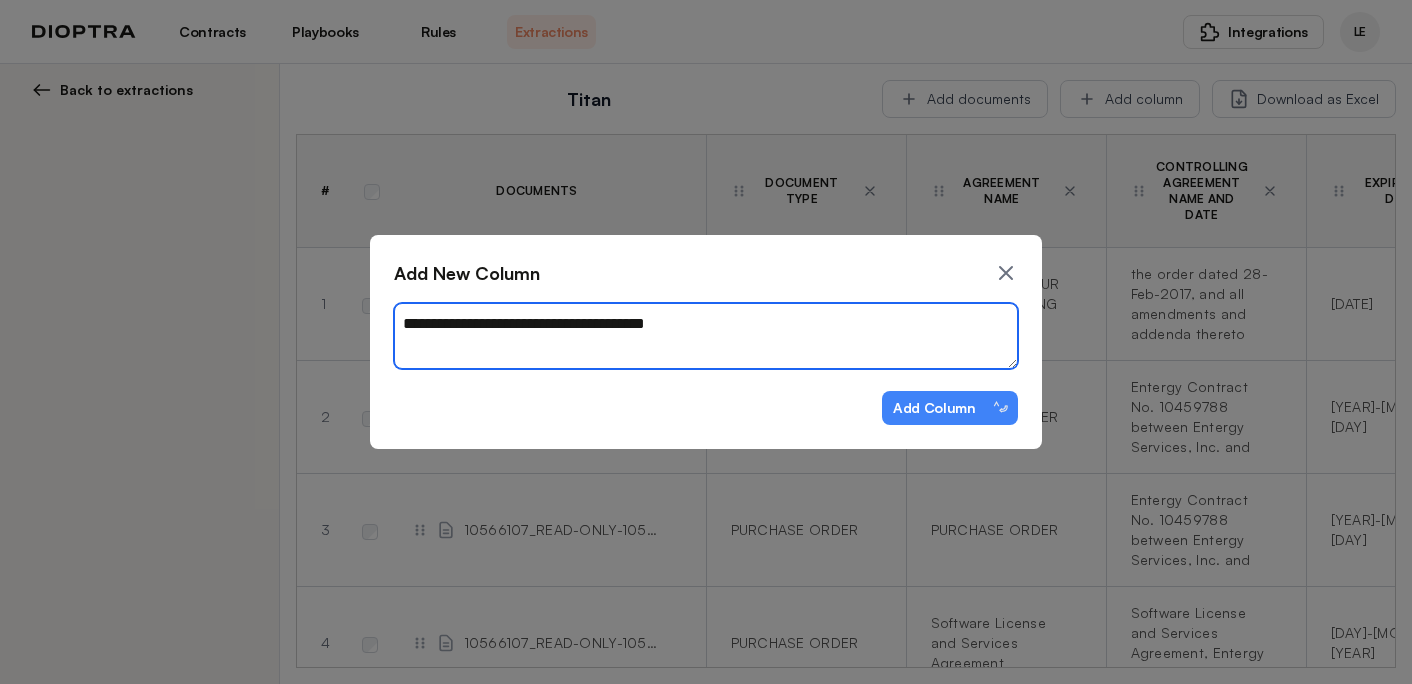 type on "*" 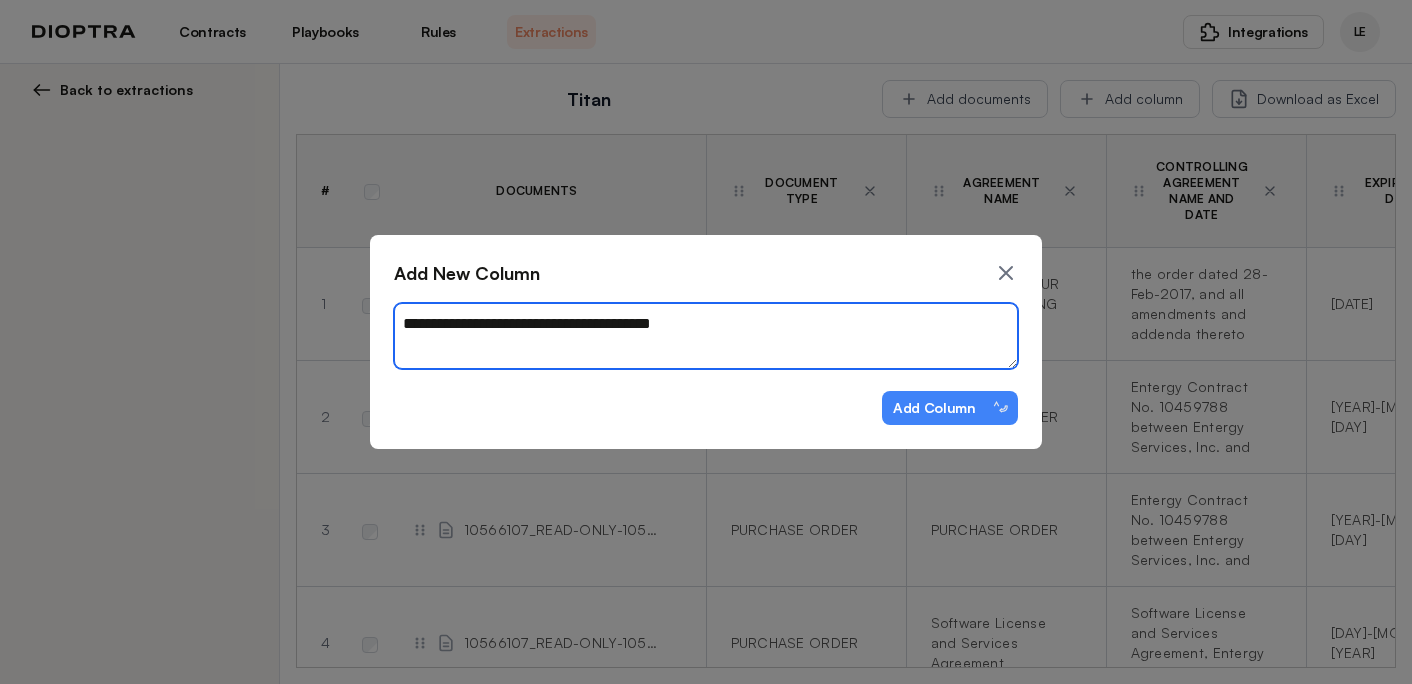 type on "*" 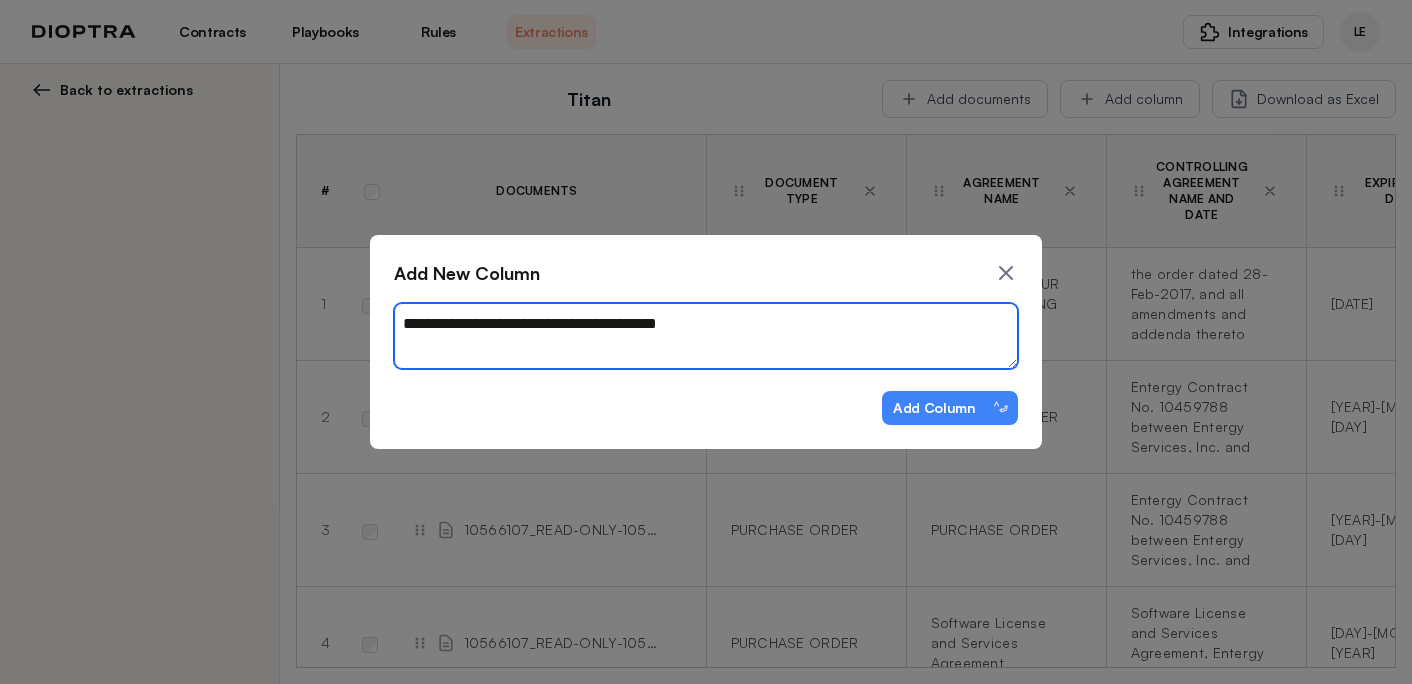 type on "*" 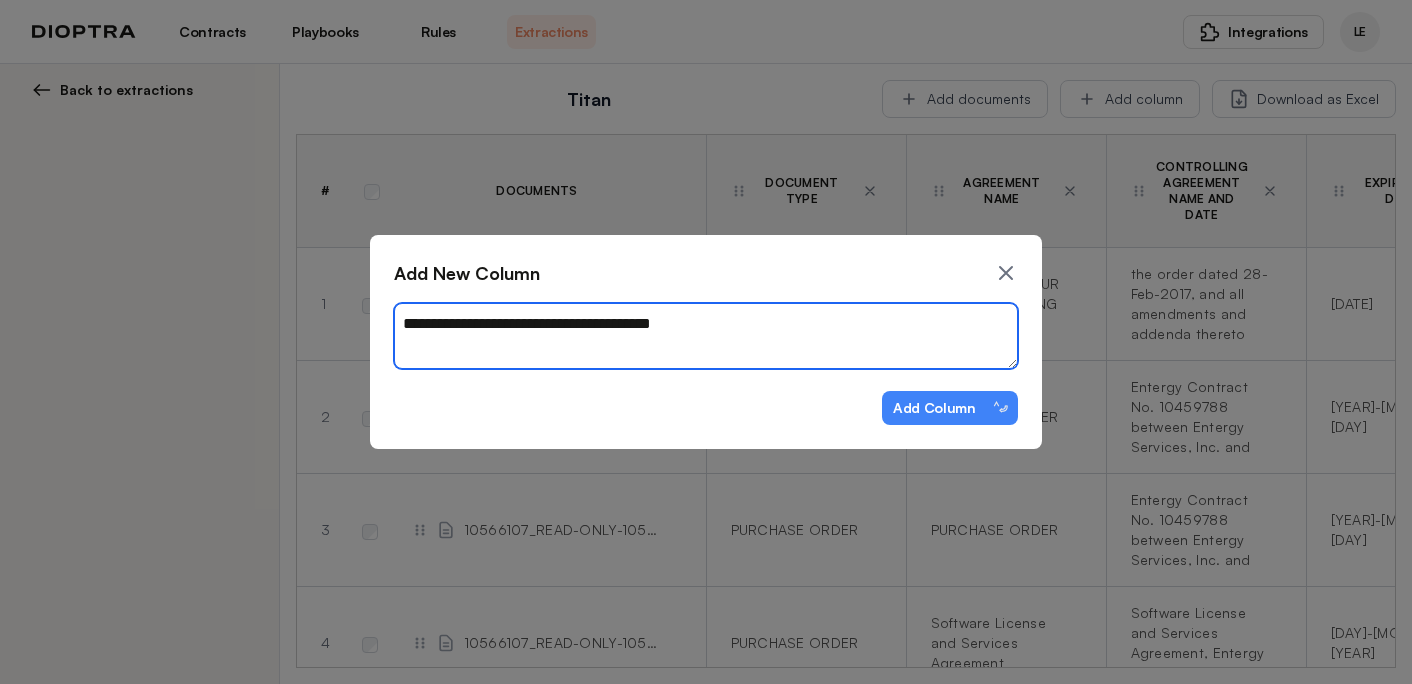type on "*" 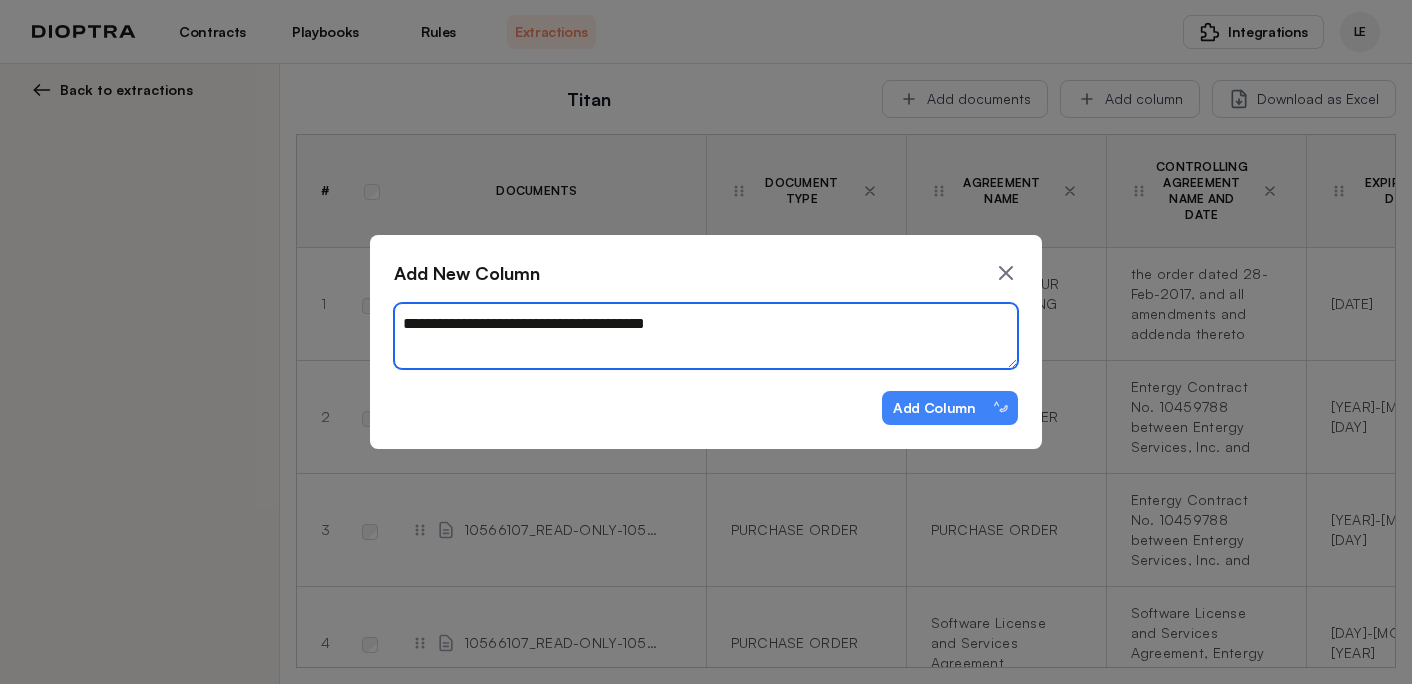type on "*" 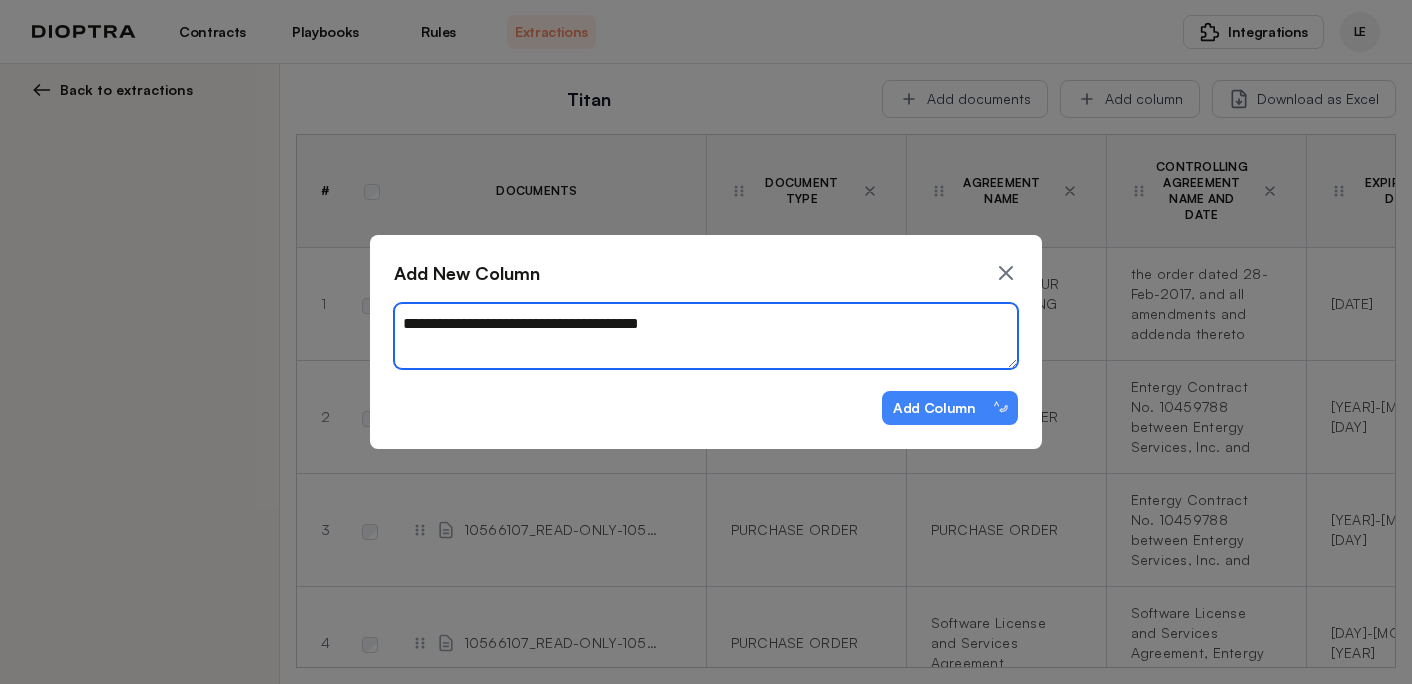 type on "*" 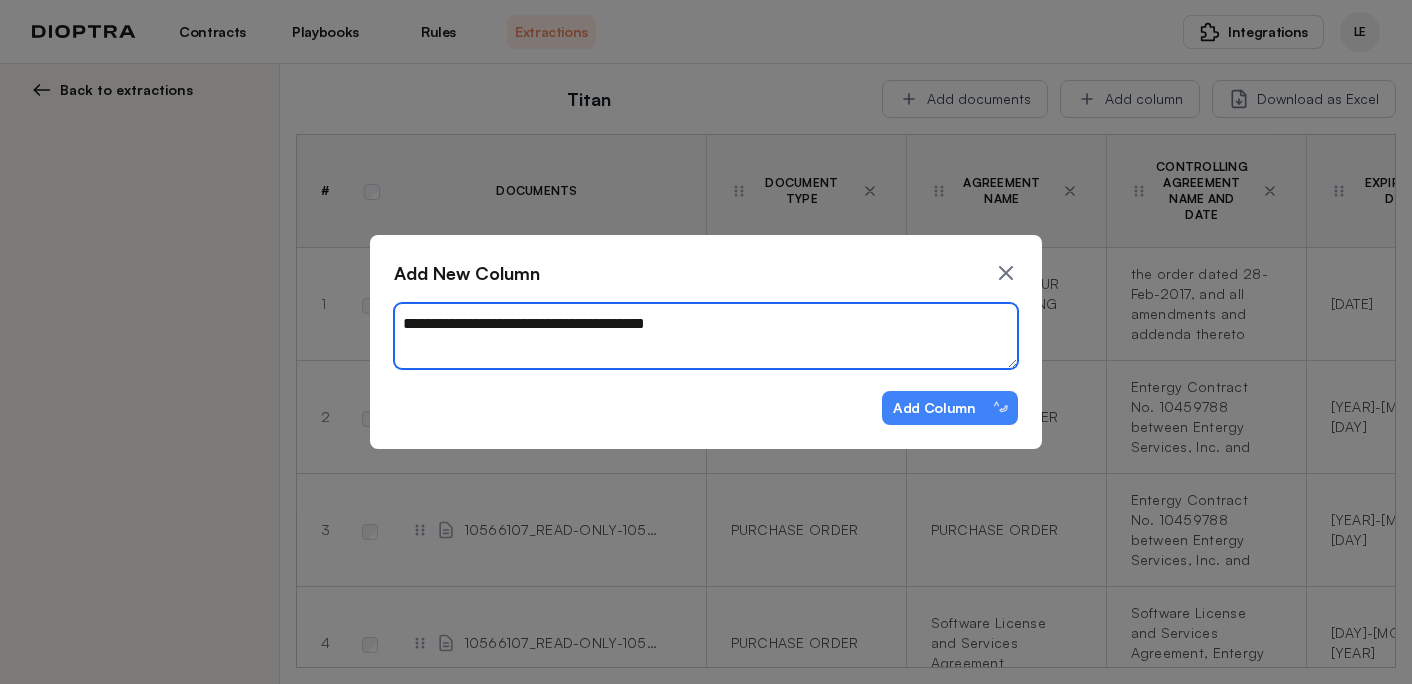 type on "*" 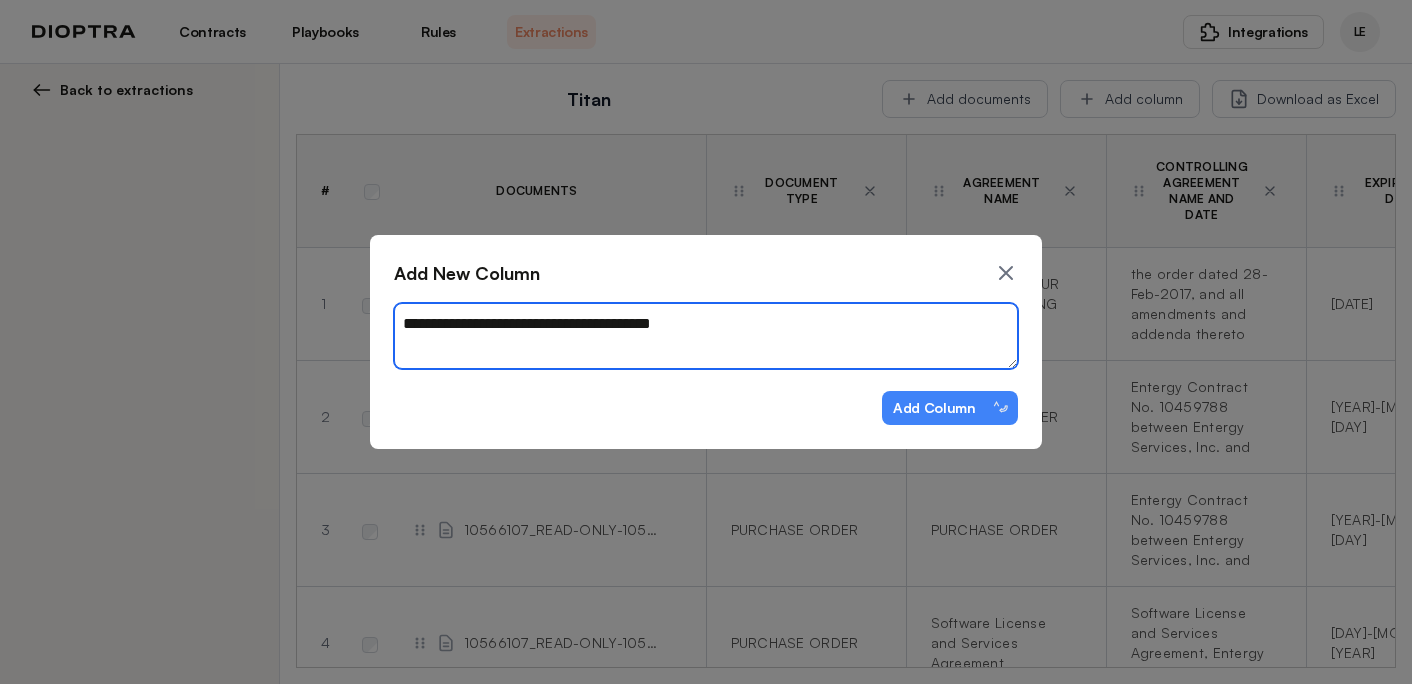 type on "*" 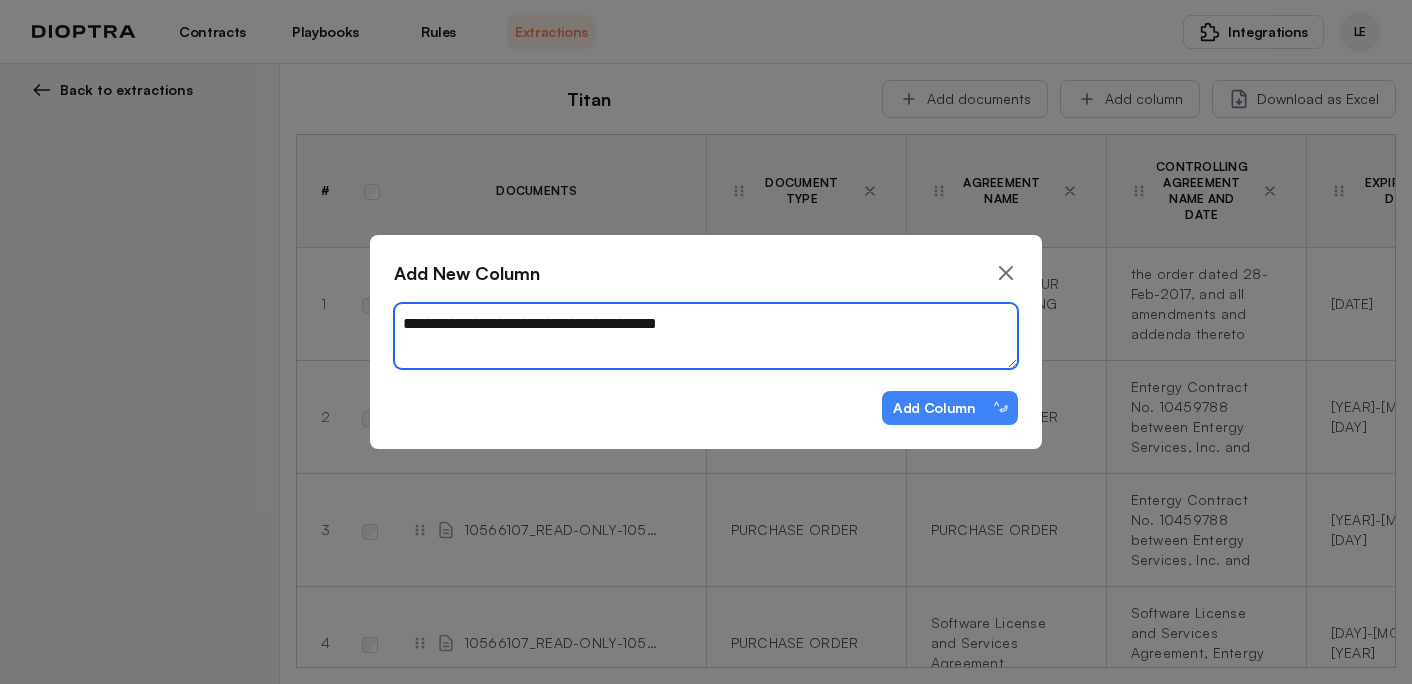 type on "*" 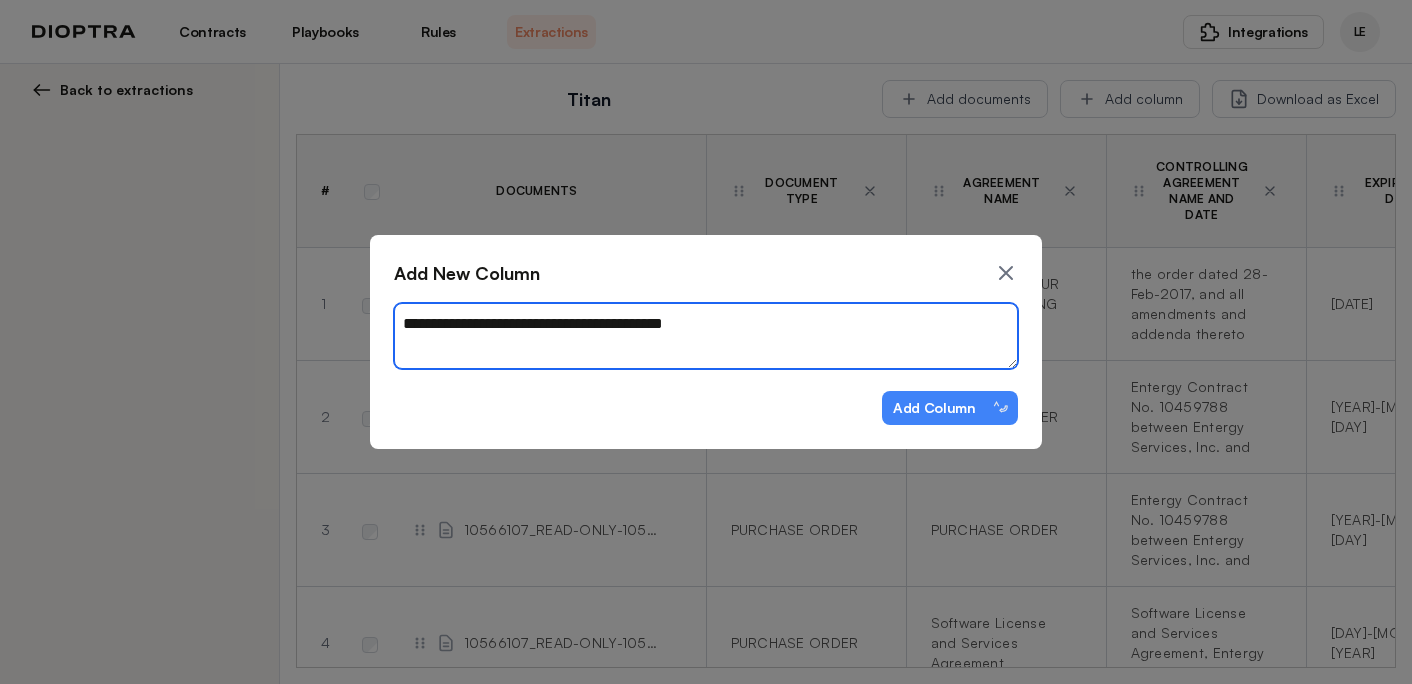 type on "*" 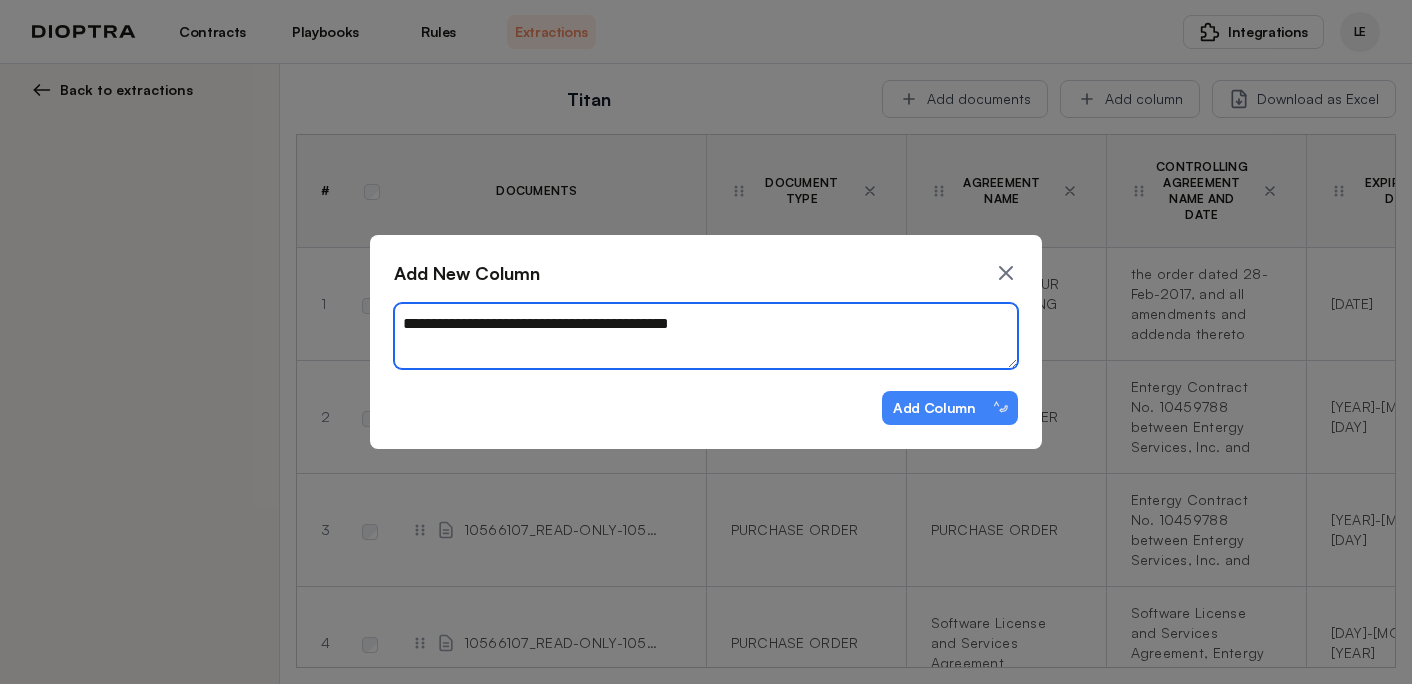type on "*" 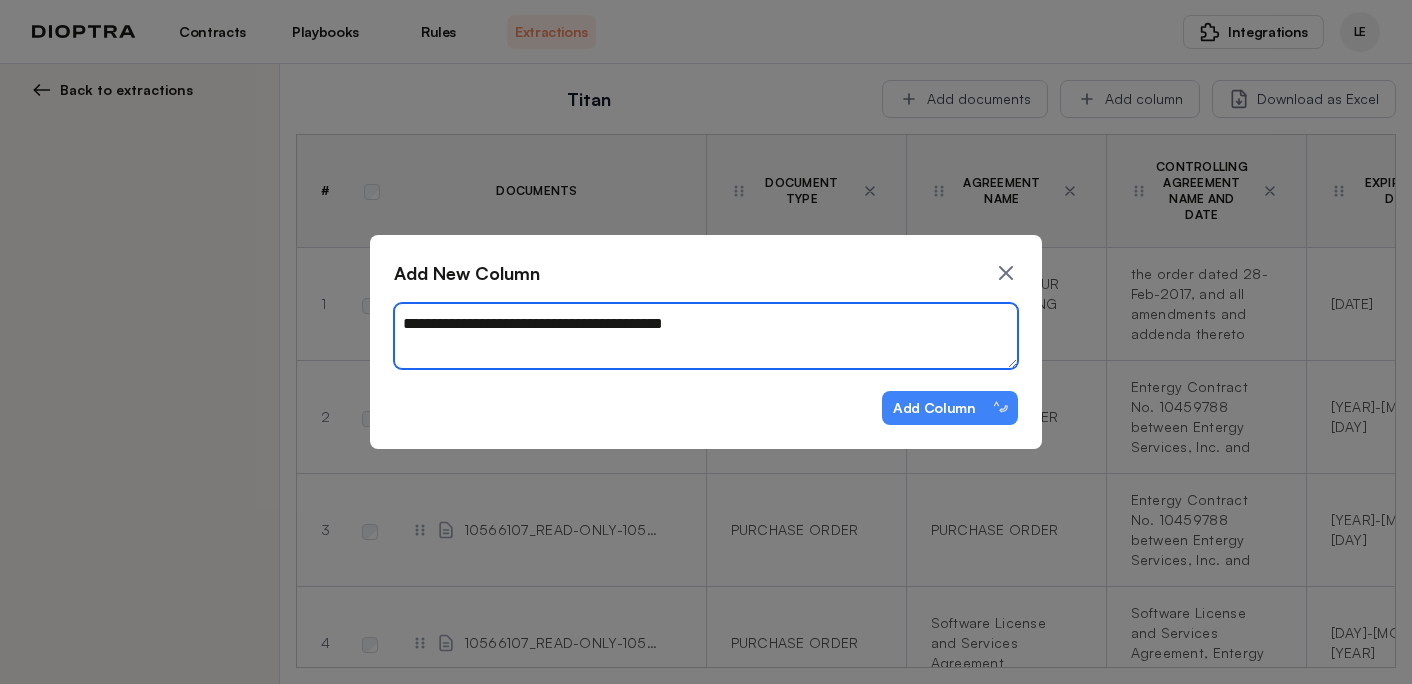 type on "*" 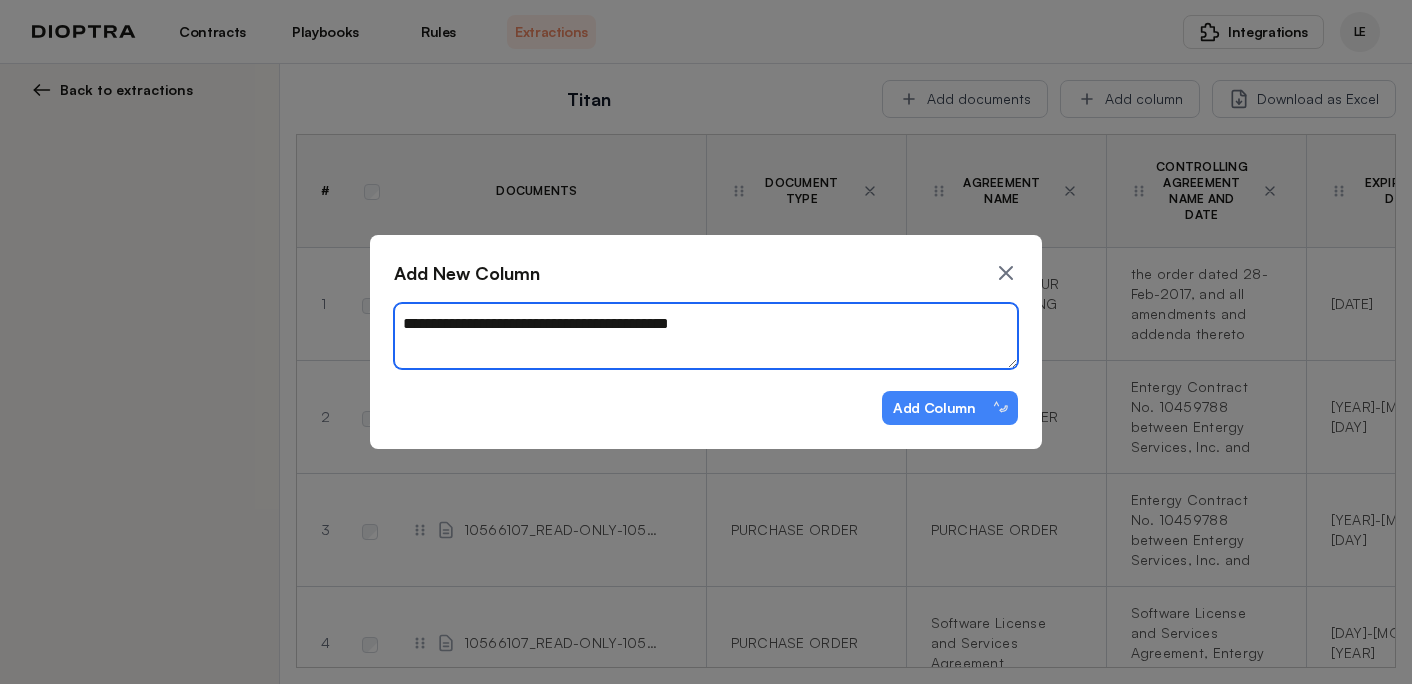 type on "*" 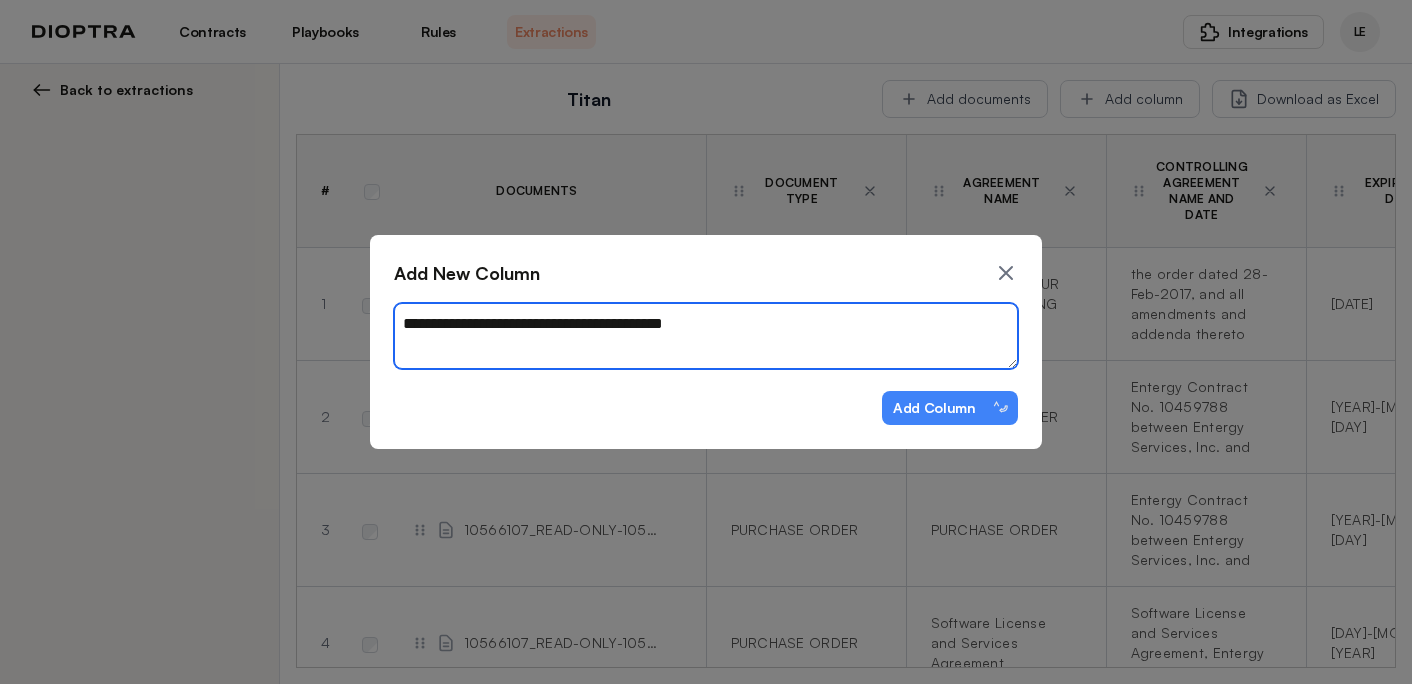 type on "*" 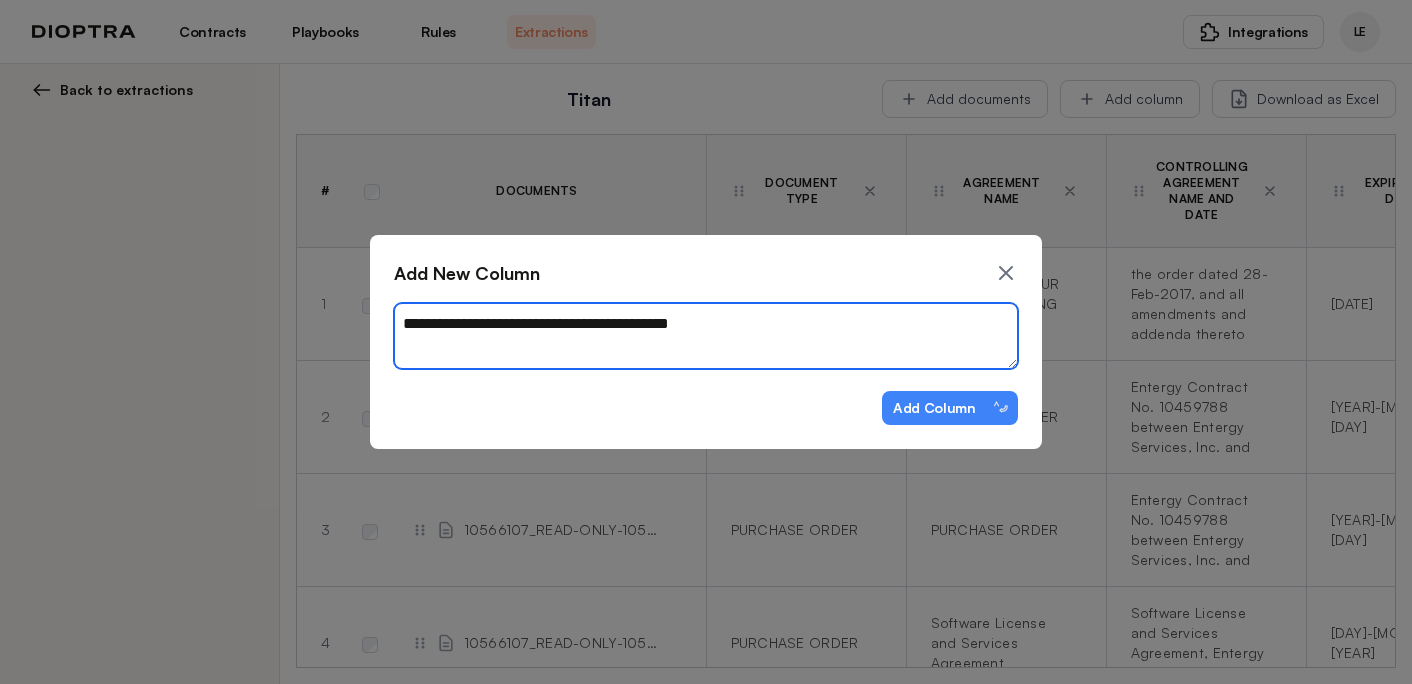 type on "*" 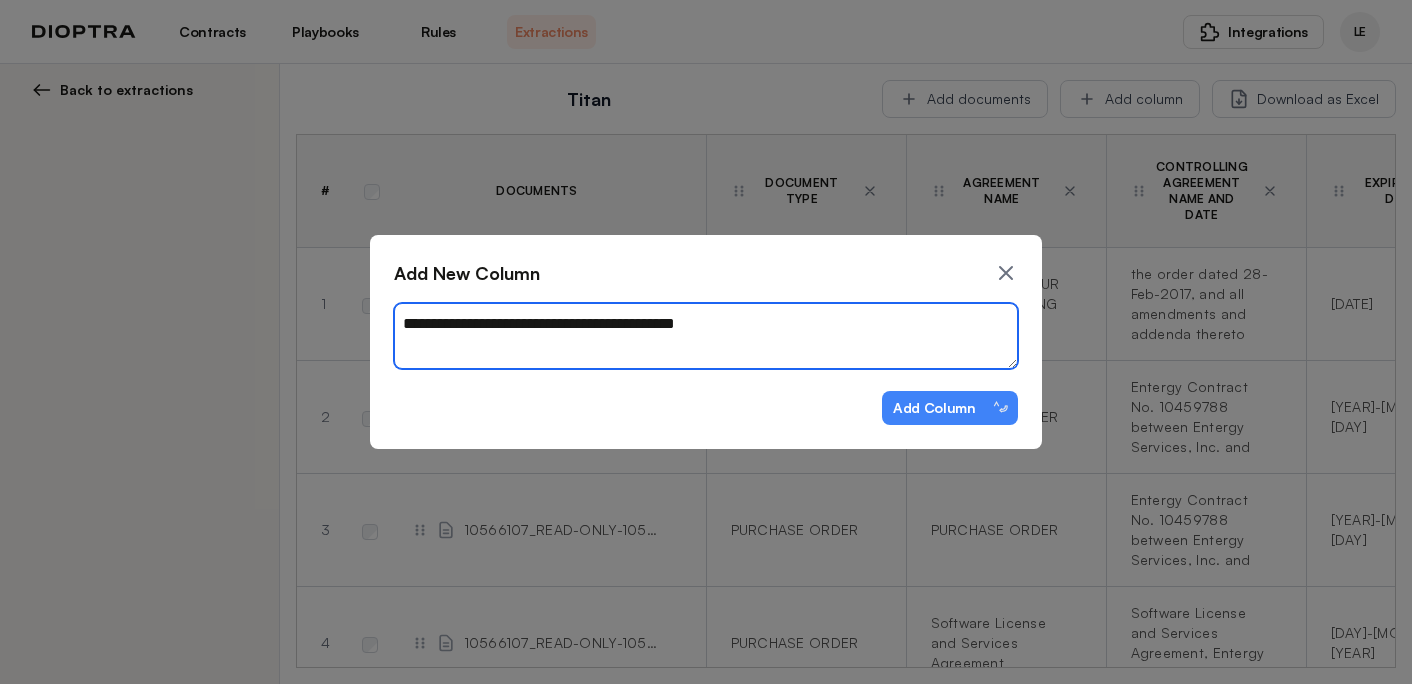 type on "**********" 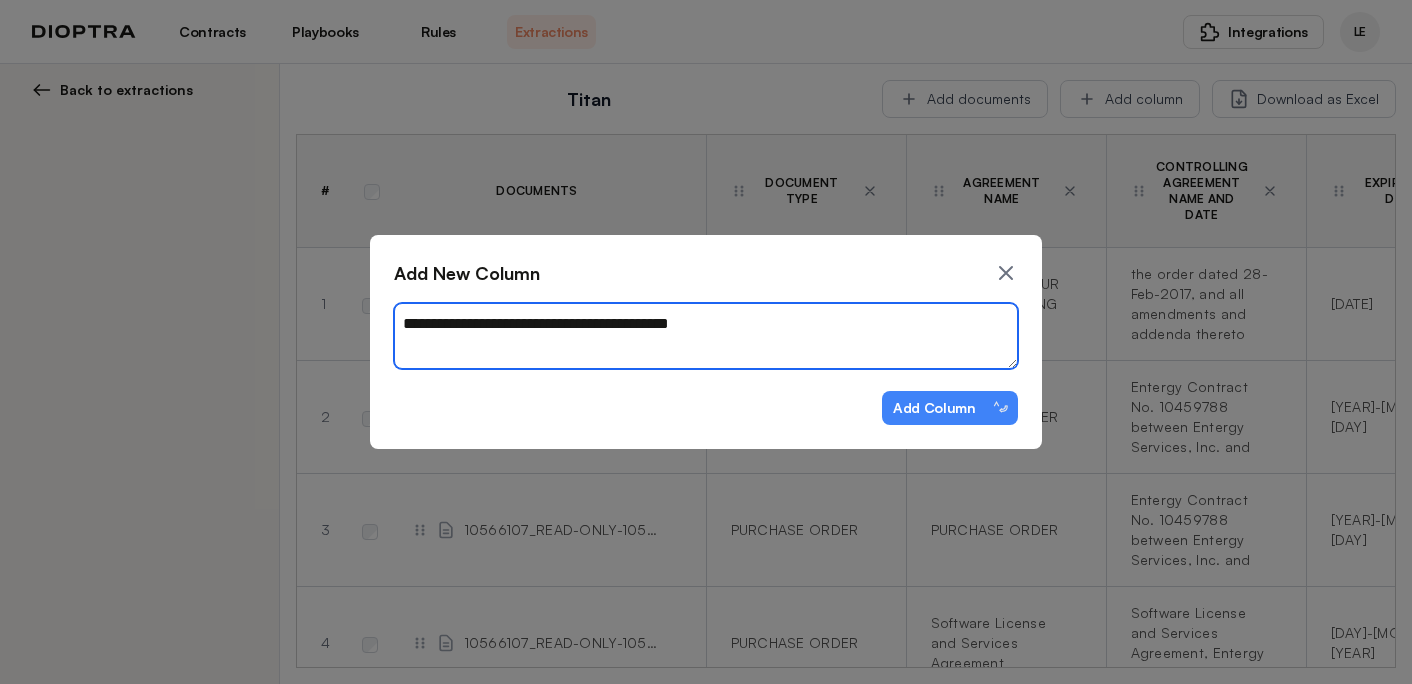 type on "*" 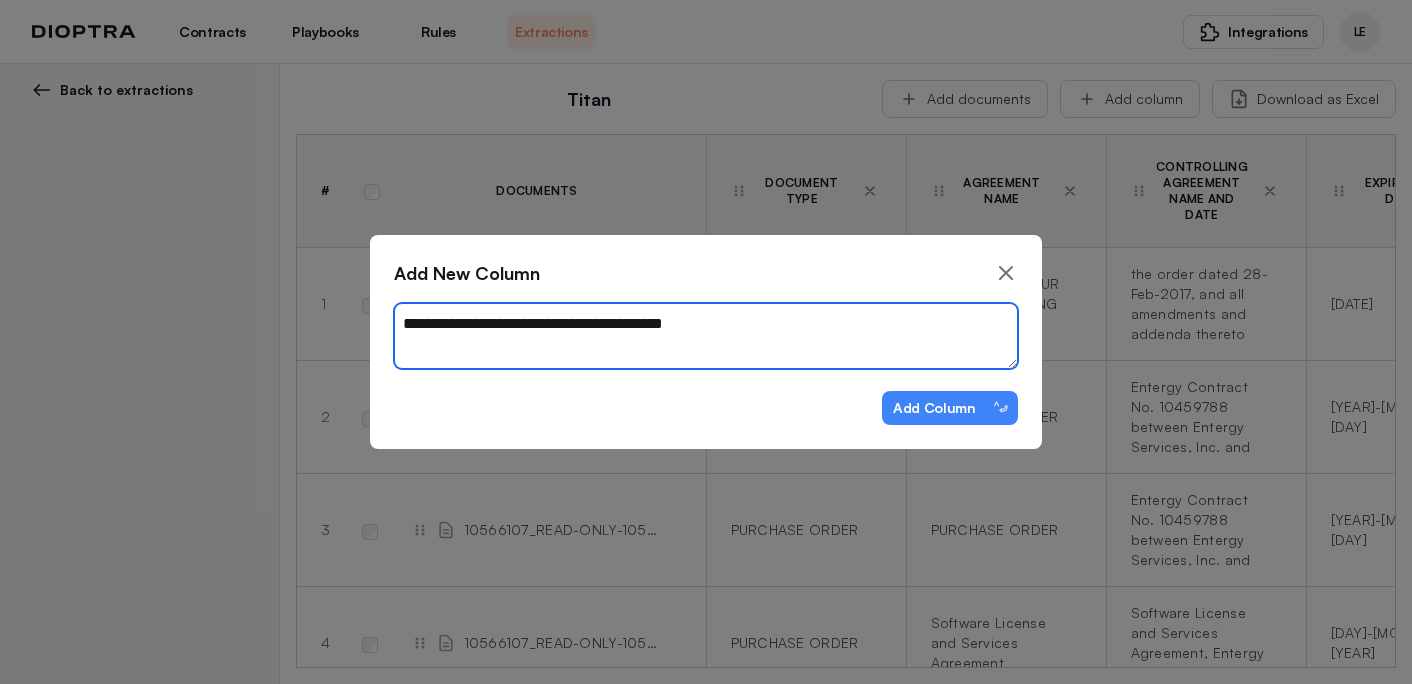 type on "*" 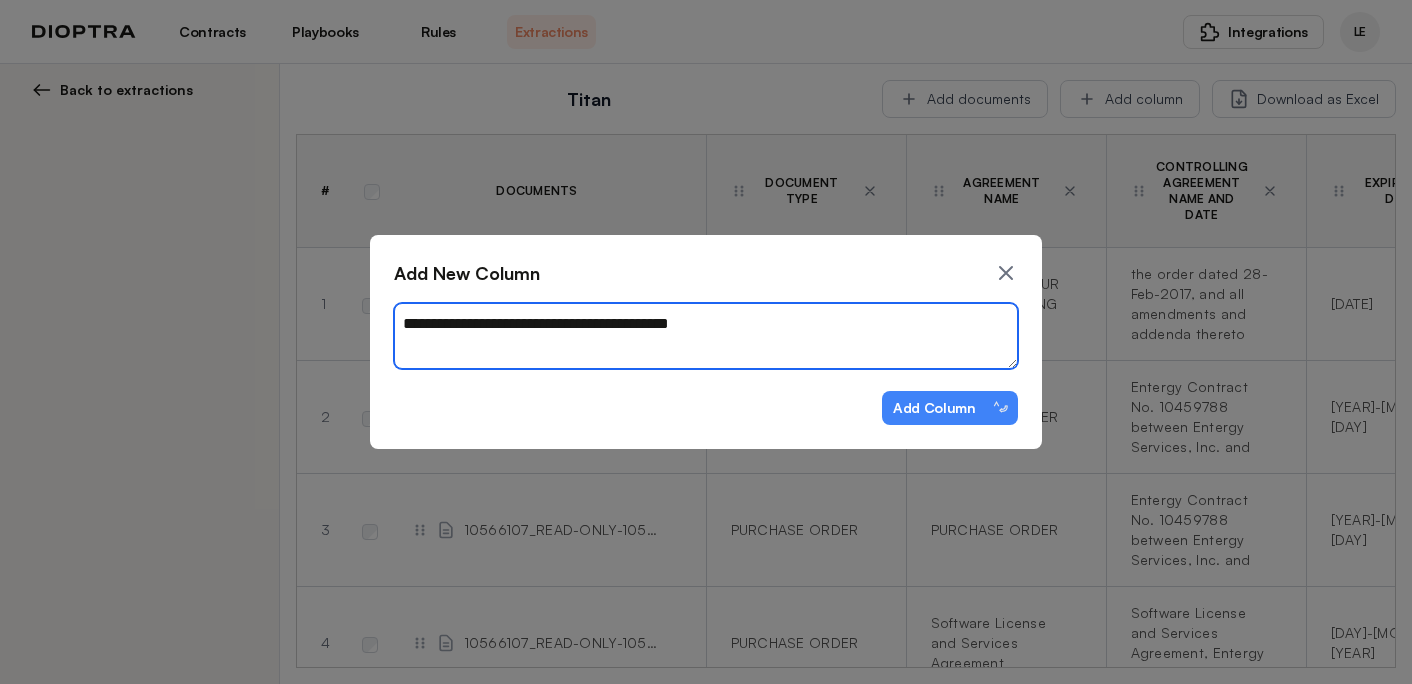 type on "*" 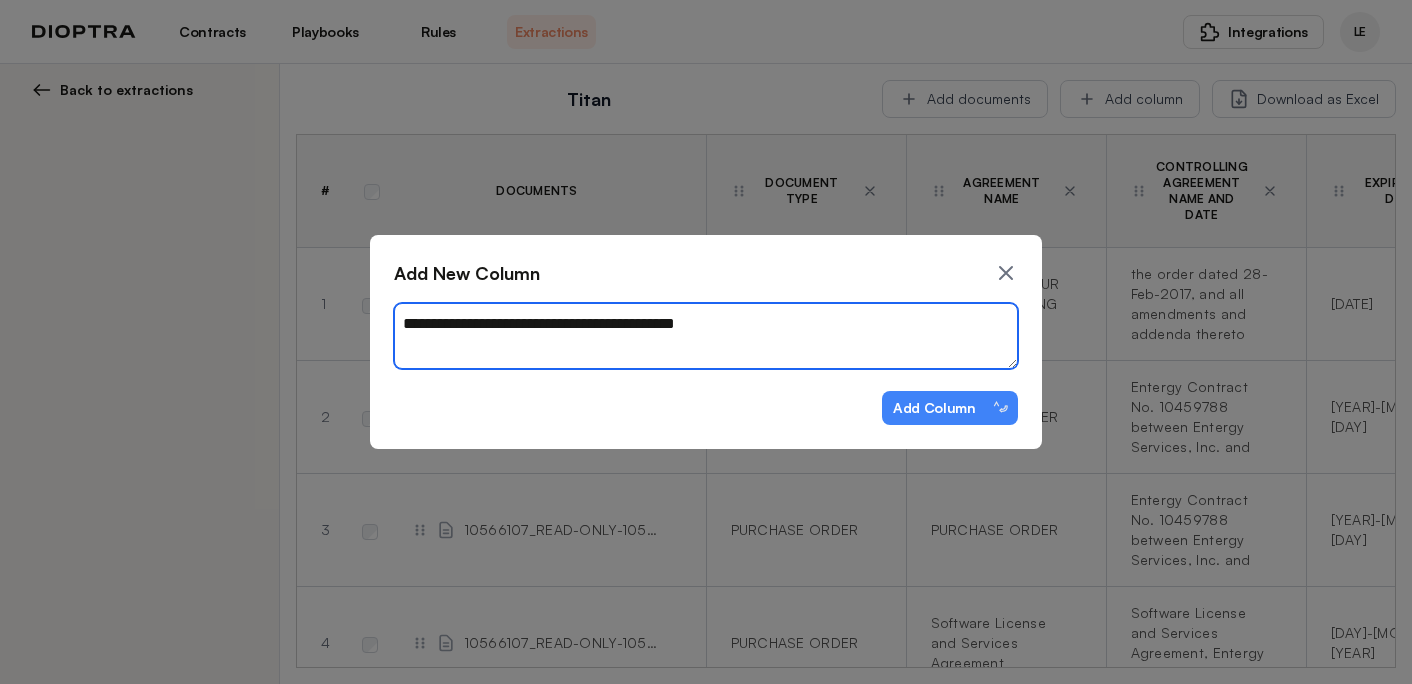 type on "*" 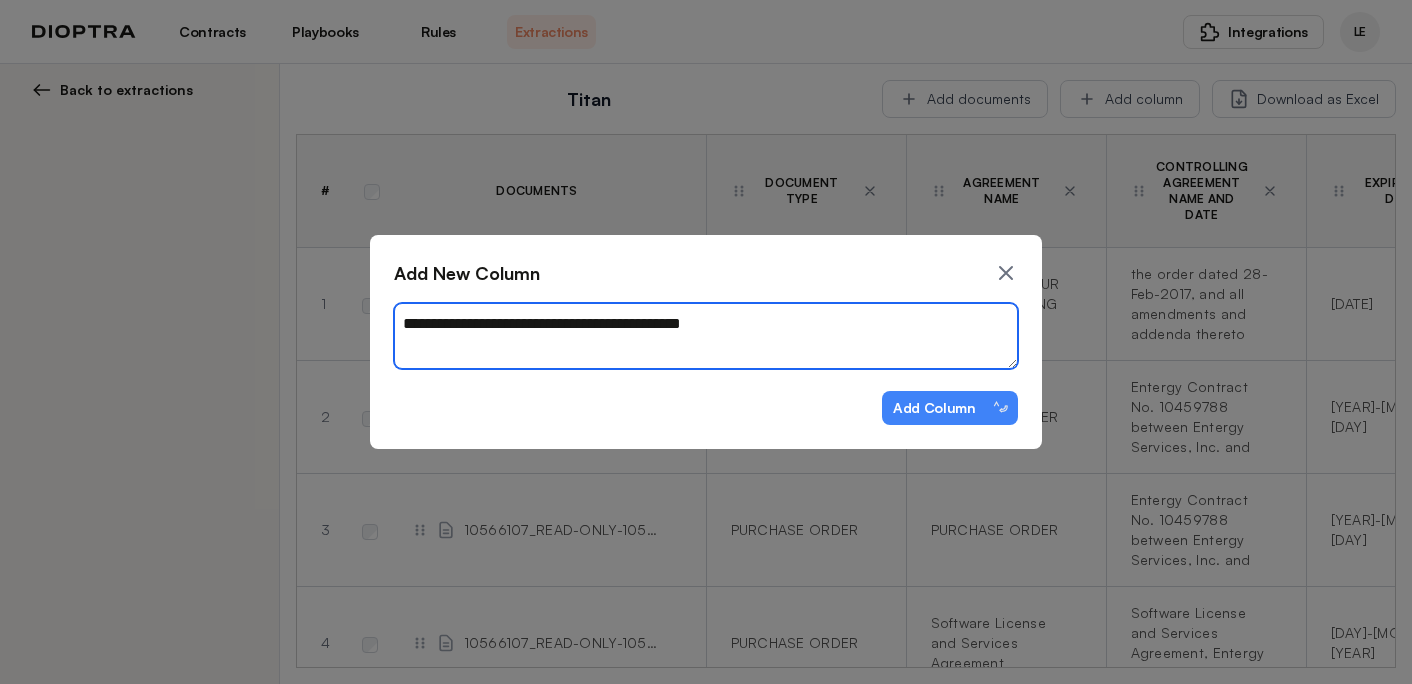 type on "*" 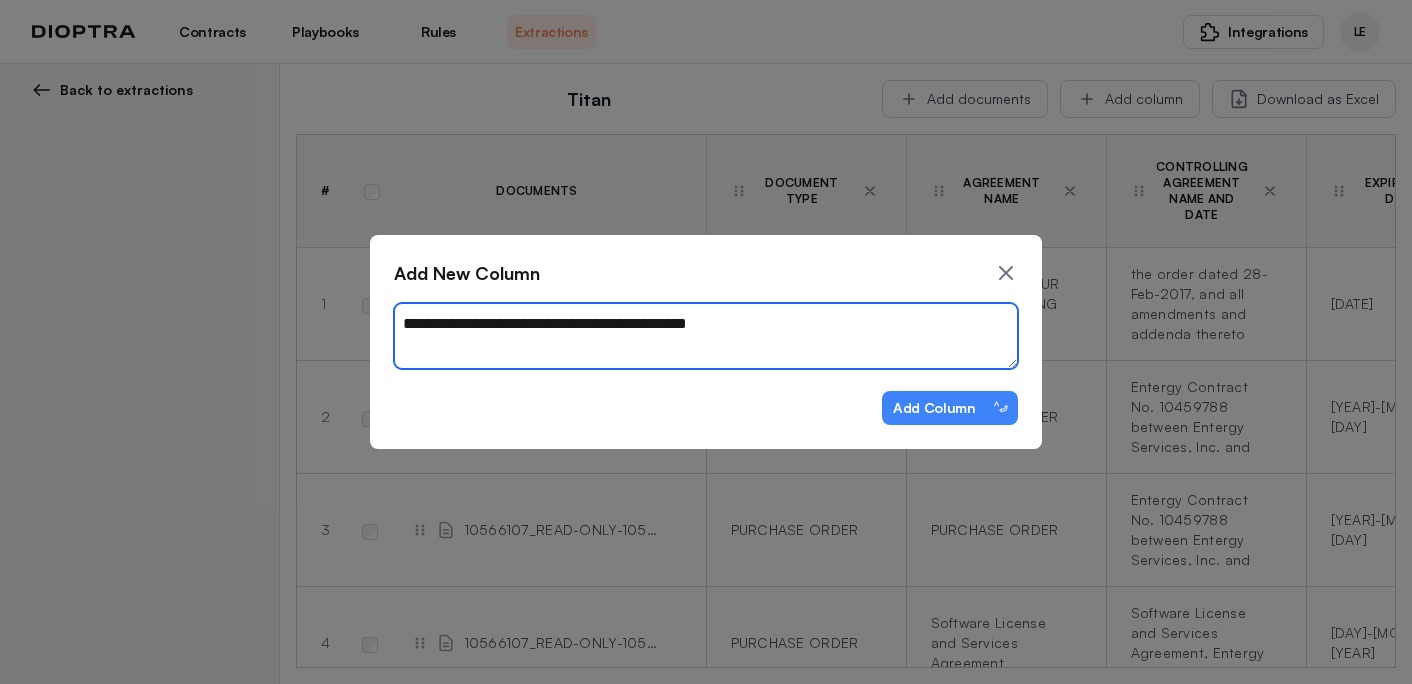 type on "**********" 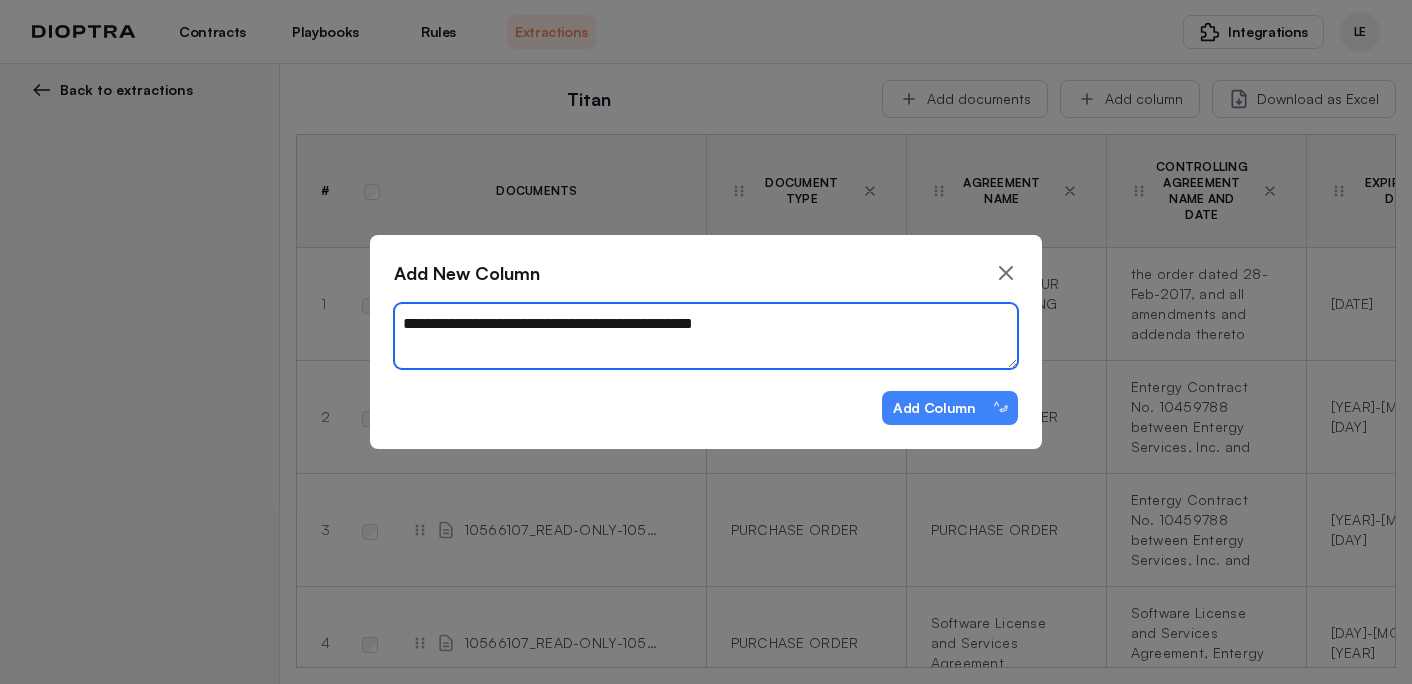 type on "*" 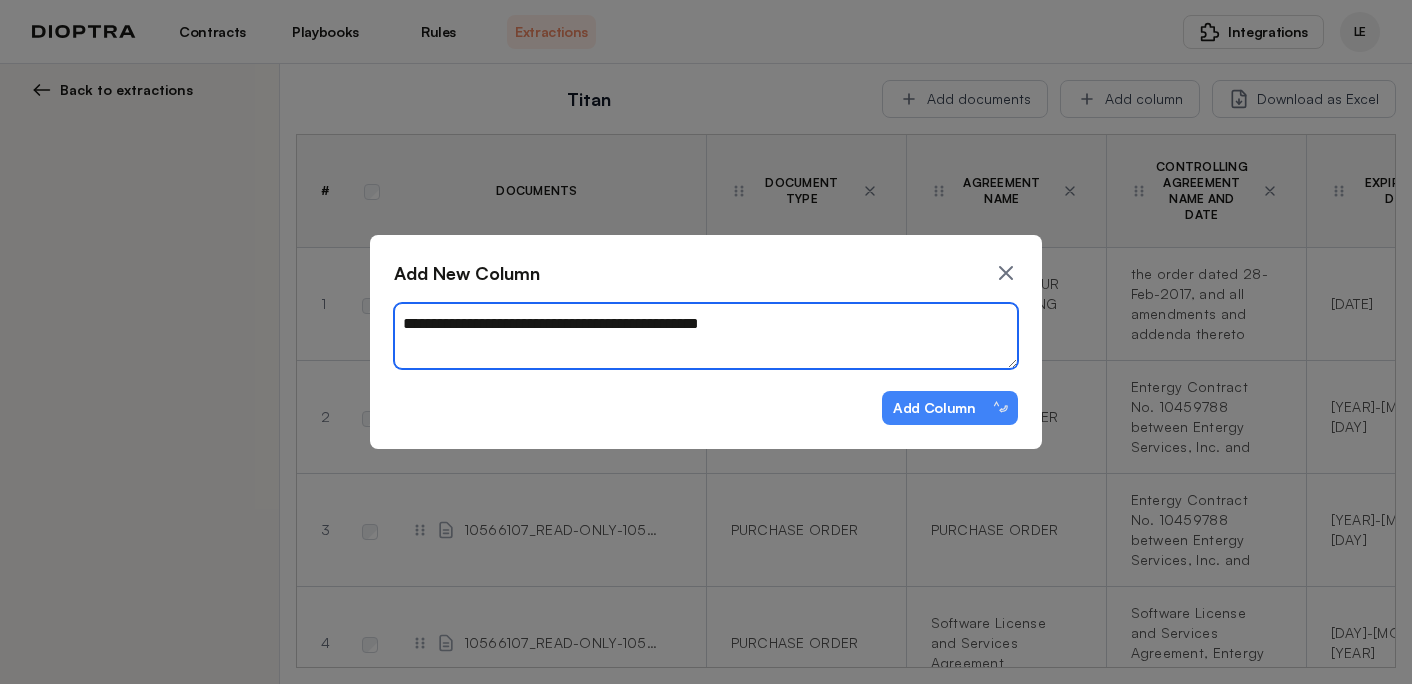 type on "*" 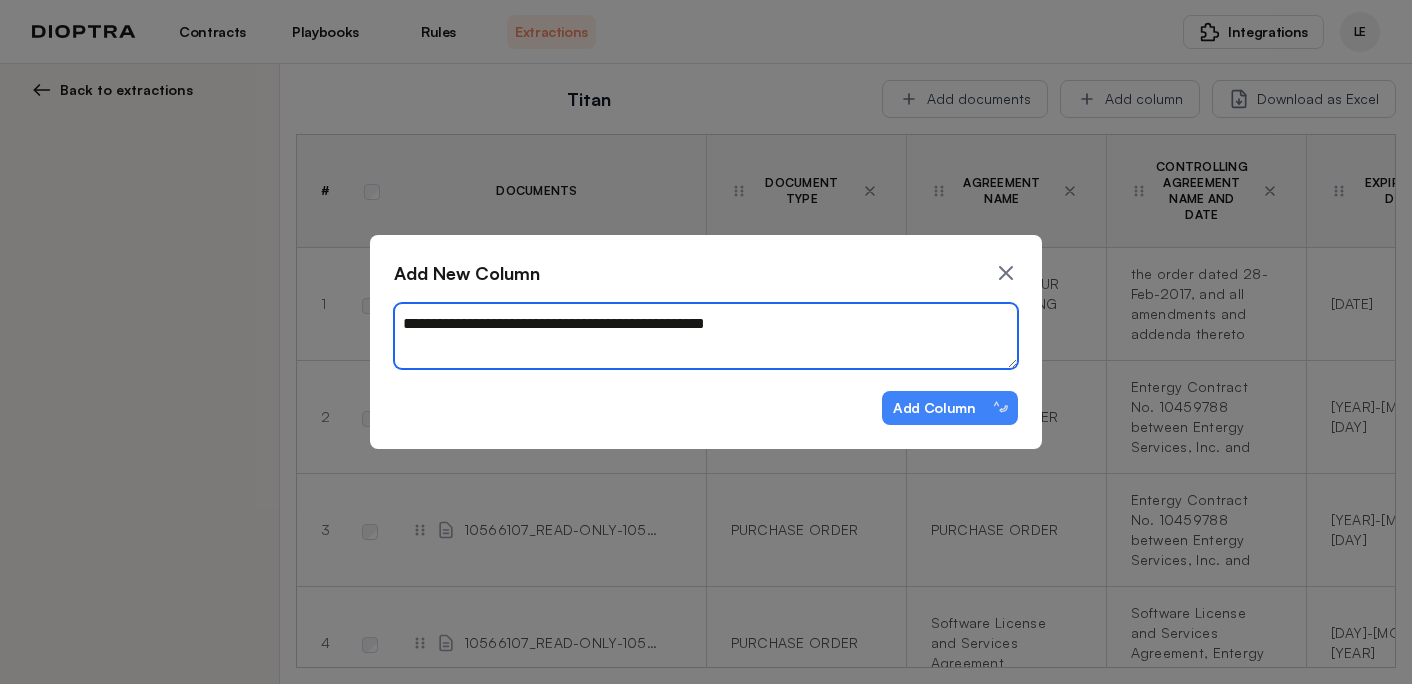 type on "*" 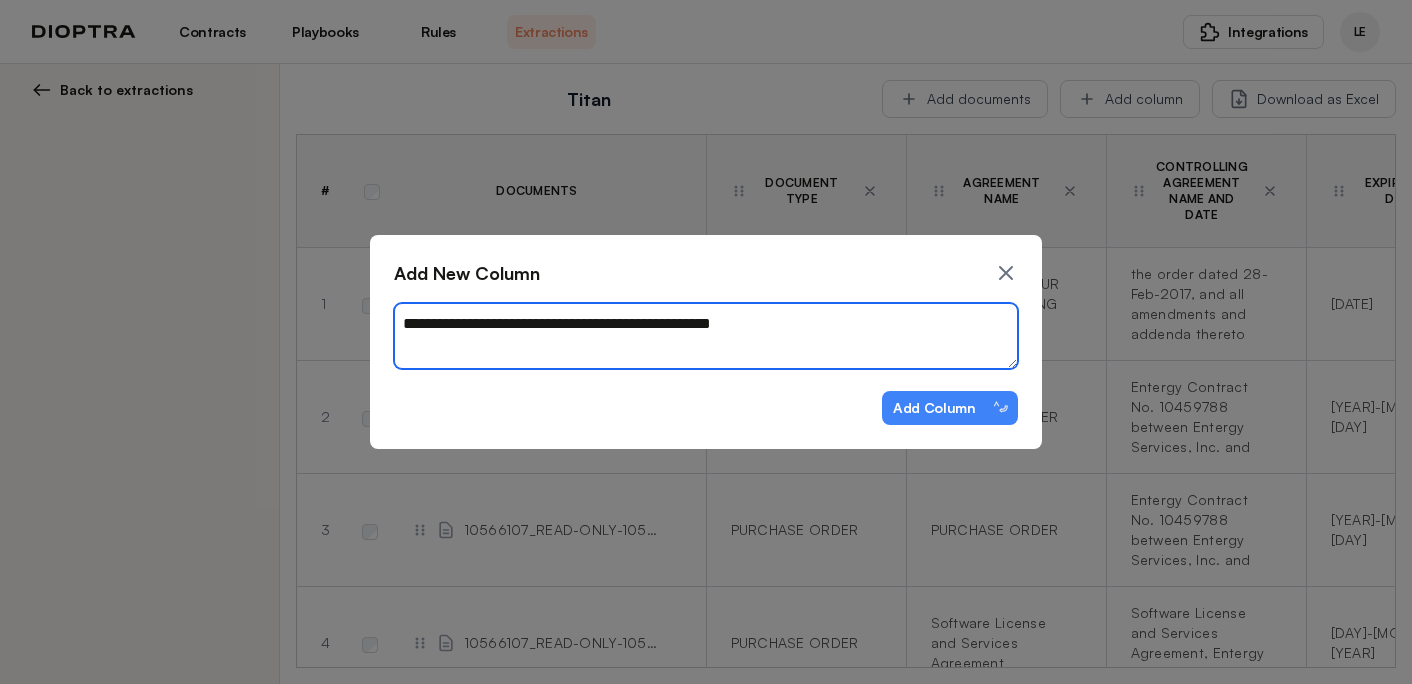 type on "*" 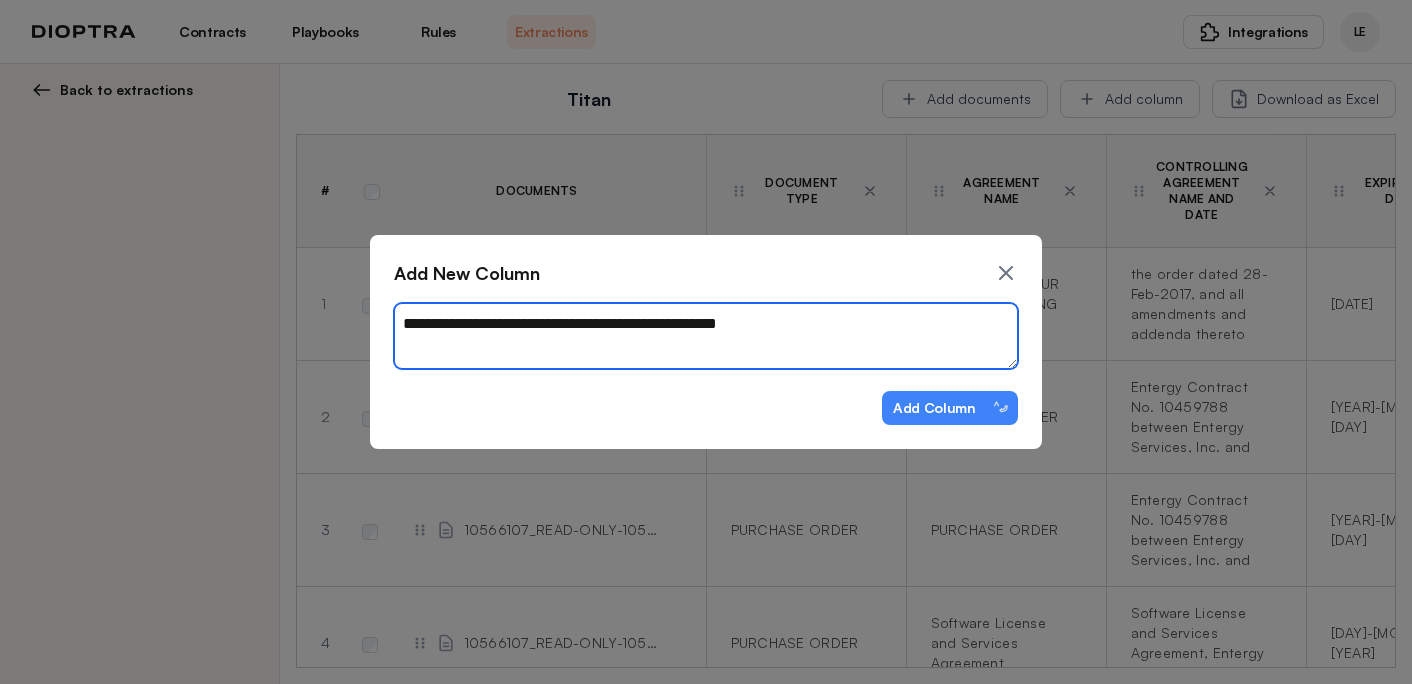 type on "**********" 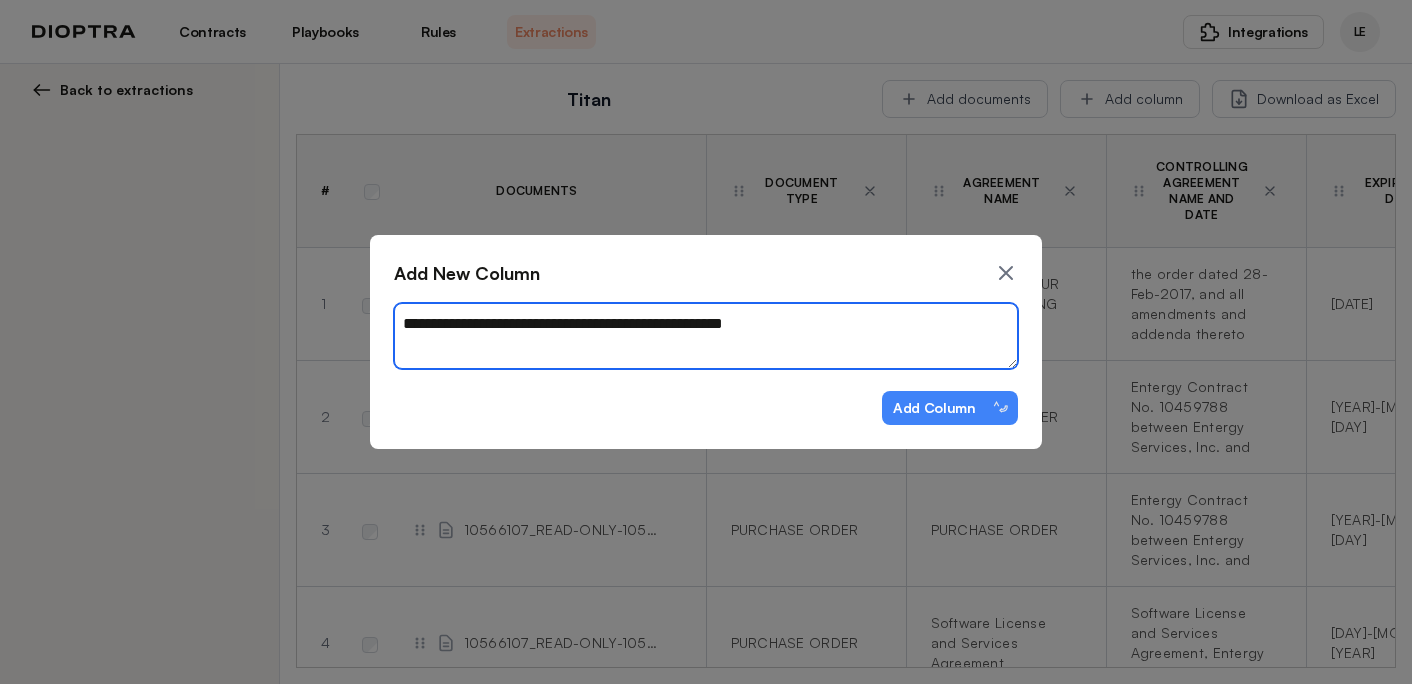 type on "*" 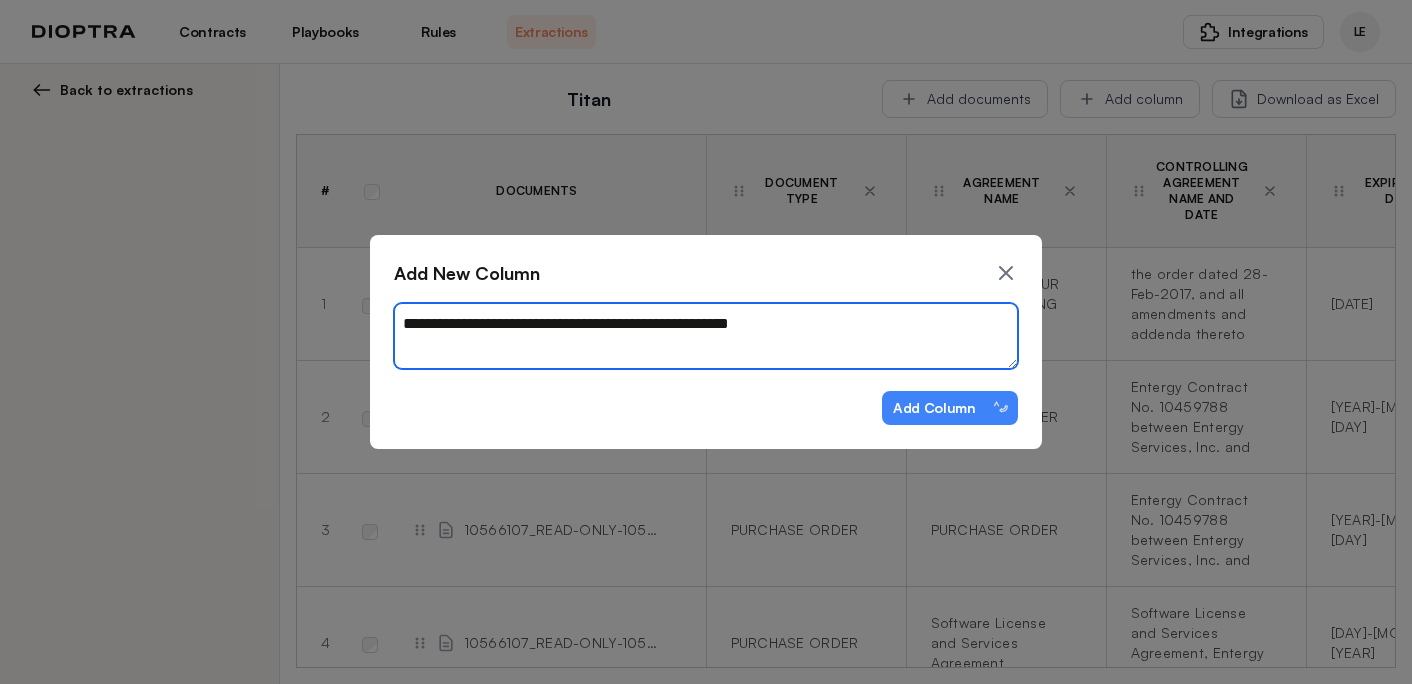 type on "*" 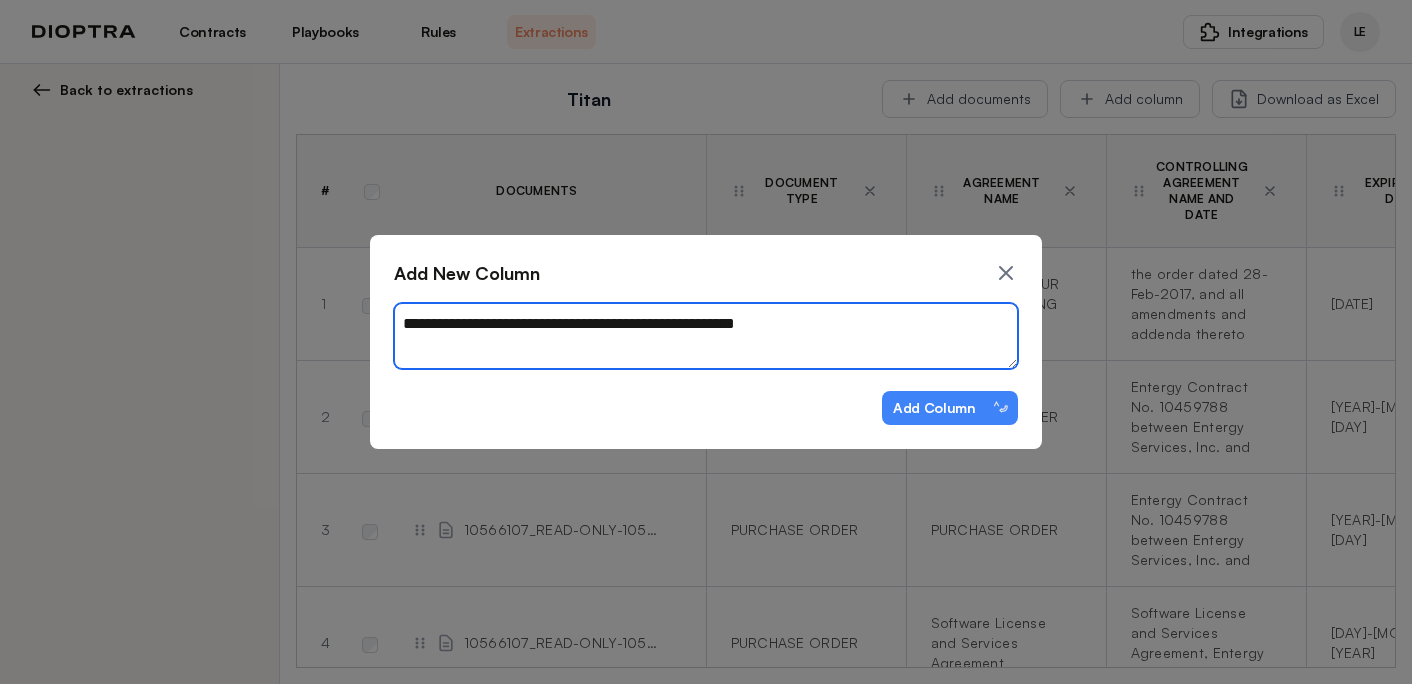 type on "*" 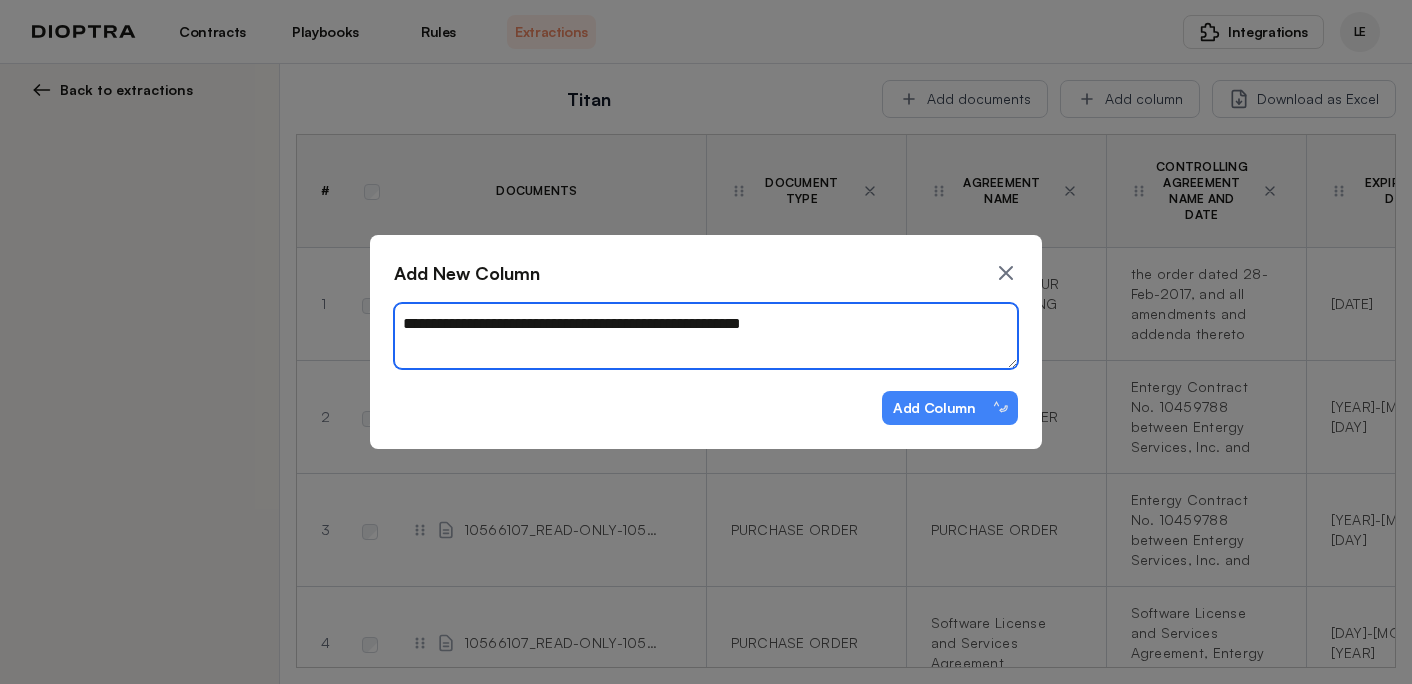 type on "*" 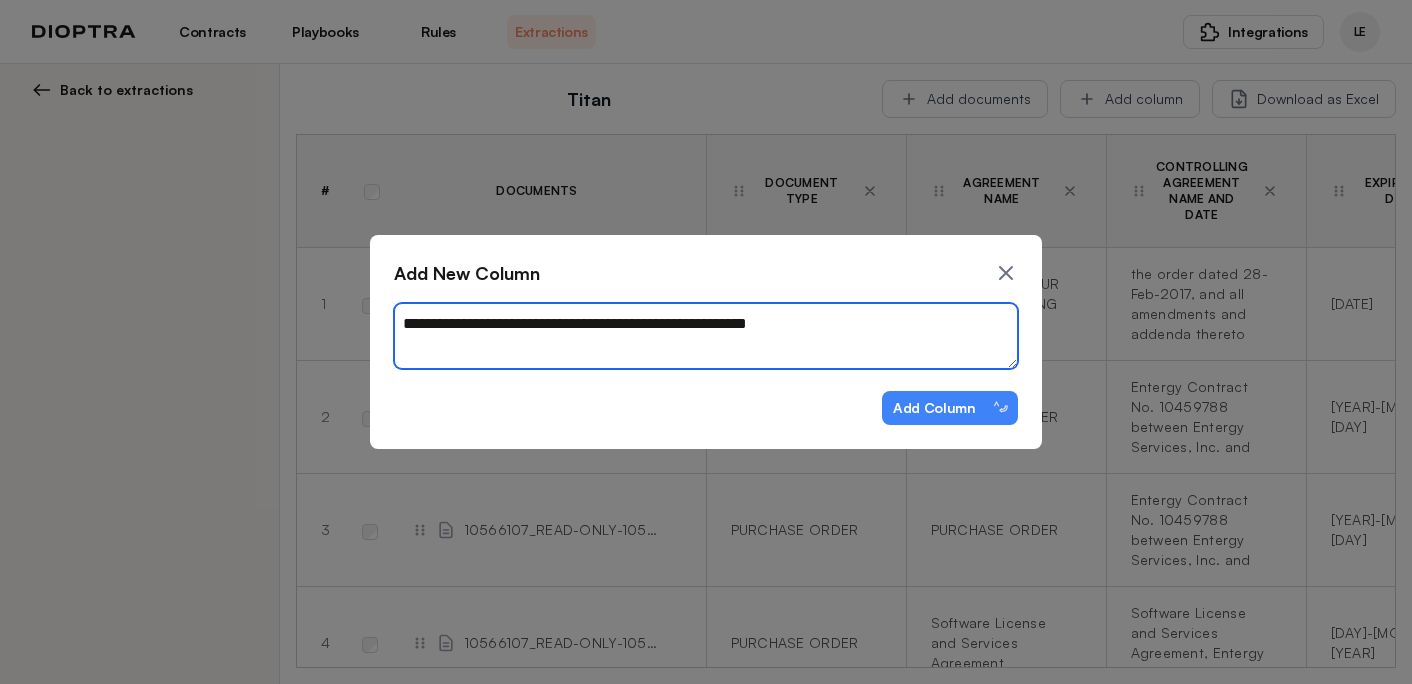 type on "*" 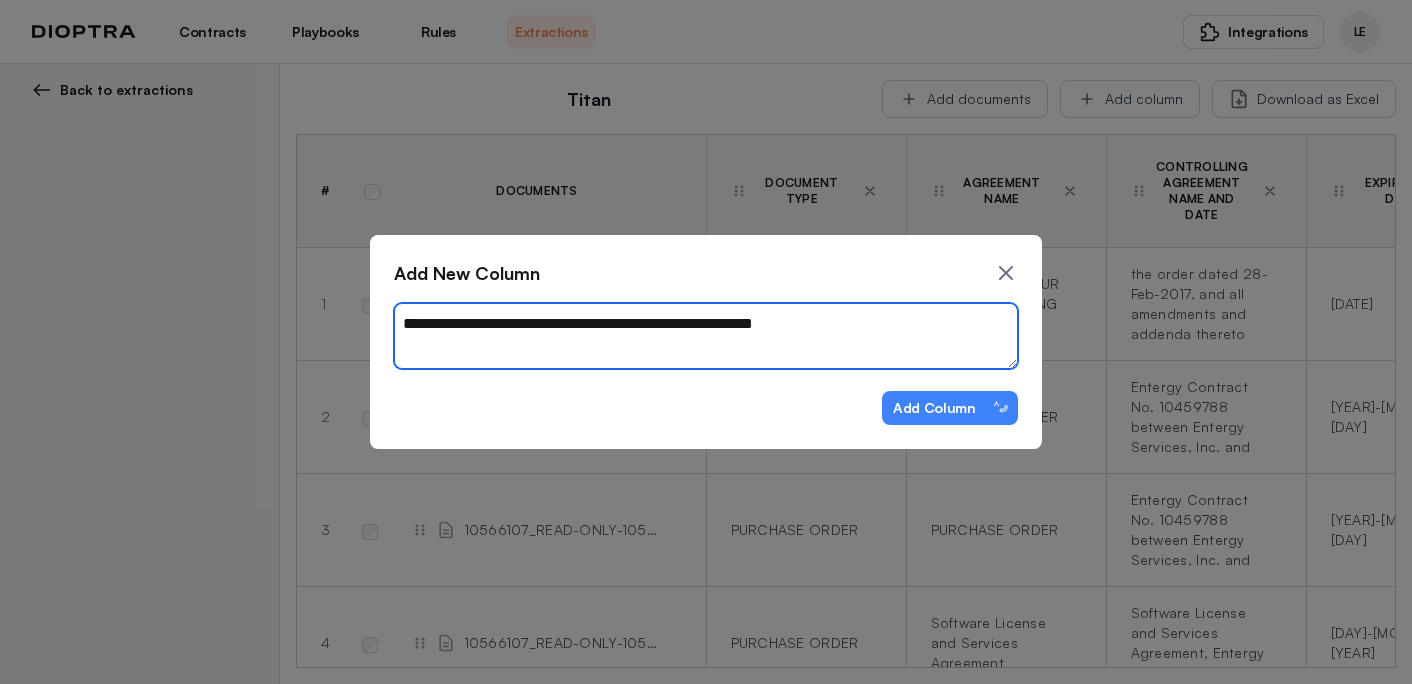 type on "*" 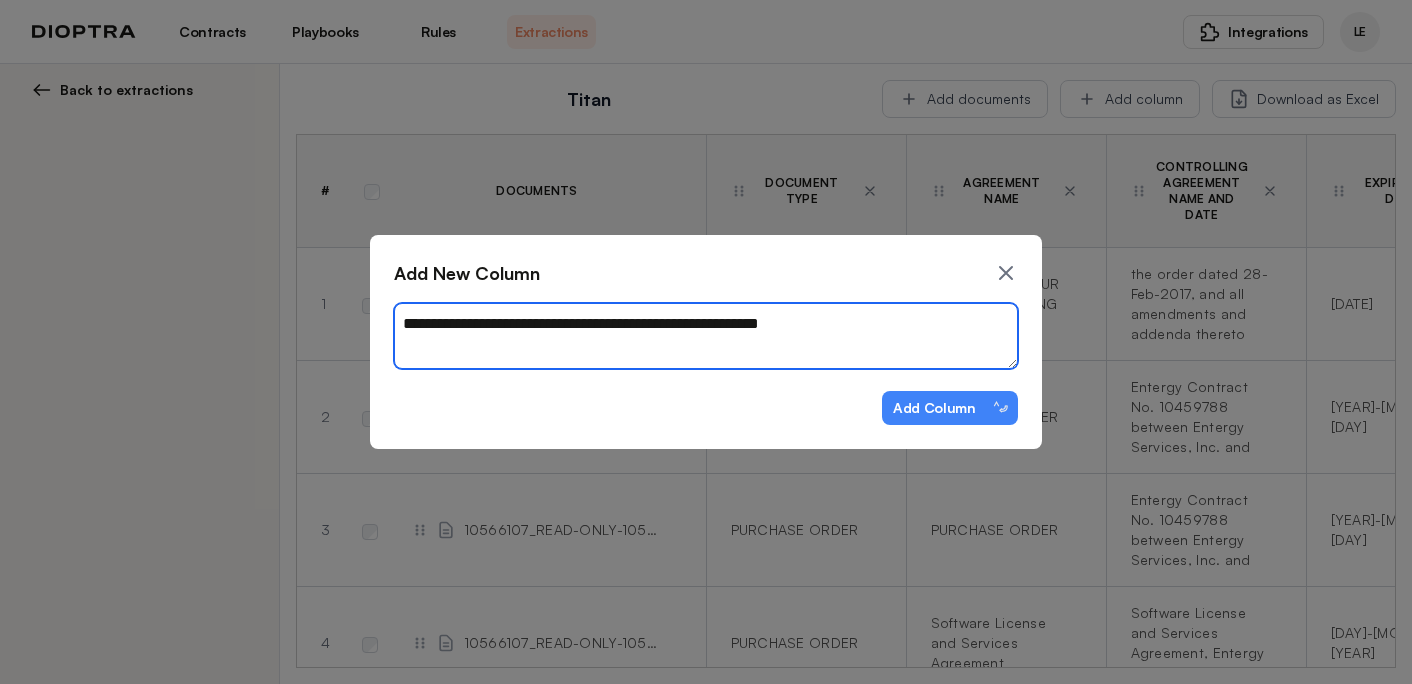 type 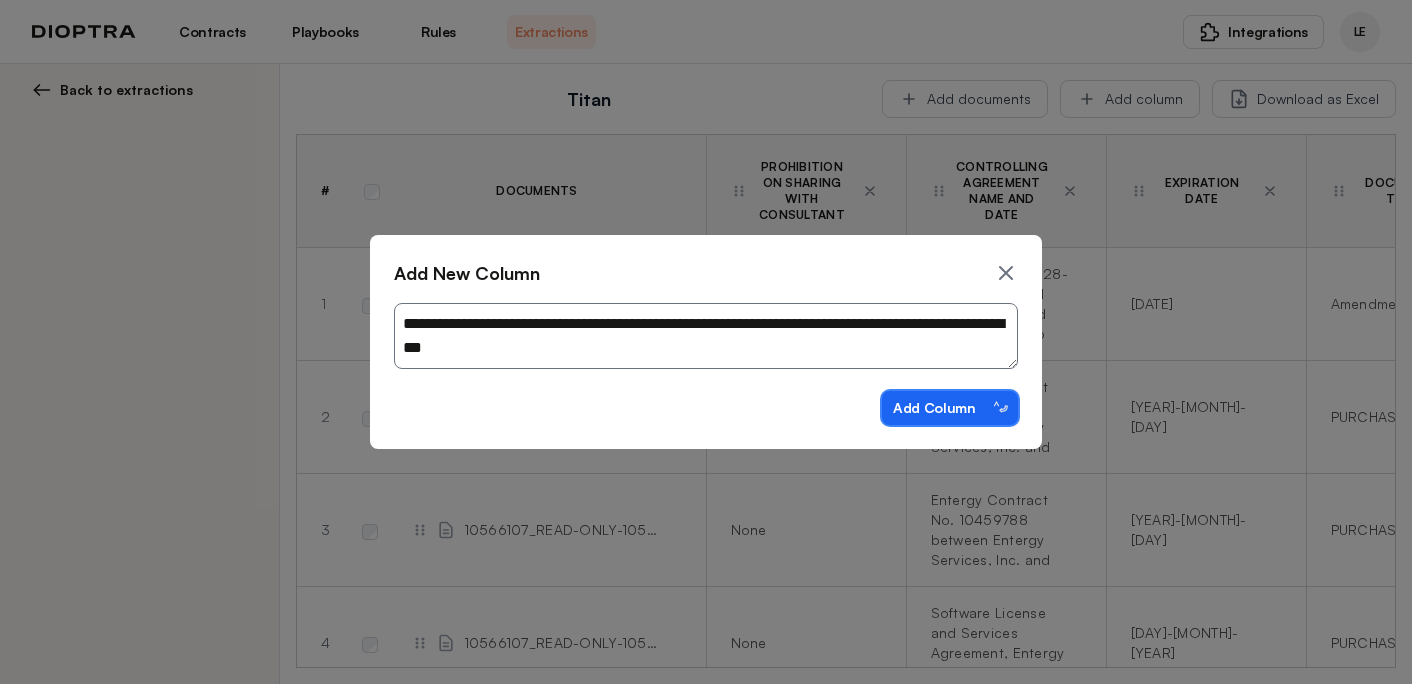 click on "Add Column ⌃⏎" at bounding box center [950, 408] 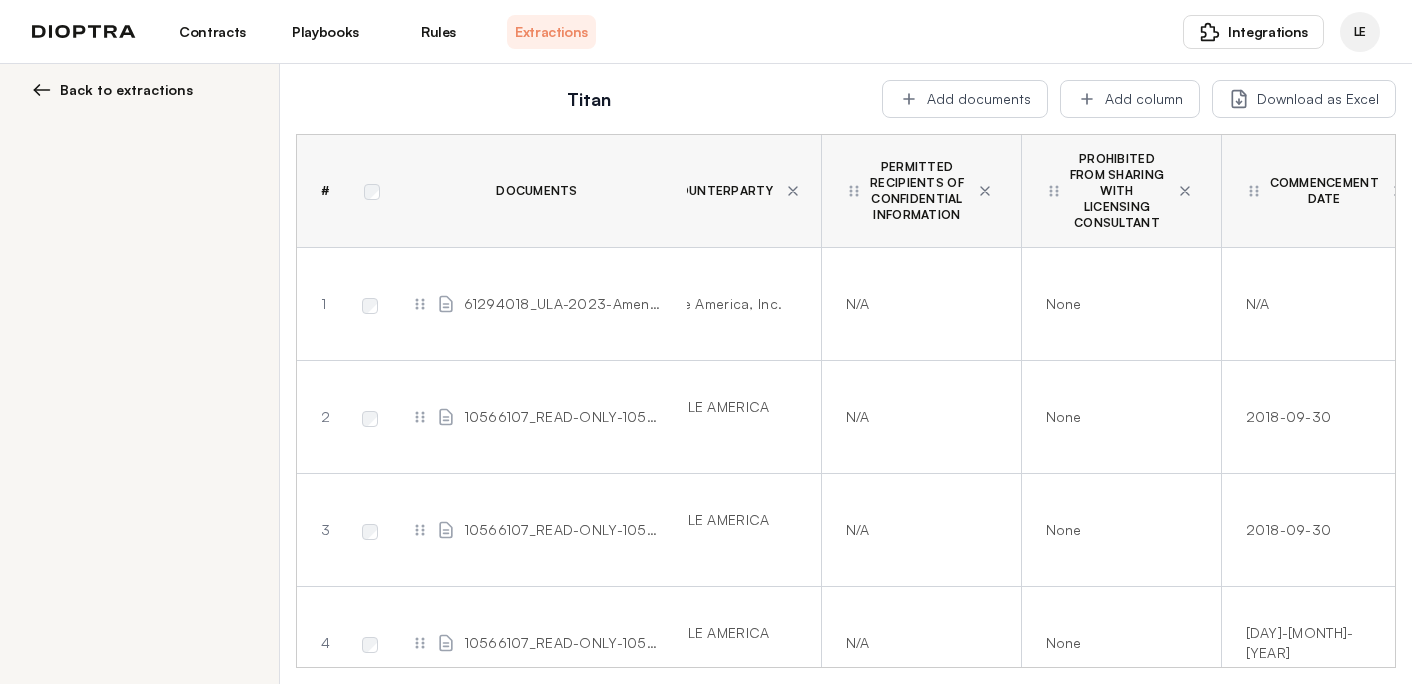 scroll, scrollTop: 0, scrollLeft: 106, axis: horizontal 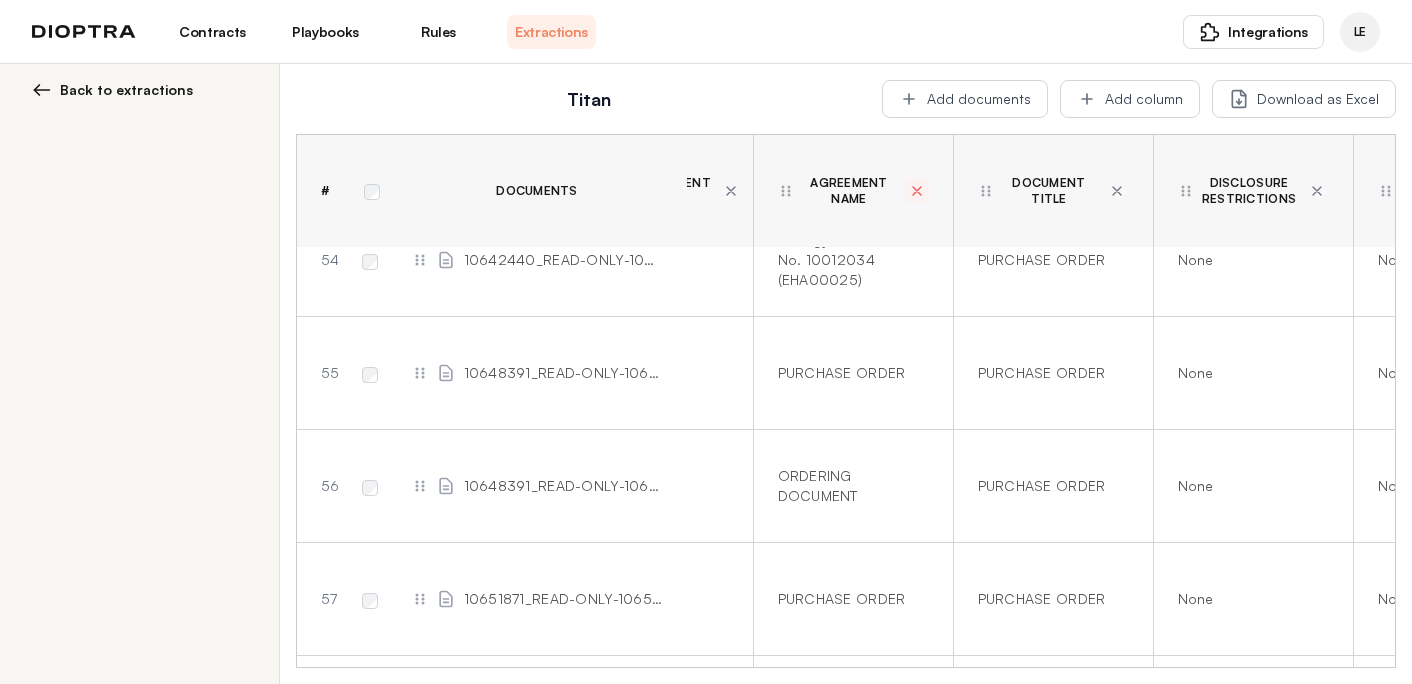 click 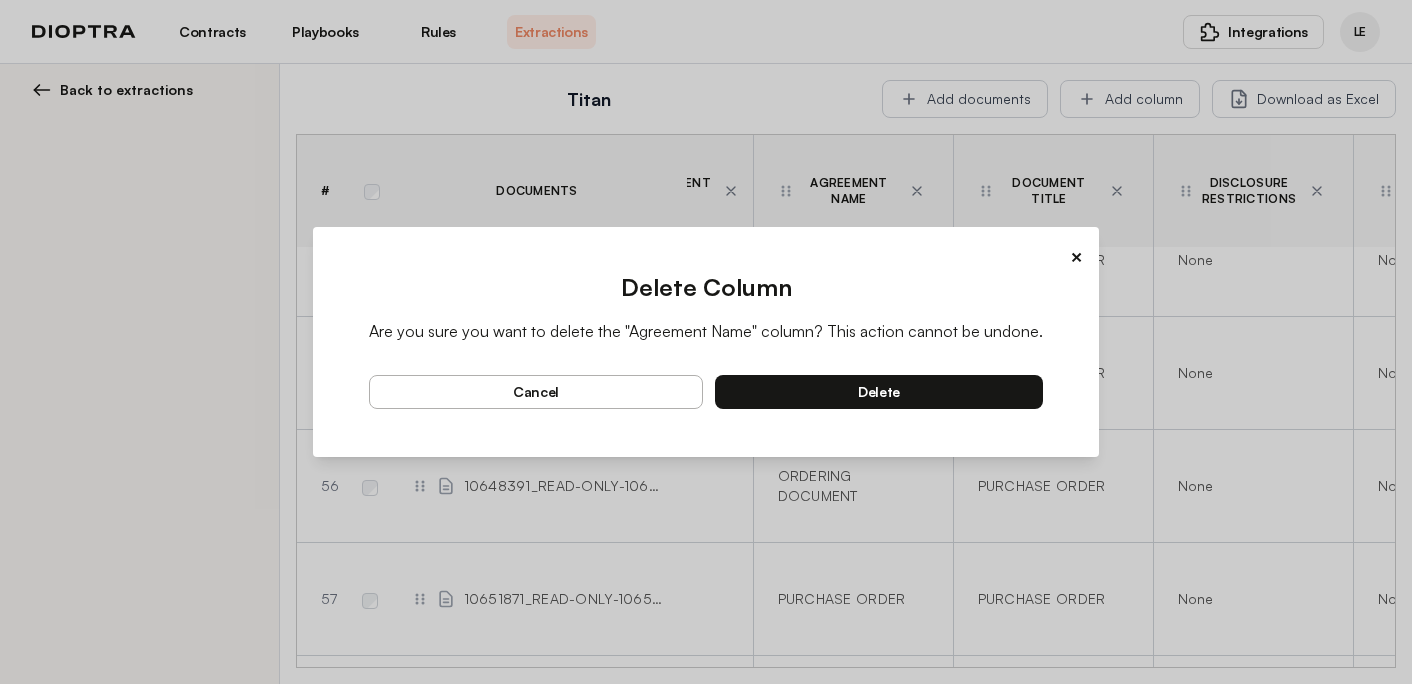 click on "delete" at bounding box center [879, 392] 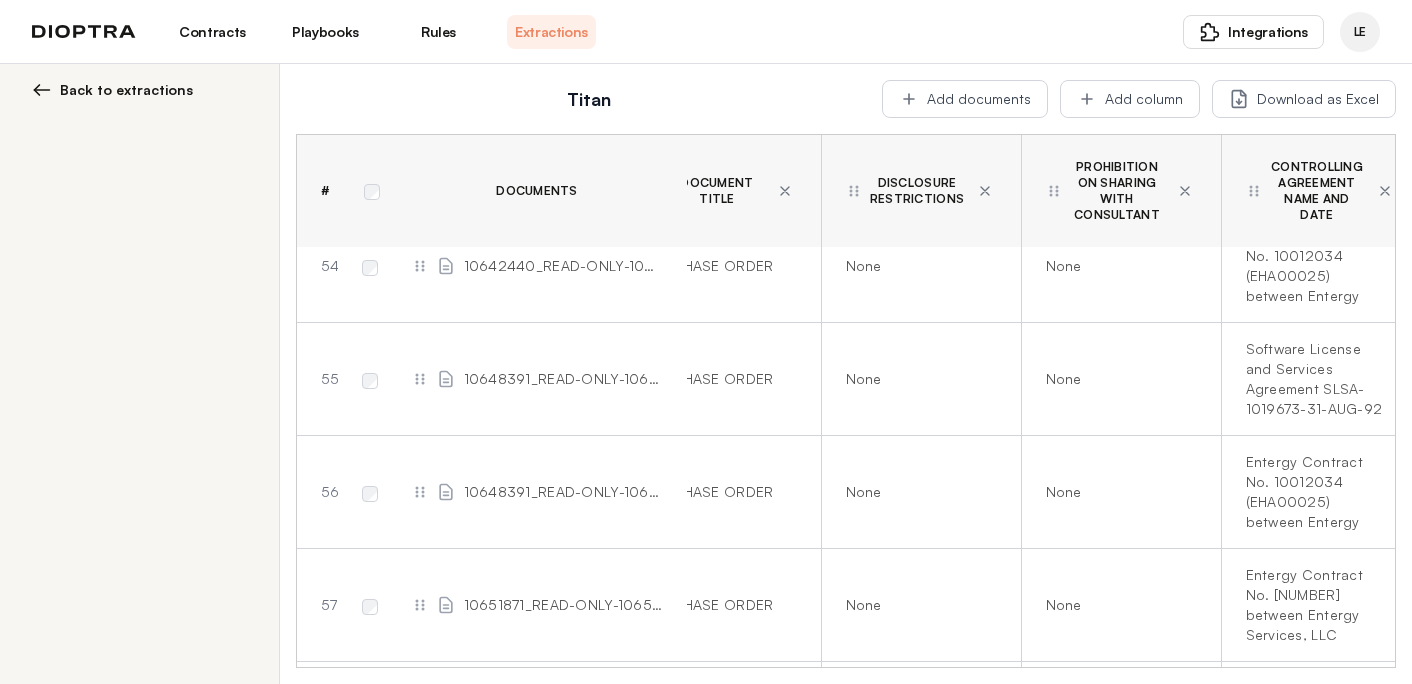 scroll, scrollTop: 6027, scrollLeft: 897, axis: both 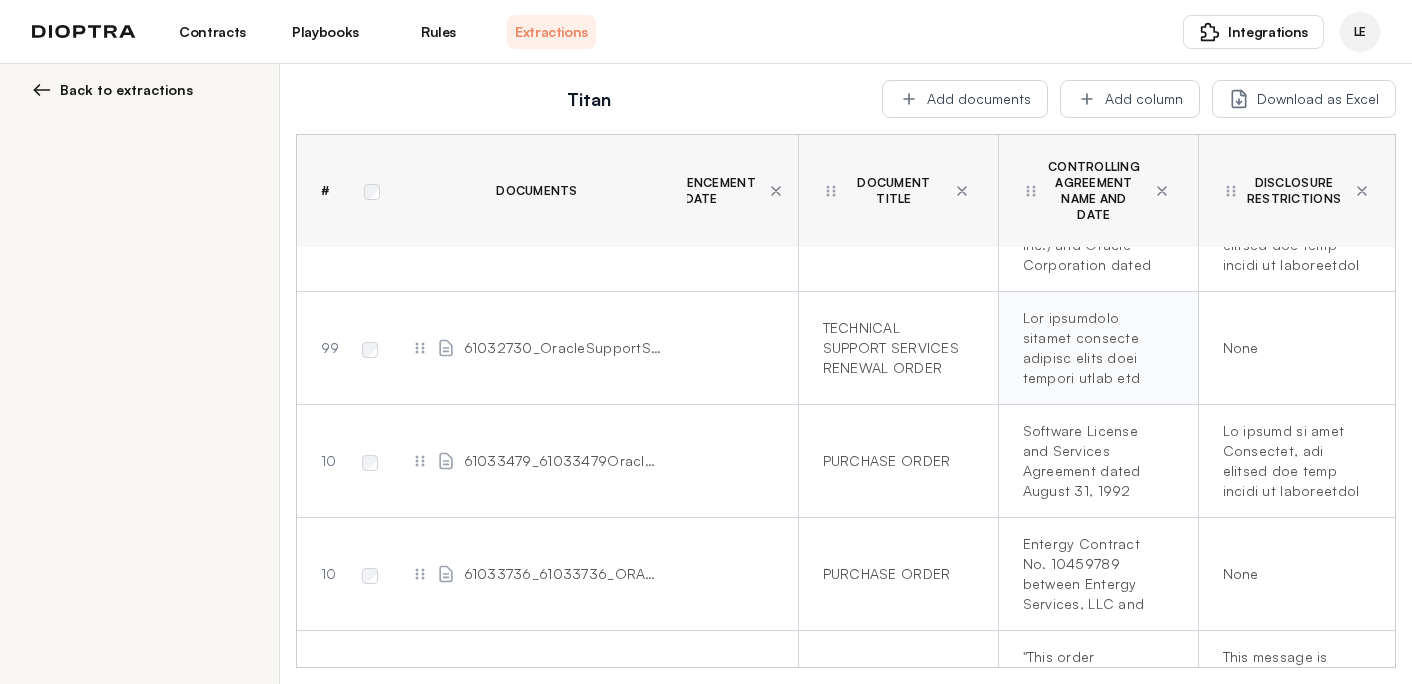 click at bounding box center (1094, 348) 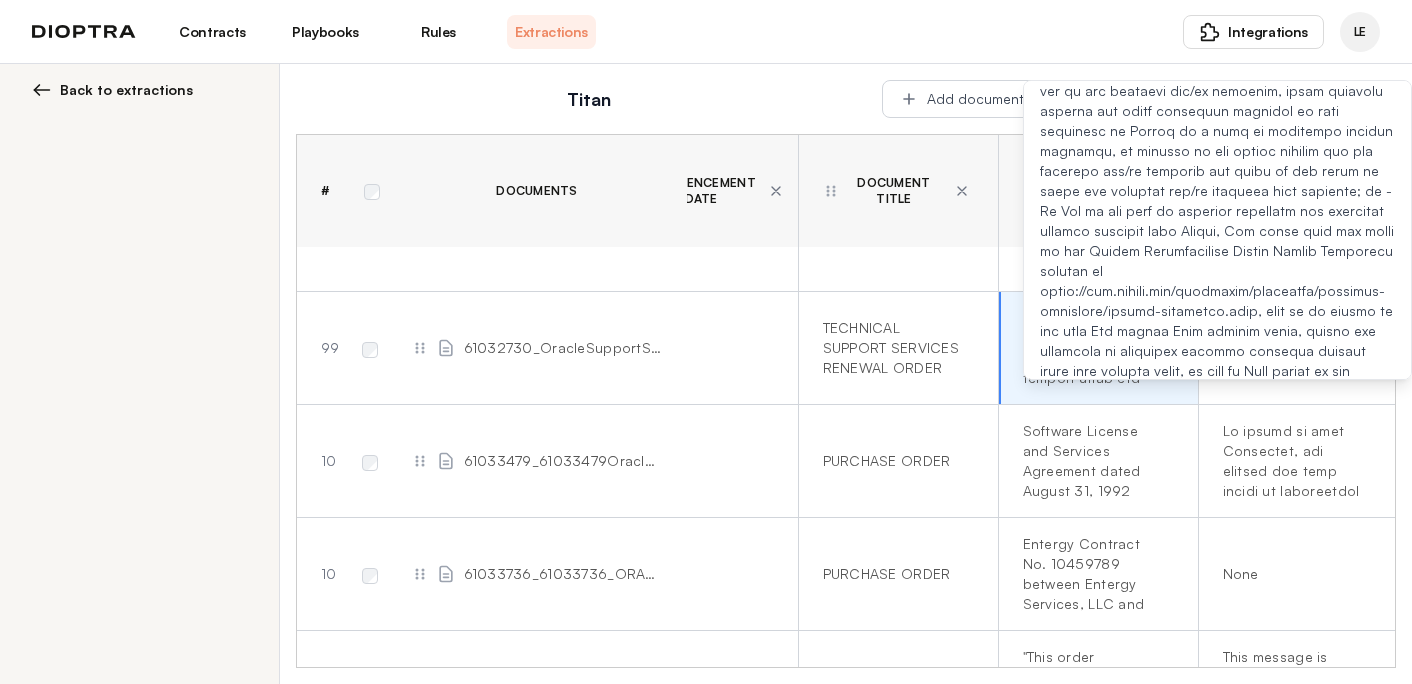 scroll, scrollTop: 194, scrollLeft: 0, axis: vertical 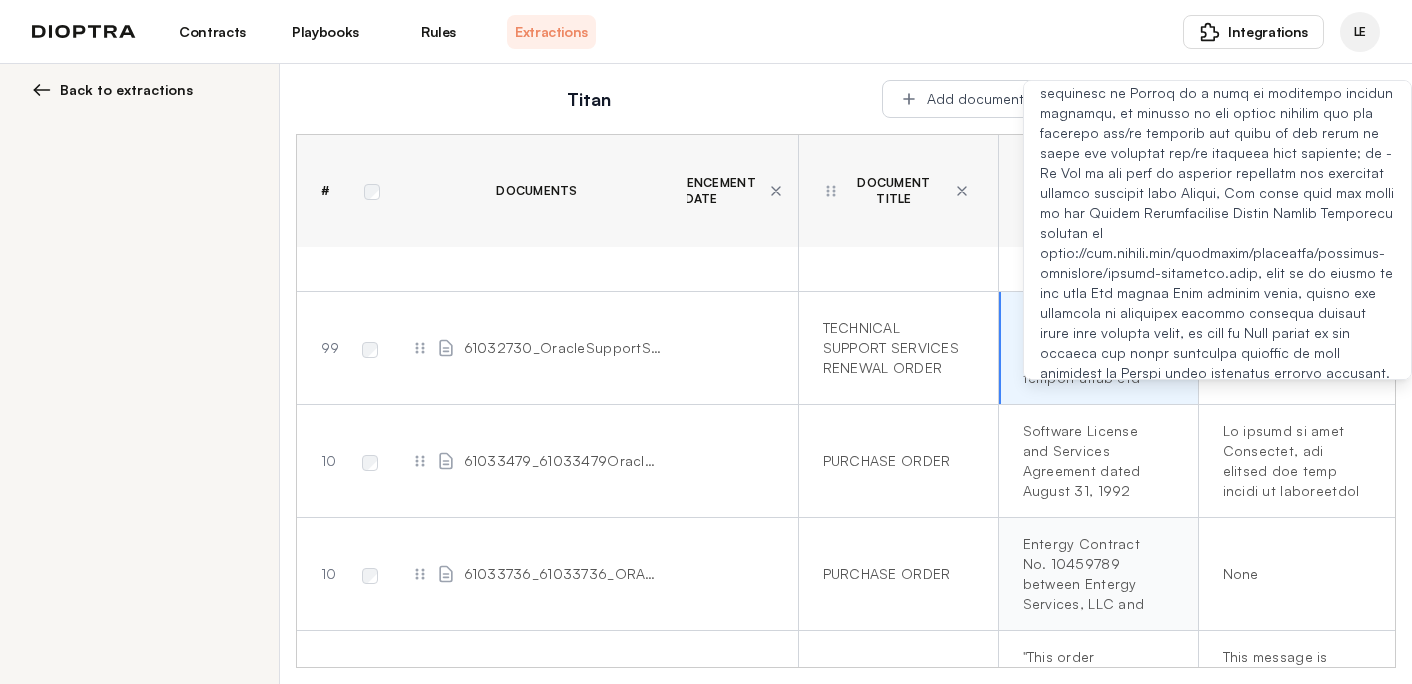 click on "Entergy Contract No. 10459789 between Entergy Services, LLC and Oracle Corporation , Software License and Services Agreement SLSA-1019673-31-AUG-92" at bounding box center (1094, 574) 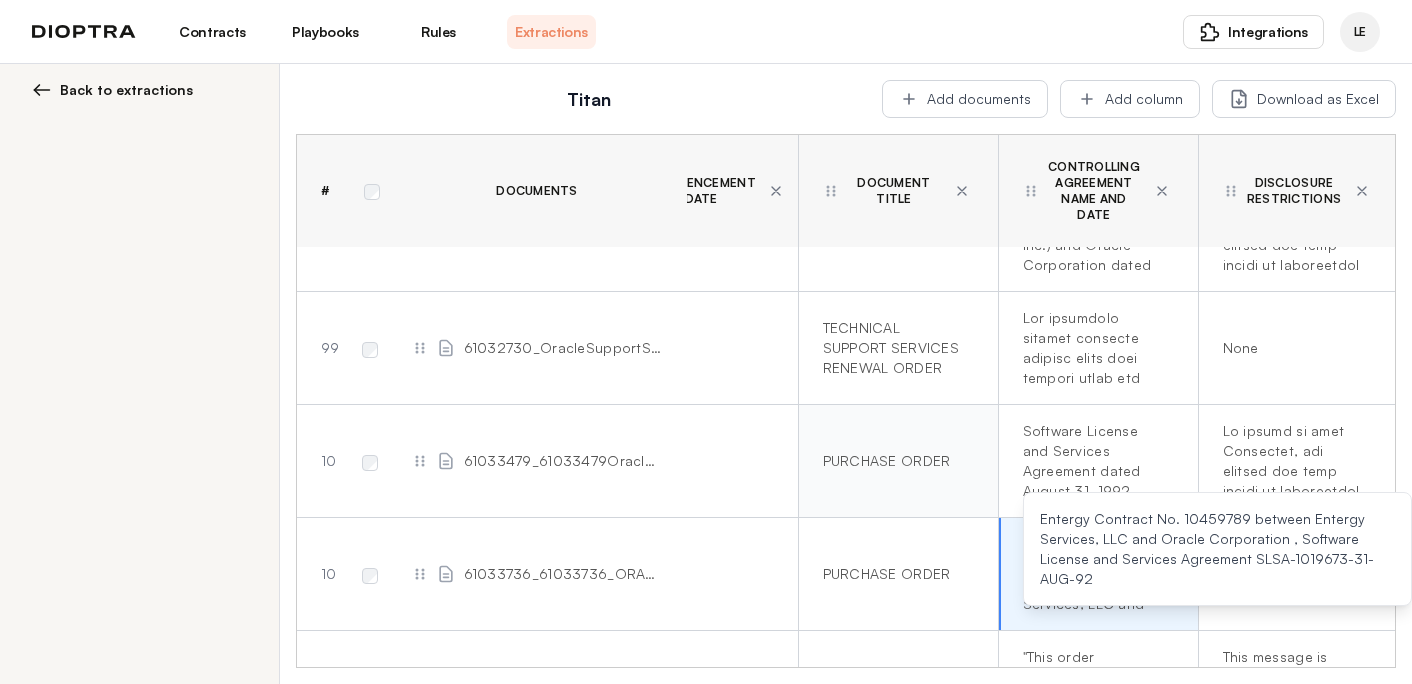 click on "PURCHASE ORDER" at bounding box center [898, 461] 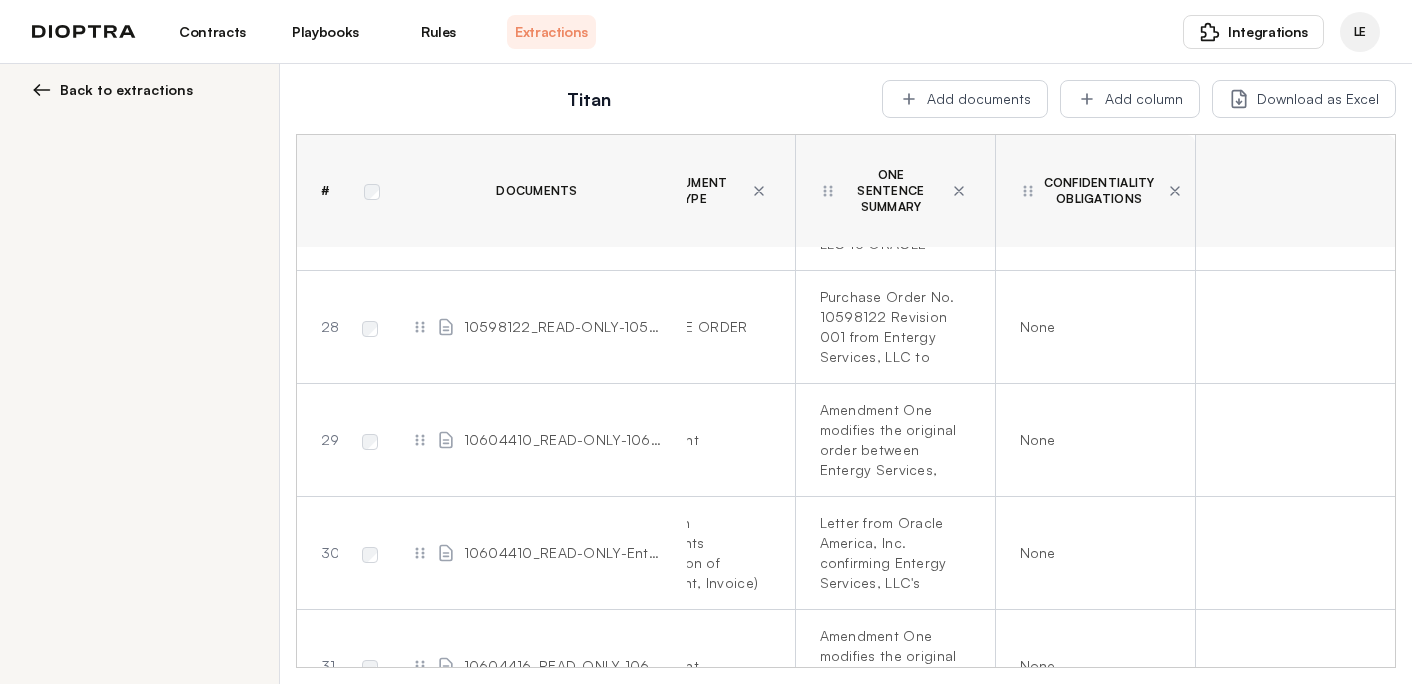 scroll, scrollTop: 2026, scrollLeft: 1922, axis: both 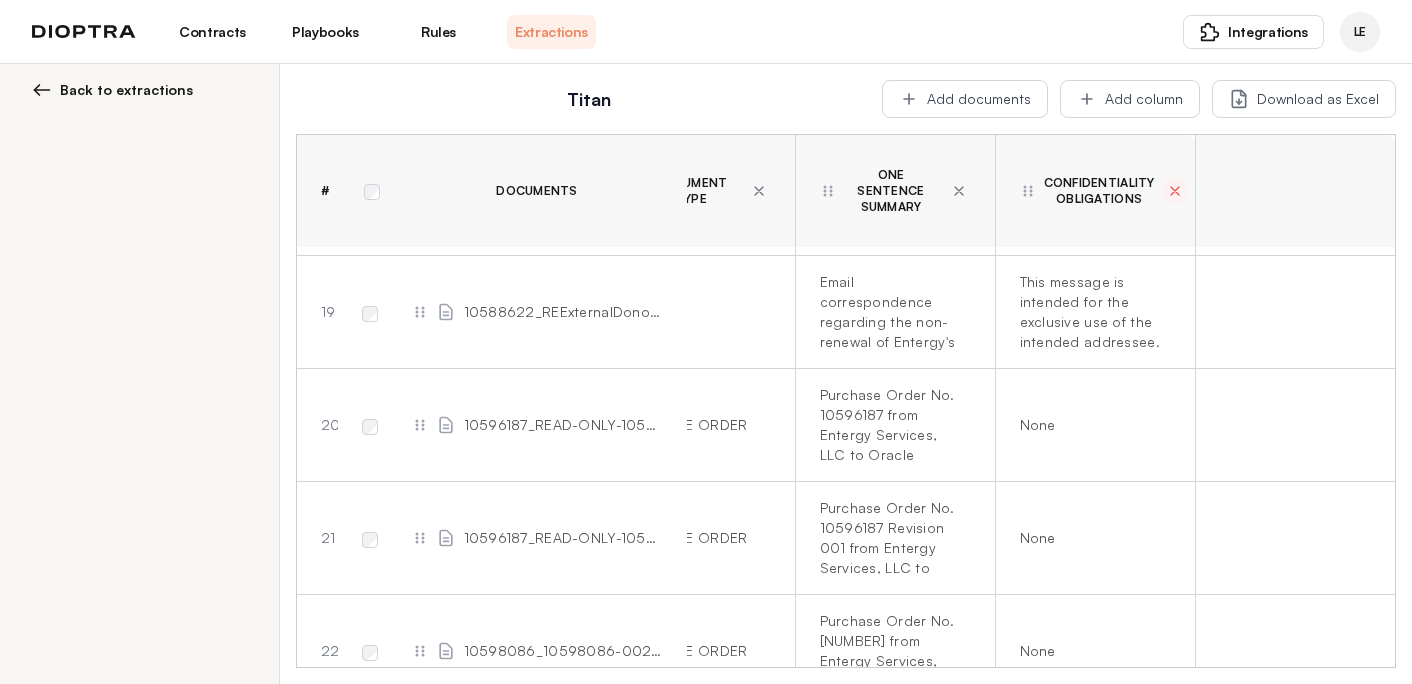 click 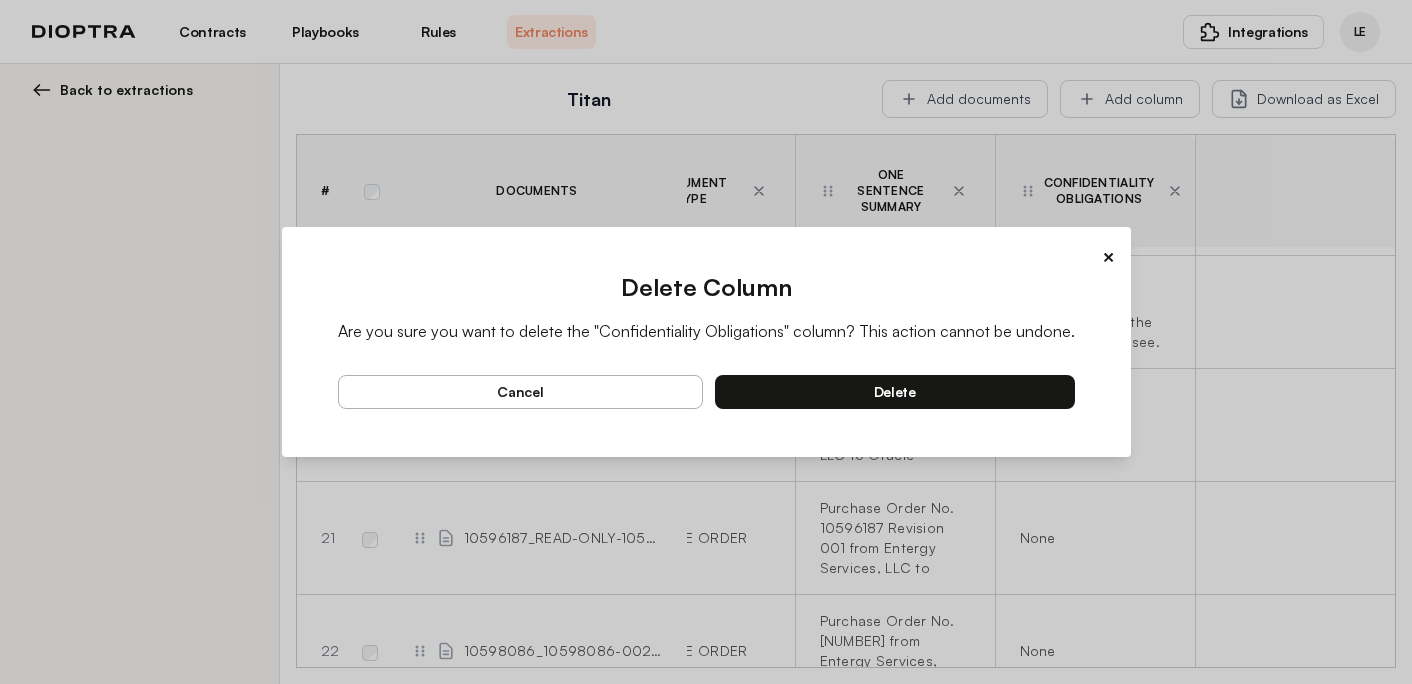 click on "delete" at bounding box center (895, 392) 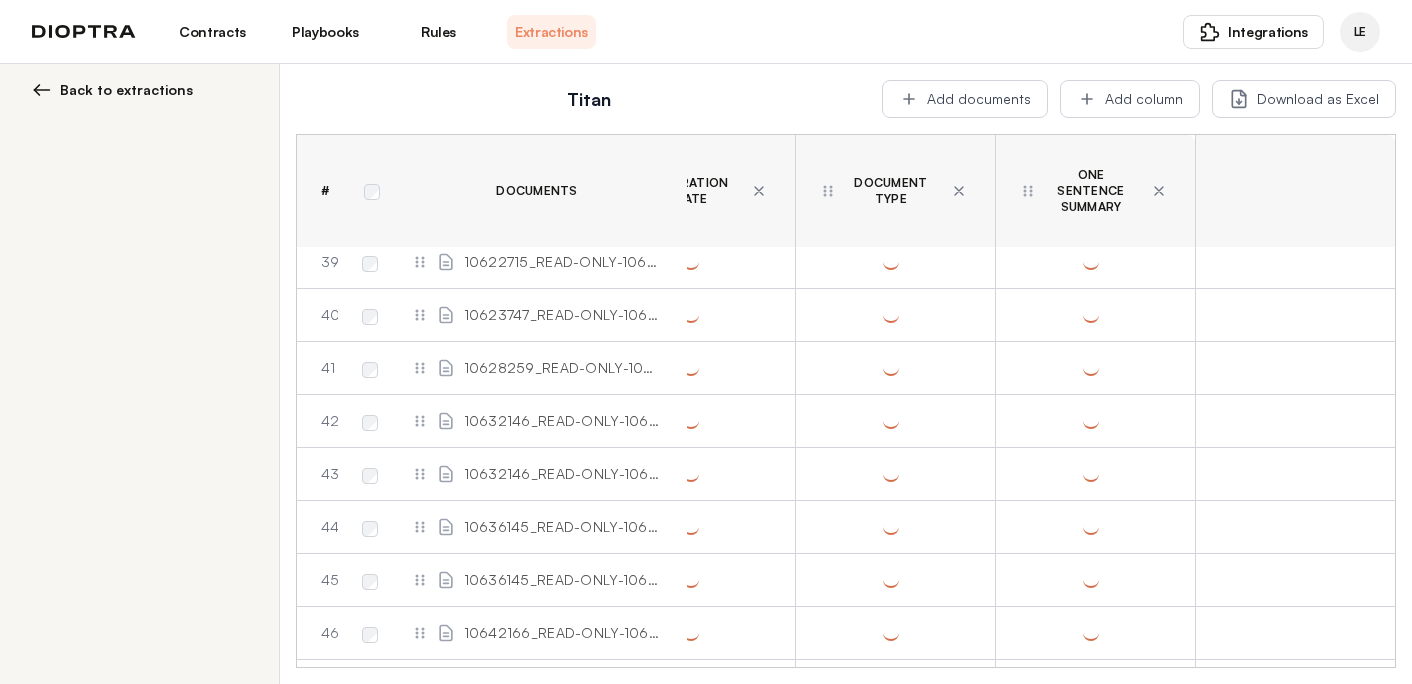 scroll, scrollTop: 0, scrollLeft: 0, axis: both 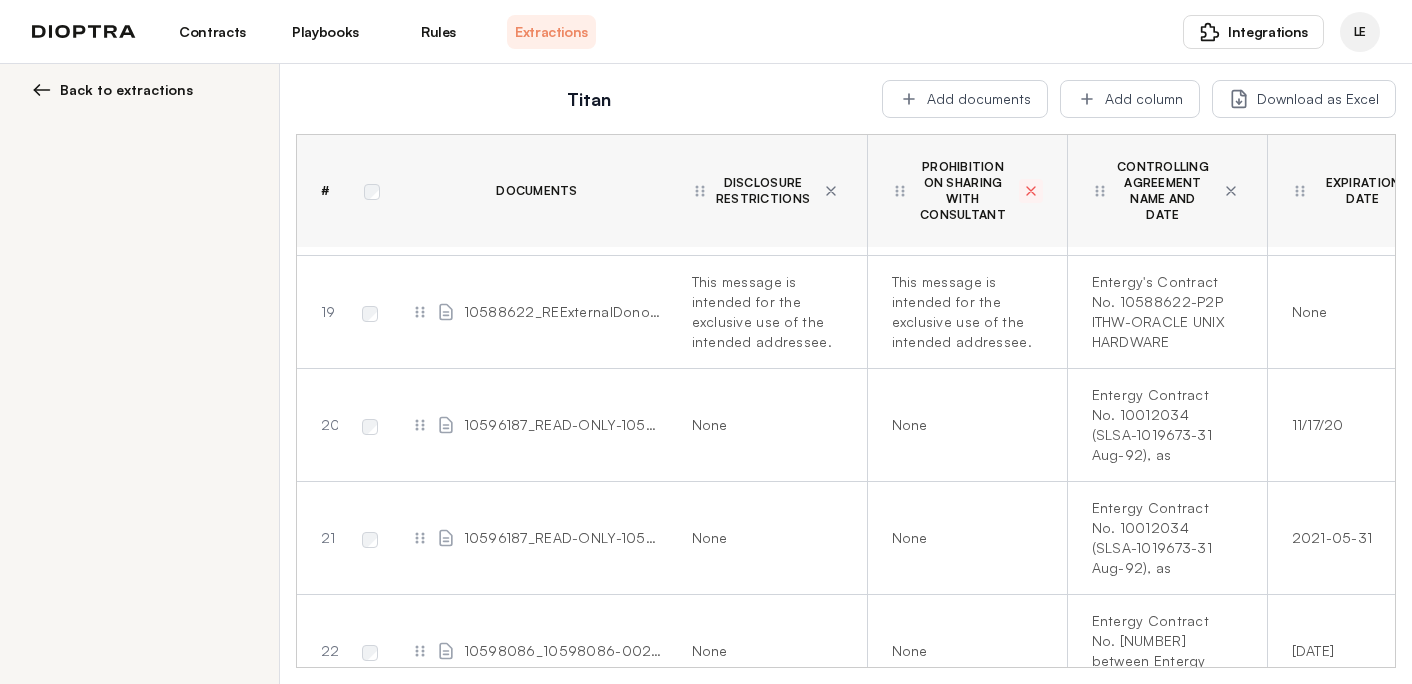 click 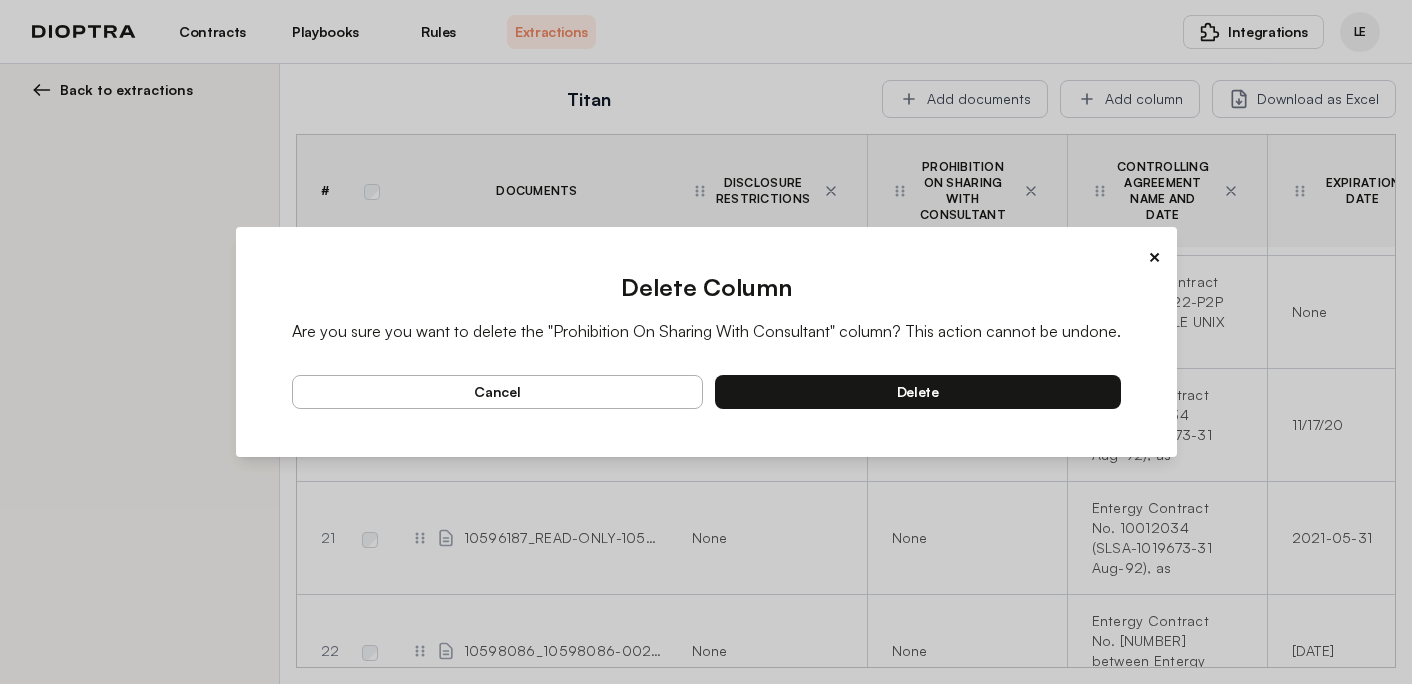 click on "delete" at bounding box center (918, 392) 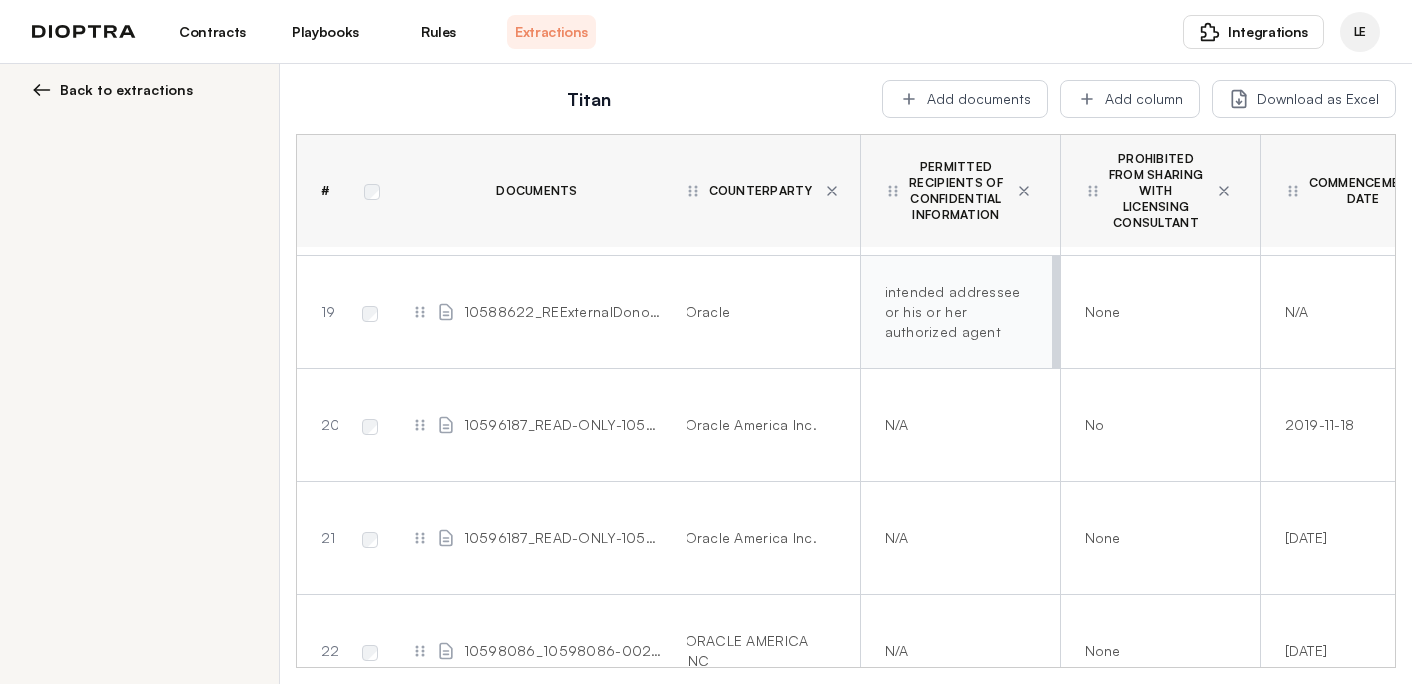 scroll, scrollTop: 2026, scrollLeft: 62, axis: both 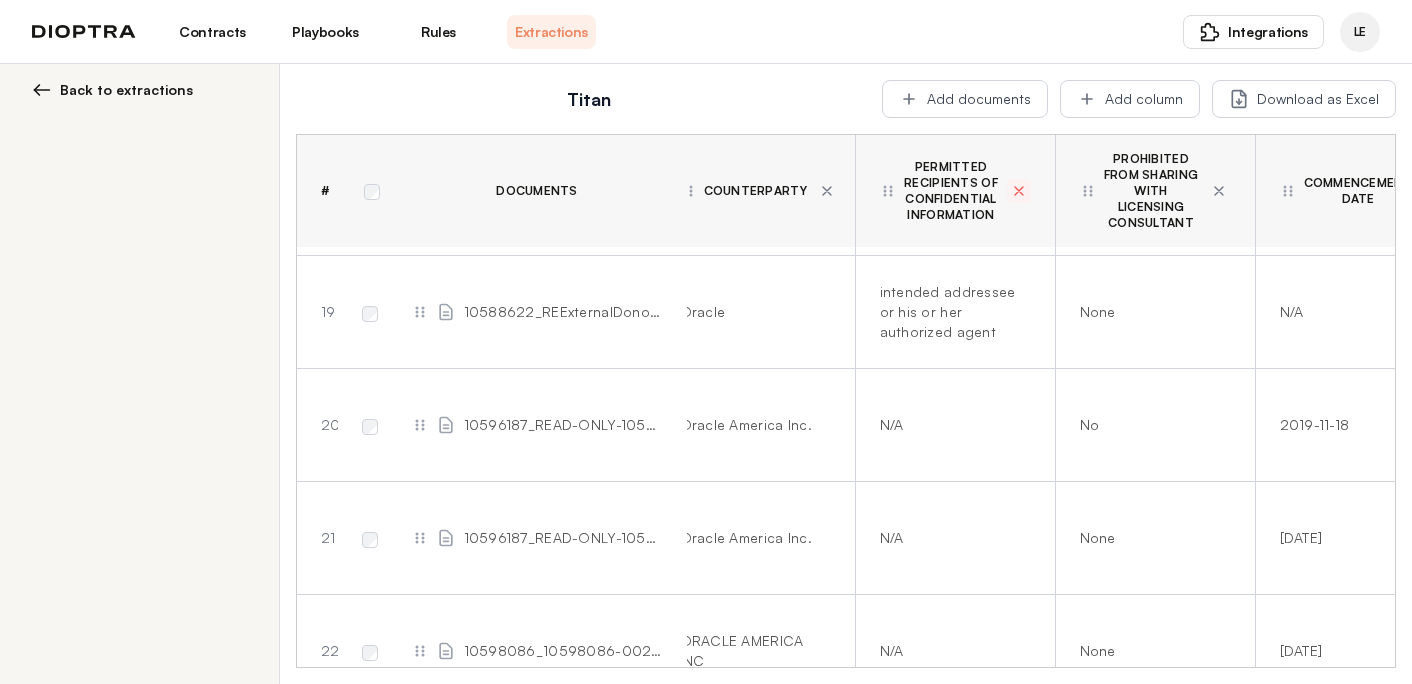 click 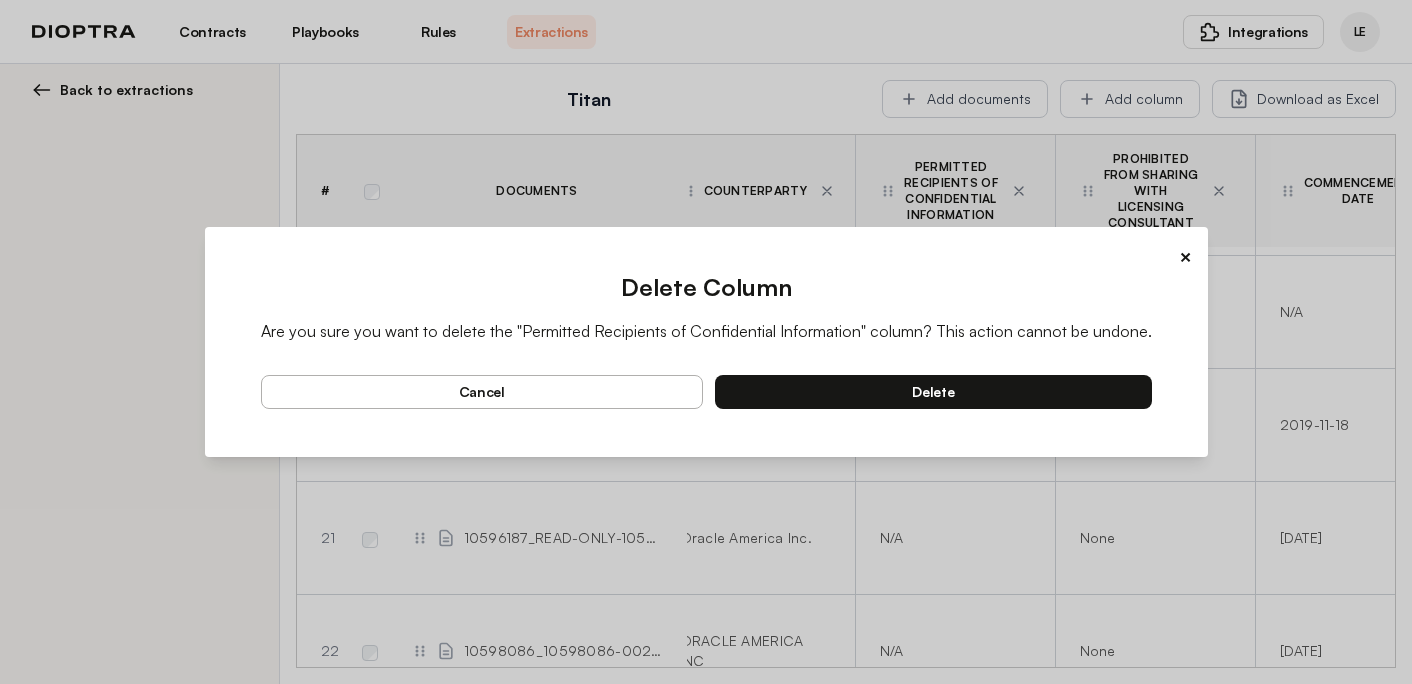 click on "delete" at bounding box center [933, 392] 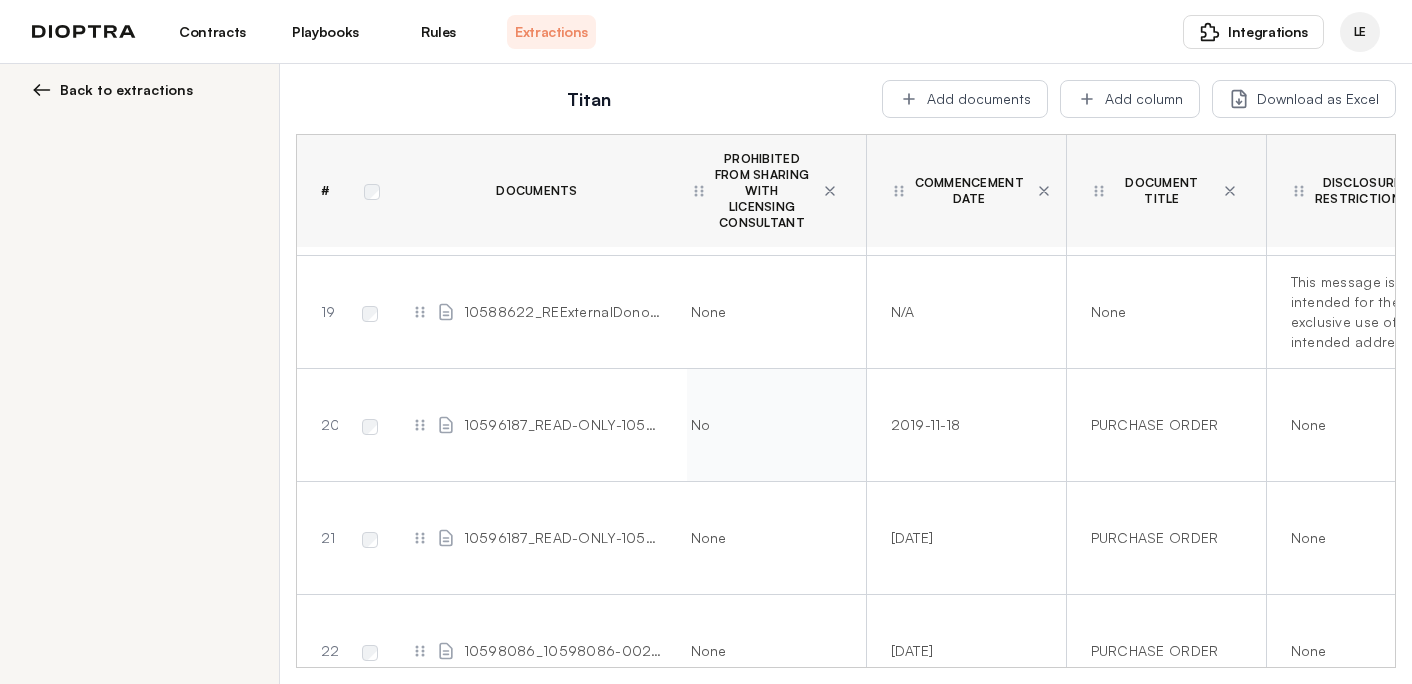 scroll, scrollTop: 2026, scrollLeft: 243, axis: both 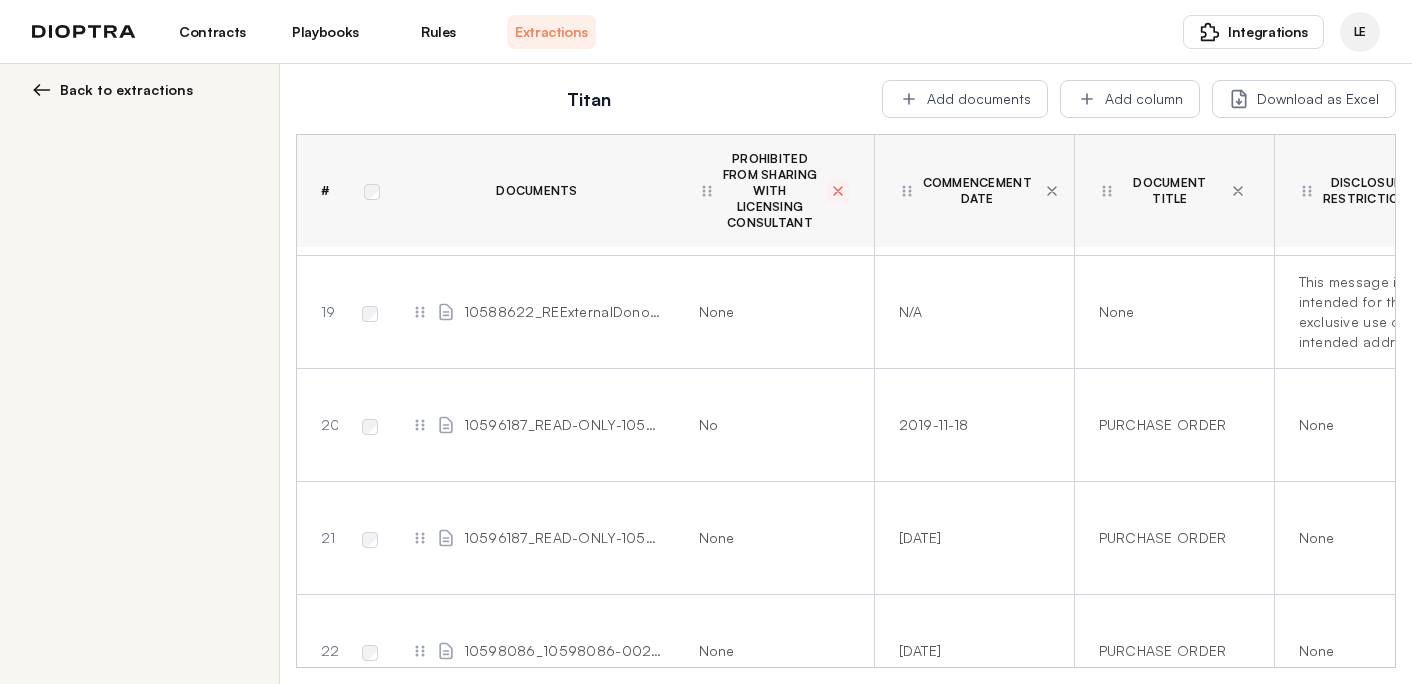 click 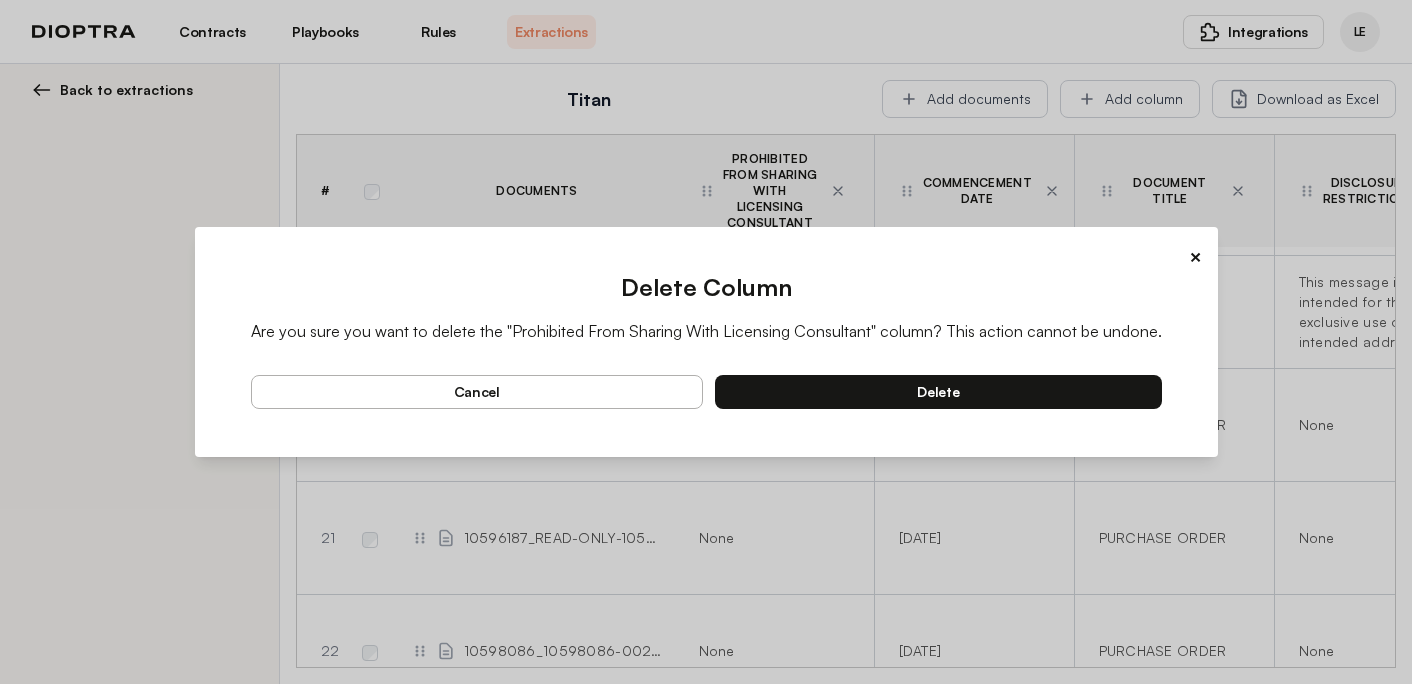 click on "delete" at bounding box center [938, 392] 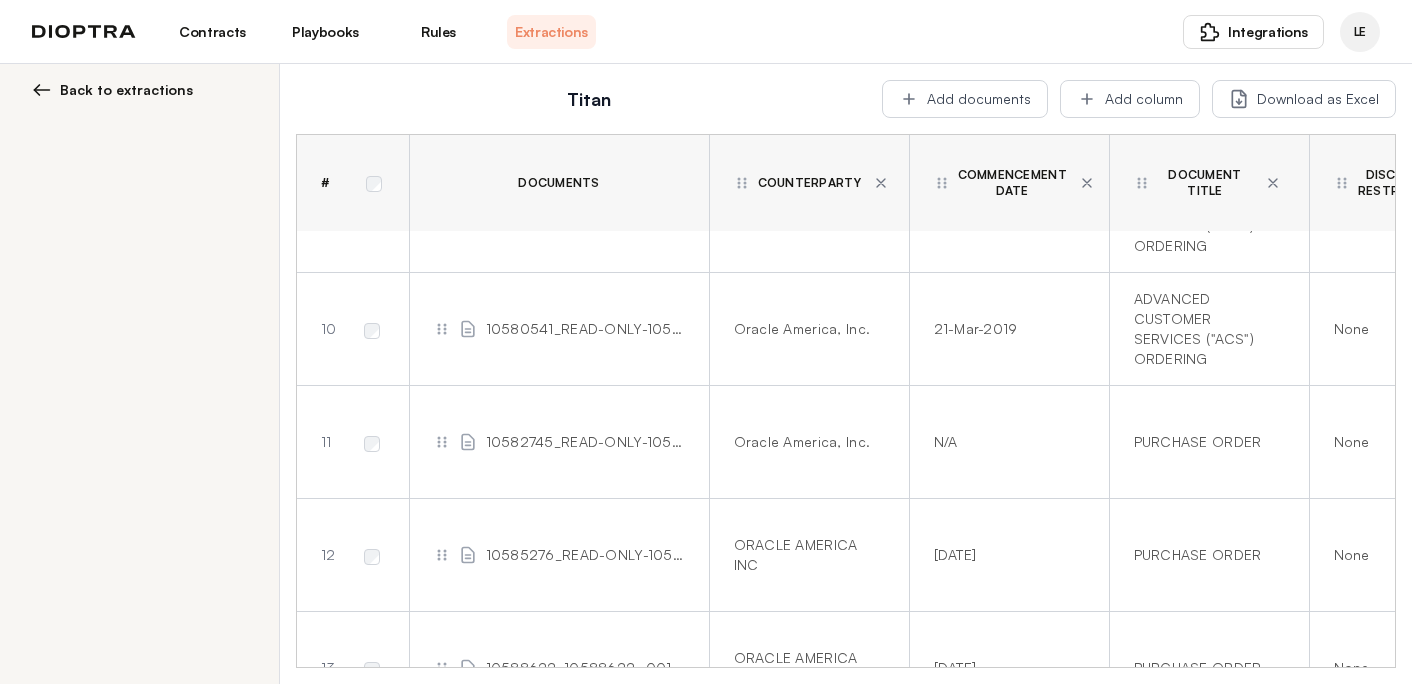 scroll, scrollTop: 0, scrollLeft: 8, axis: horizontal 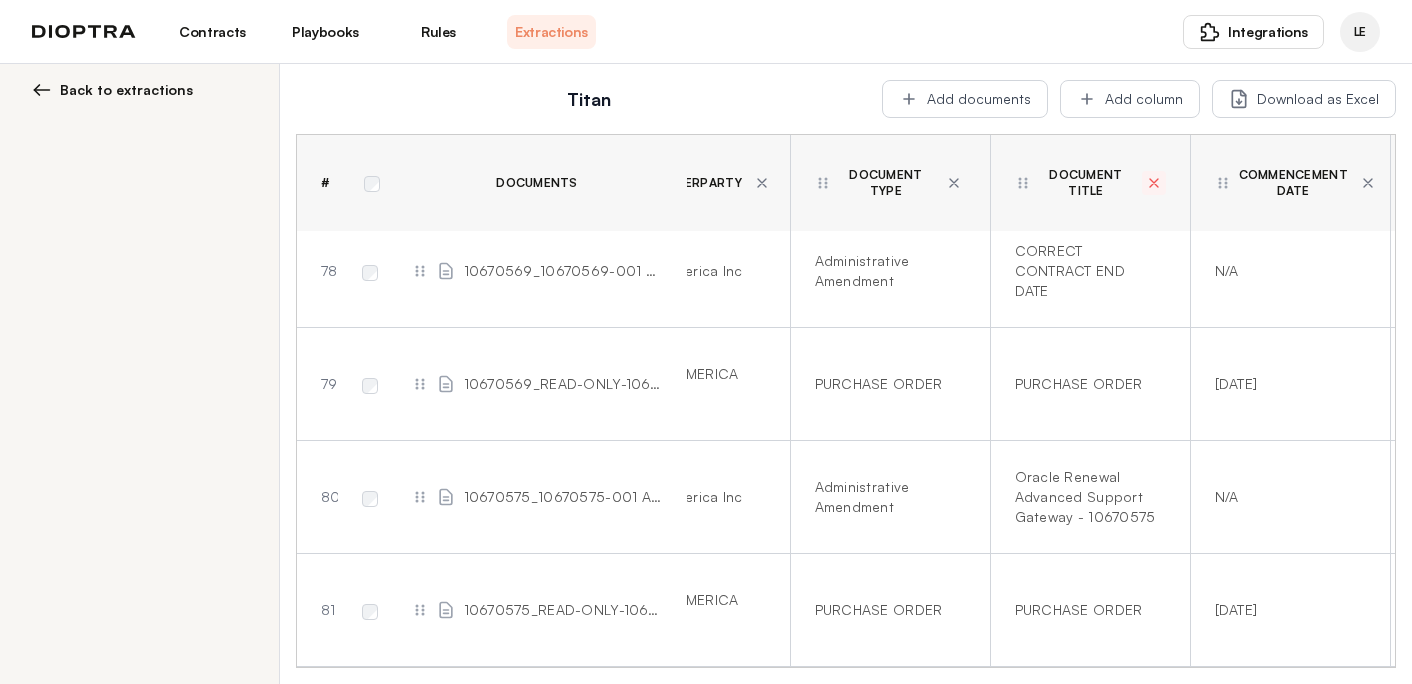 click 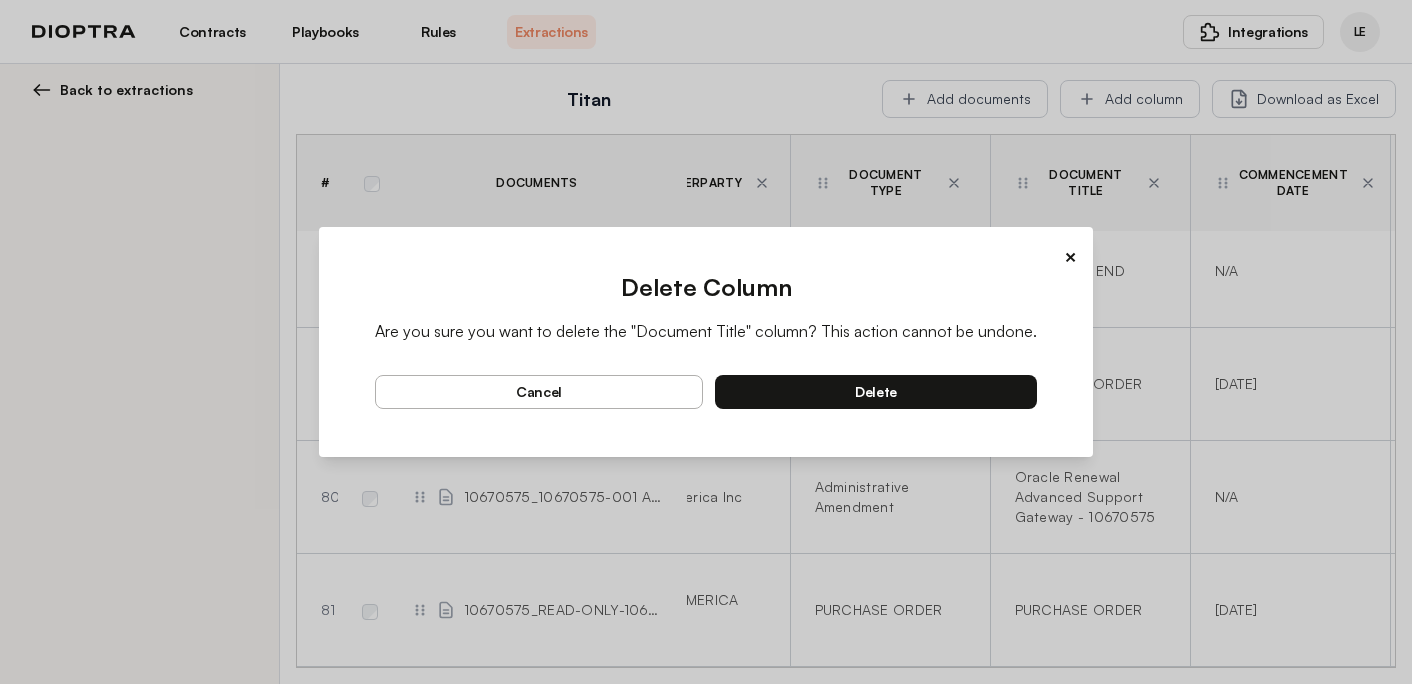 click on "cancel" at bounding box center (539, 392) 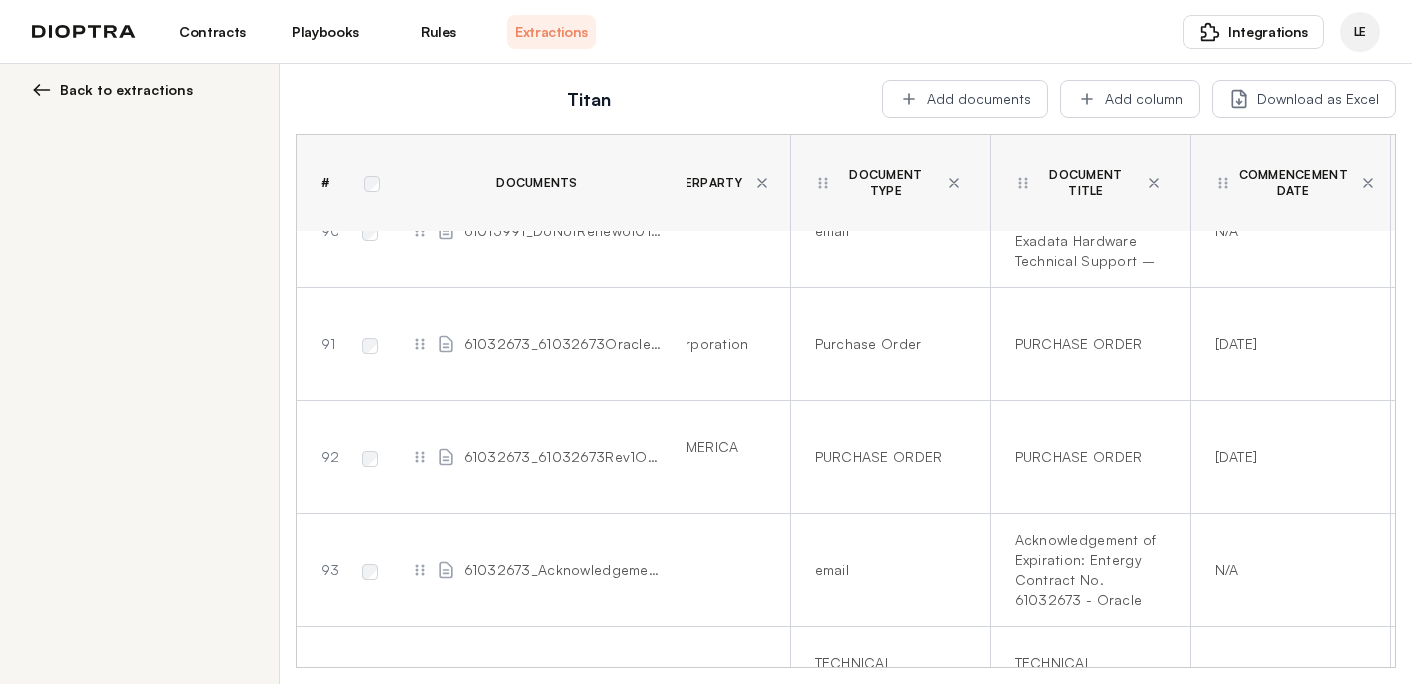 scroll, scrollTop: 10119, scrollLeft: 127, axis: both 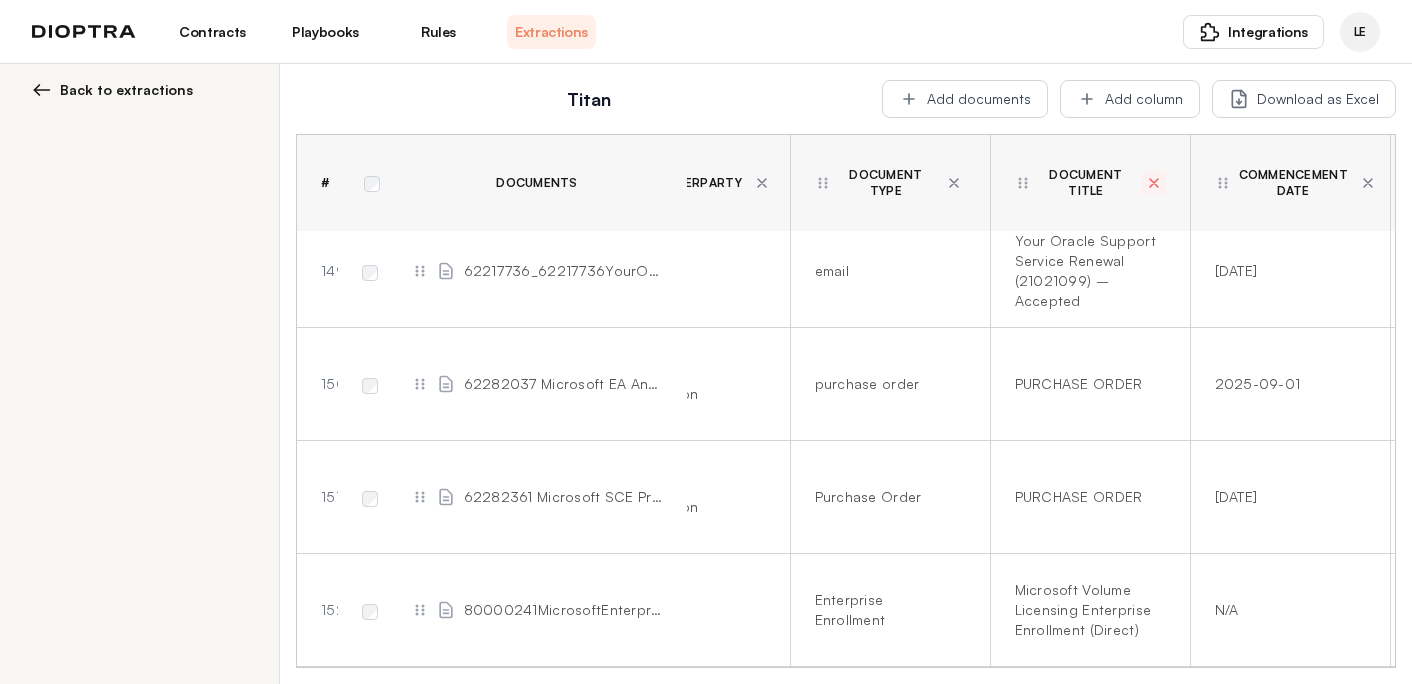 click 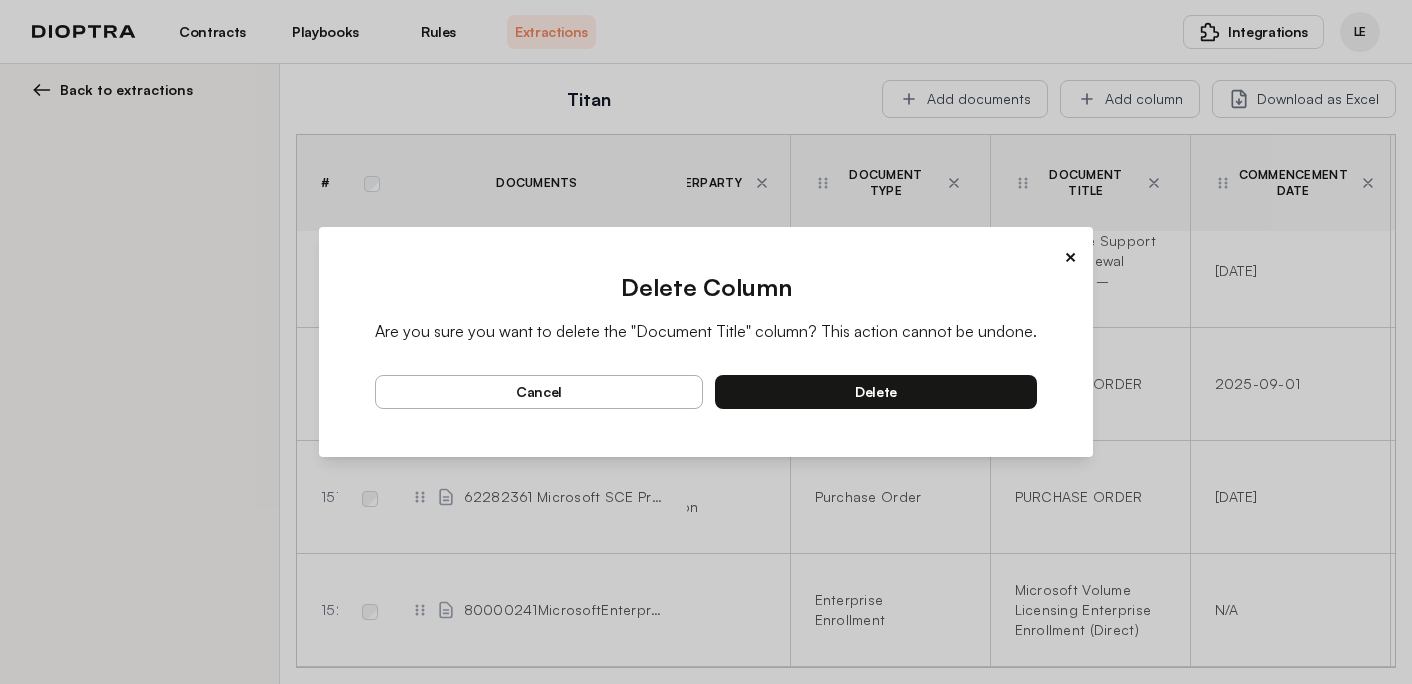 click on "delete" at bounding box center [876, 392] 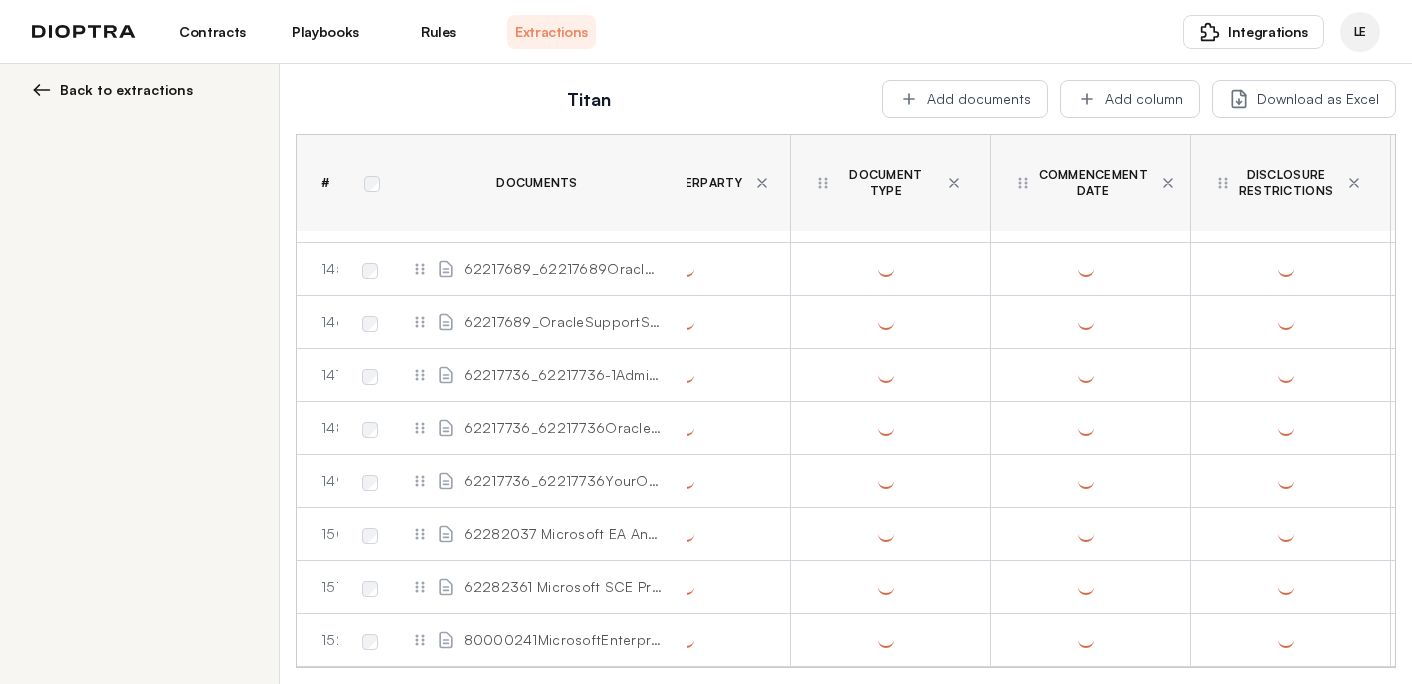 scroll, scrollTop: 0, scrollLeft: 0, axis: both 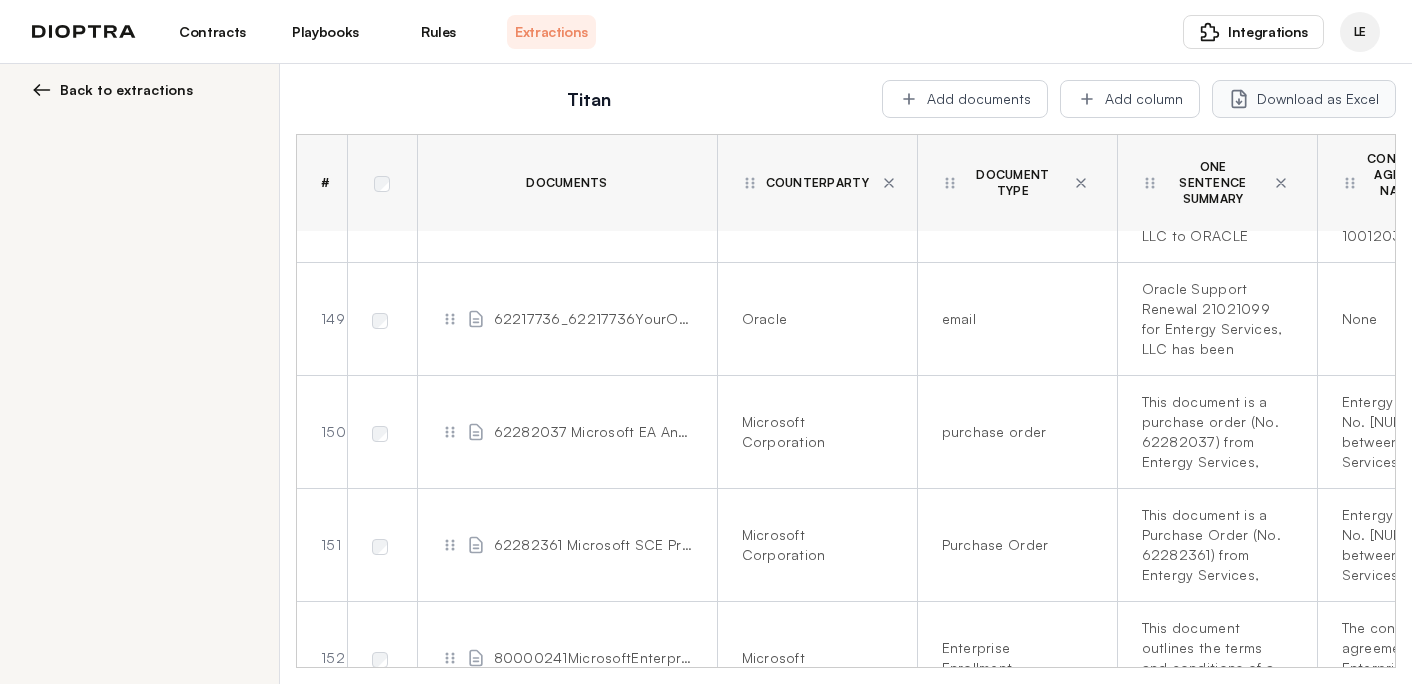 click on "Download as Excel" at bounding box center (1304, 99) 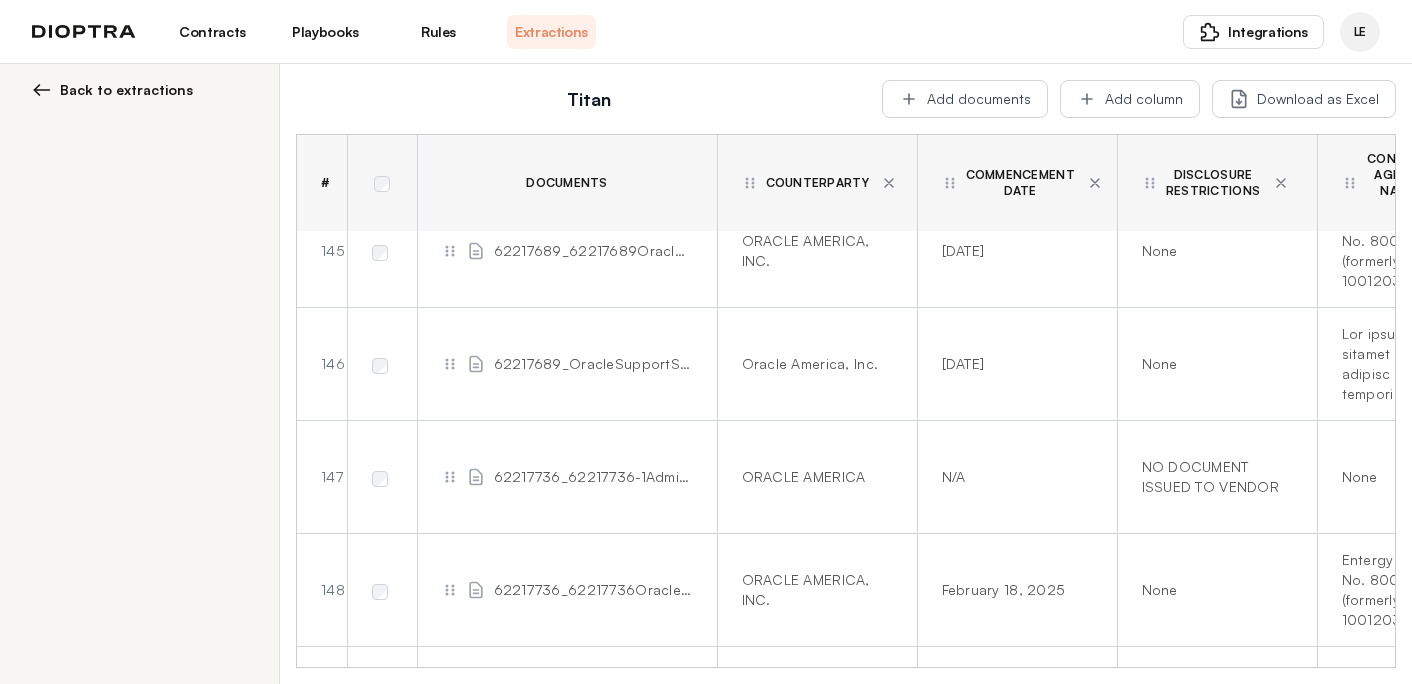 scroll, scrollTop: 16065, scrollLeft: 0, axis: vertical 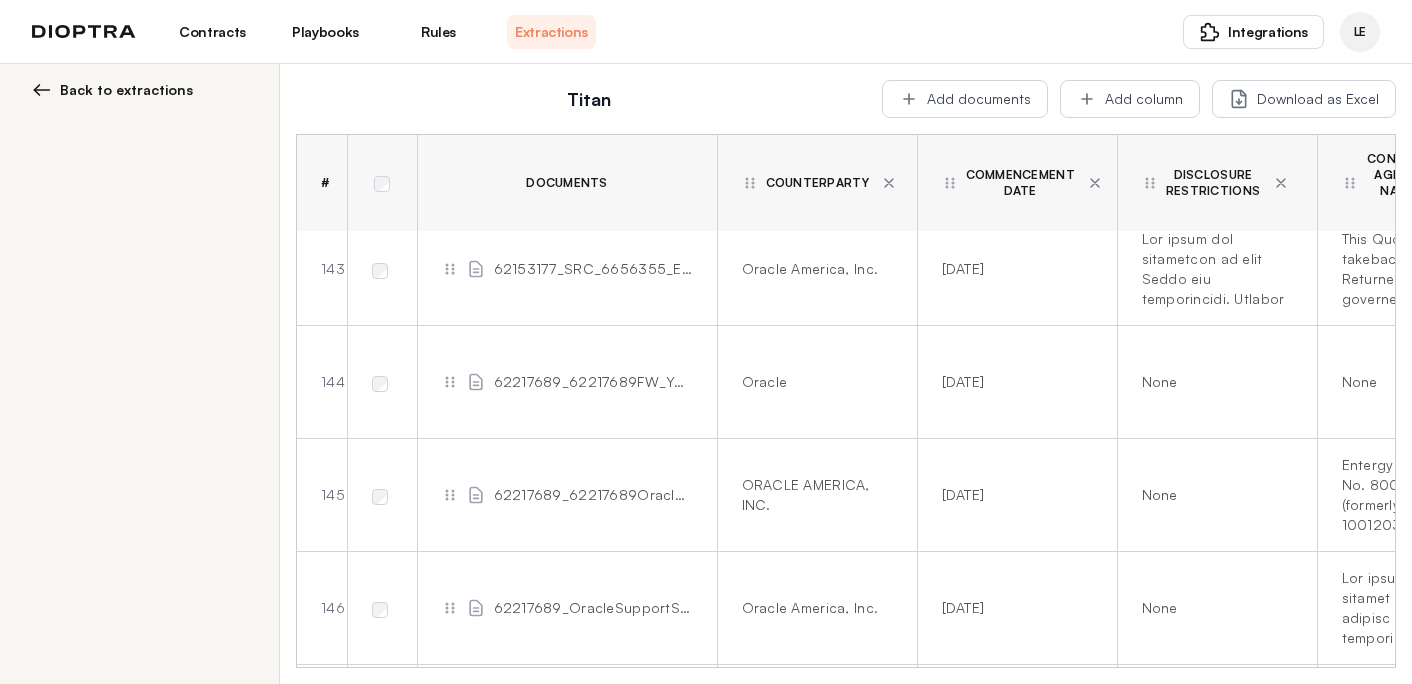 click at bounding box center [42, 90] 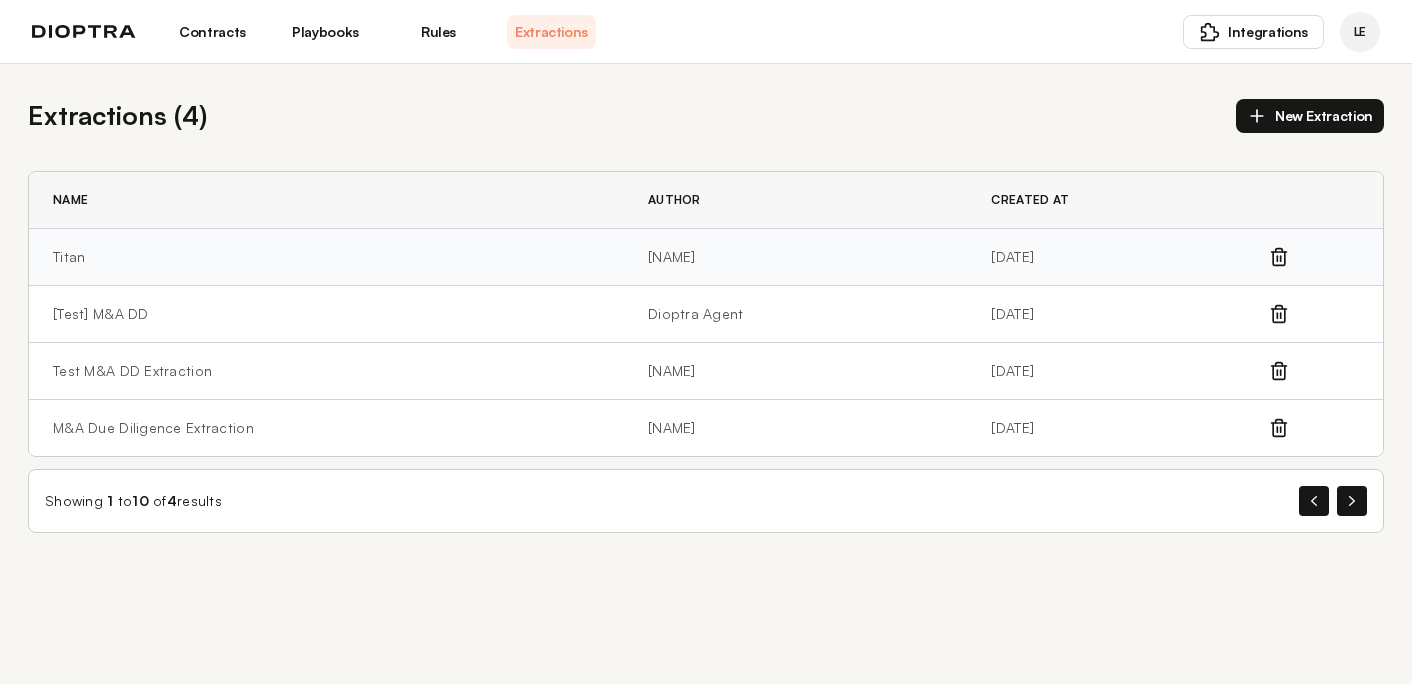 click on "Titan" at bounding box center (326, 257) 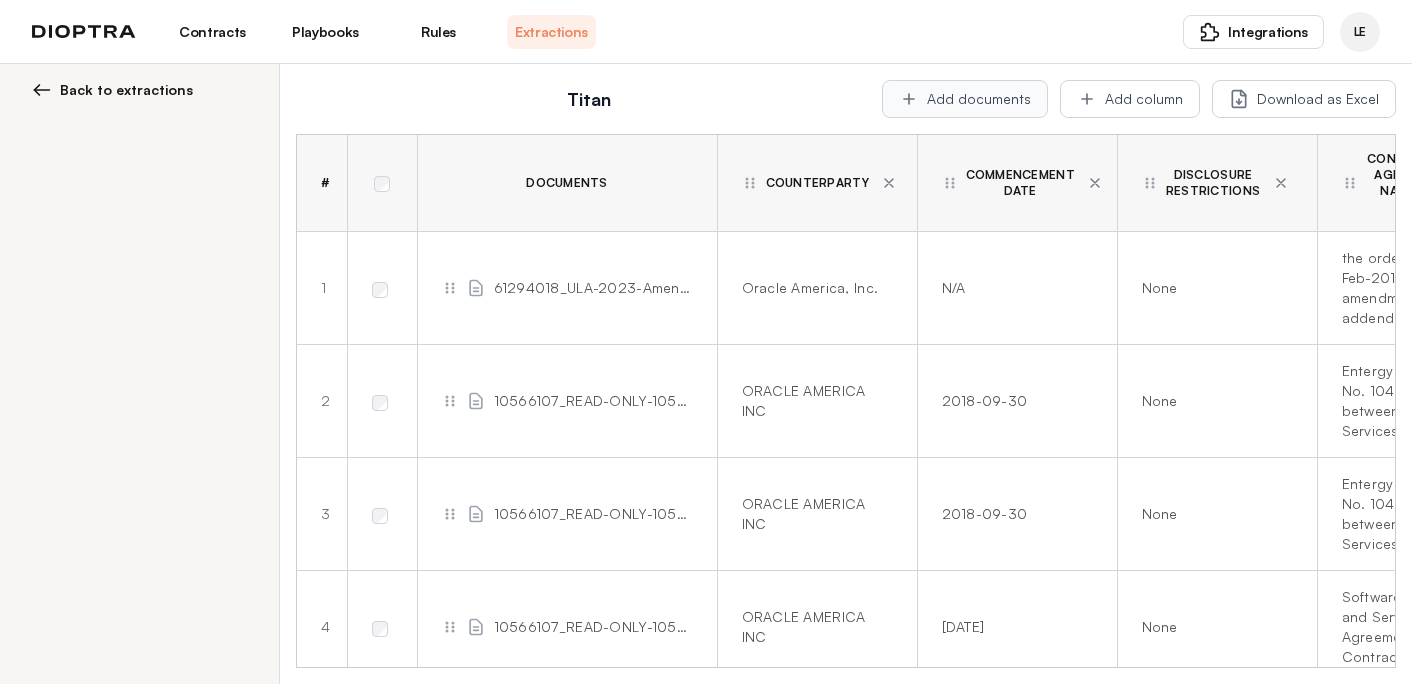 click on "Add documents" at bounding box center [965, 99] 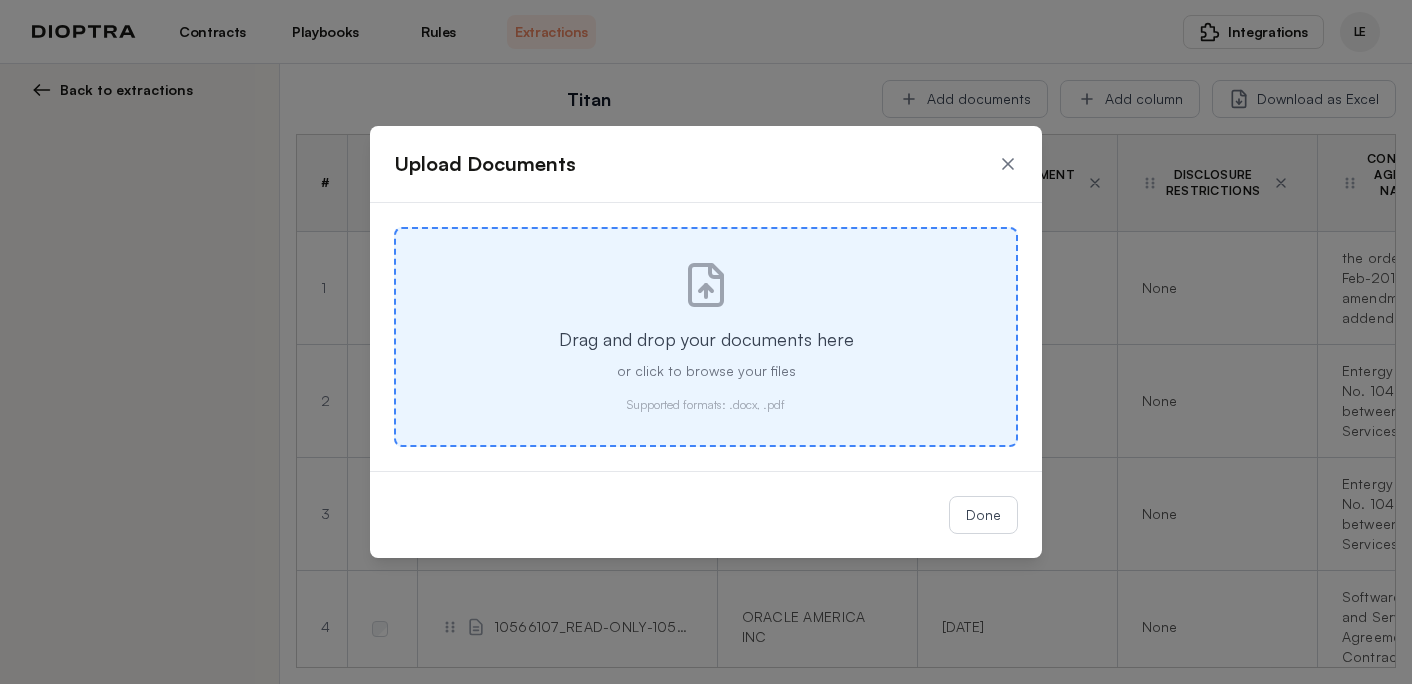 click on "or click to browse your files" at bounding box center [706, 371] 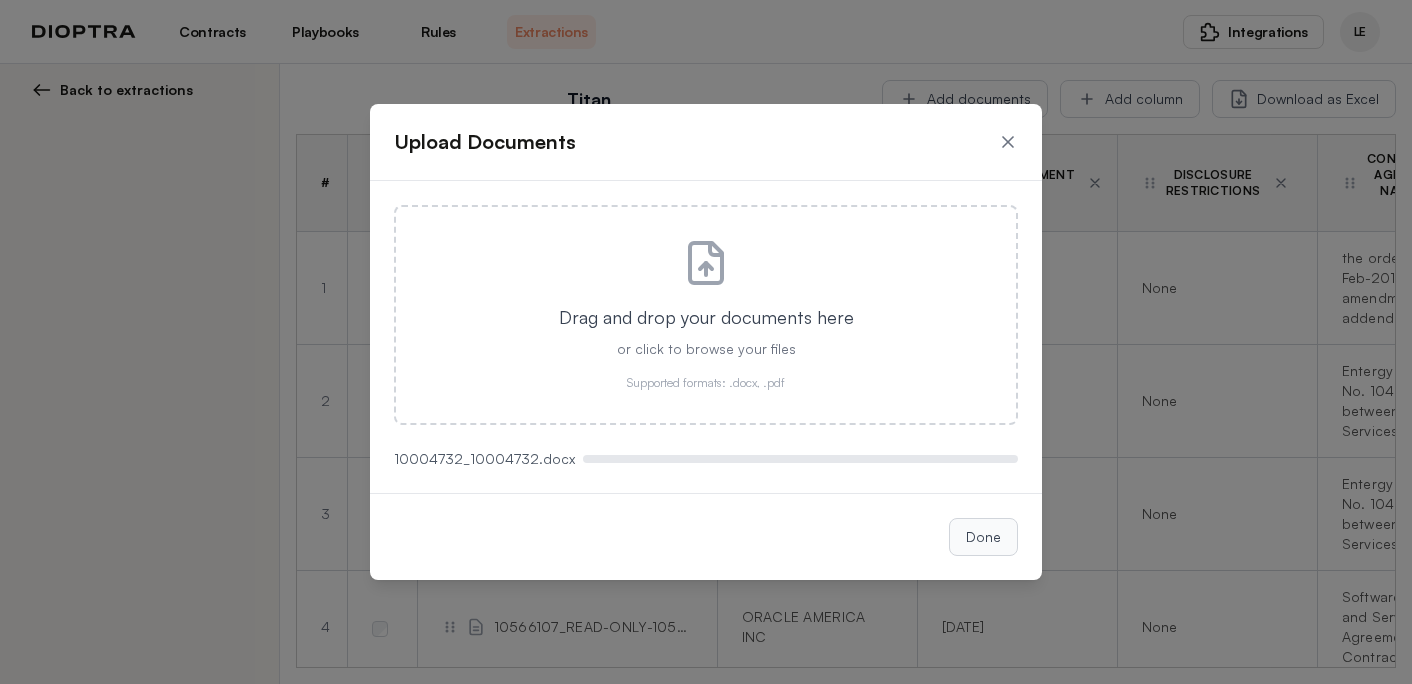 click on "Done" at bounding box center (983, 537) 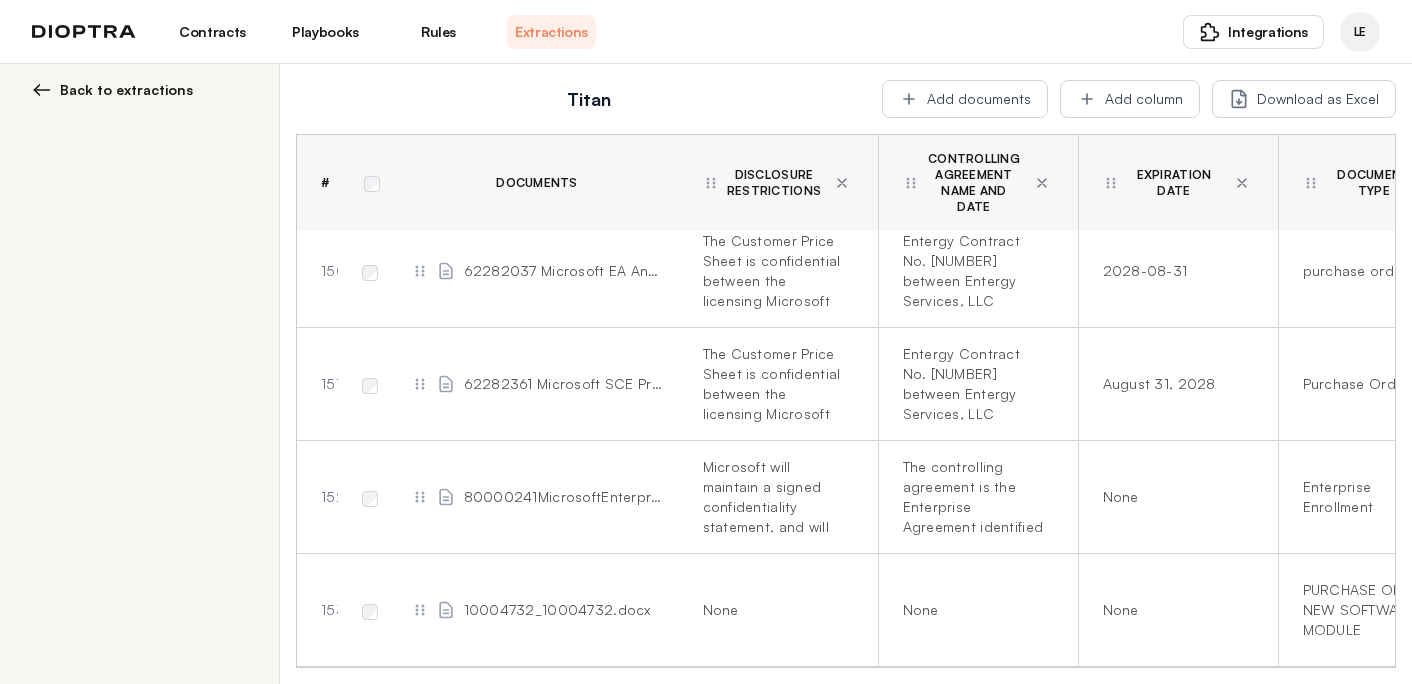 scroll, scrollTop: 16854, scrollLeft: 722, axis: both 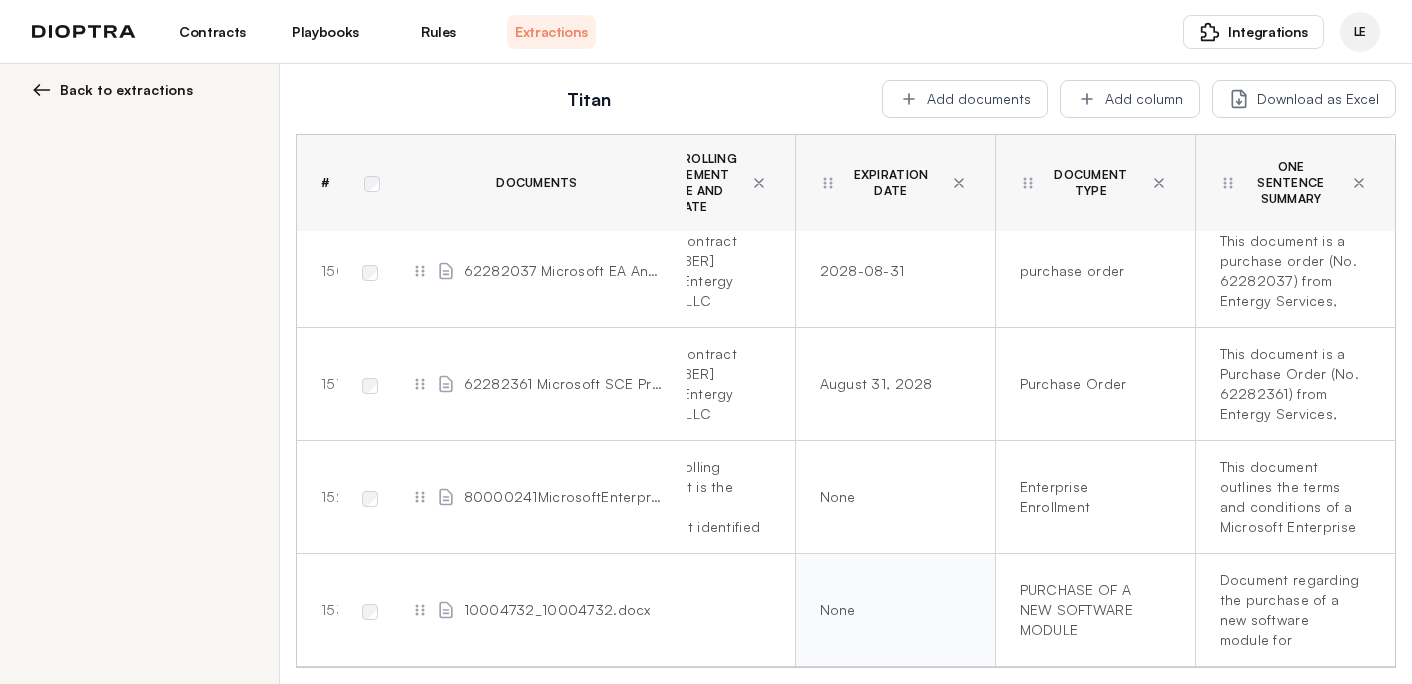 click on "None" at bounding box center [891, 610] 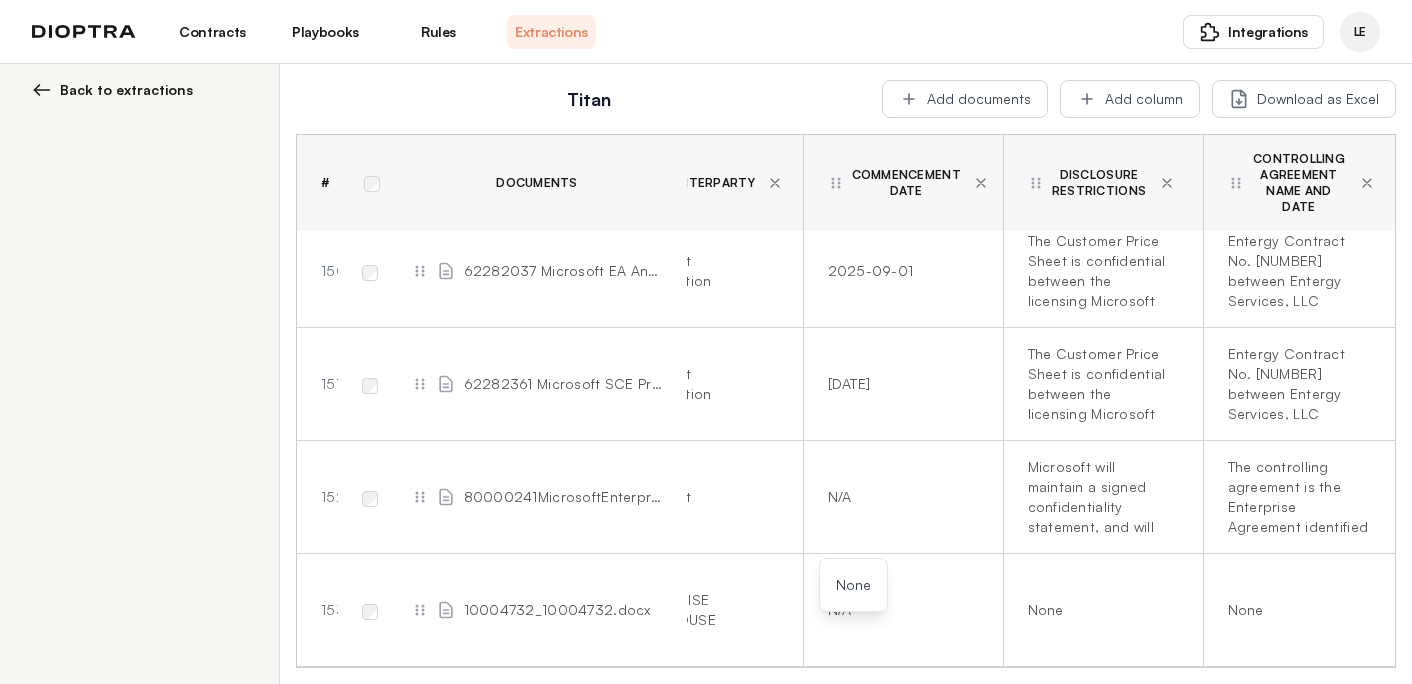 scroll, scrollTop: 16854, scrollLeft: 0, axis: vertical 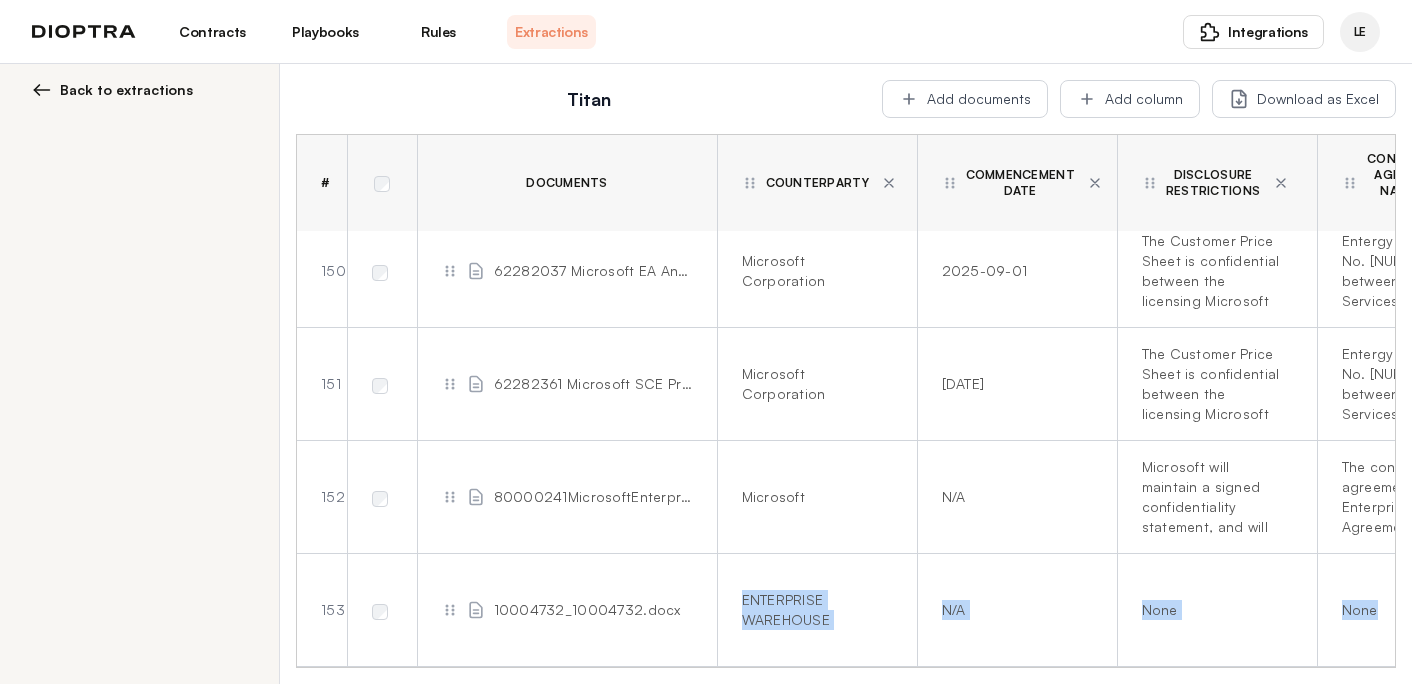 drag, startPoint x: 1357, startPoint y: 638, endPoint x: 479, endPoint y: 622, distance: 878.14575 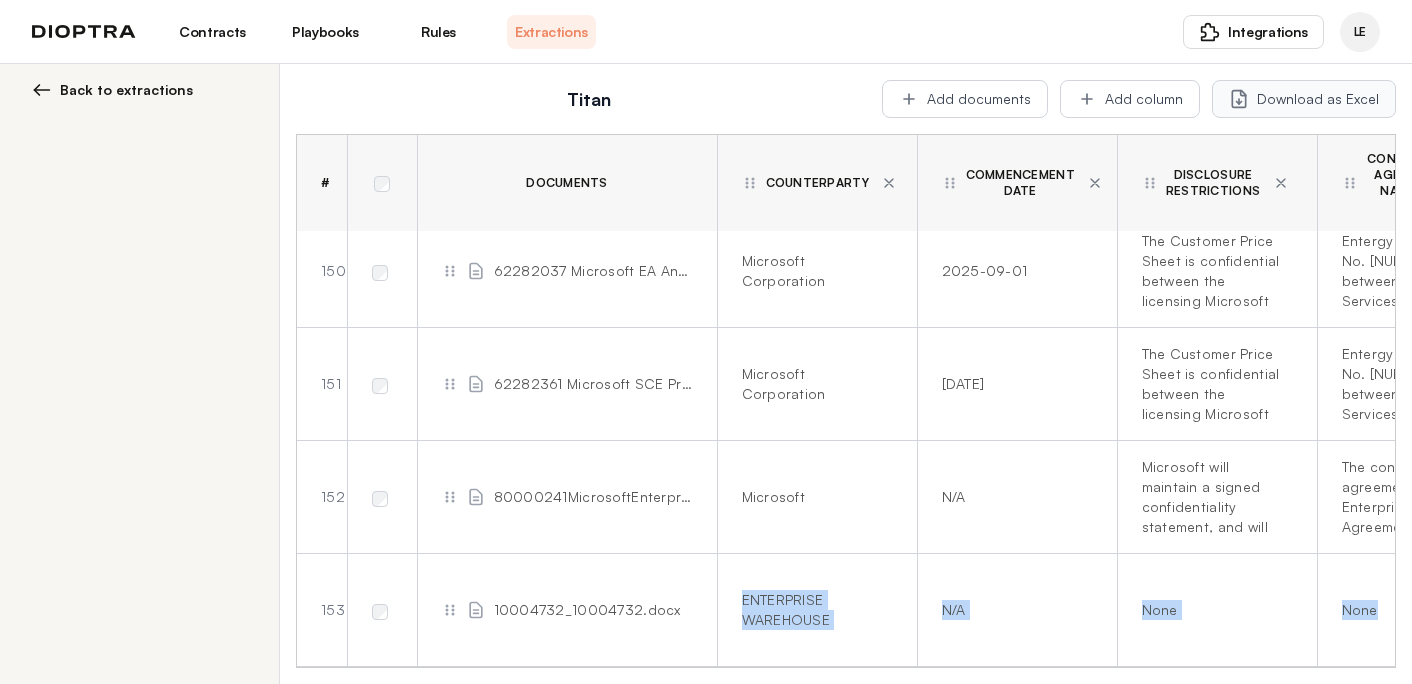 click on "Download as Excel" at bounding box center [1304, 99] 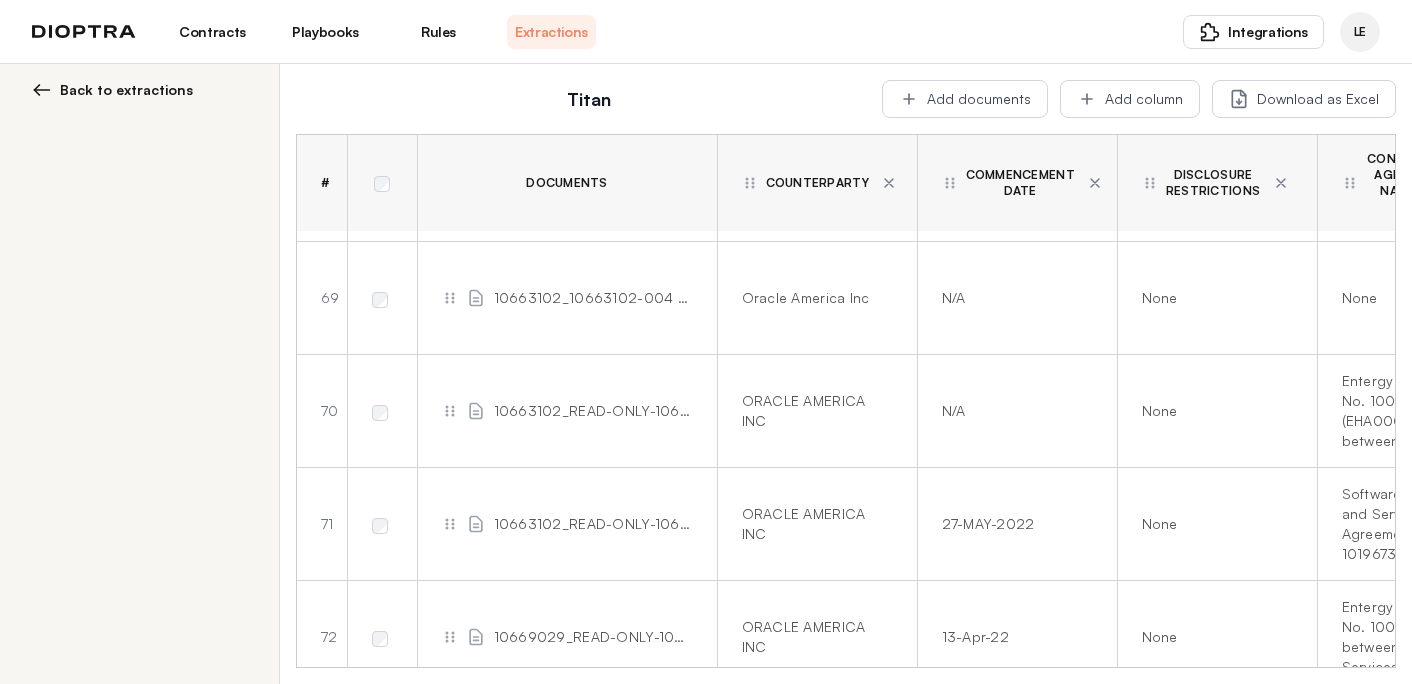scroll, scrollTop: 16854, scrollLeft: 0, axis: vertical 